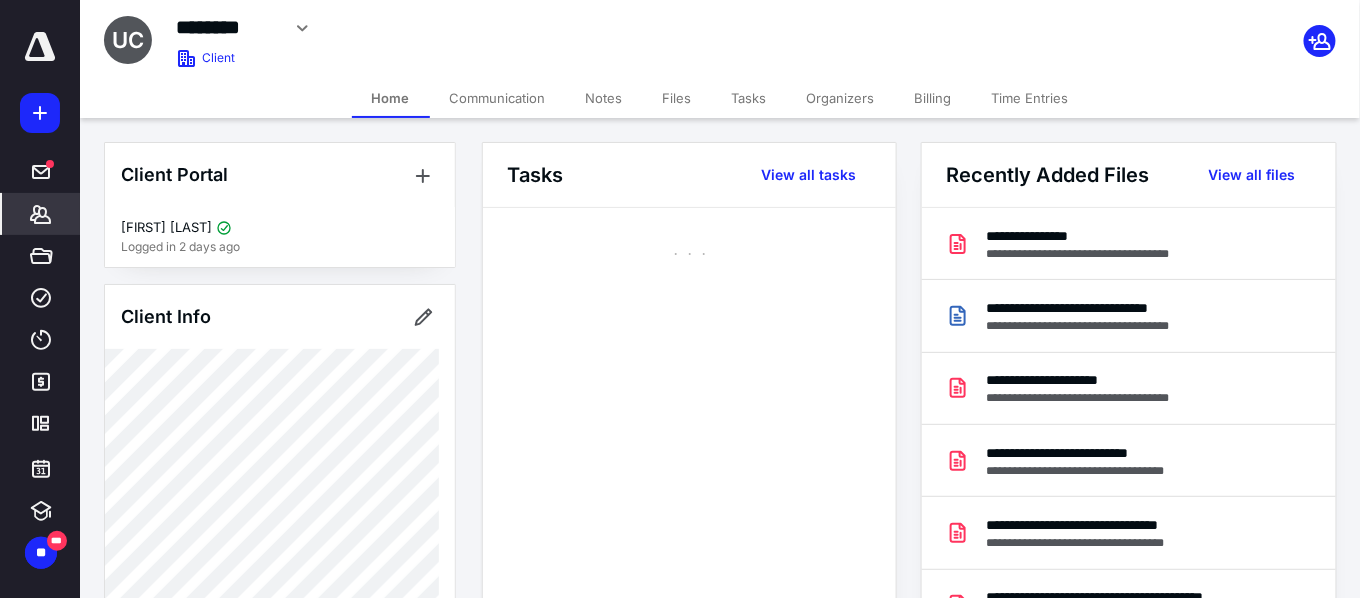scroll, scrollTop: 0, scrollLeft: 0, axis: both 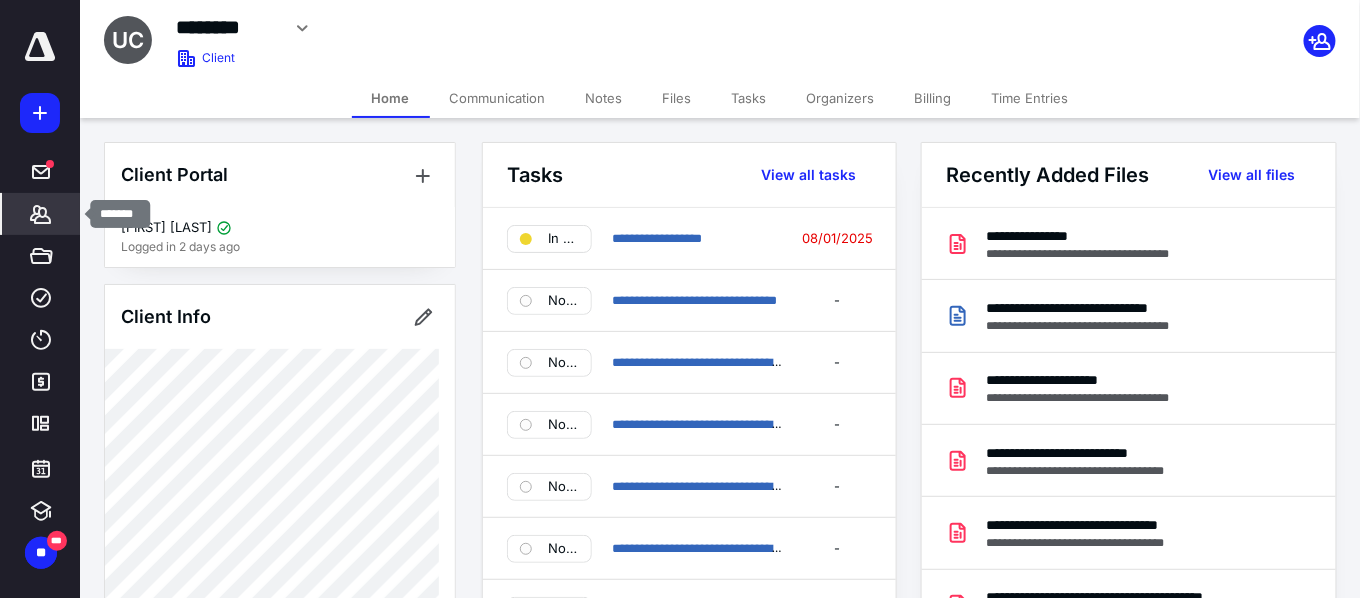 click on "*******" at bounding box center [41, 214] 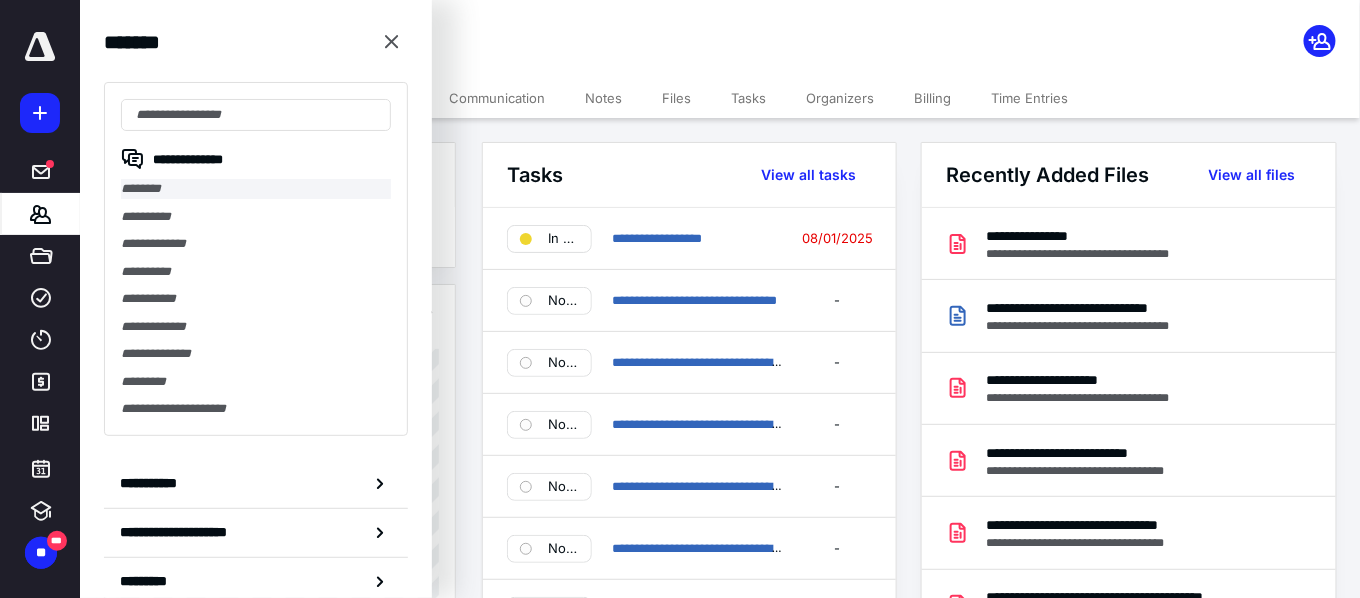 click on "********" at bounding box center [256, 189] 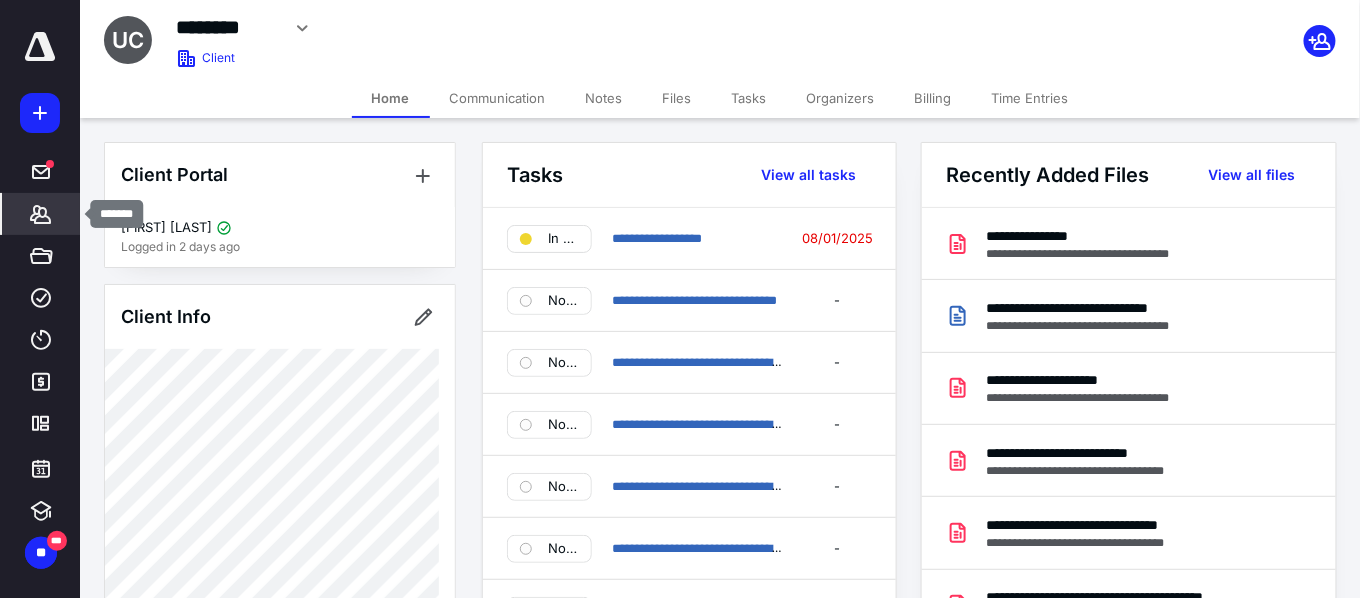click on "*******" at bounding box center (41, 214) 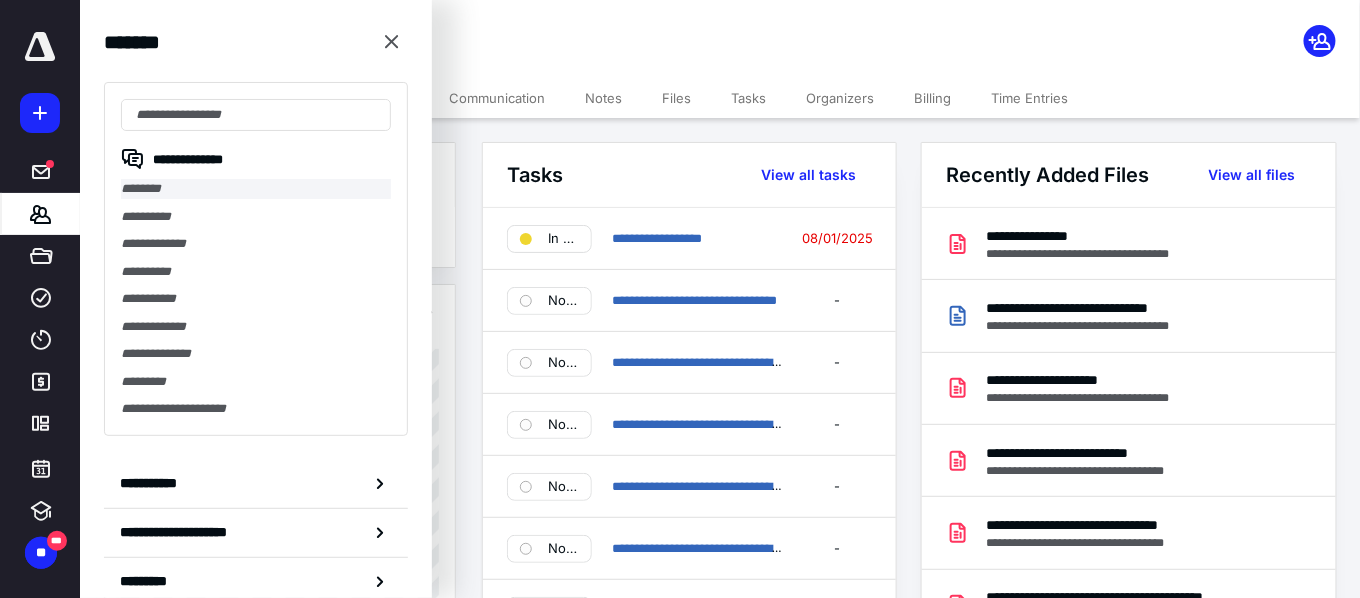 click on "********" at bounding box center [256, 189] 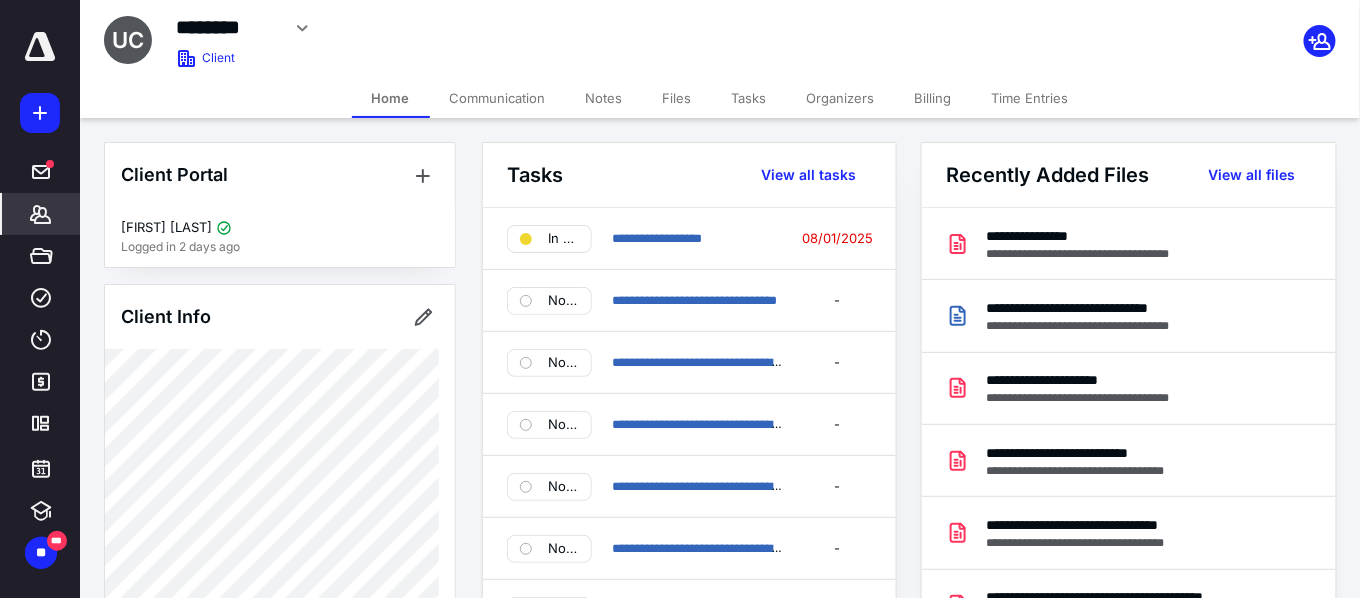 click 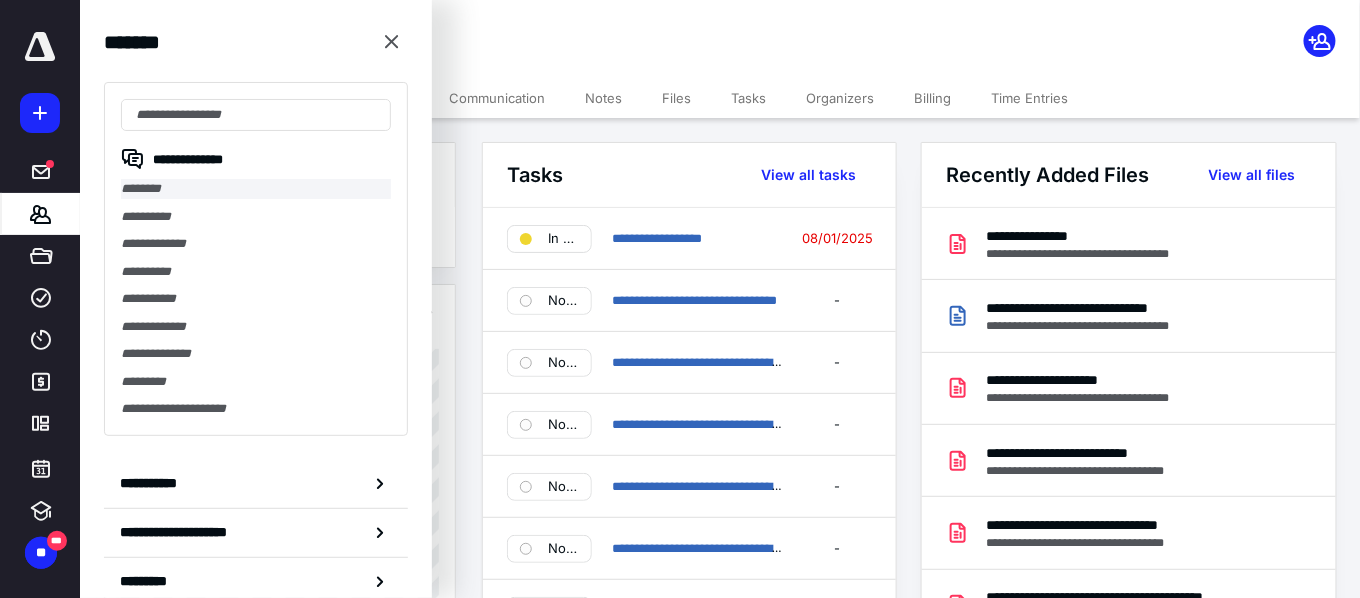 click on "********" at bounding box center [256, 189] 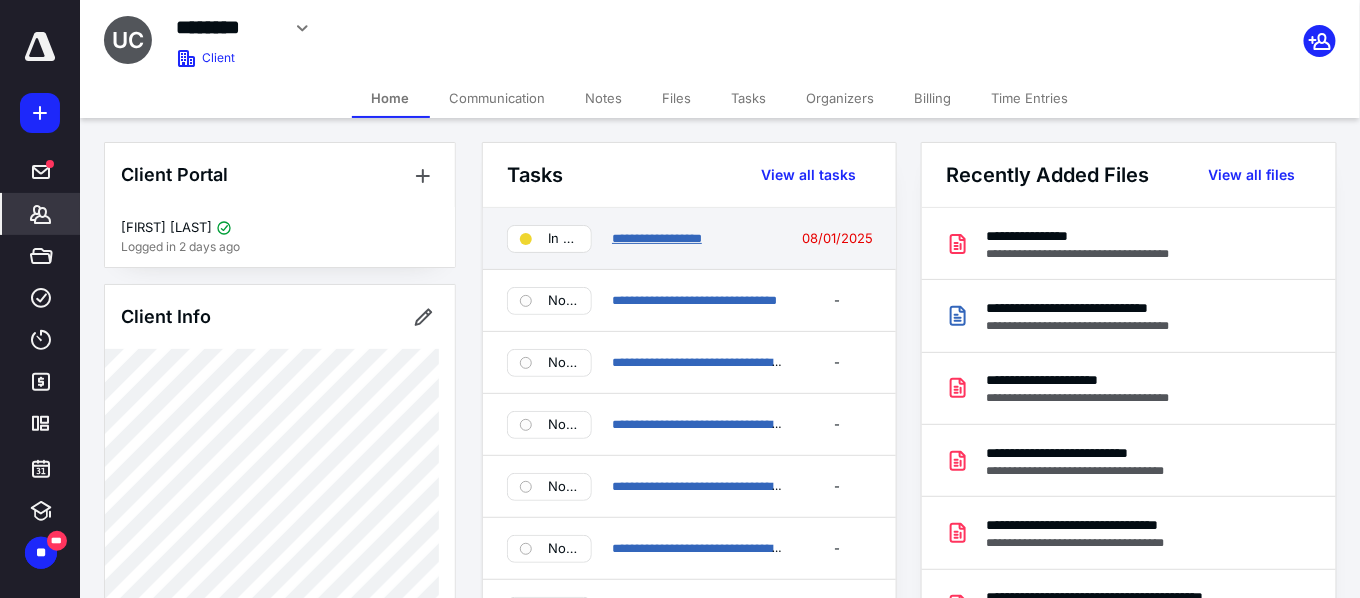 click on "**********" at bounding box center [657, 238] 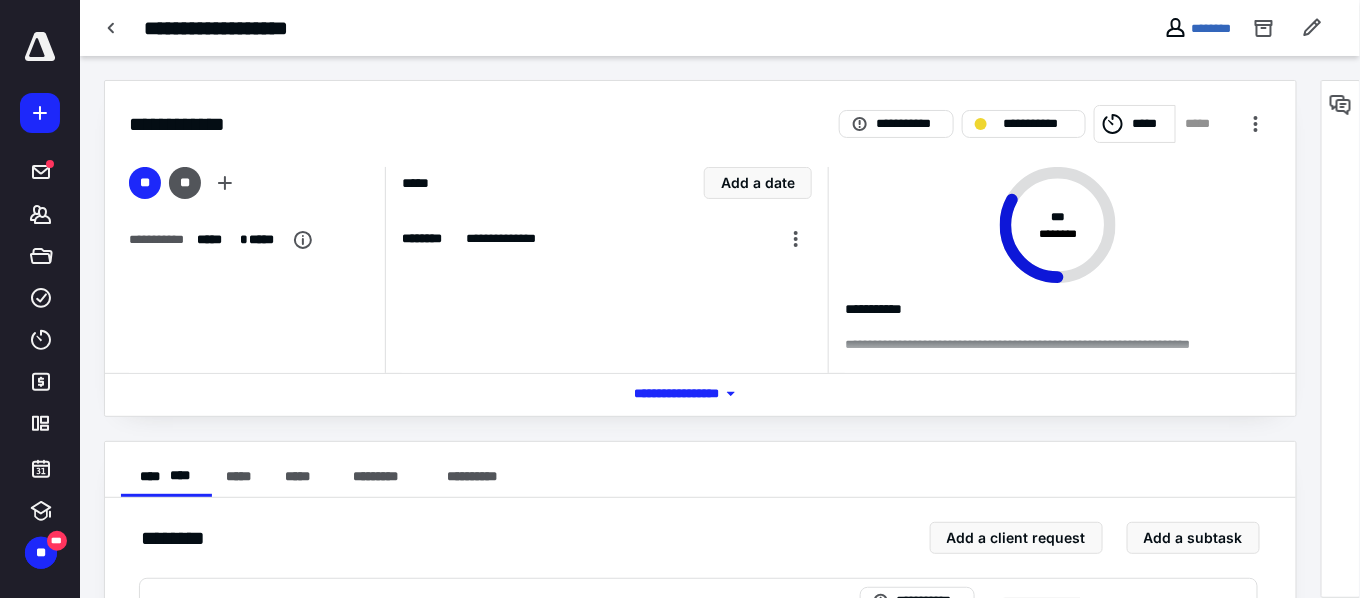 scroll, scrollTop: 201, scrollLeft: 0, axis: vertical 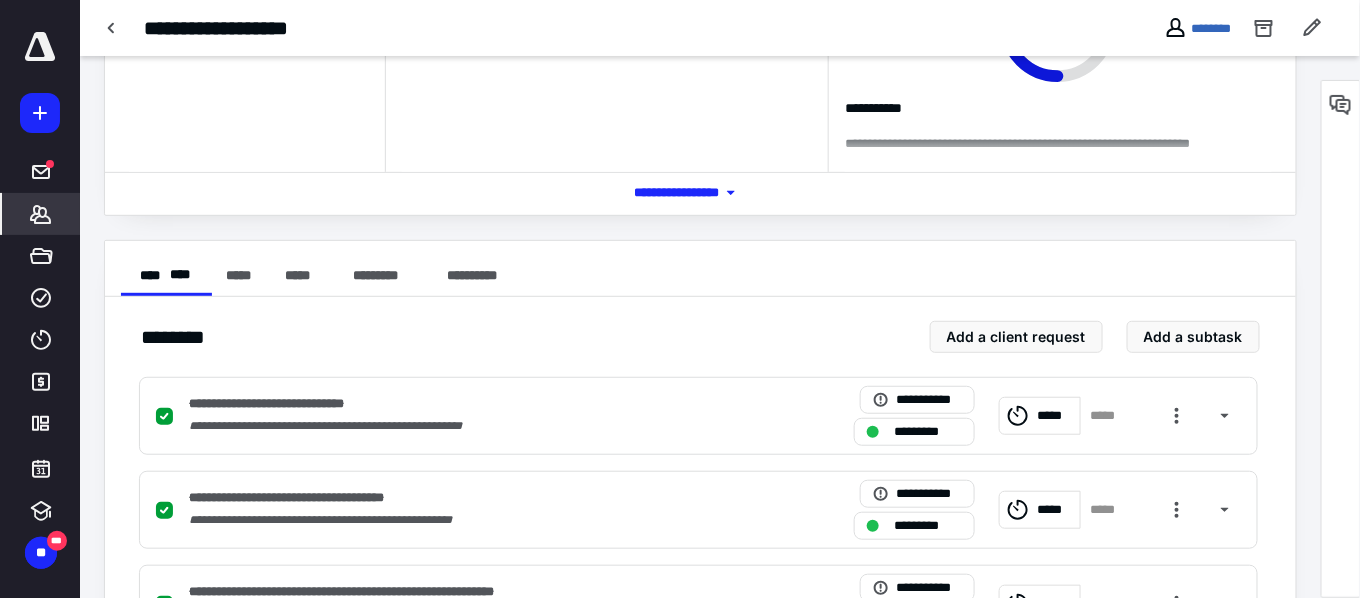 click on "*******" at bounding box center [41, 214] 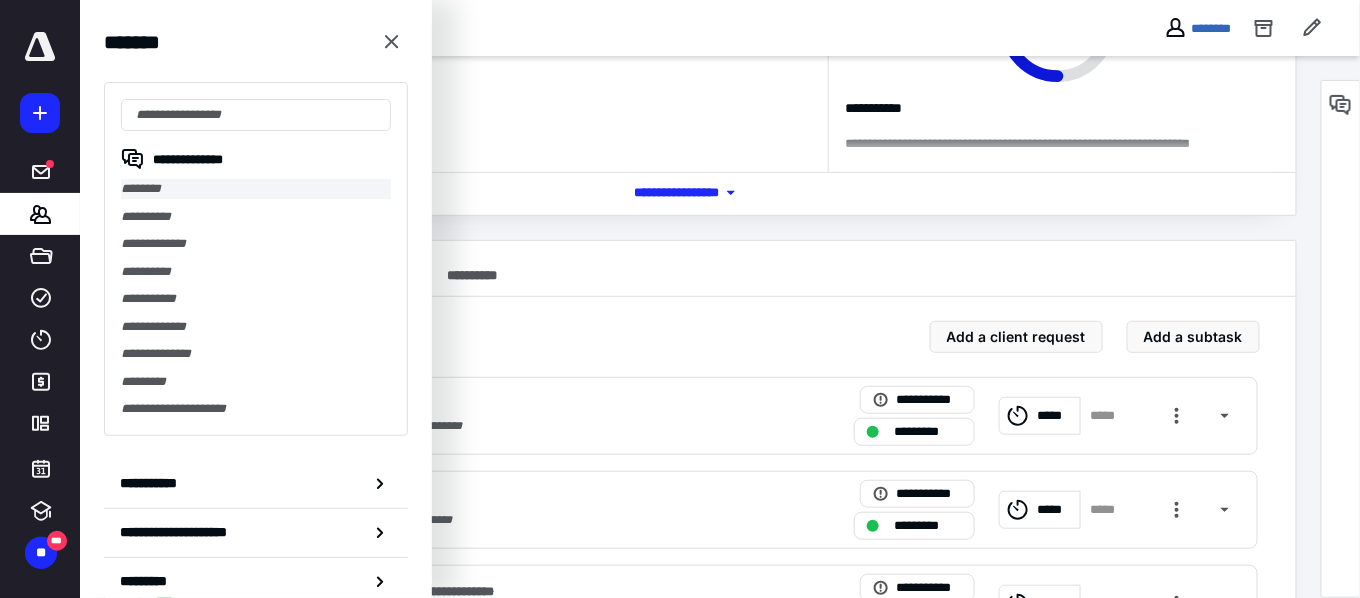 click on "********" at bounding box center (256, 189) 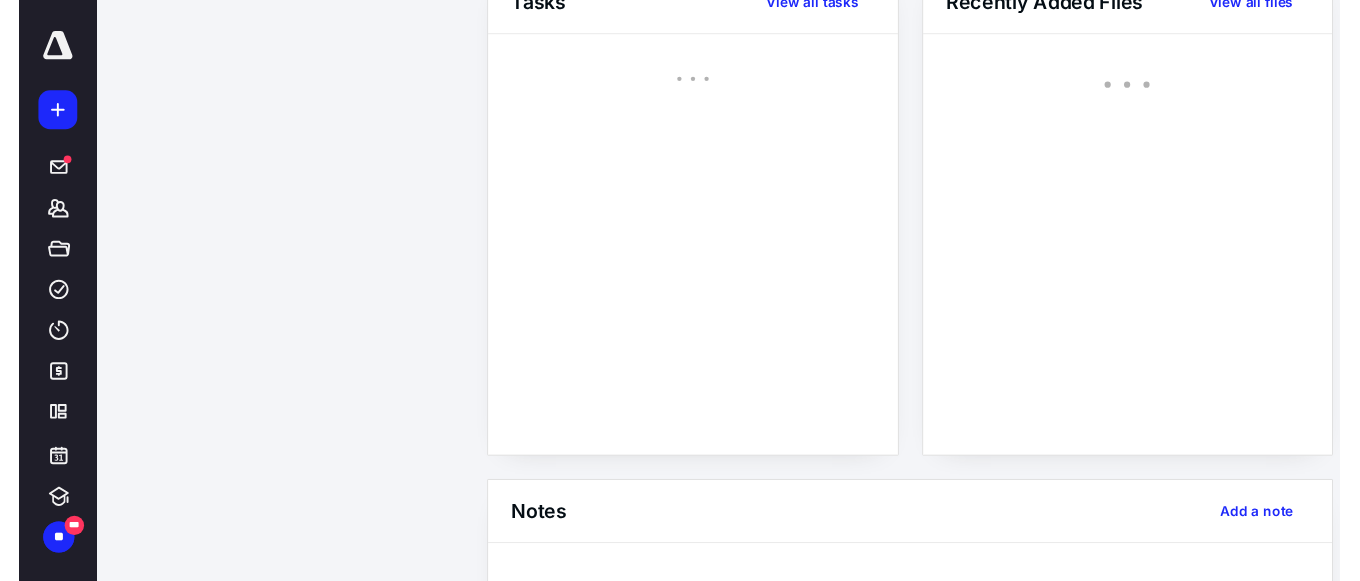 scroll, scrollTop: 0, scrollLeft: 0, axis: both 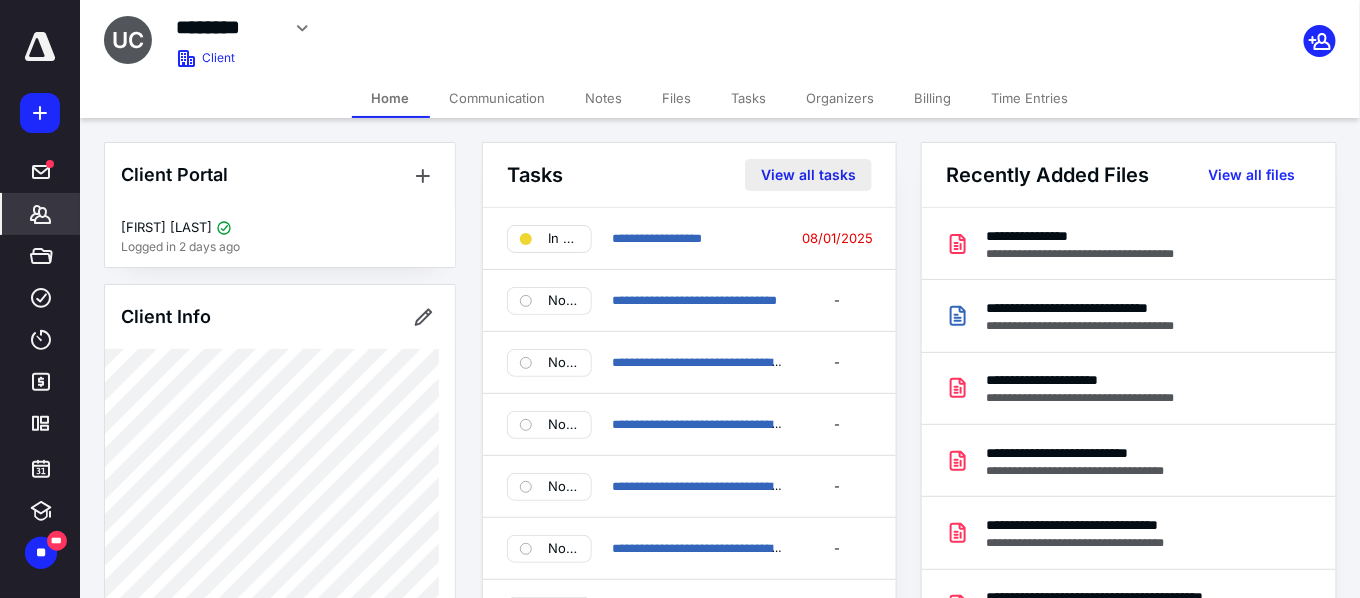 click on "View all tasks" at bounding box center [808, 175] 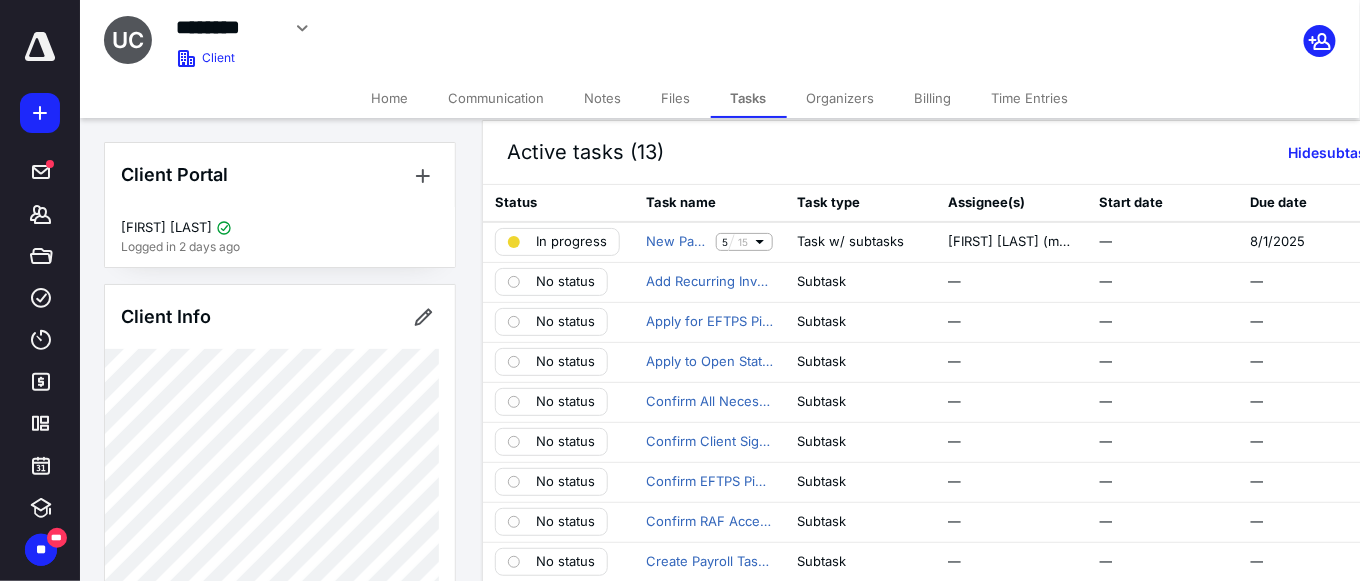 scroll, scrollTop: 31, scrollLeft: 0, axis: vertical 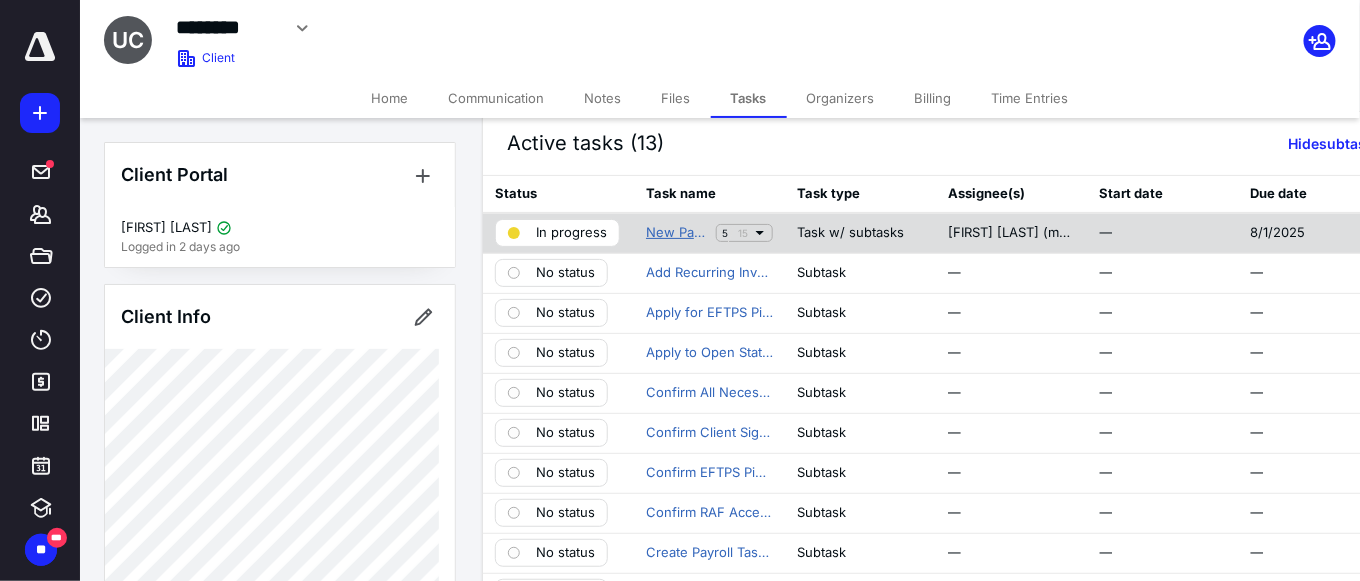 click on "New Payroll Client" at bounding box center (677, 233) 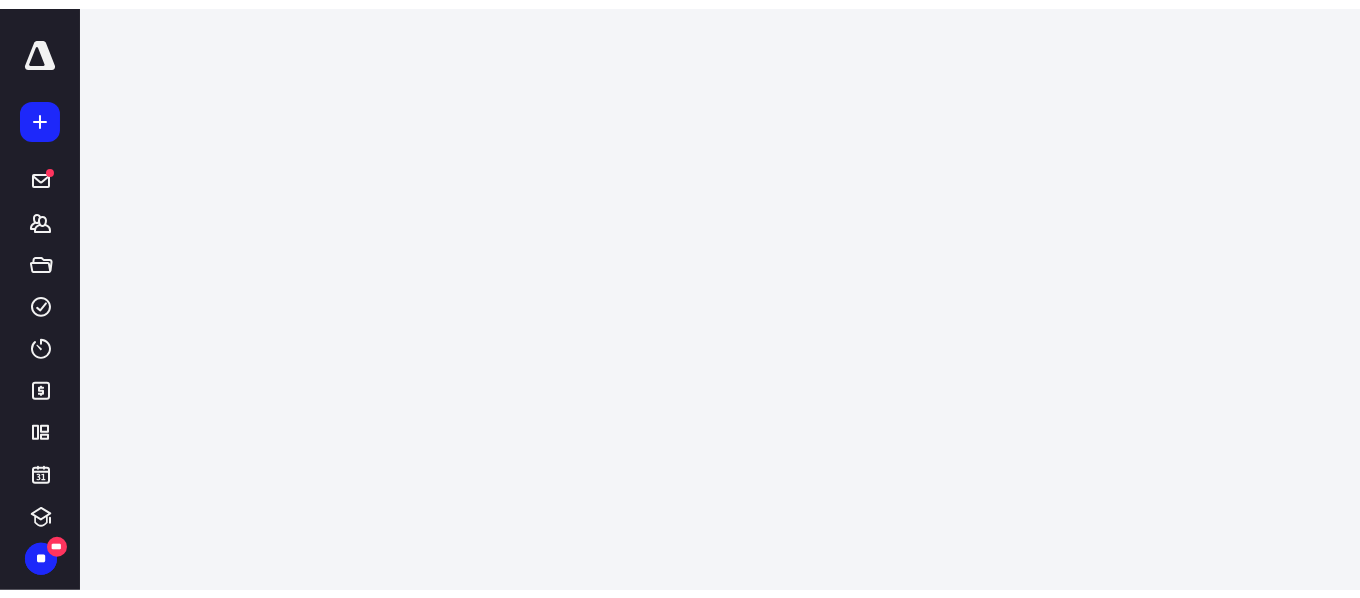scroll, scrollTop: 0, scrollLeft: 0, axis: both 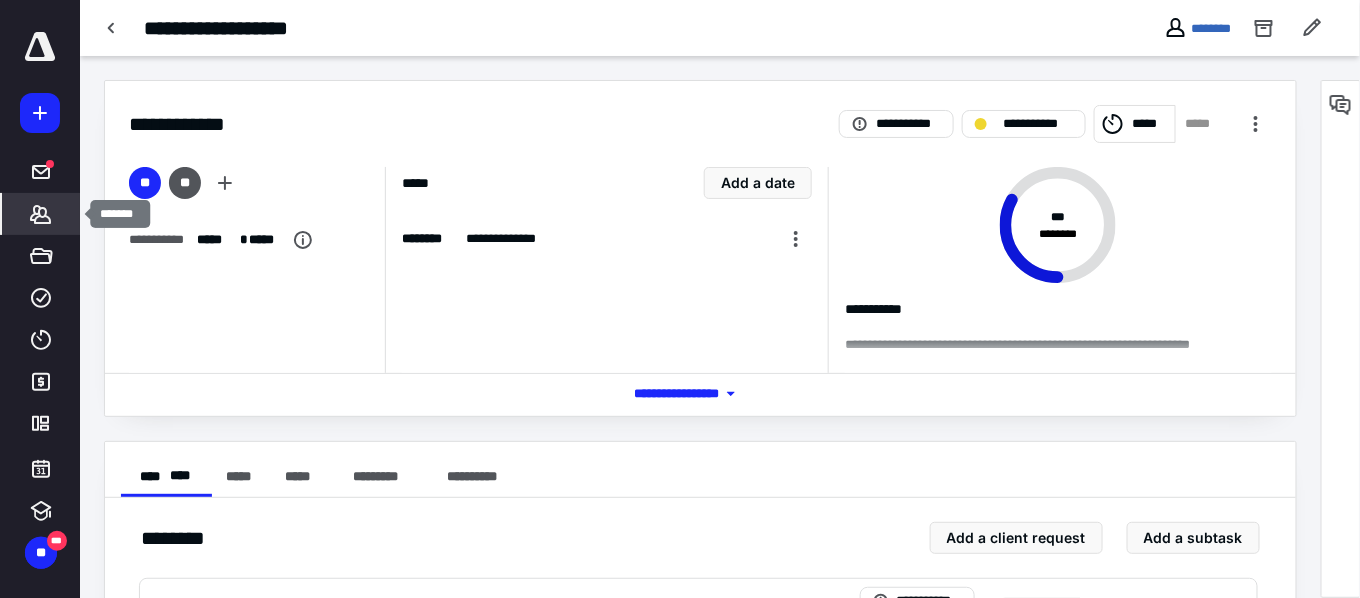 click 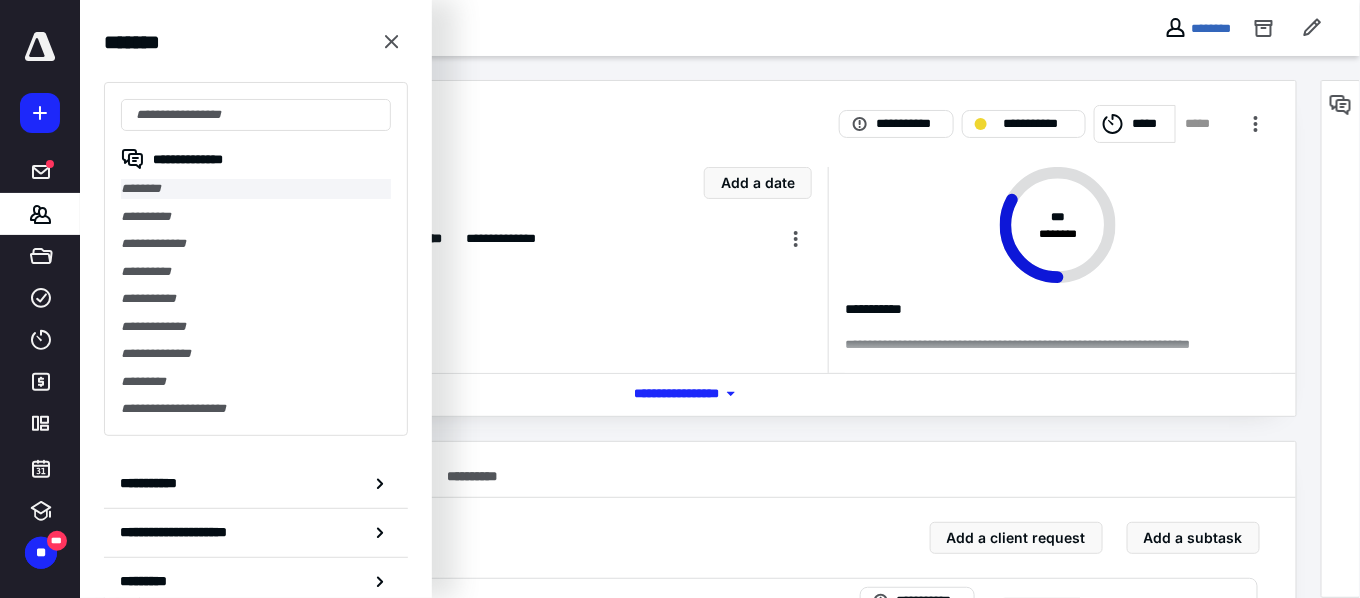 click on "********" at bounding box center [256, 189] 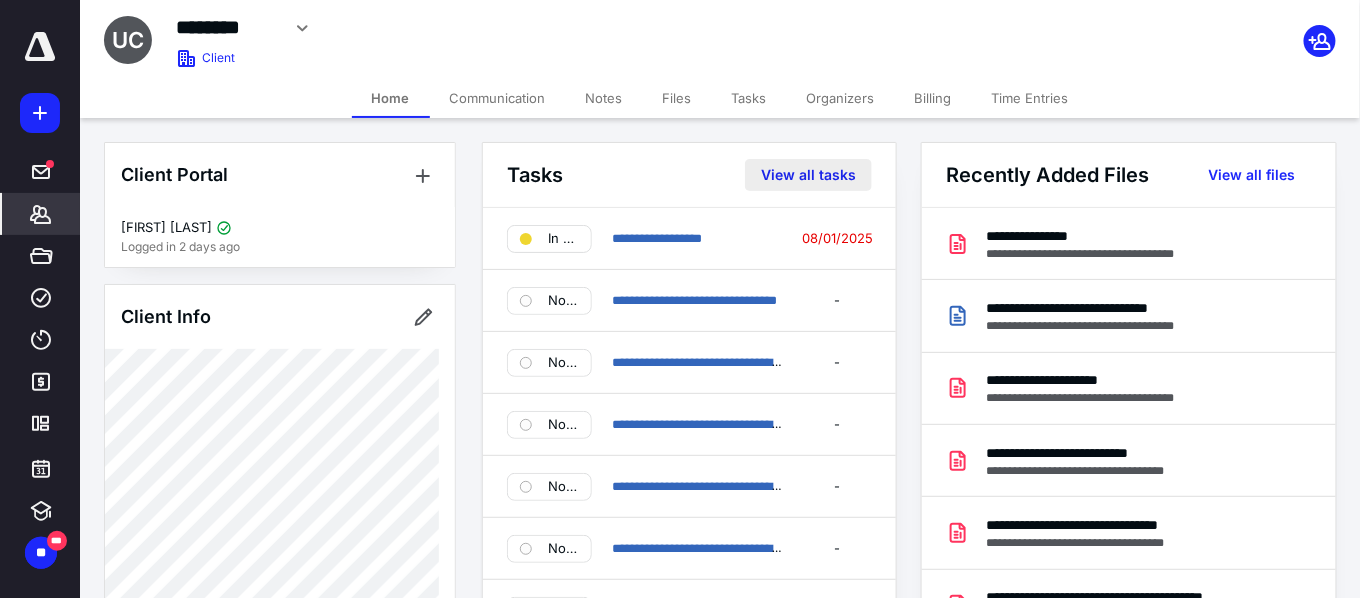 click on "View all tasks" at bounding box center [808, 175] 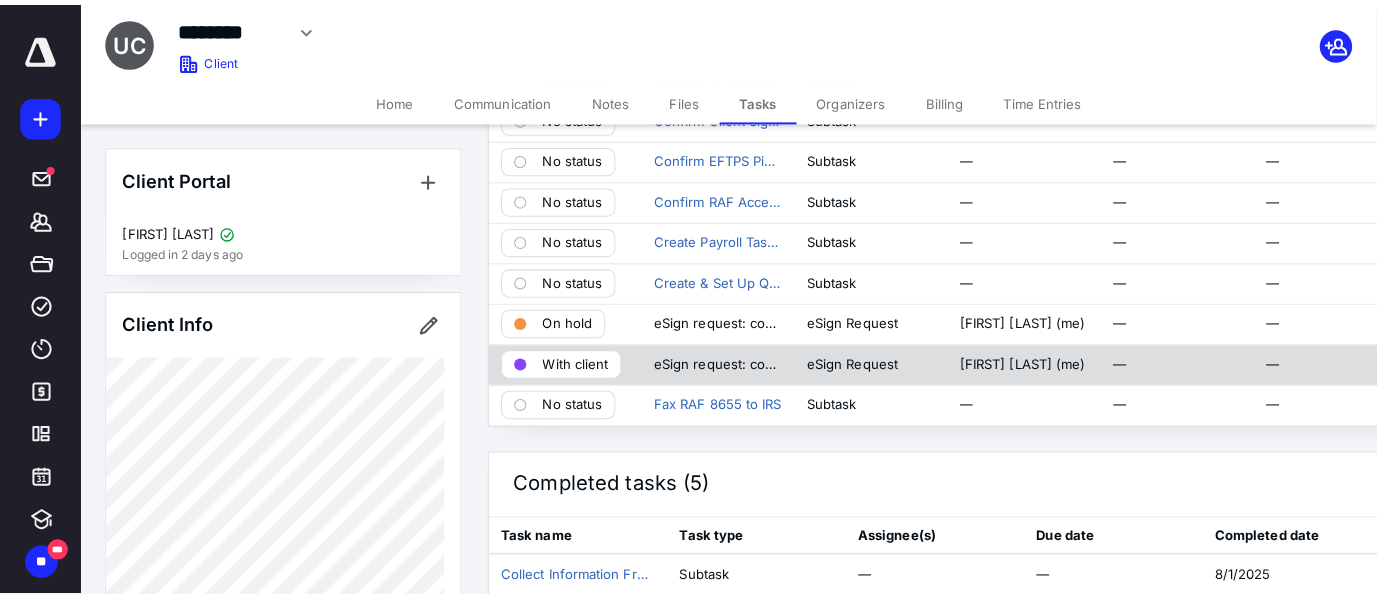 scroll, scrollTop: 365, scrollLeft: 0, axis: vertical 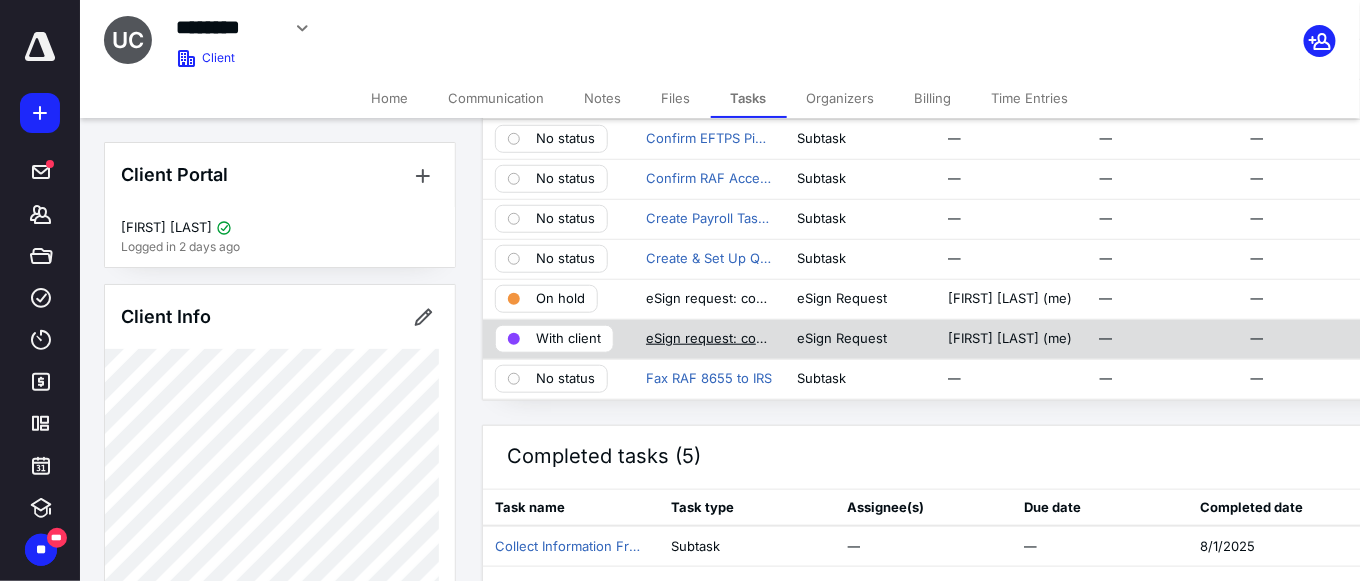 click on "eSign request: combinedfile.pdf" at bounding box center [709, 339] 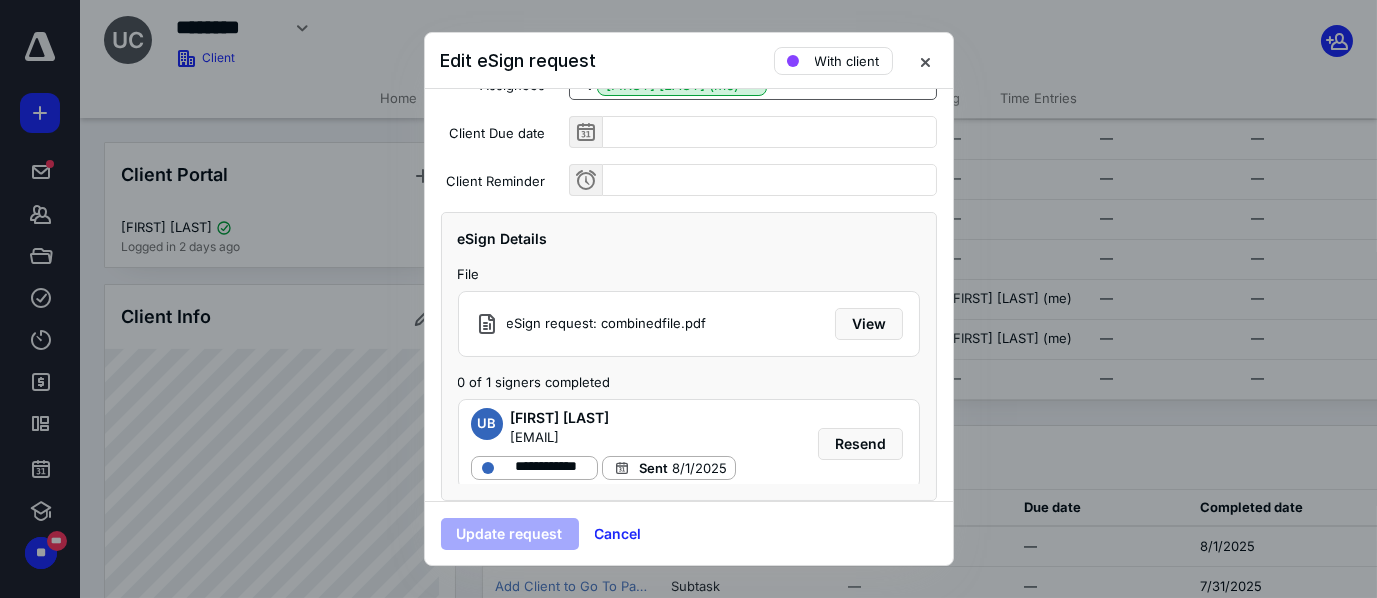 scroll, scrollTop: 232, scrollLeft: 0, axis: vertical 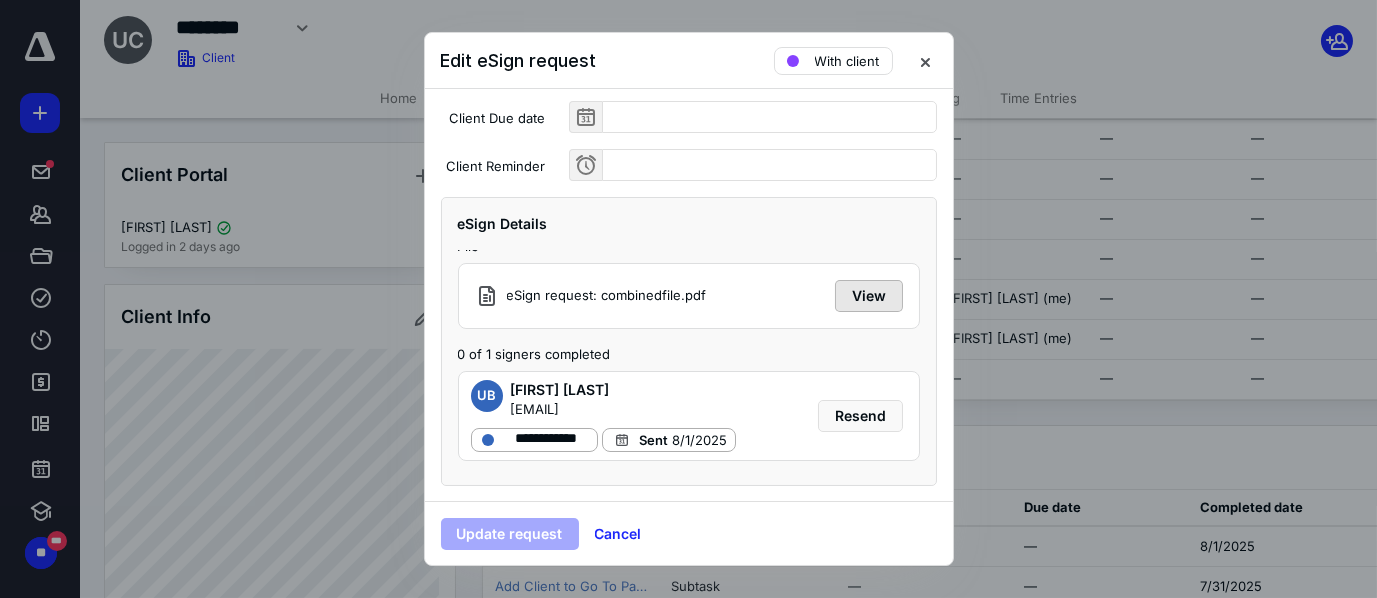 click on "View" at bounding box center (869, 296) 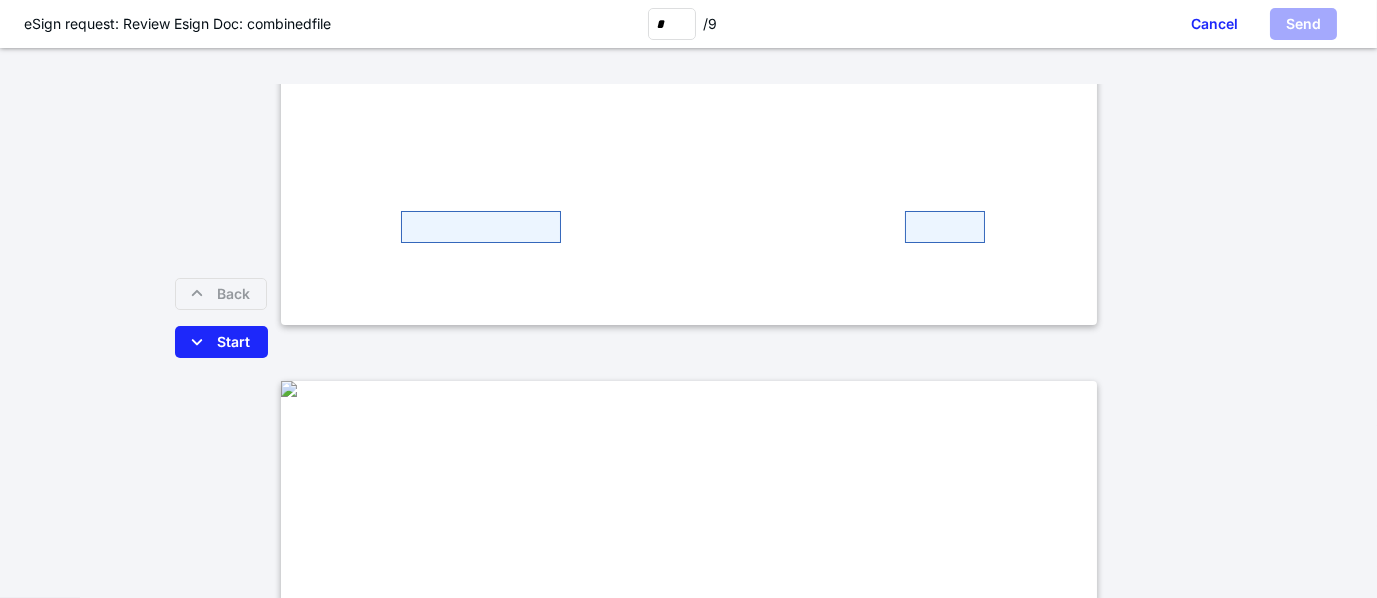 scroll, scrollTop: 956, scrollLeft: 0, axis: vertical 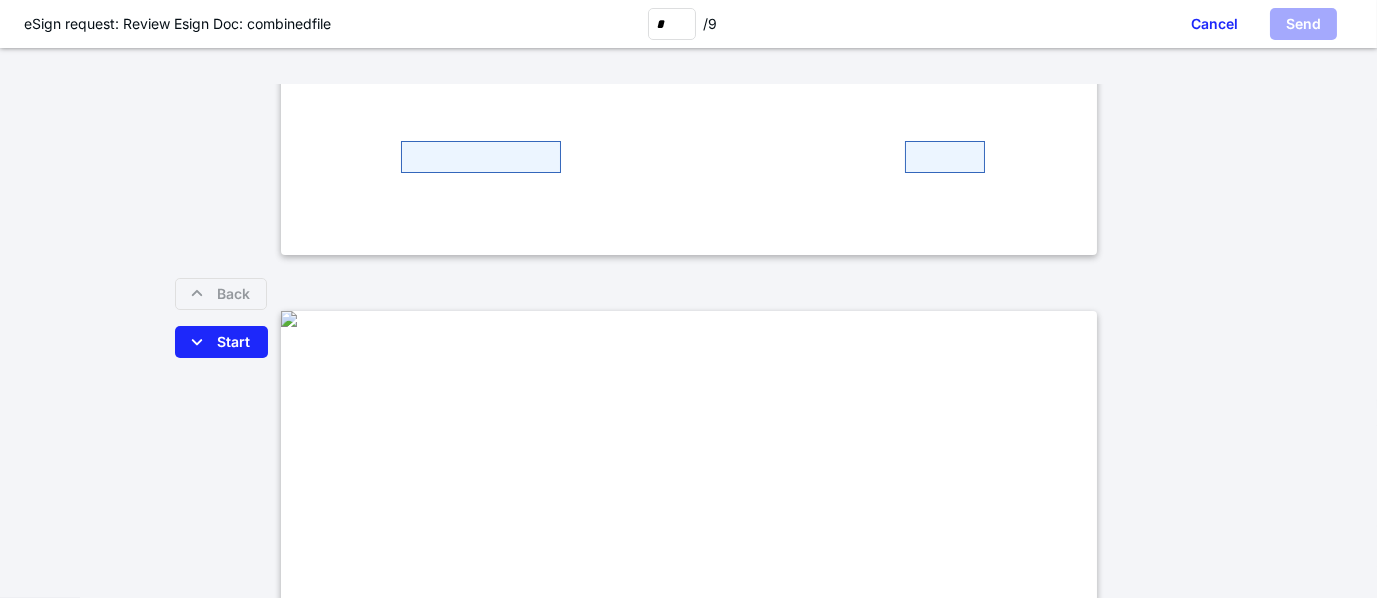 type on "*" 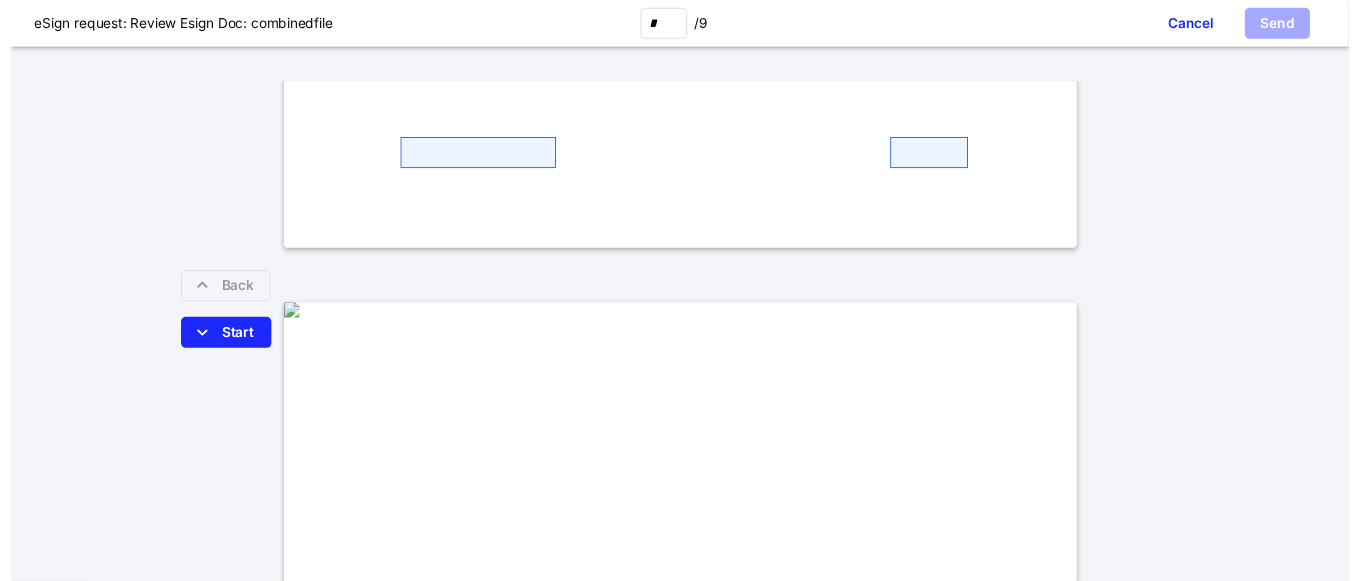scroll, scrollTop: 984, scrollLeft: 0, axis: vertical 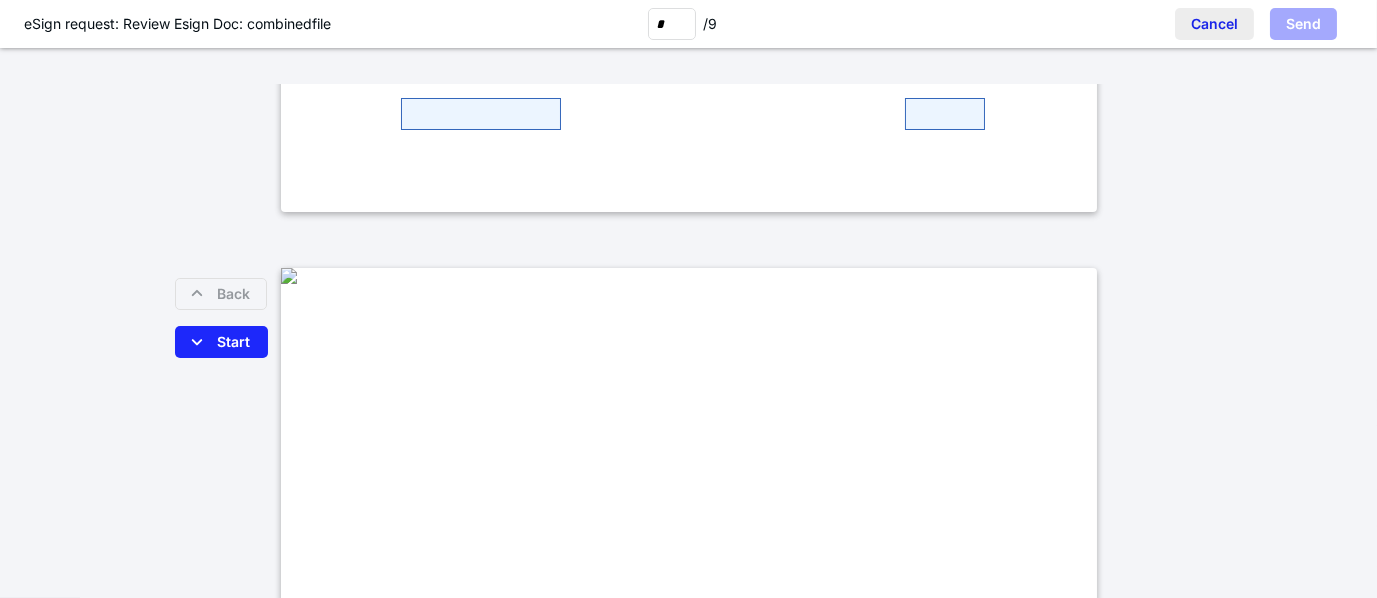 click on "Cancel" at bounding box center (1214, 24) 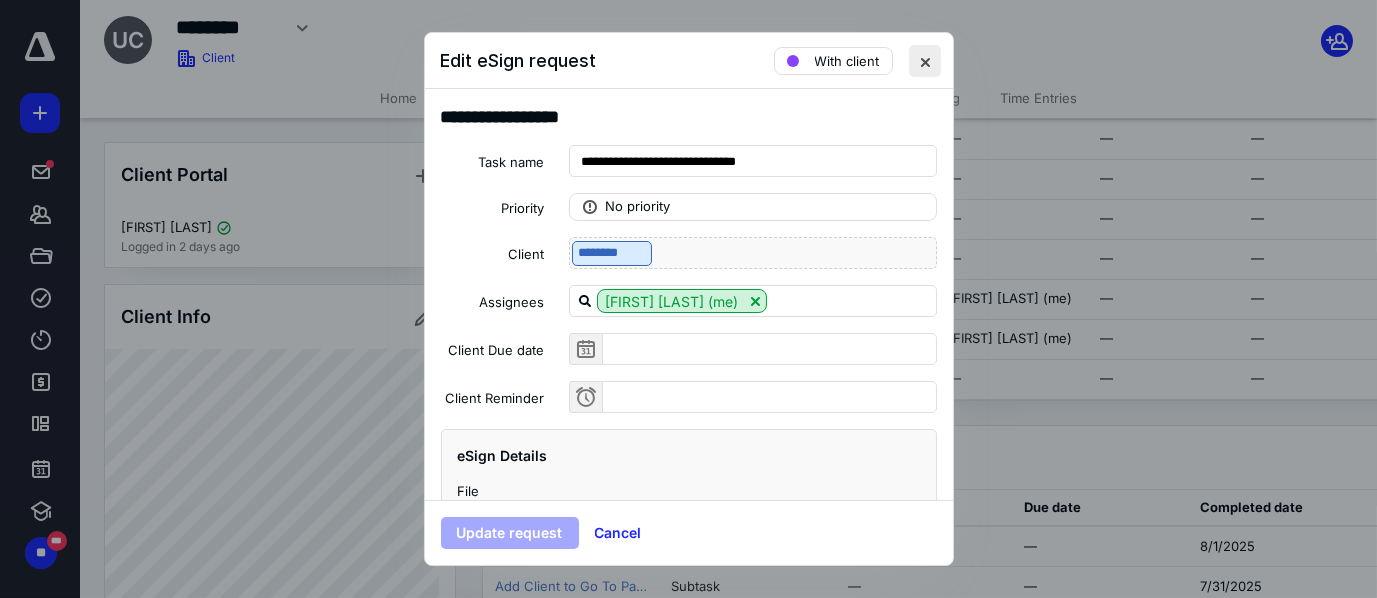 click at bounding box center (925, 61) 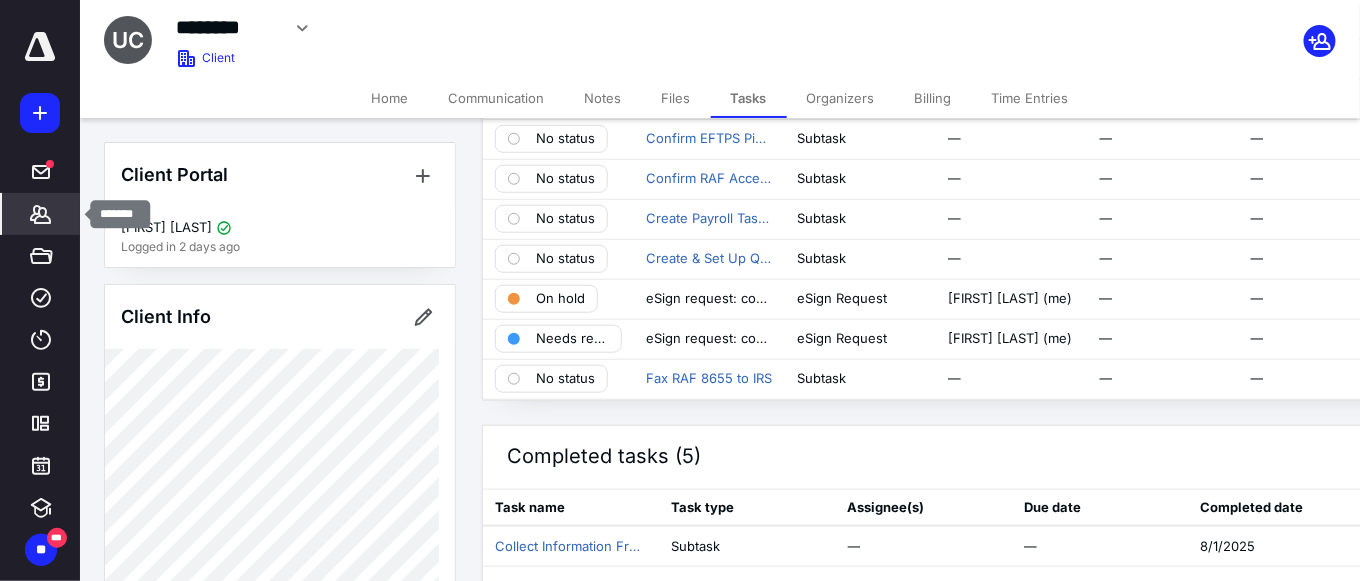 click 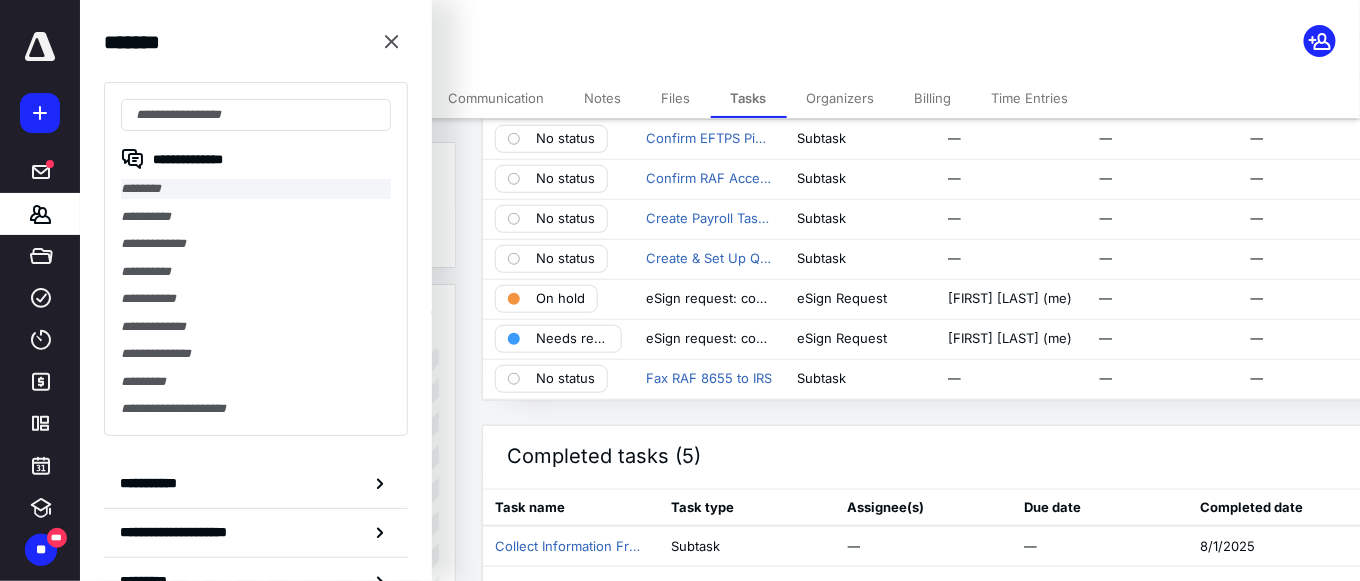 click on "********" at bounding box center (256, 189) 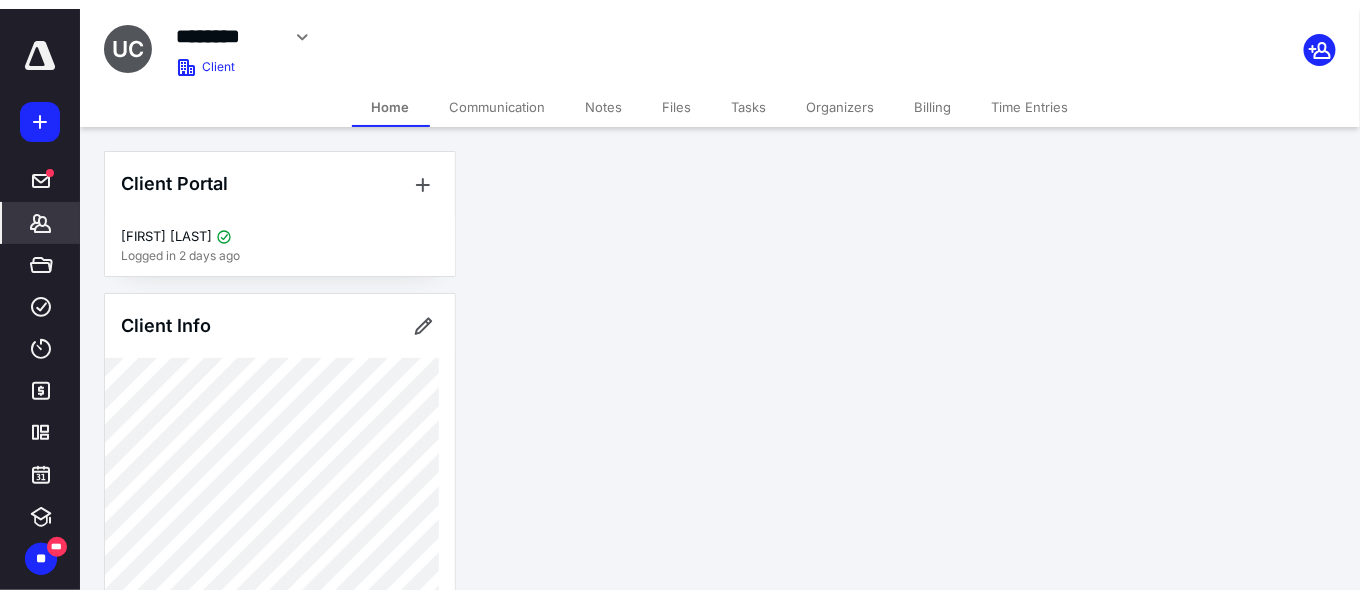 scroll, scrollTop: 0, scrollLeft: 0, axis: both 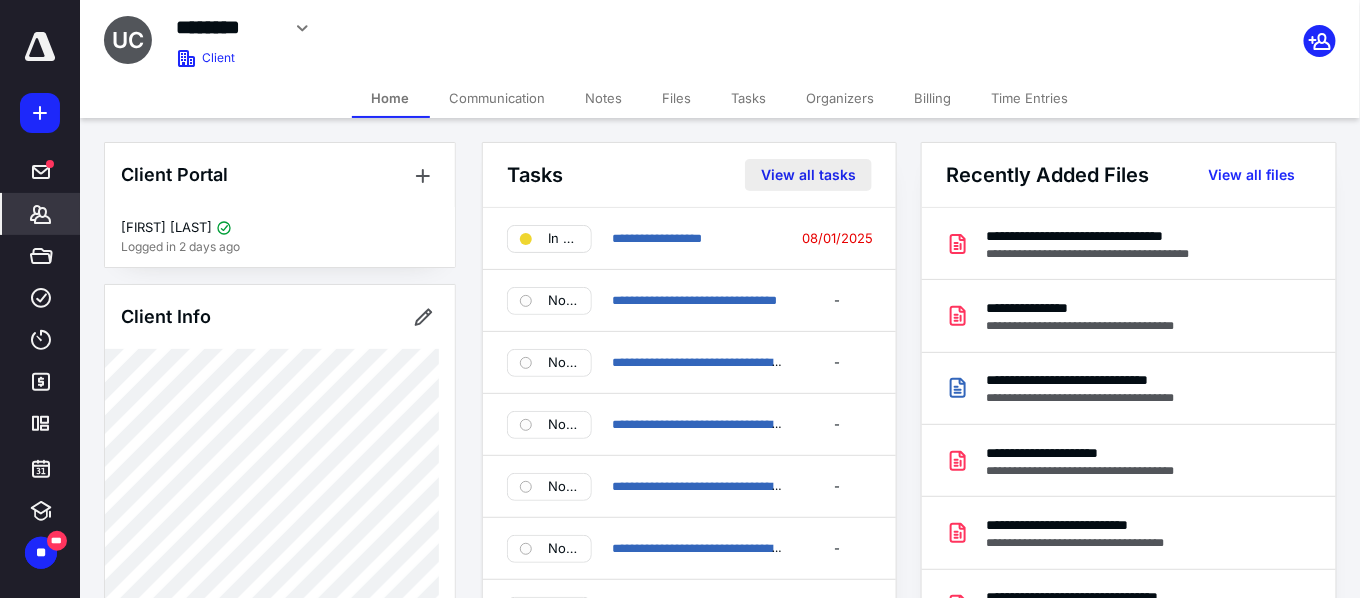 click on "View all tasks" at bounding box center (808, 175) 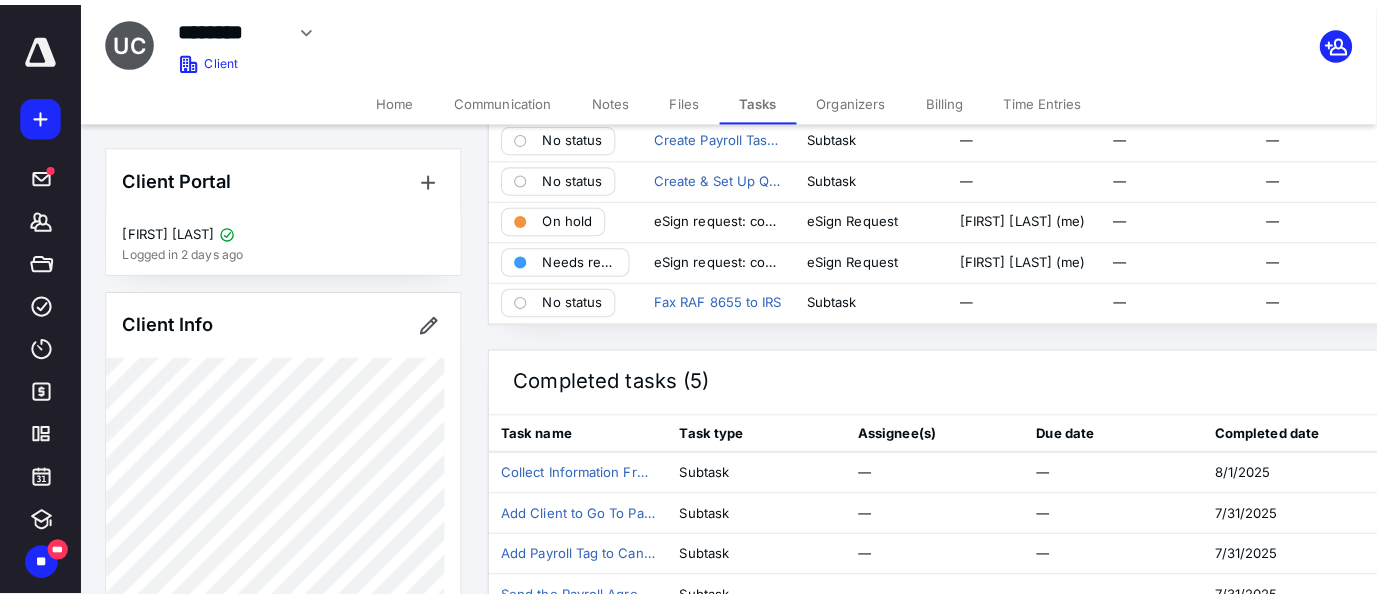 scroll, scrollTop: 453, scrollLeft: 0, axis: vertical 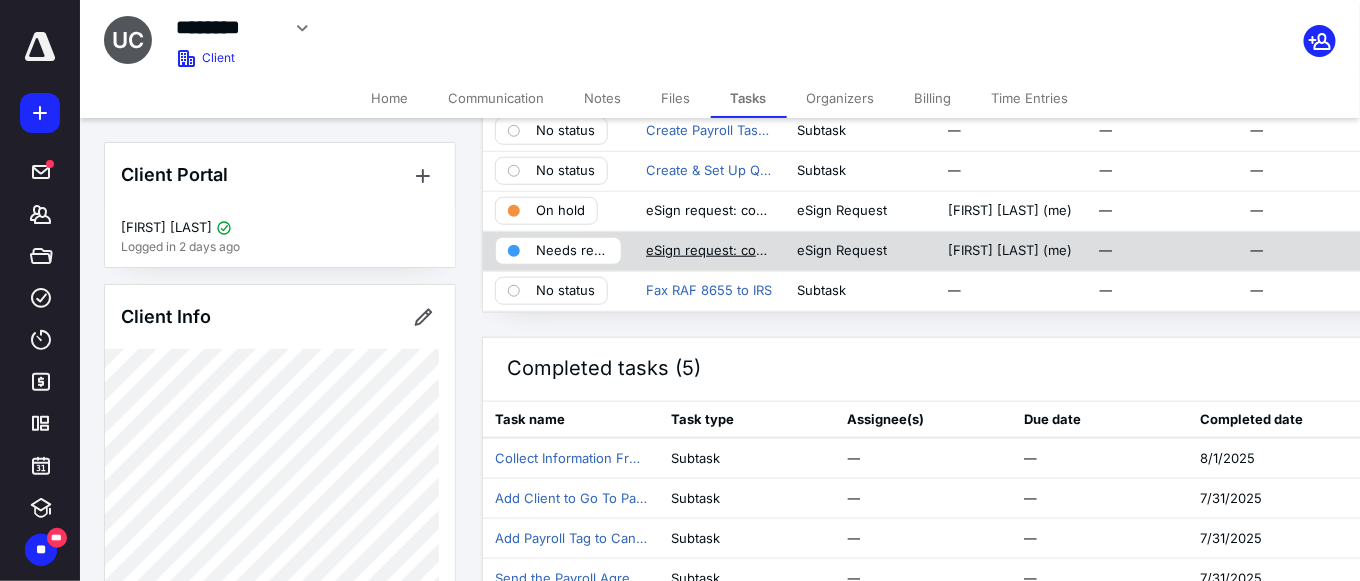 click on "eSign request: combinedfile.pdf" at bounding box center (709, 251) 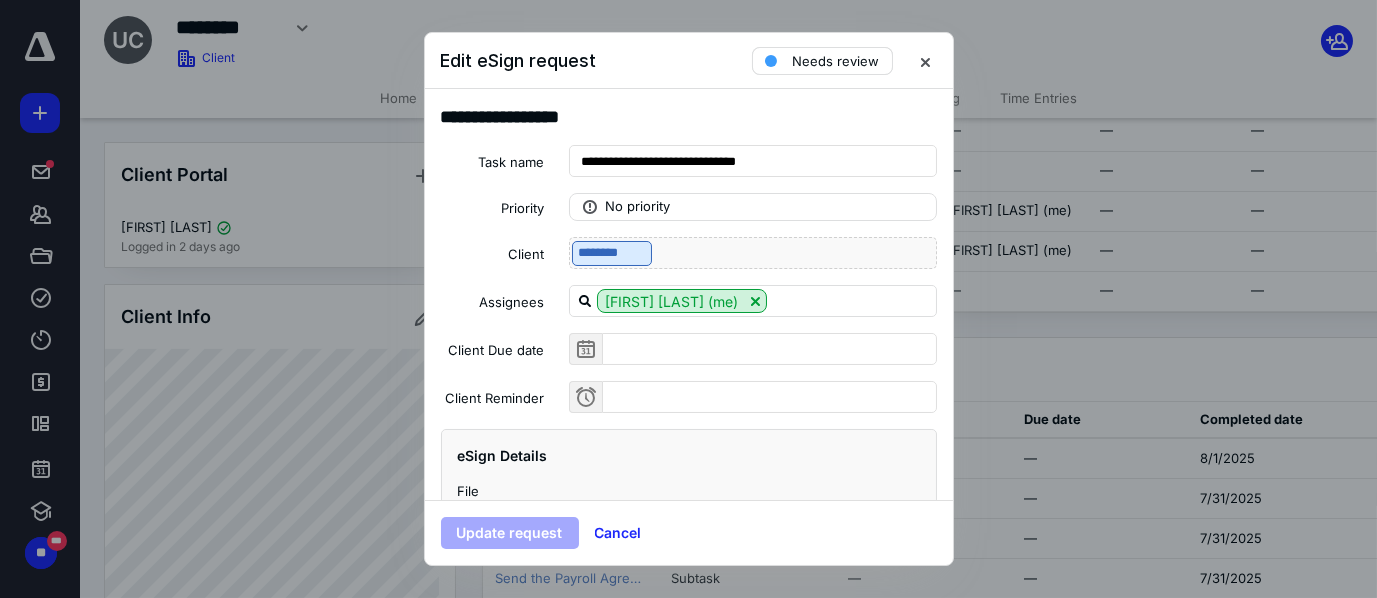 click on "Needs review" at bounding box center (836, 61) 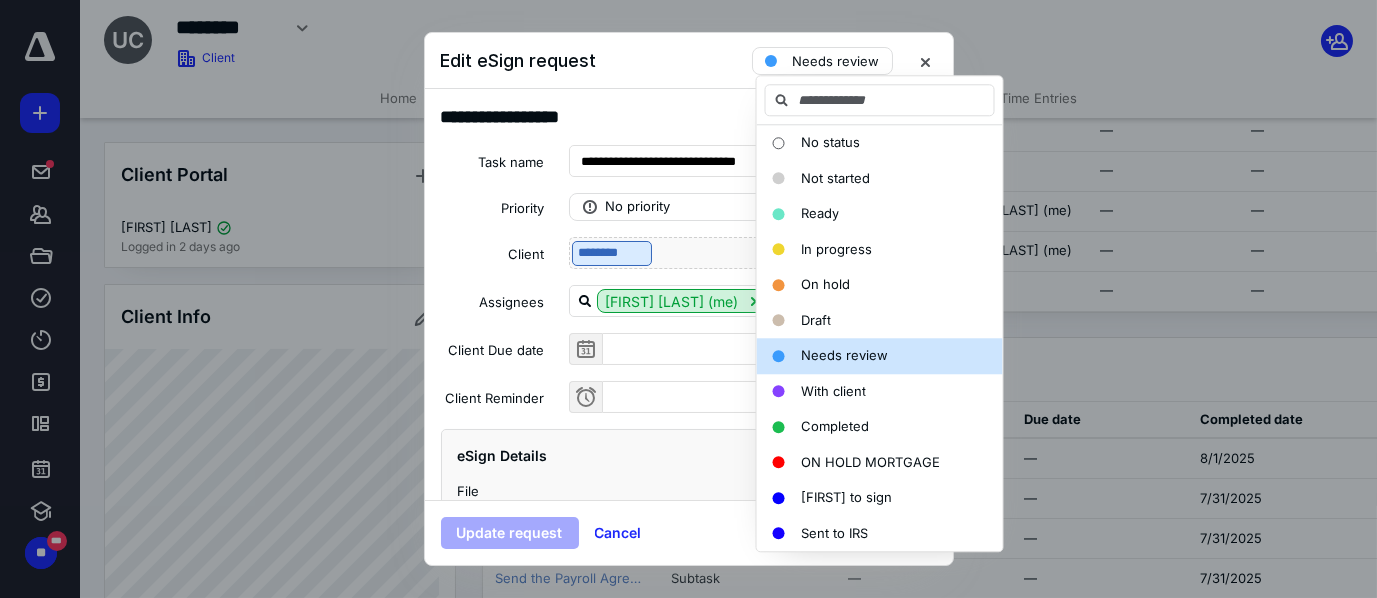 click at bounding box center [688, 299] 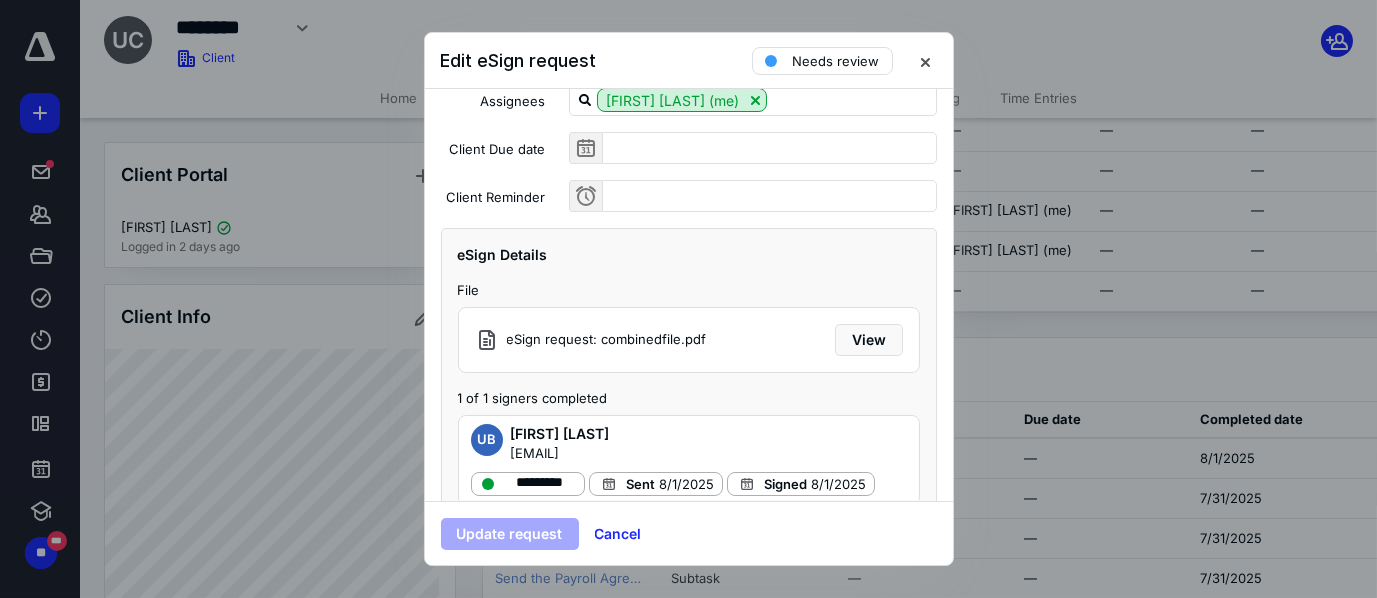 scroll, scrollTop: 232, scrollLeft: 0, axis: vertical 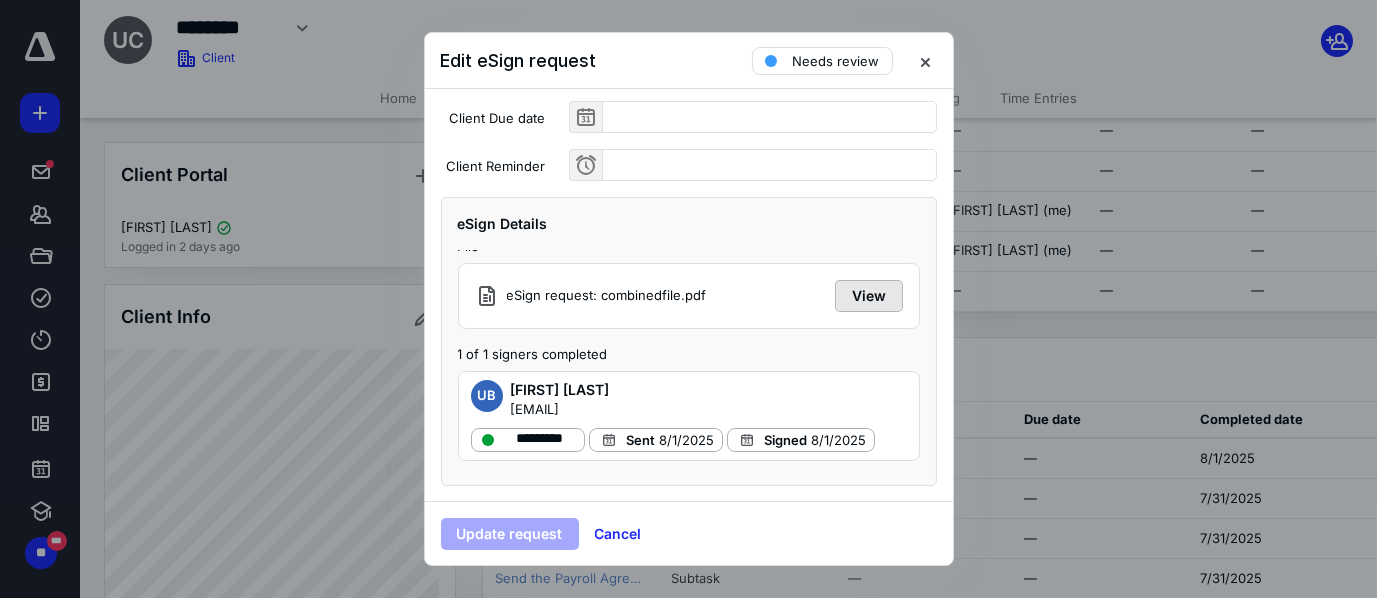 click on "View" at bounding box center (869, 296) 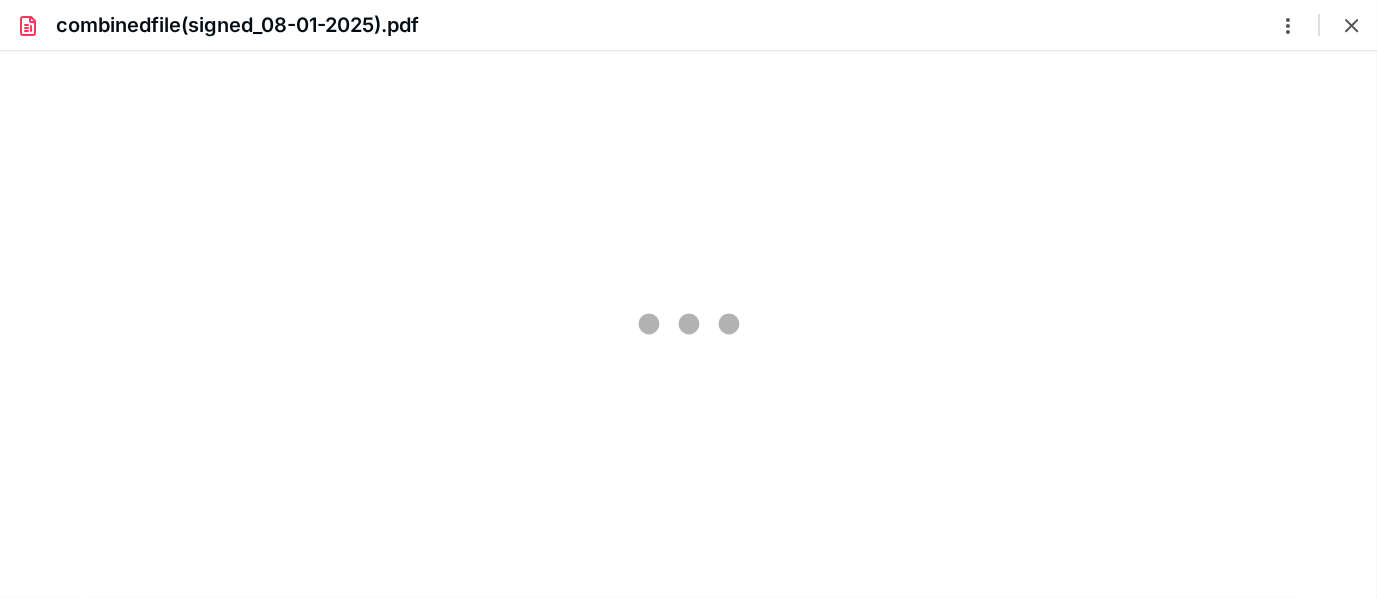 scroll, scrollTop: 0, scrollLeft: 0, axis: both 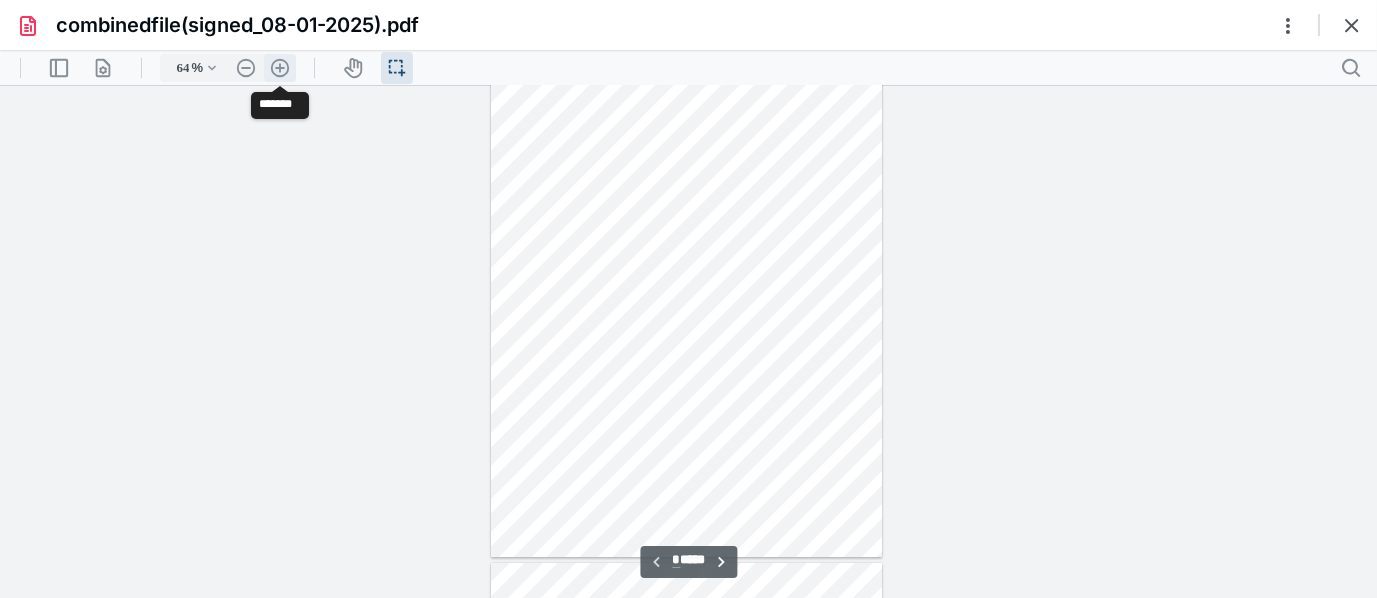 click on ".cls-1{fill:#abb0c4;} icon - header - zoom - in - line" at bounding box center [280, 68] 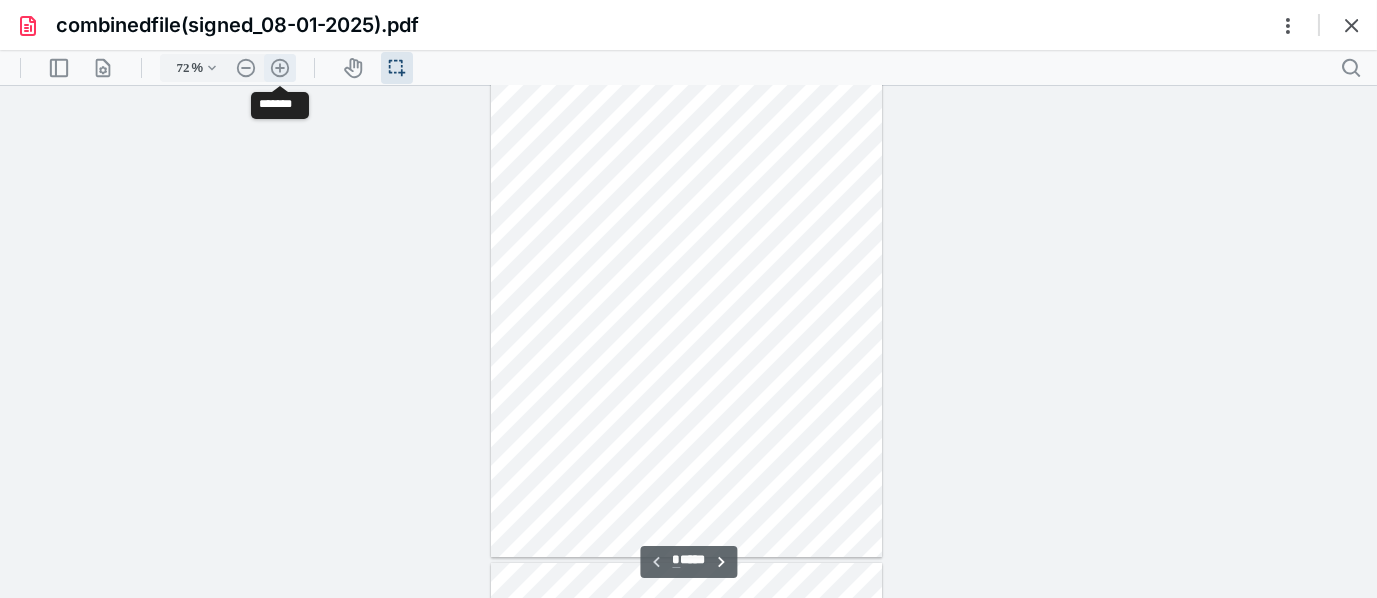 click on ".cls-1{fill:#abb0c4;} icon - header - zoom - in - line" at bounding box center (280, 68) 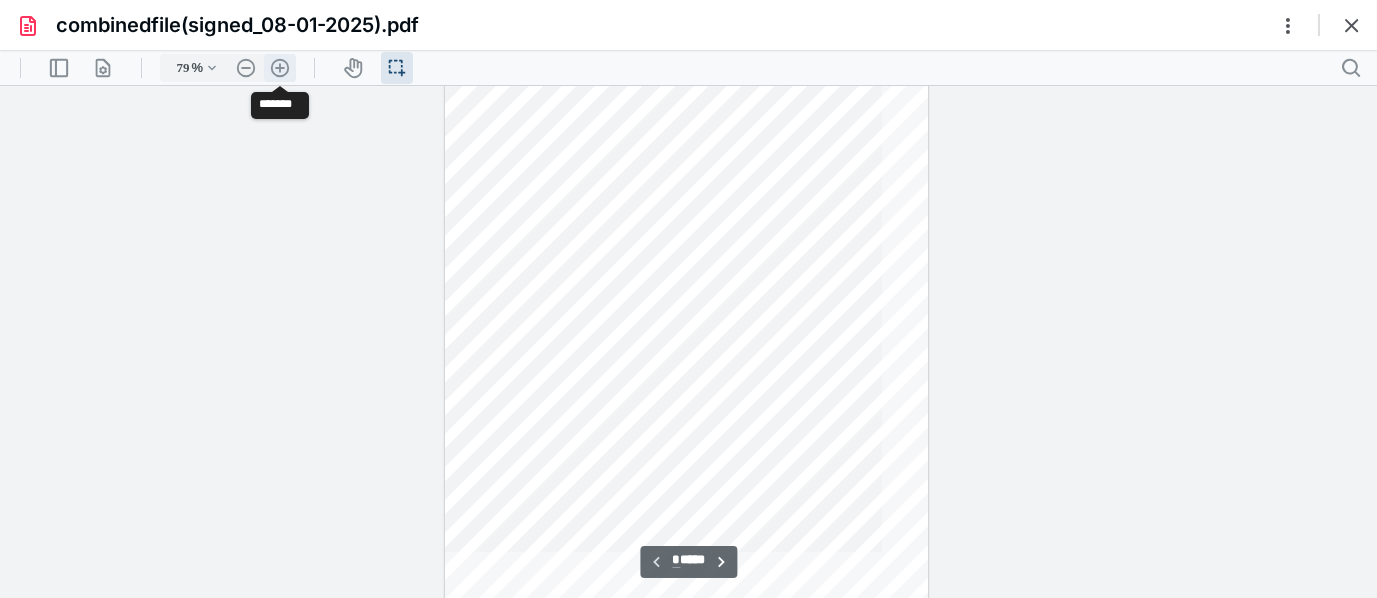 click on ".cls-1{fill:#abb0c4;} icon - header - zoom - in - line" at bounding box center [280, 68] 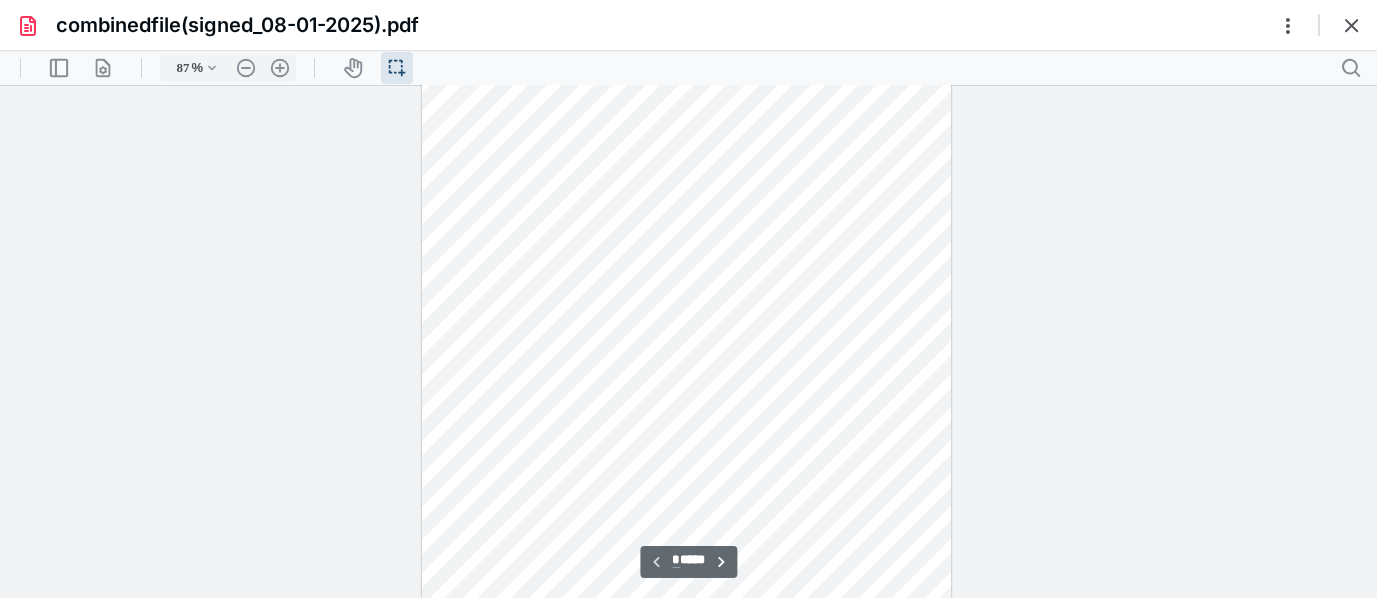 scroll, scrollTop: 0, scrollLeft: 0, axis: both 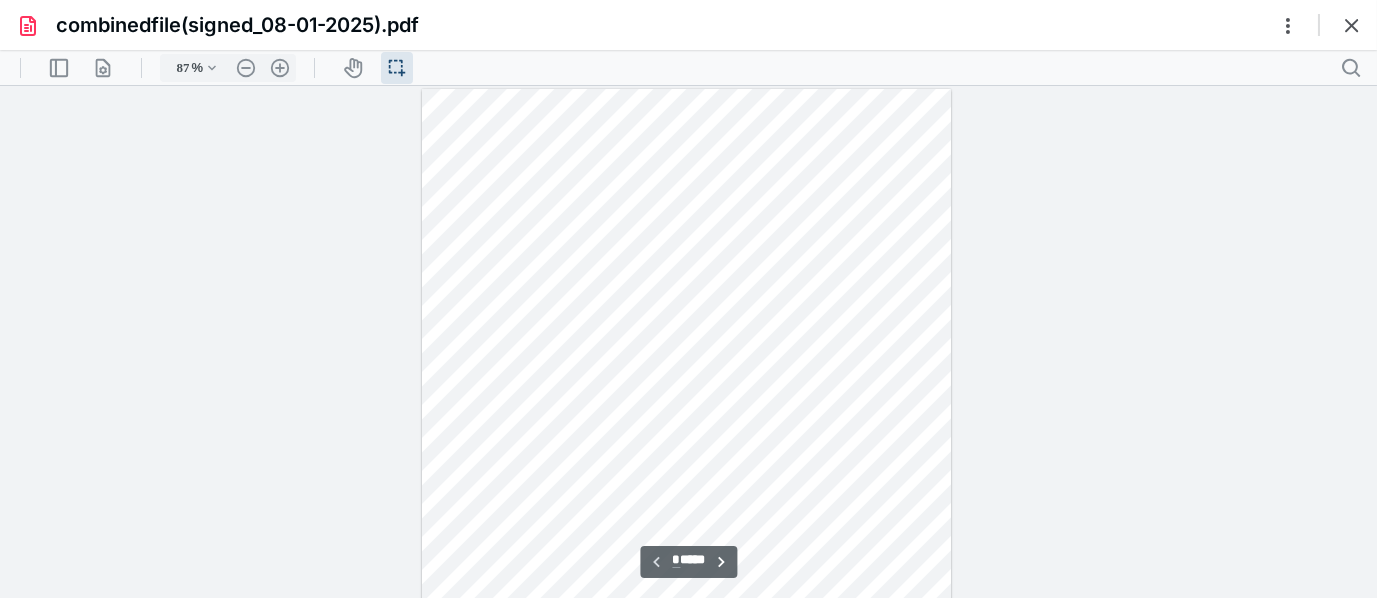 drag, startPoint x: 1374, startPoint y: 91, endPoint x: 1366, endPoint y: 121, distance: 31.04835 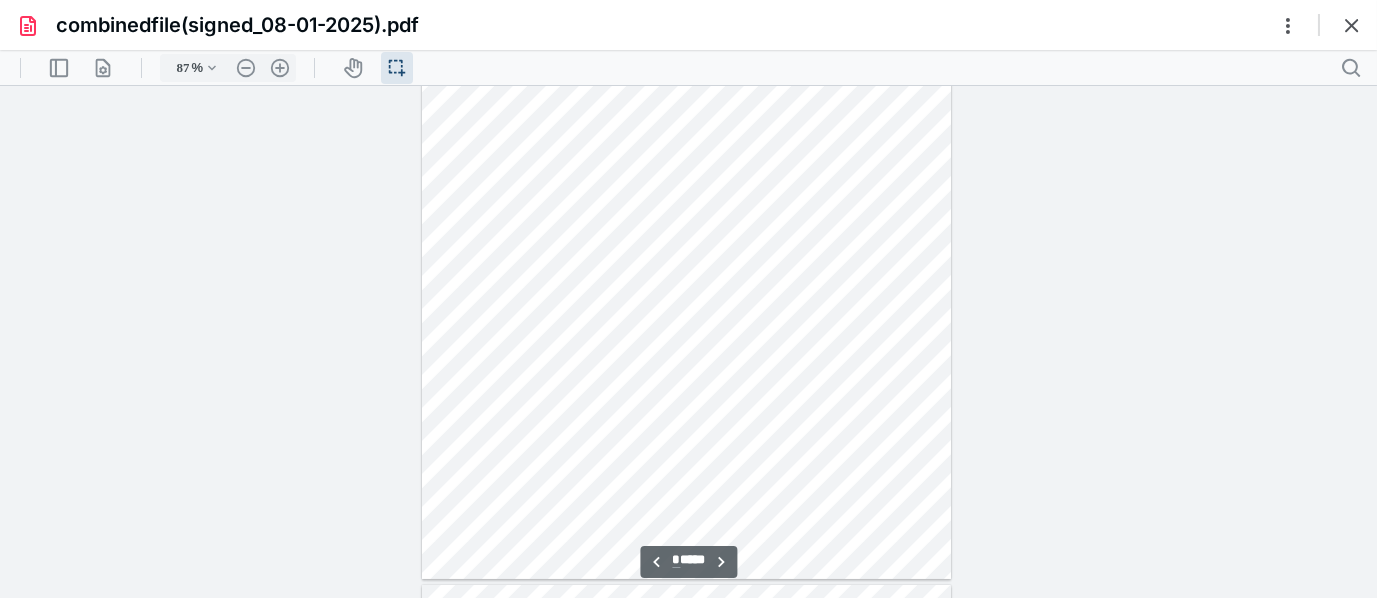 scroll, scrollTop: 67, scrollLeft: 0, axis: vertical 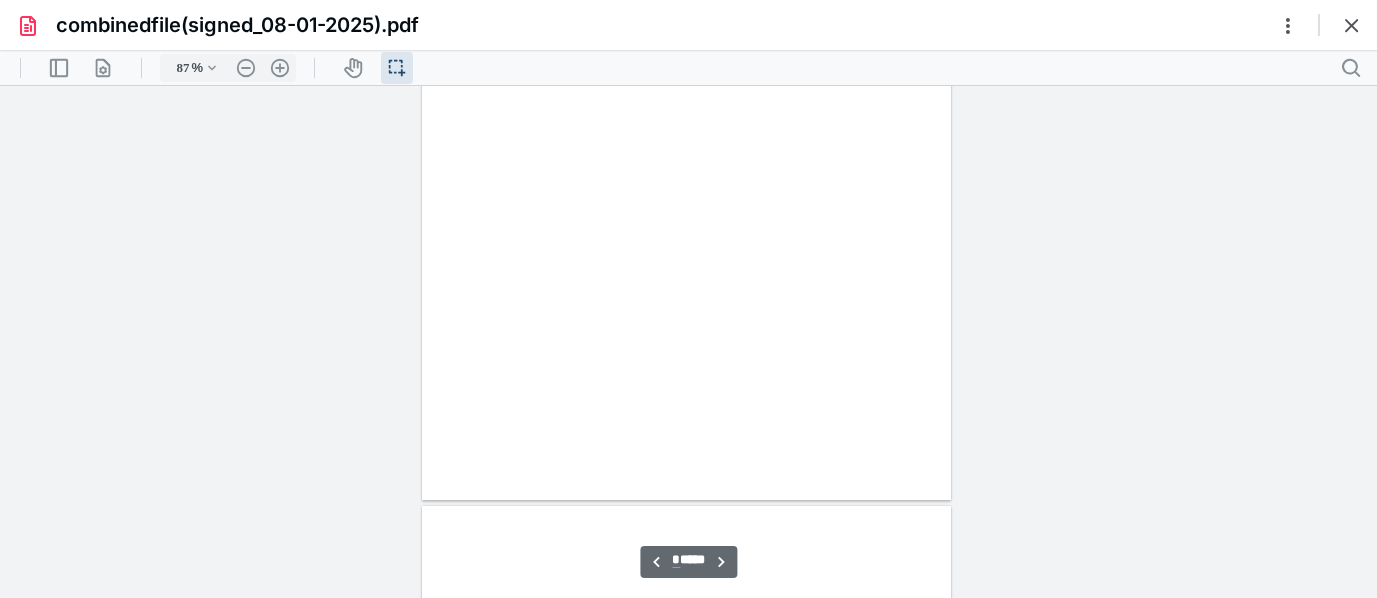 type on "*" 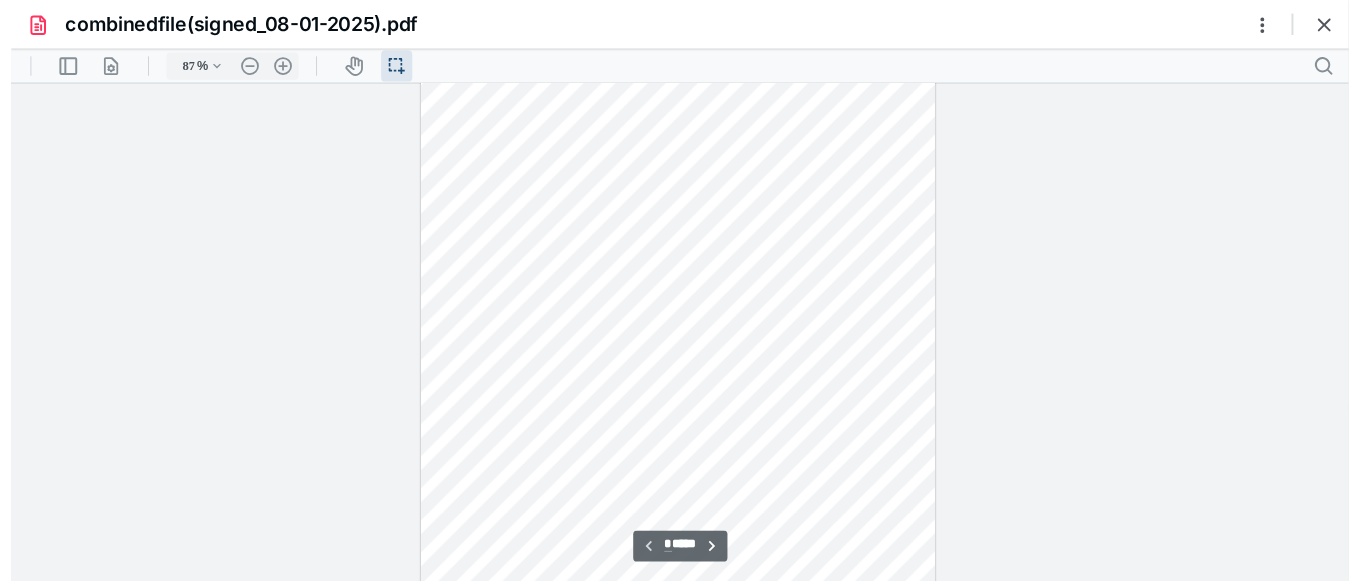 scroll, scrollTop: 0, scrollLeft: 0, axis: both 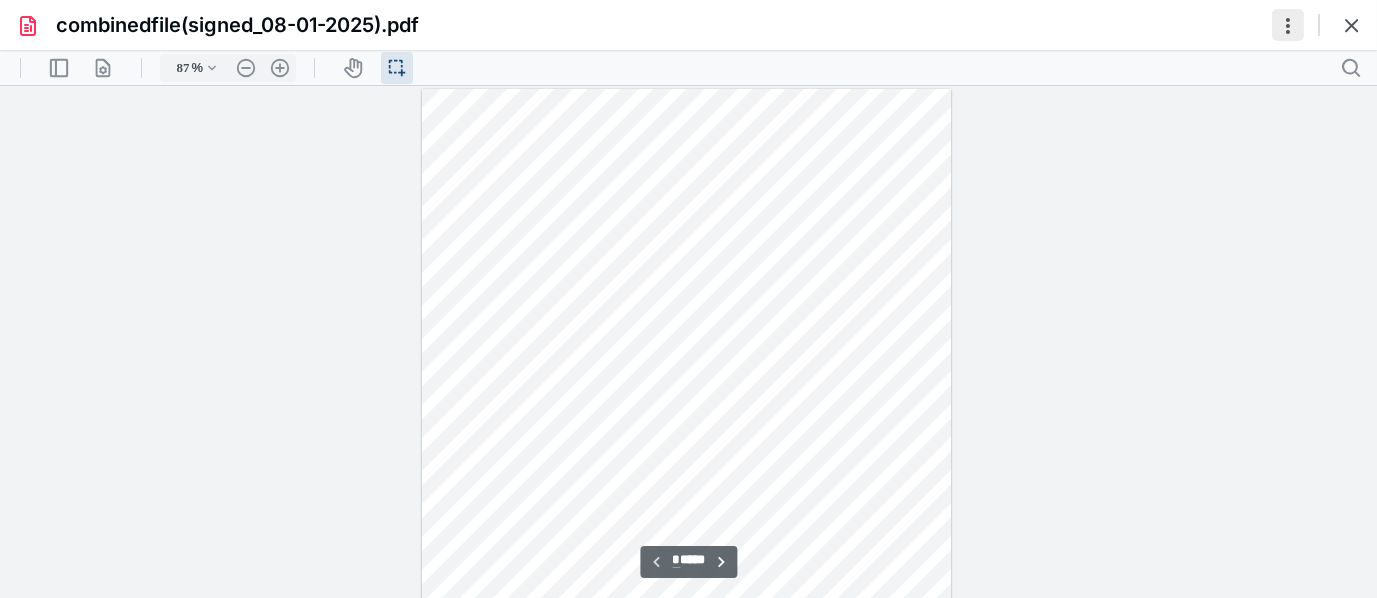 click at bounding box center (1288, 25) 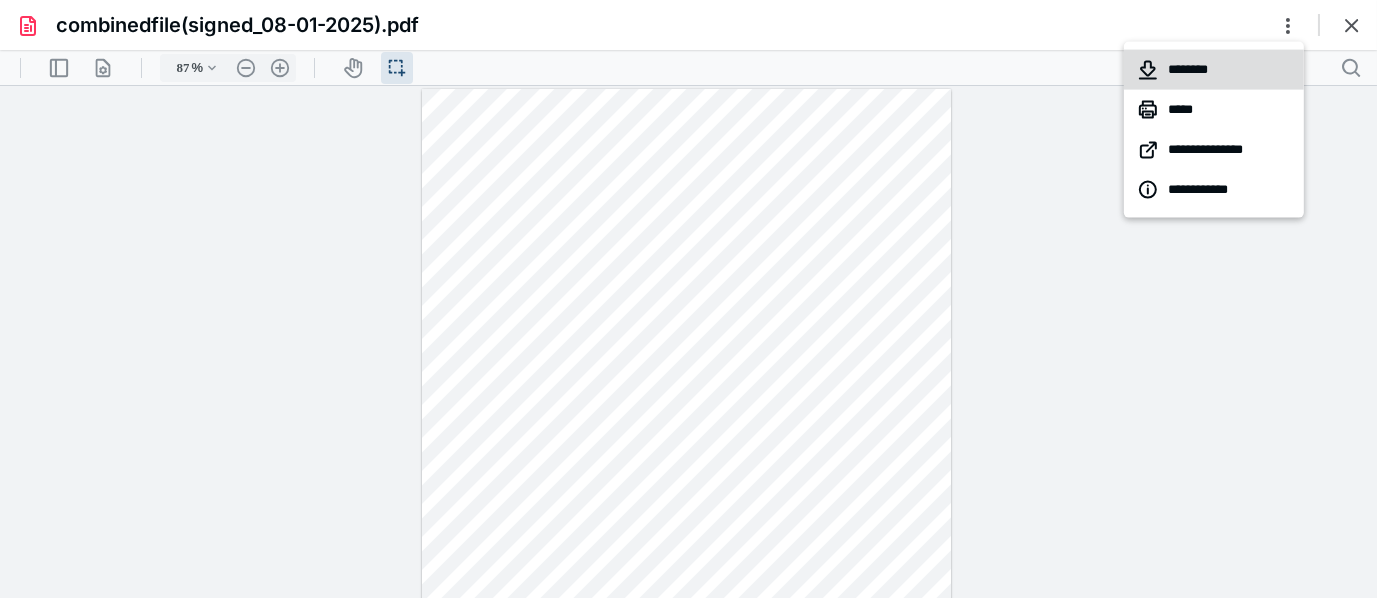click on "********" at bounding box center [1214, 70] 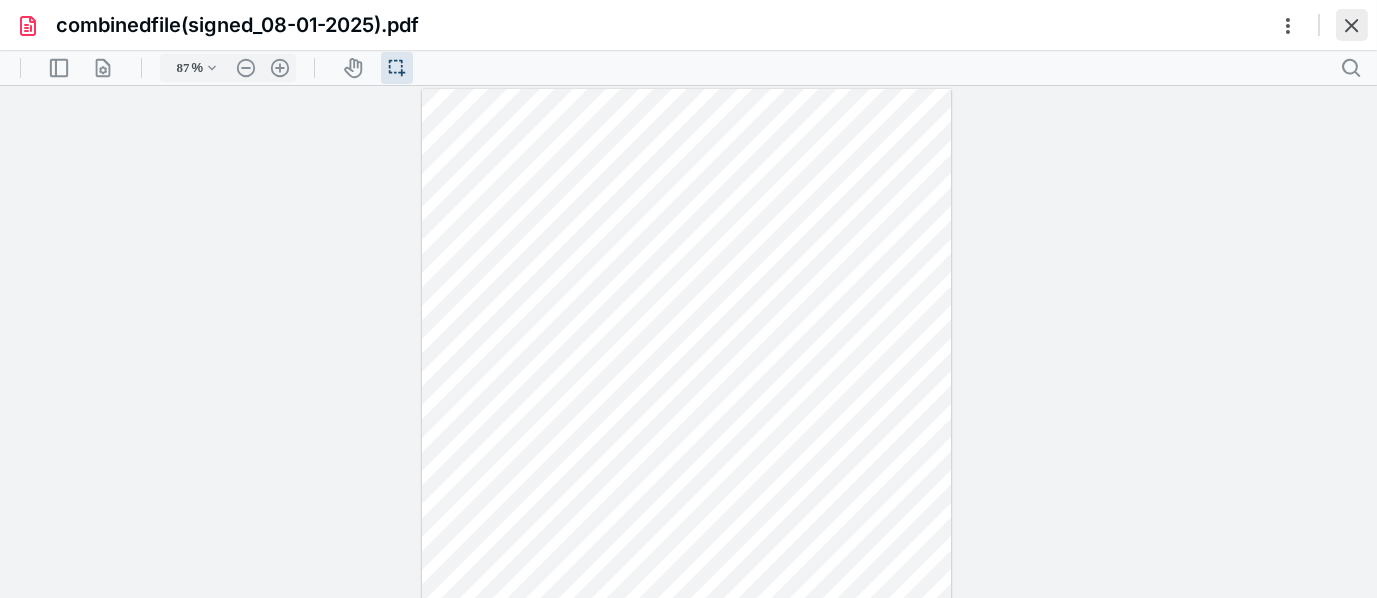 click at bounding box center (1352, 25) 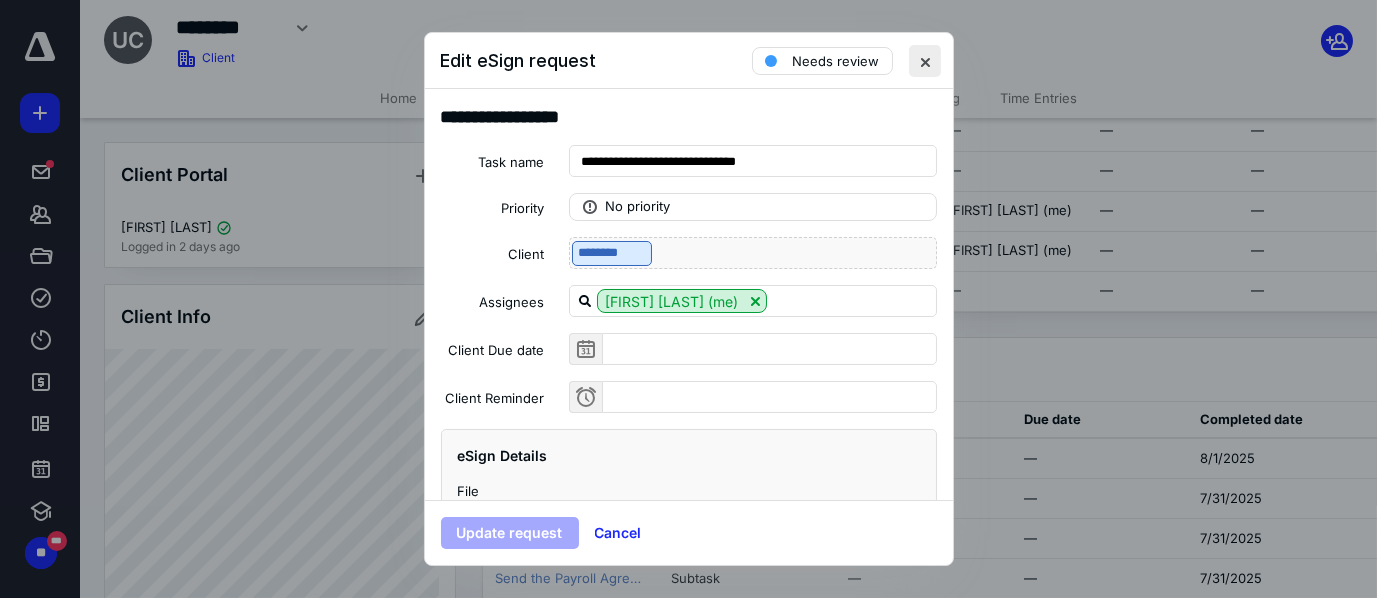 click at bounding box center [925, 61] 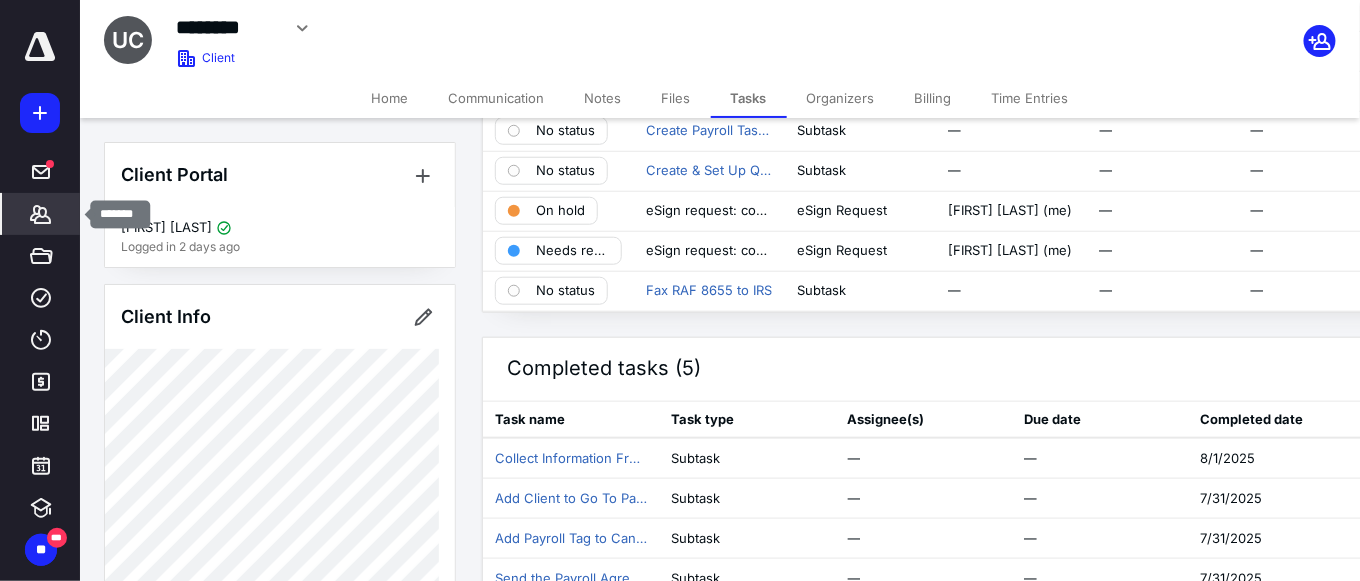 click on "*******" at bounding box center [41, 214] 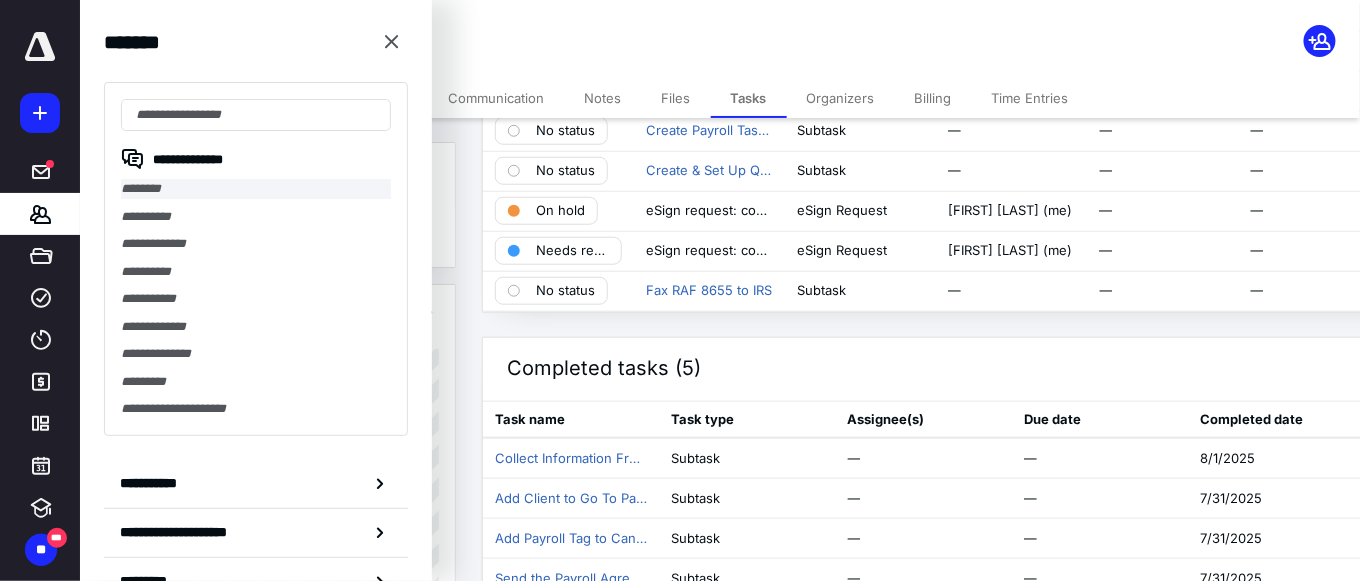 click on "********" at bounding box center (256, 189) 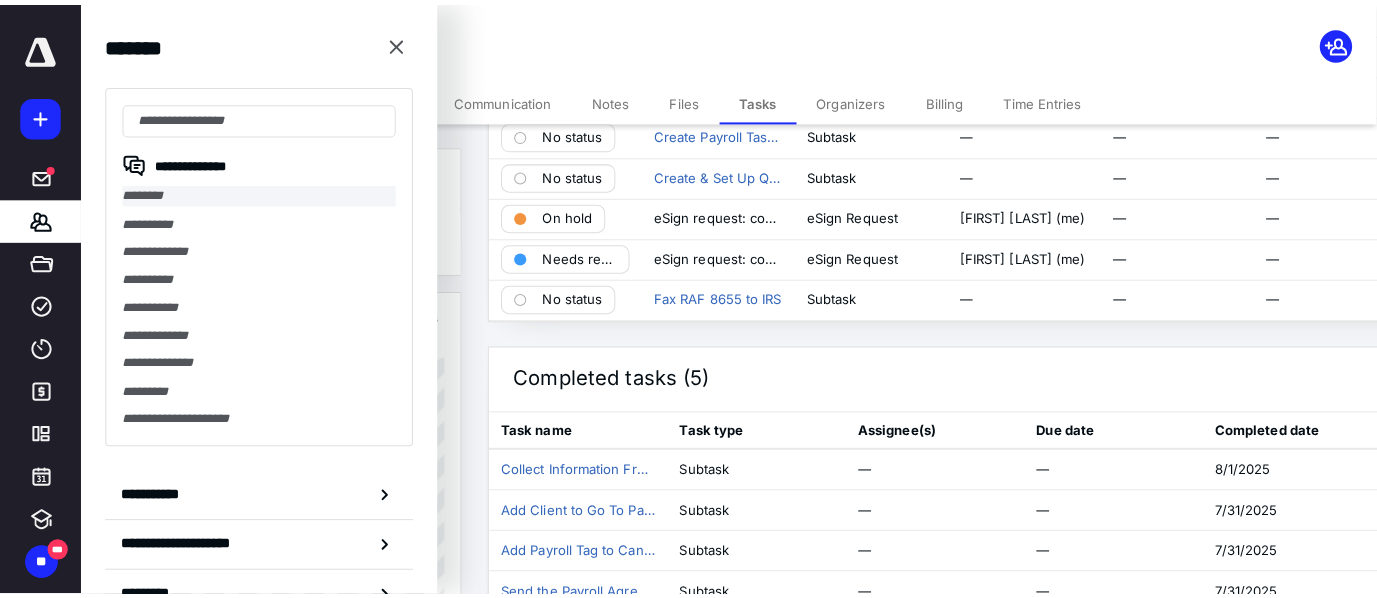 scroll, scrollTop: 0, scrollLeft: 0, axis: both 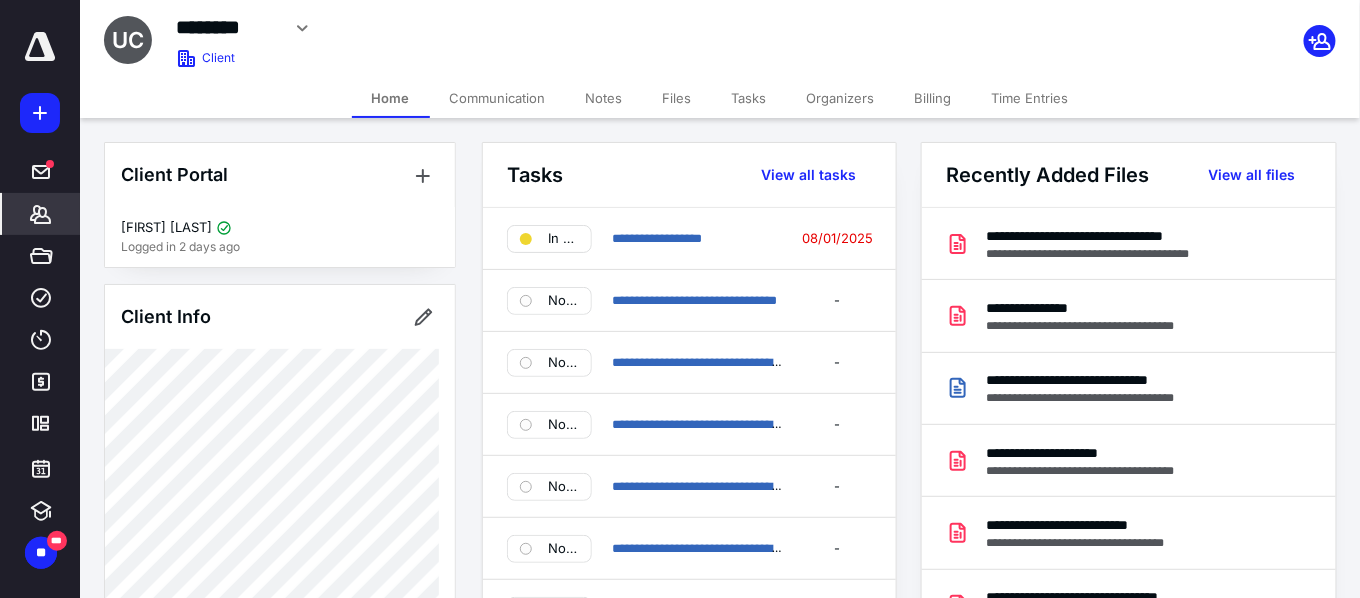 click on "Notes" at bounding box center (604, 98) 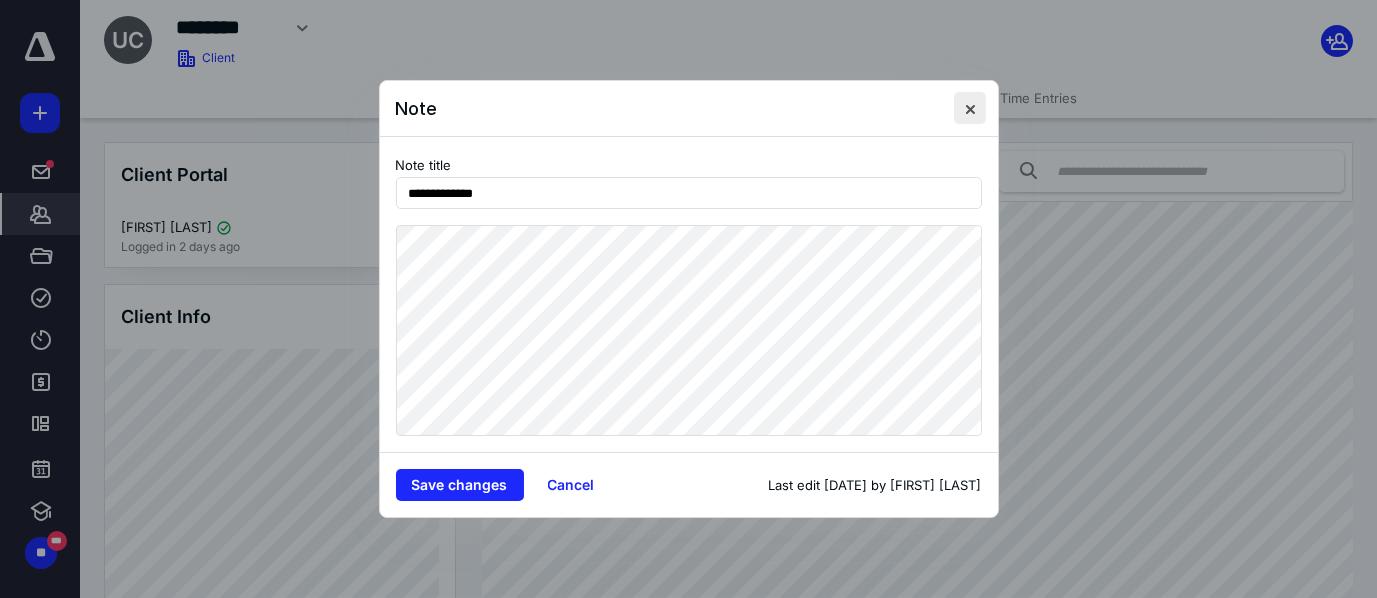 click at bounding box center [970, 108] 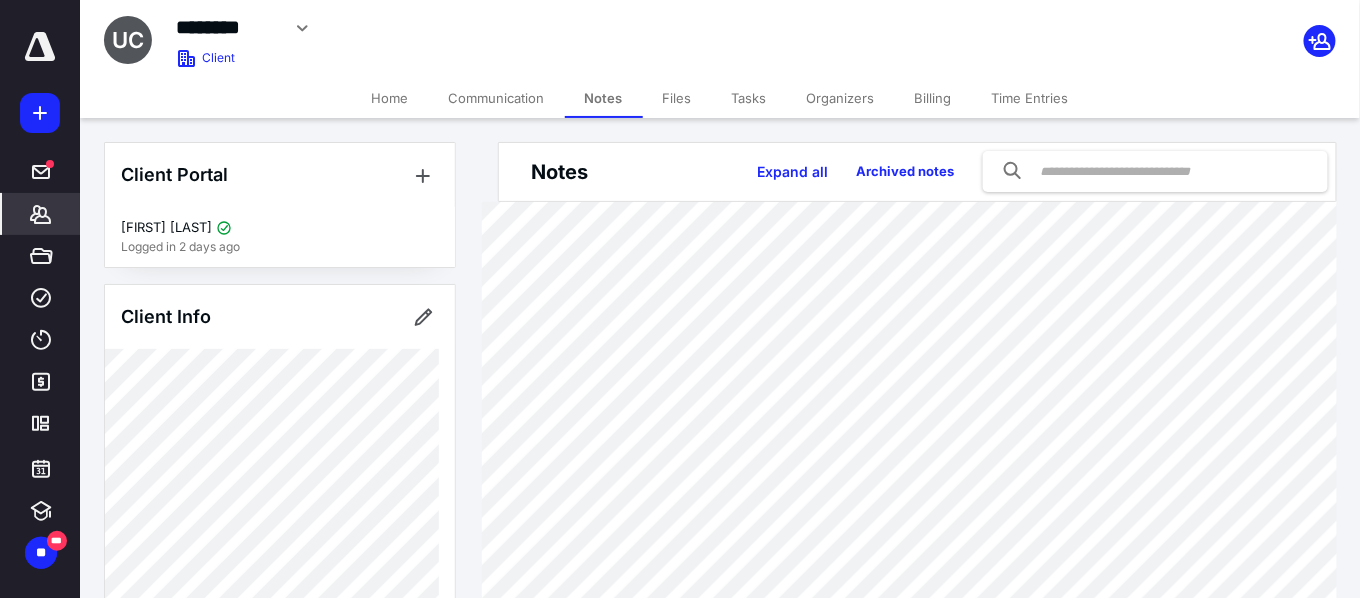 click 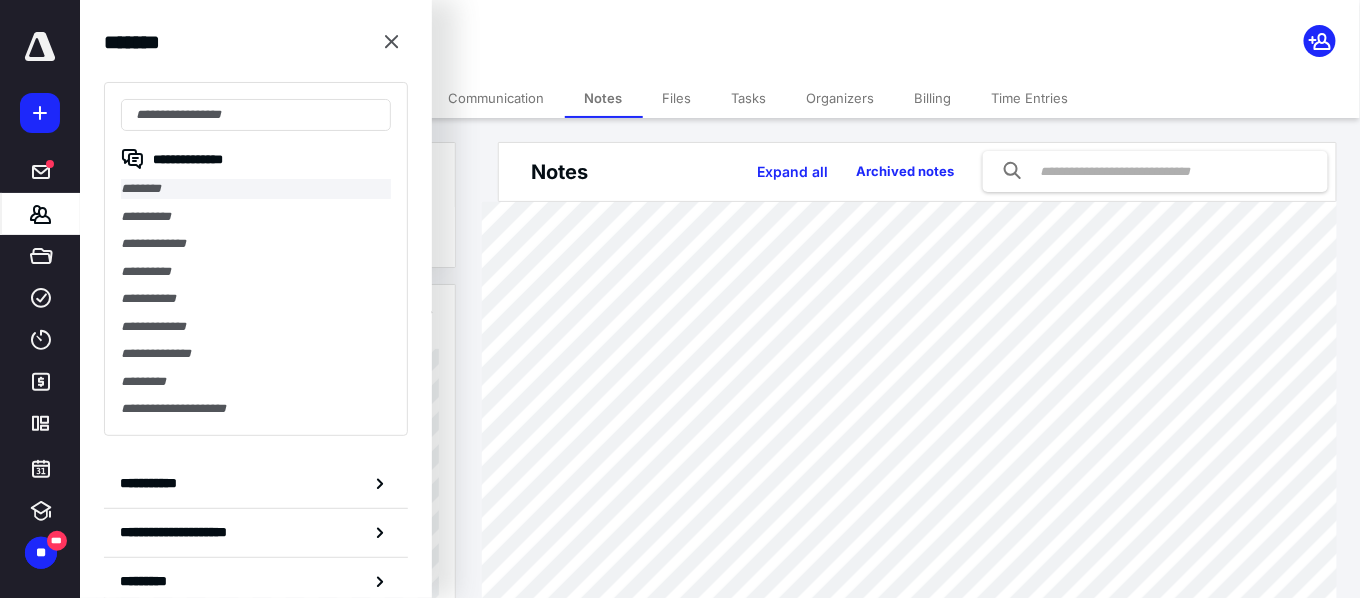 click on "********" at bounding box center (256, 189) 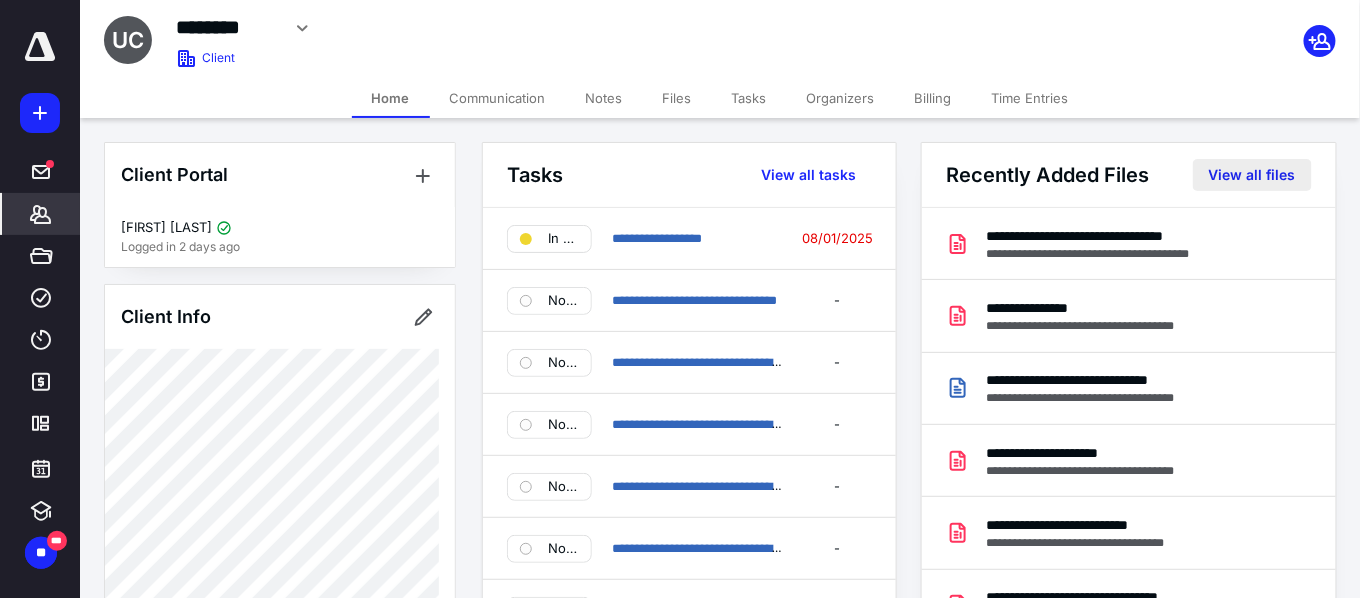 click on "View all files" at bounding box center [1252, 175] 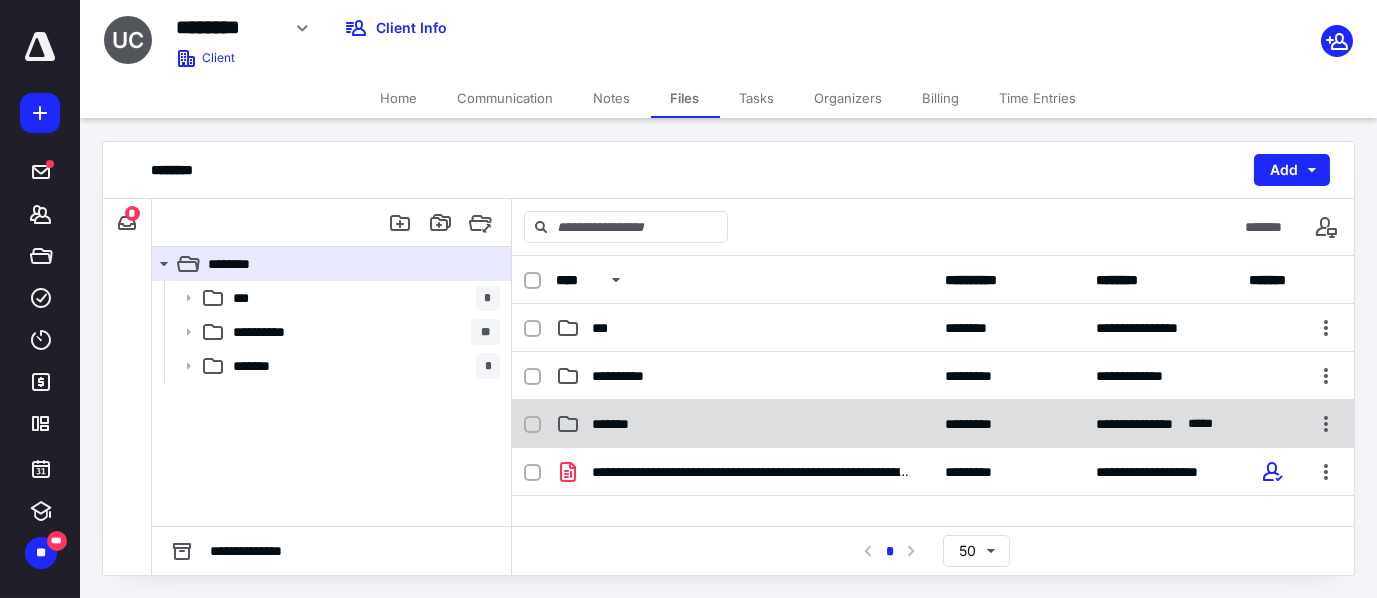 click on "*******" at bounding box center [744, 424] 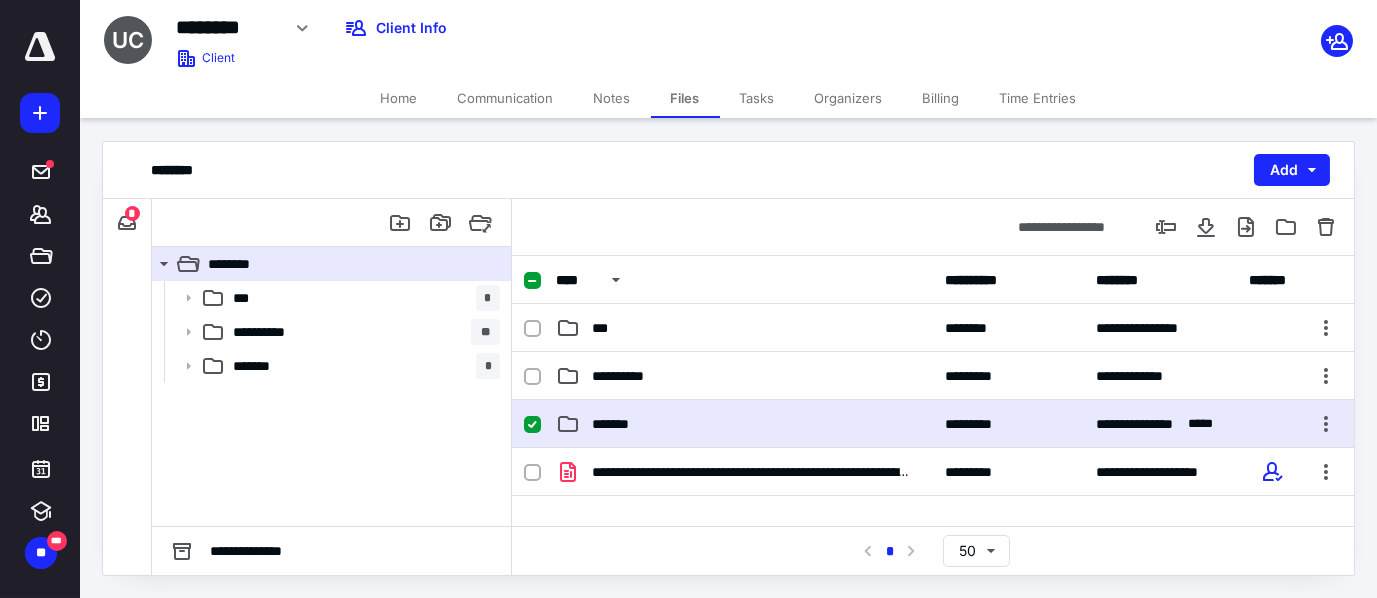 click on "*******" at bounding box center (744, 424) 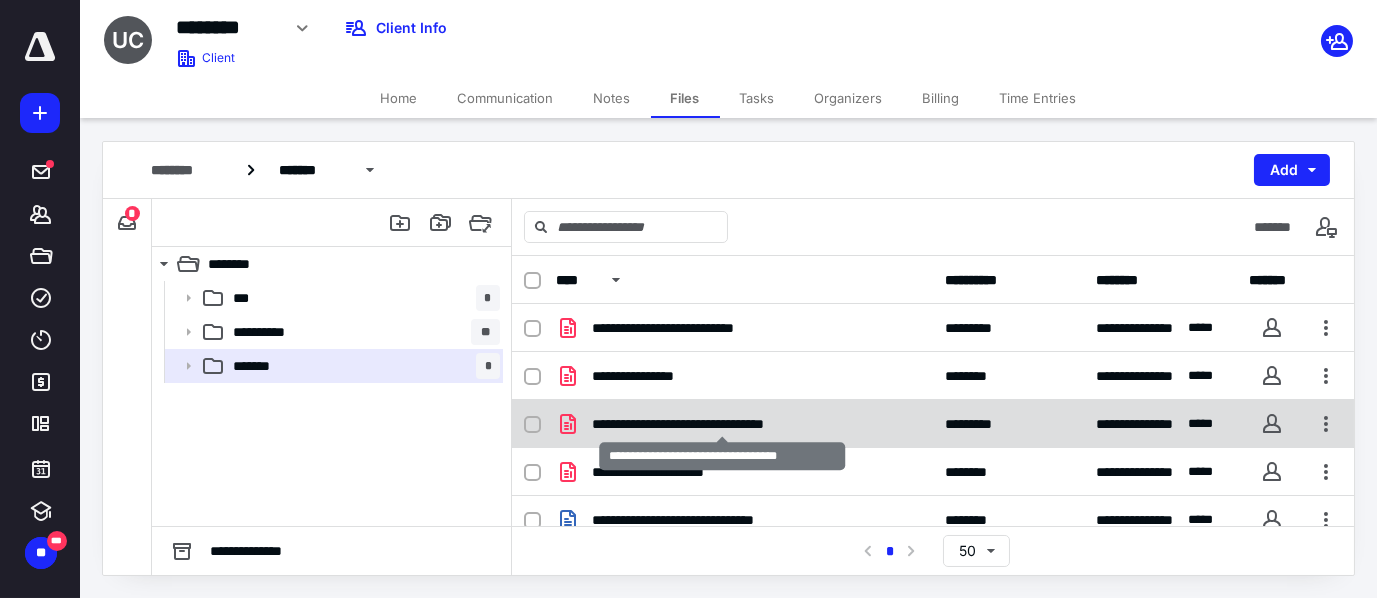 checkbox on "true" 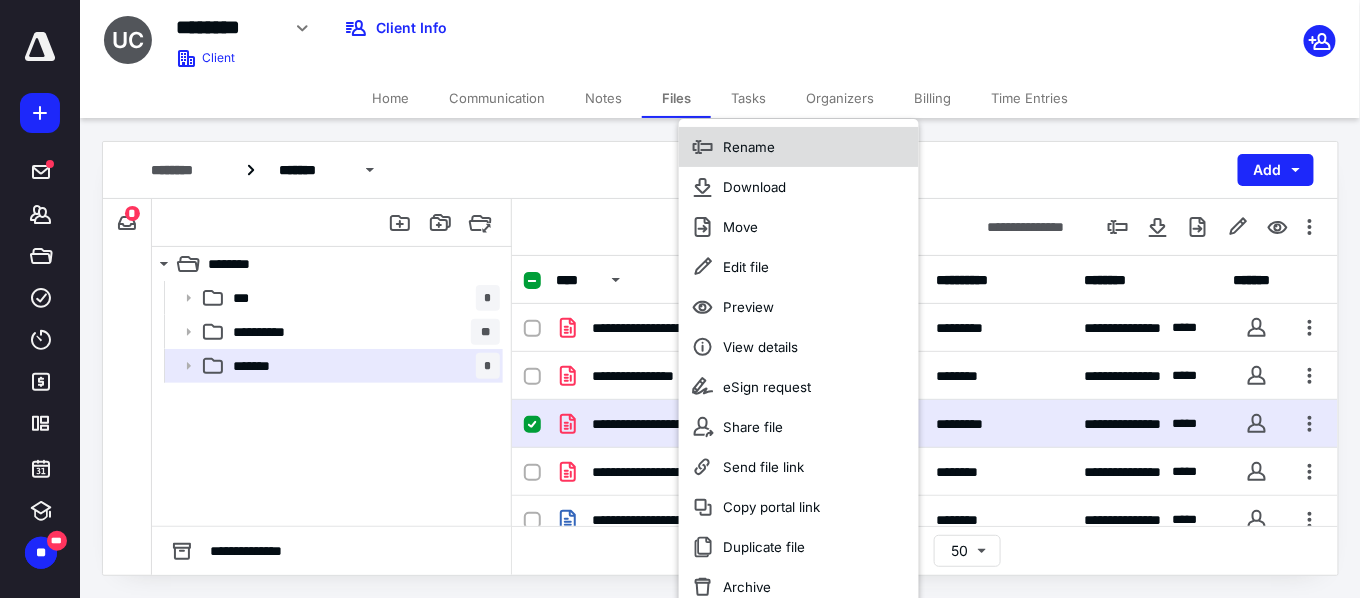 click on "Rename" at bounding box center [749, 147] 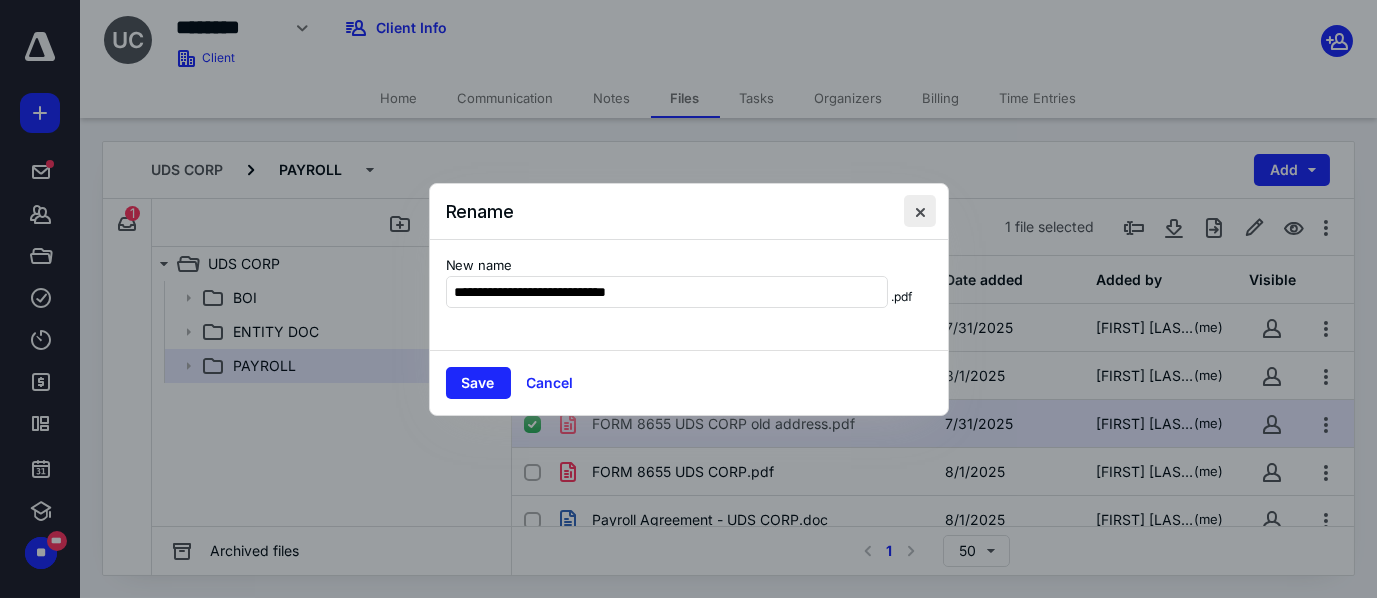 click at bounding box center [920, 211] 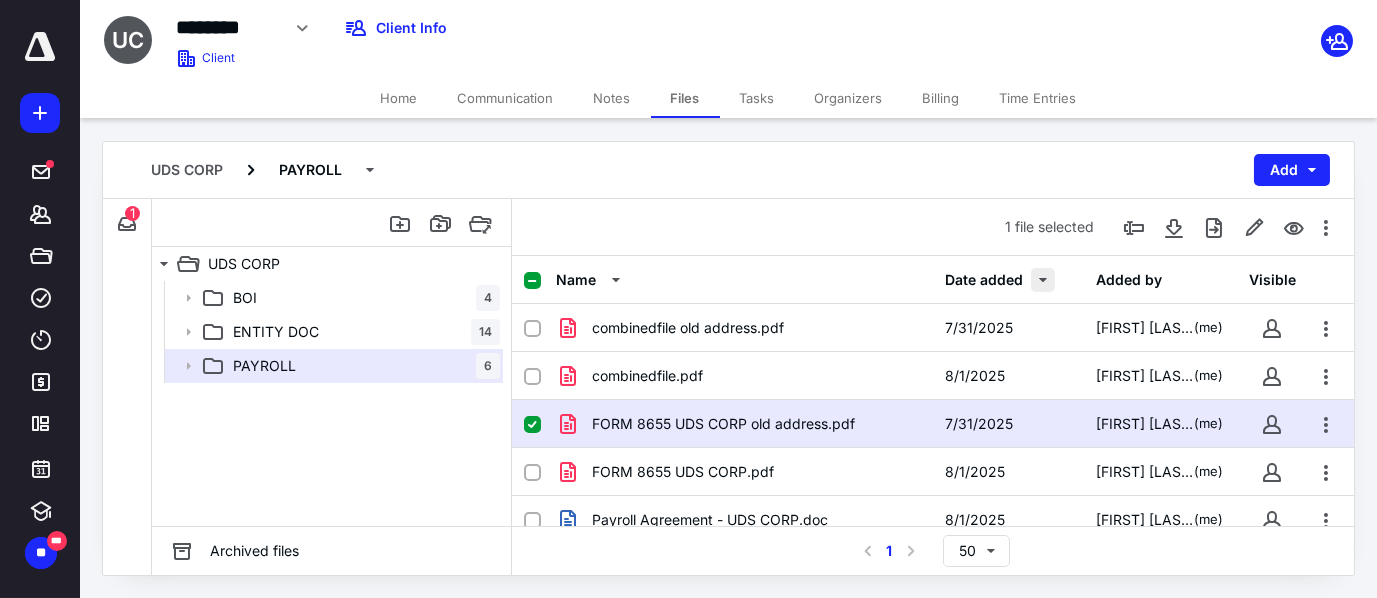 click at bounding box center [1043, 280] 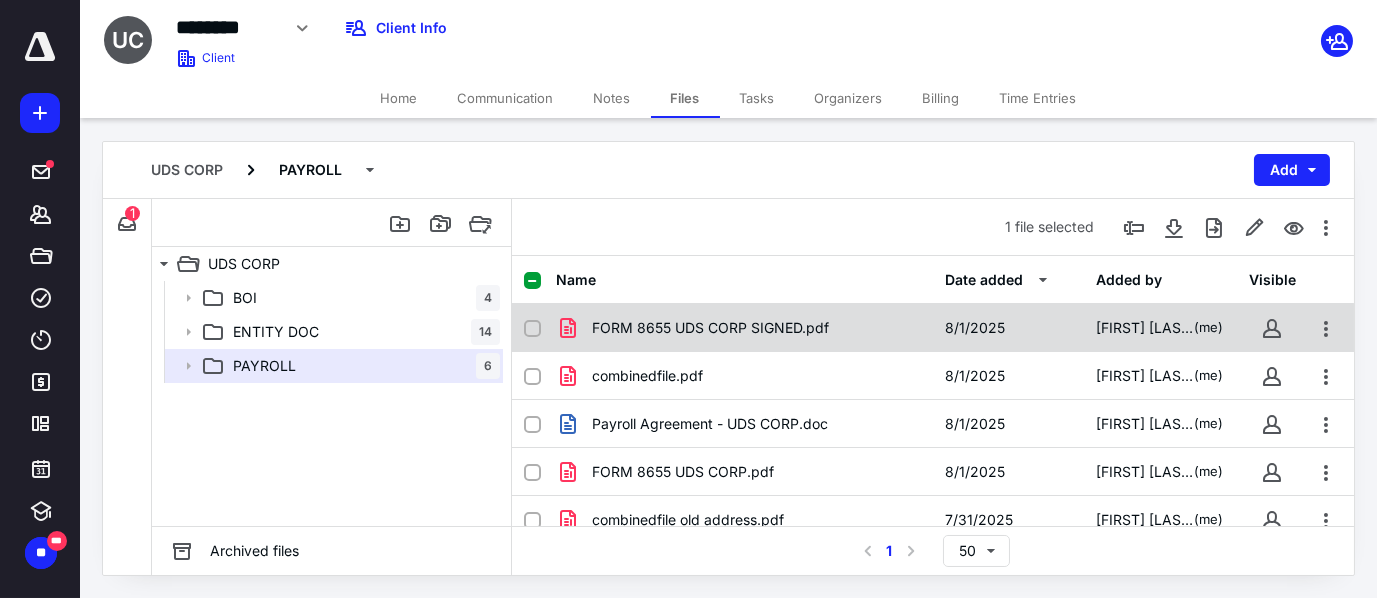 click on "FORM 8655 UDS CORP SIGNED.pdf" at bounding box center [744, 328] 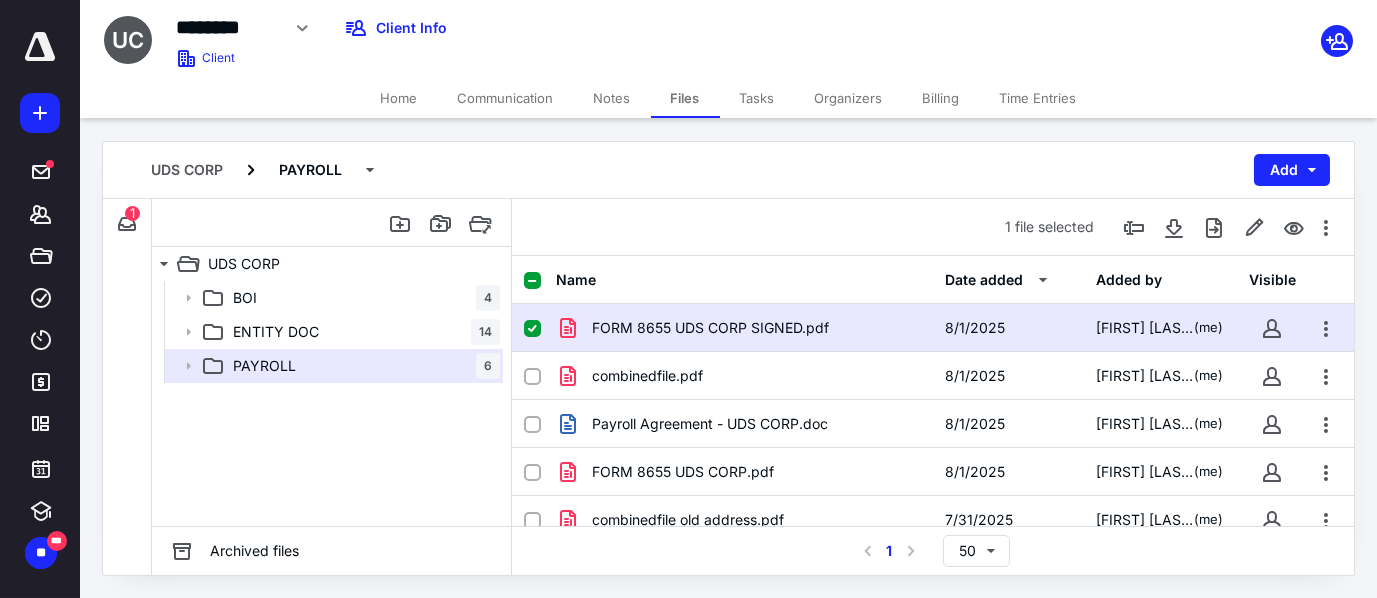 click on "FORM 8655 UDS CORP SIGNED.pdf" at bounding box center (744, 328) 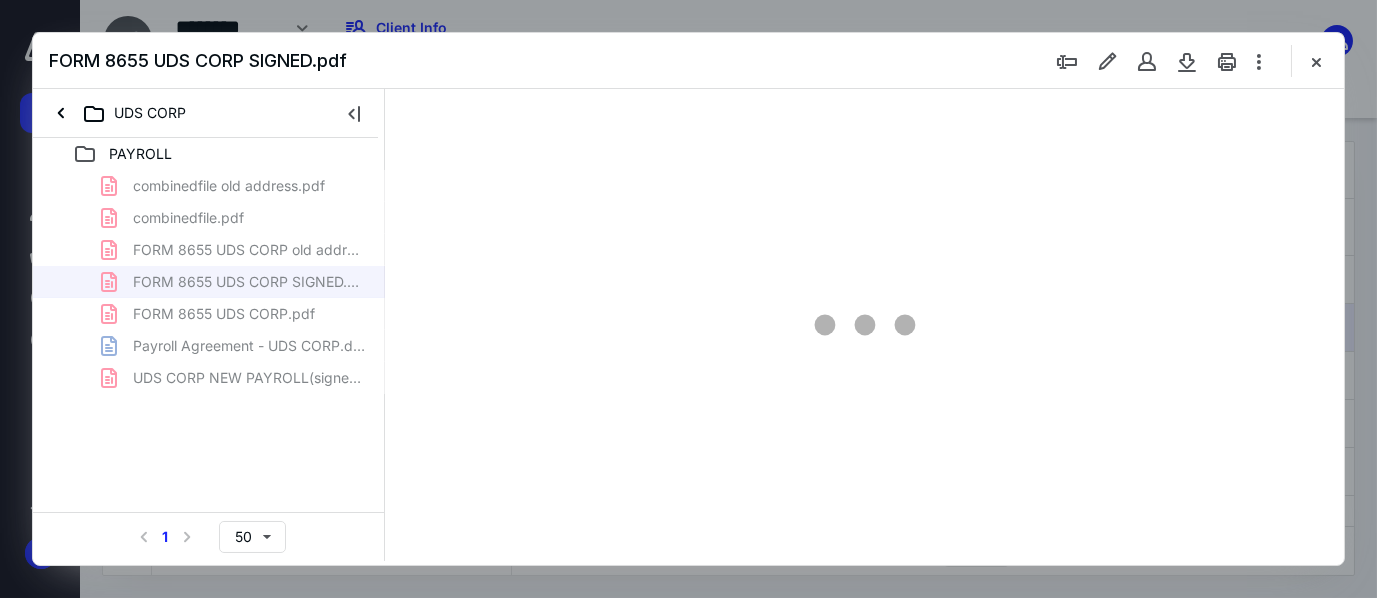 scroll, scrollTop: 0, scrollLeft: 0, axis: both 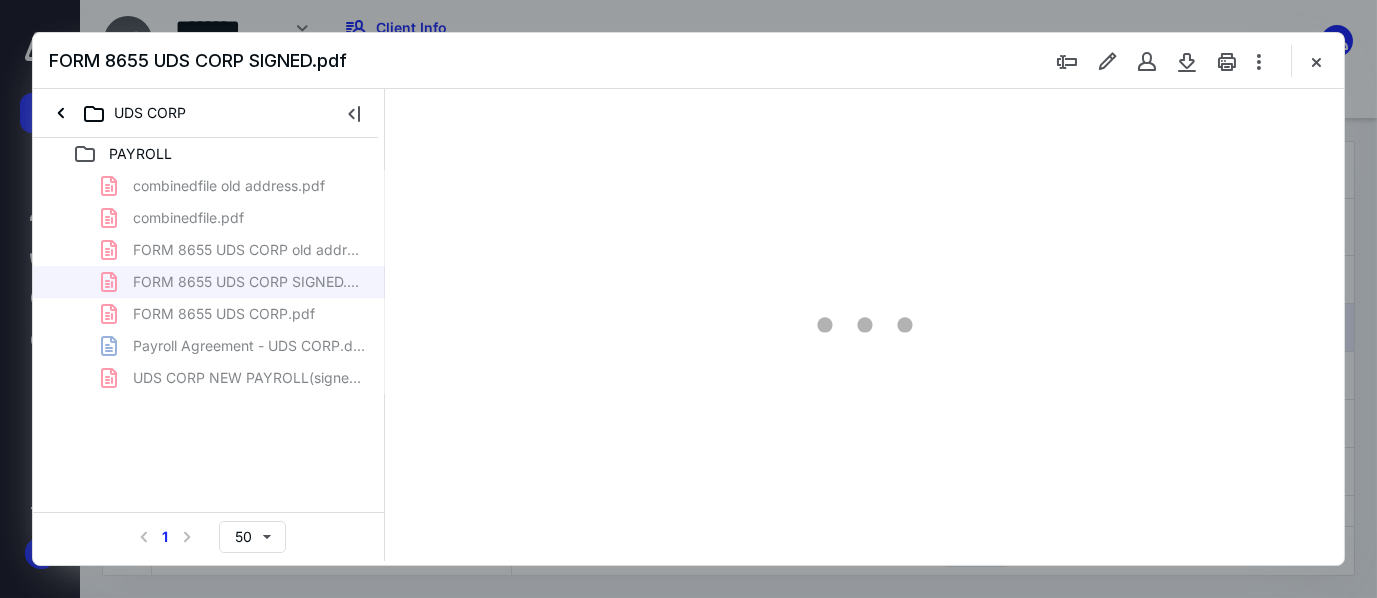 type on "50" 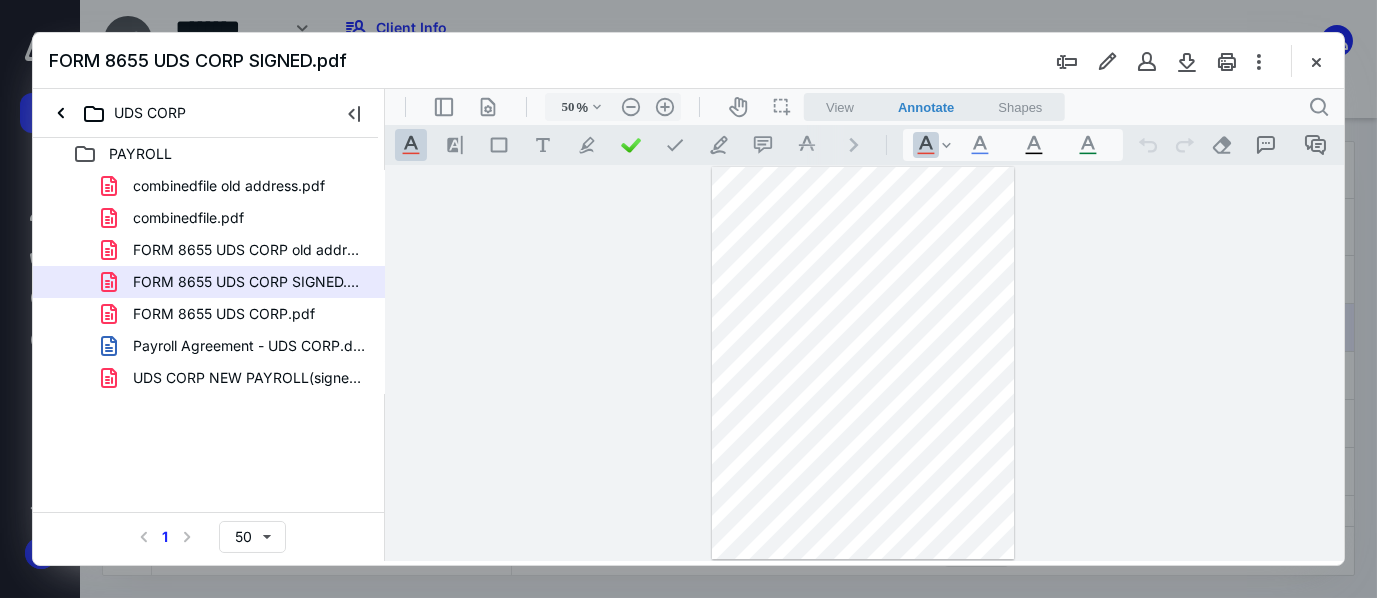 click at bounding box center [1316, 61] 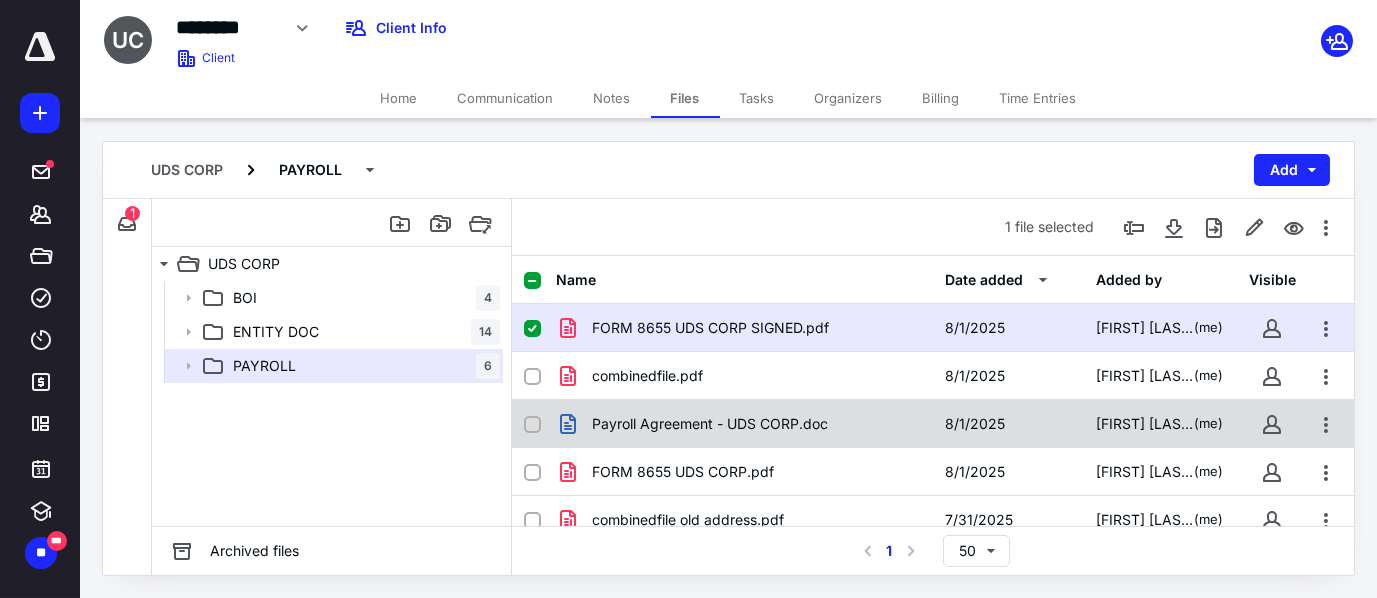 checkbox on "true" 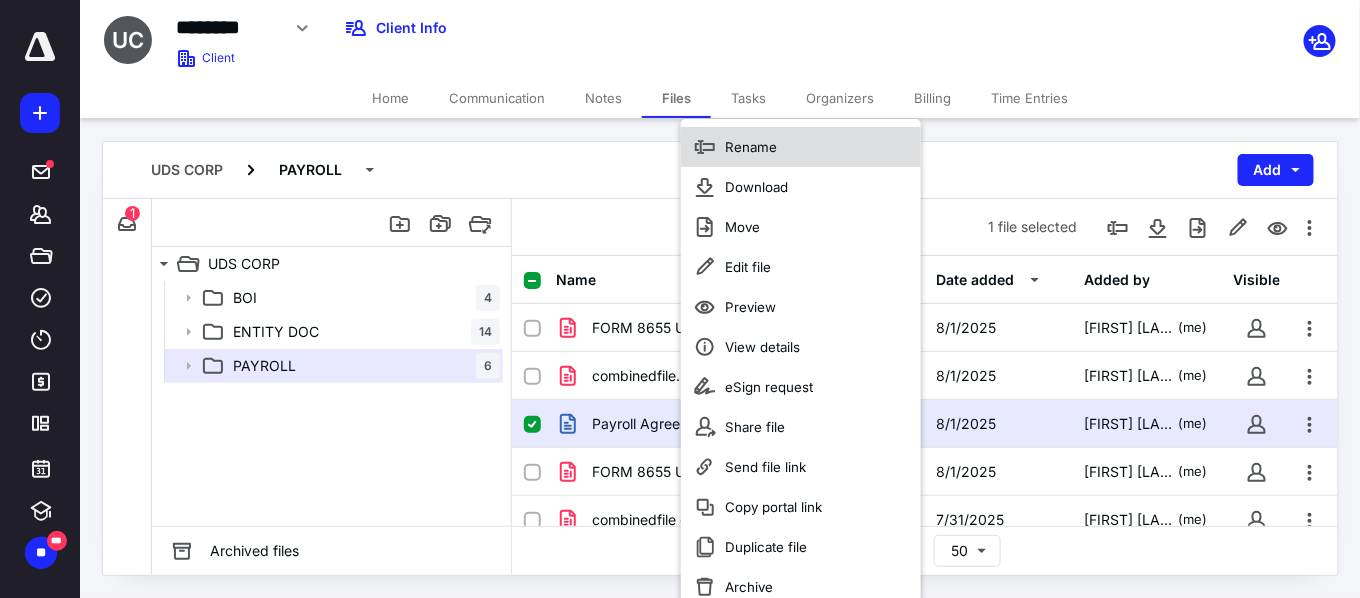 click on "Rename" at bounding box center (751, 147) 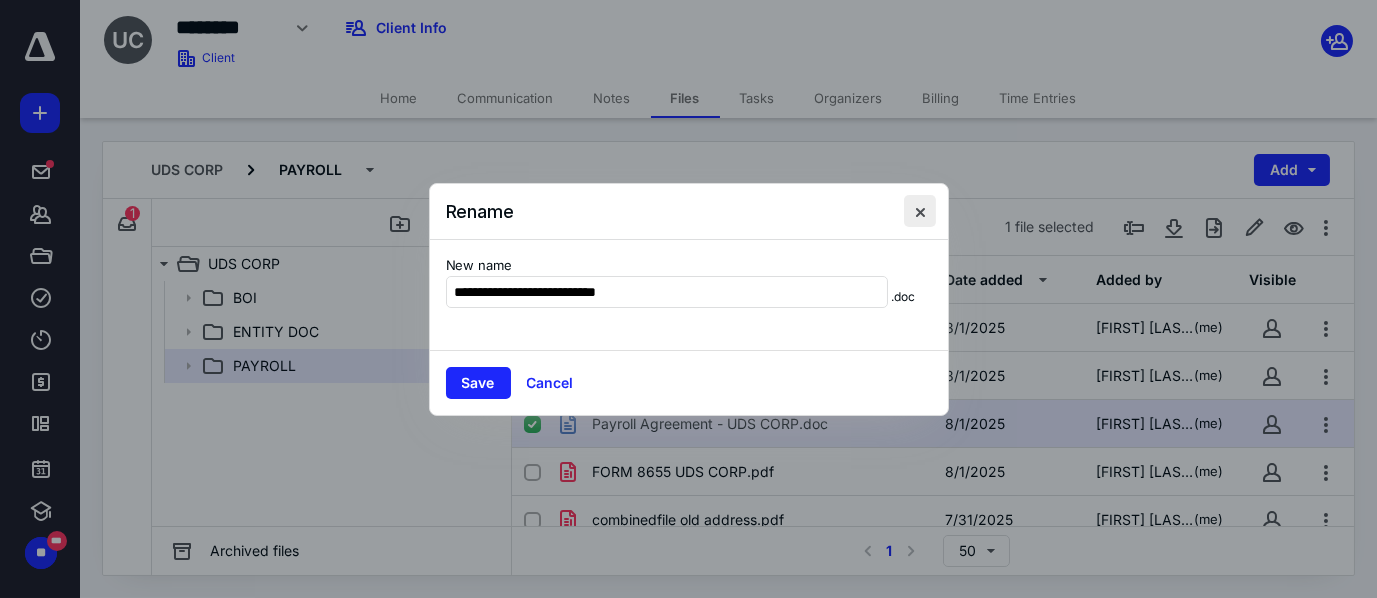 click at bounding box center [920, 211] 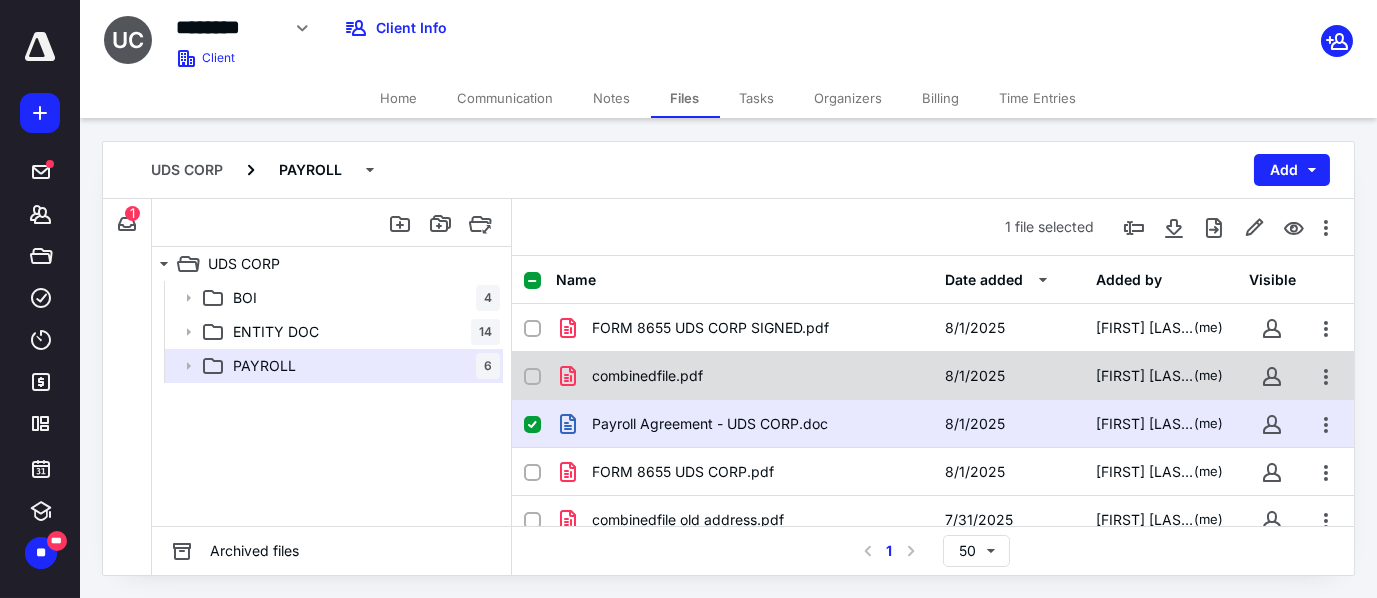 scroll, scrollTop: 0, scrollLeft: 0, axis: both 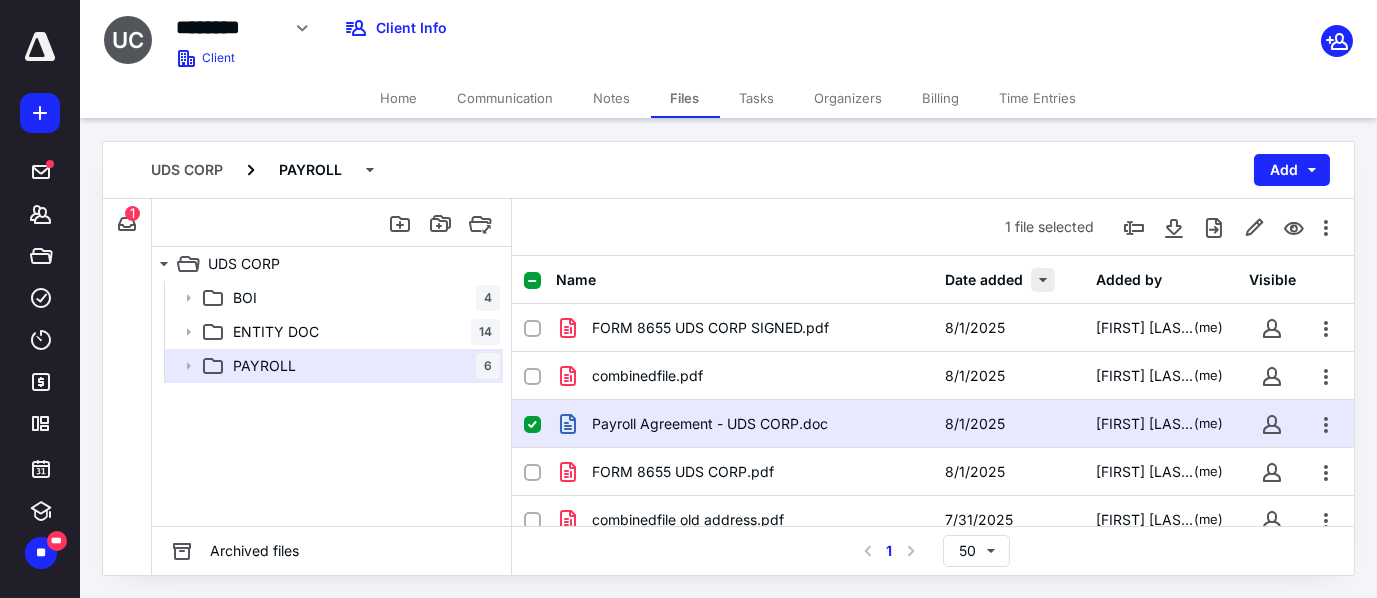 click at bounding box center [1043, 280] 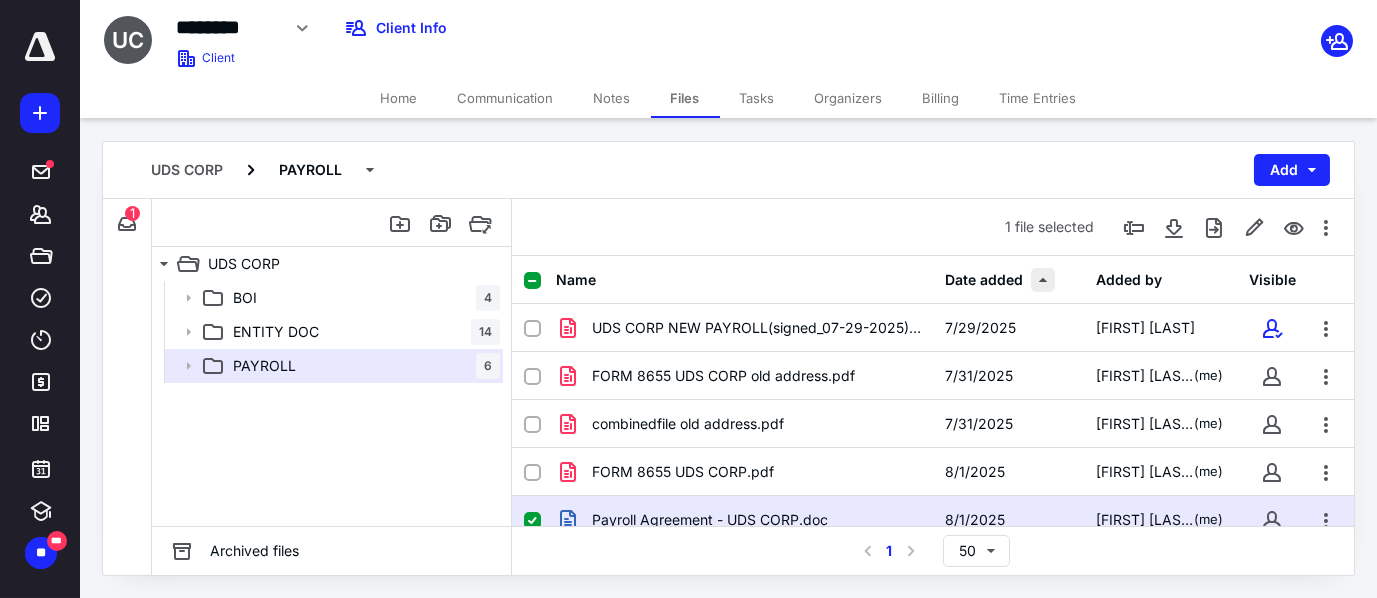 click at bounding box center [1043, 280] 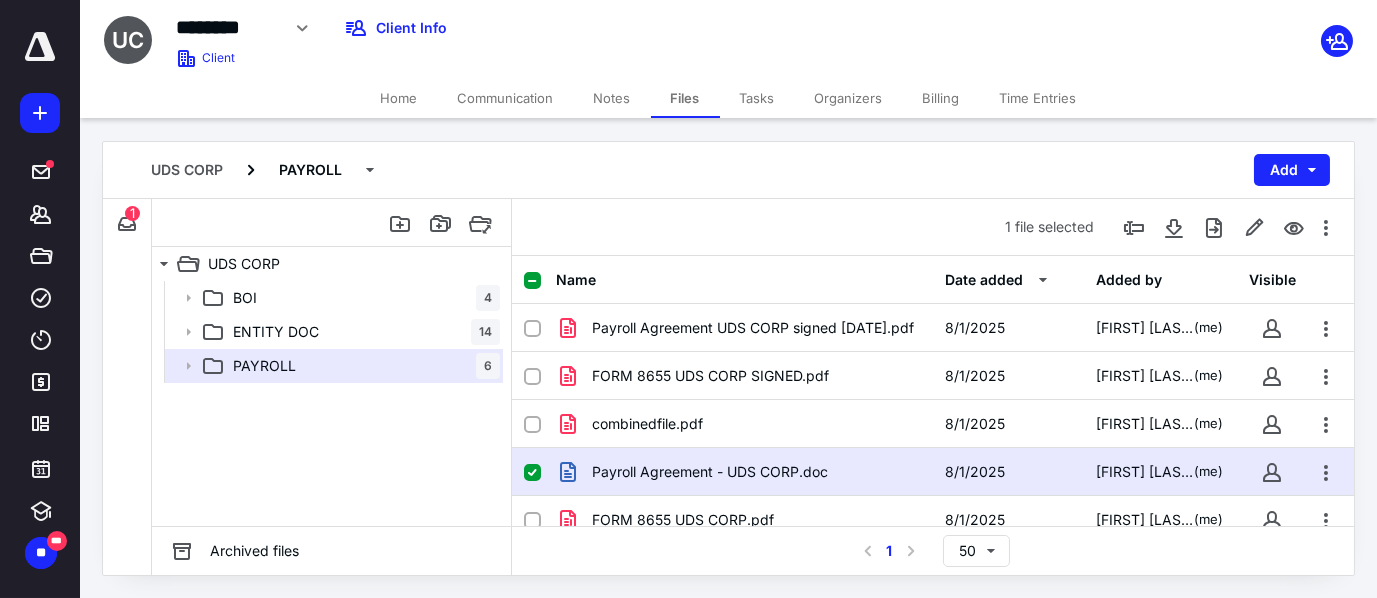 click at bounding box center [532, 473] 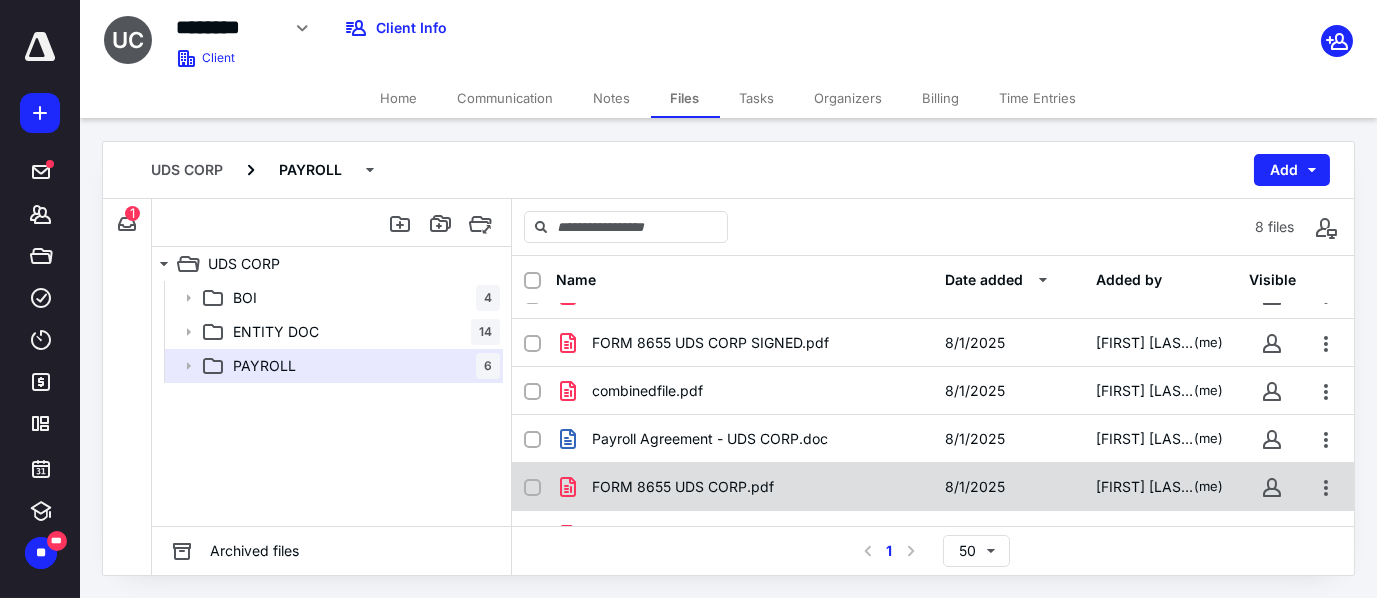scroll, scrollTop: 0, scrollLeft: 0, axis: both 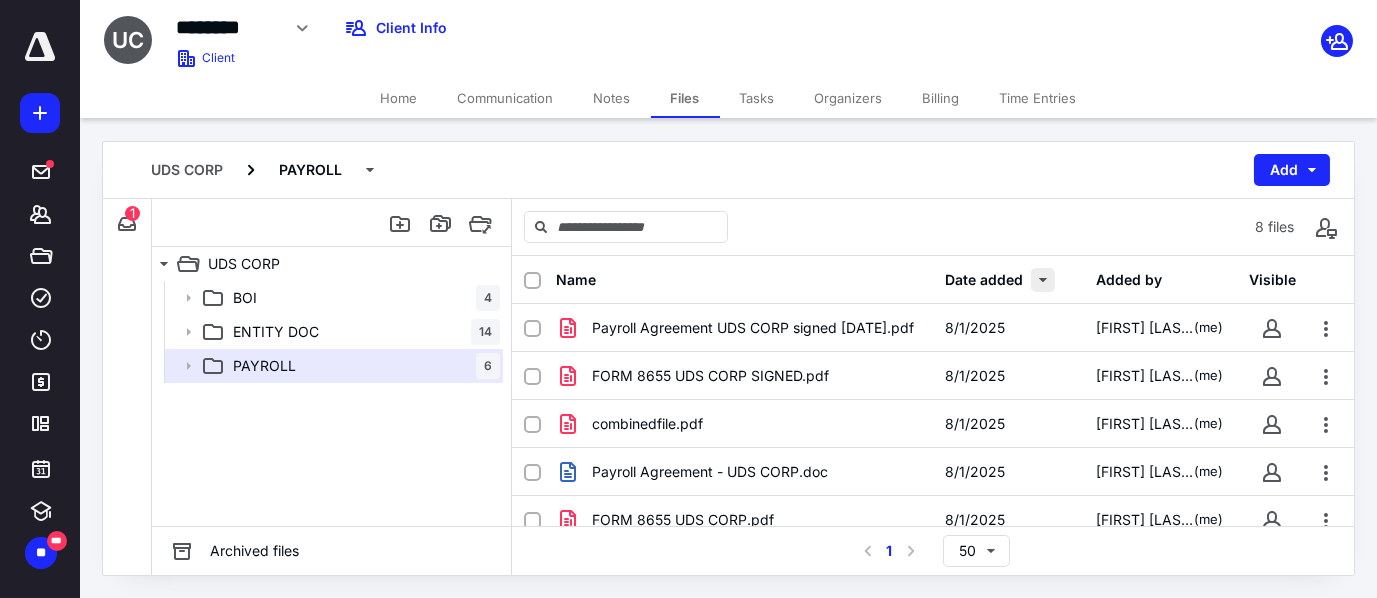 click at bounding box center (1043, 280) 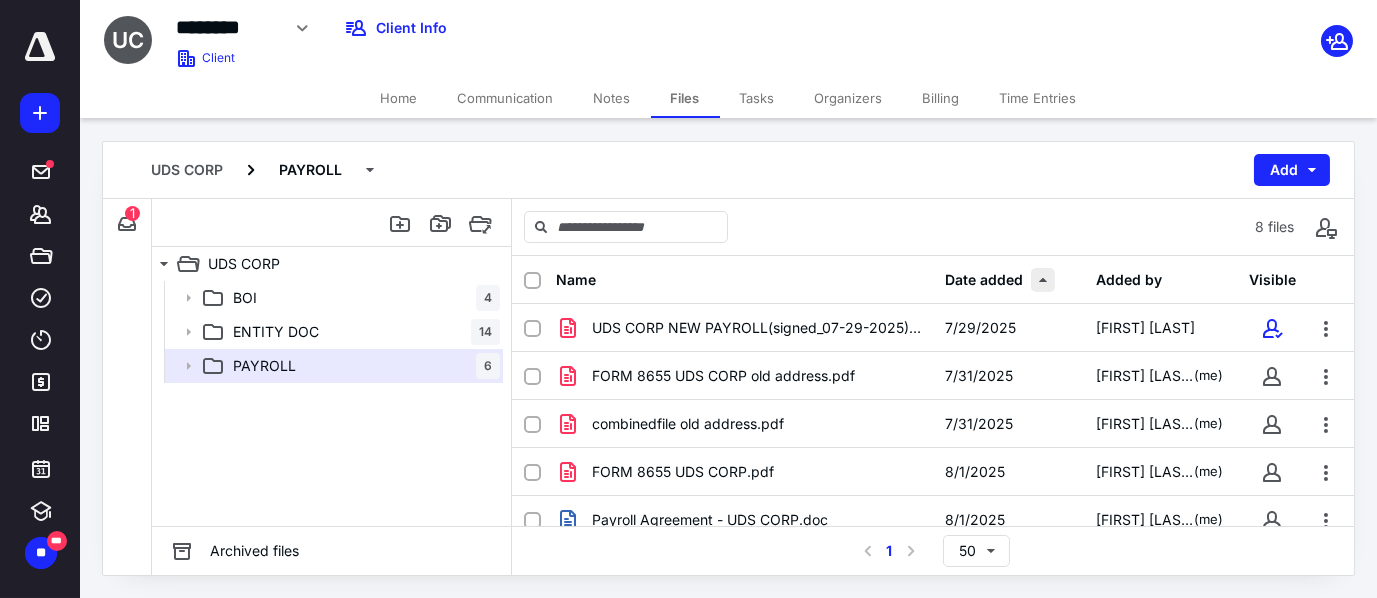 click at bounding box center [1043, 280] 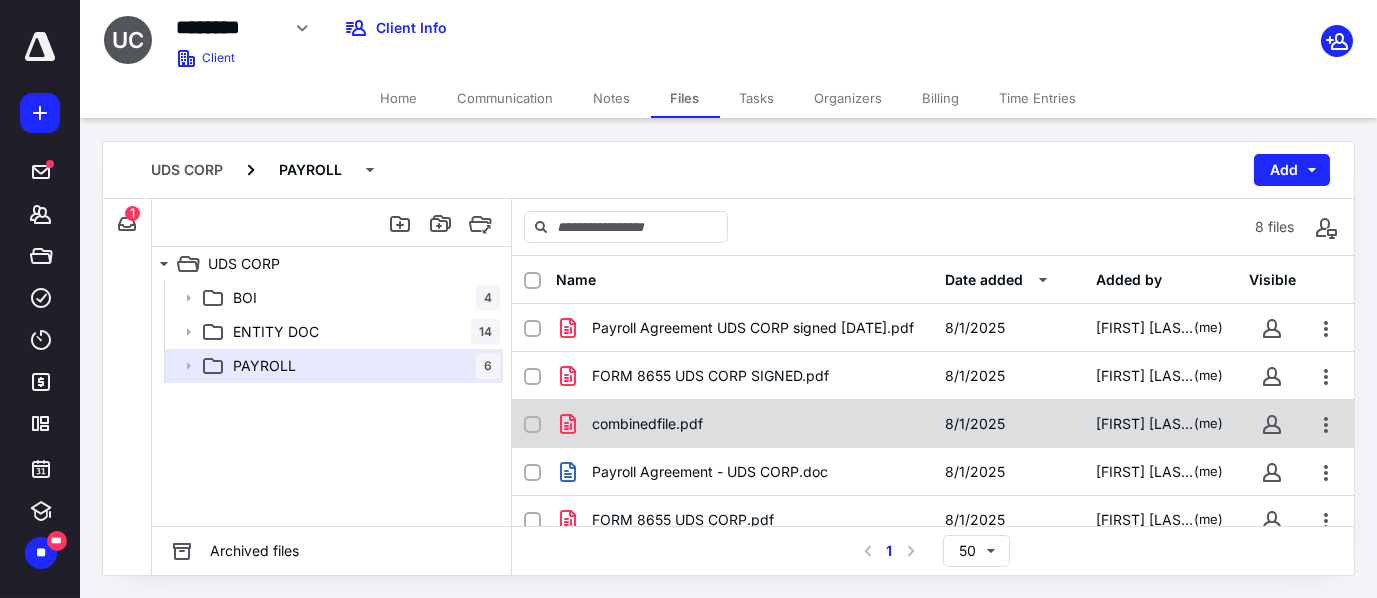 scroll, scrollTop: 0, scrollLeft: 0, axis: both 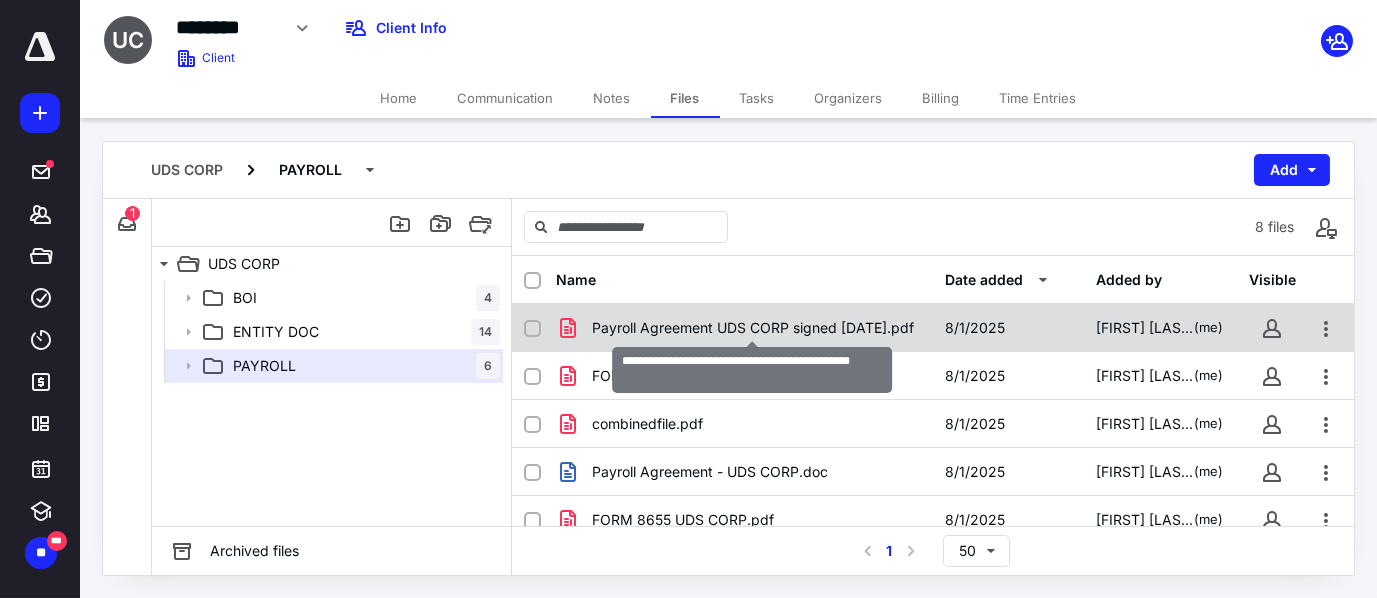 click on "Payroll Agreement UDS CORP signed [DATE].pdf" at bounding box center [753, 328] 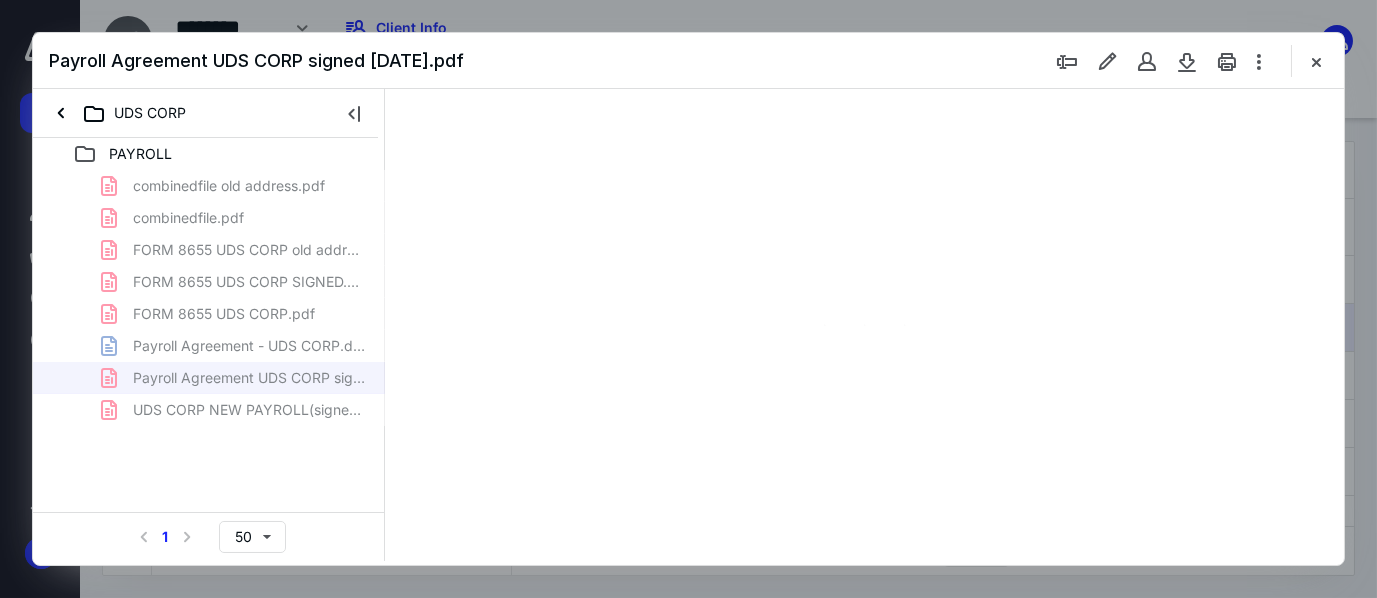 scroll, scrollTop: 0, scrollLeft: 0, axis: both 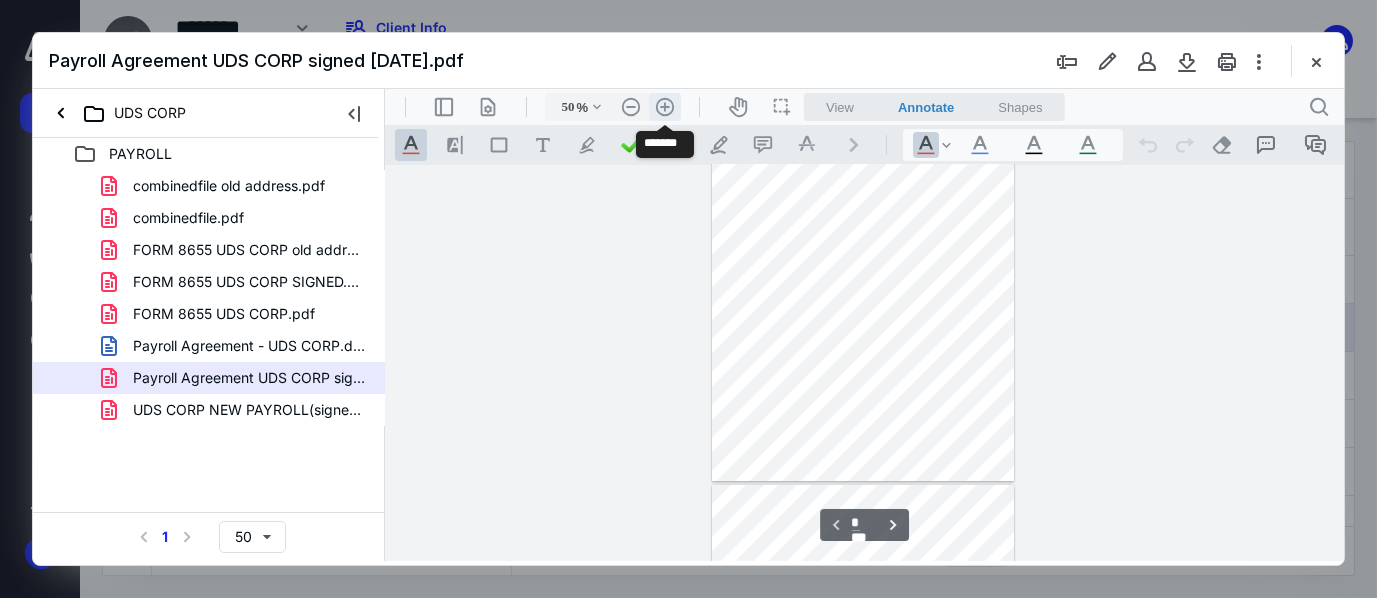 click on ".cls-1{fill:#abb0c4;} icon - header - zoom - in - line" at bounding box center [664, 107] 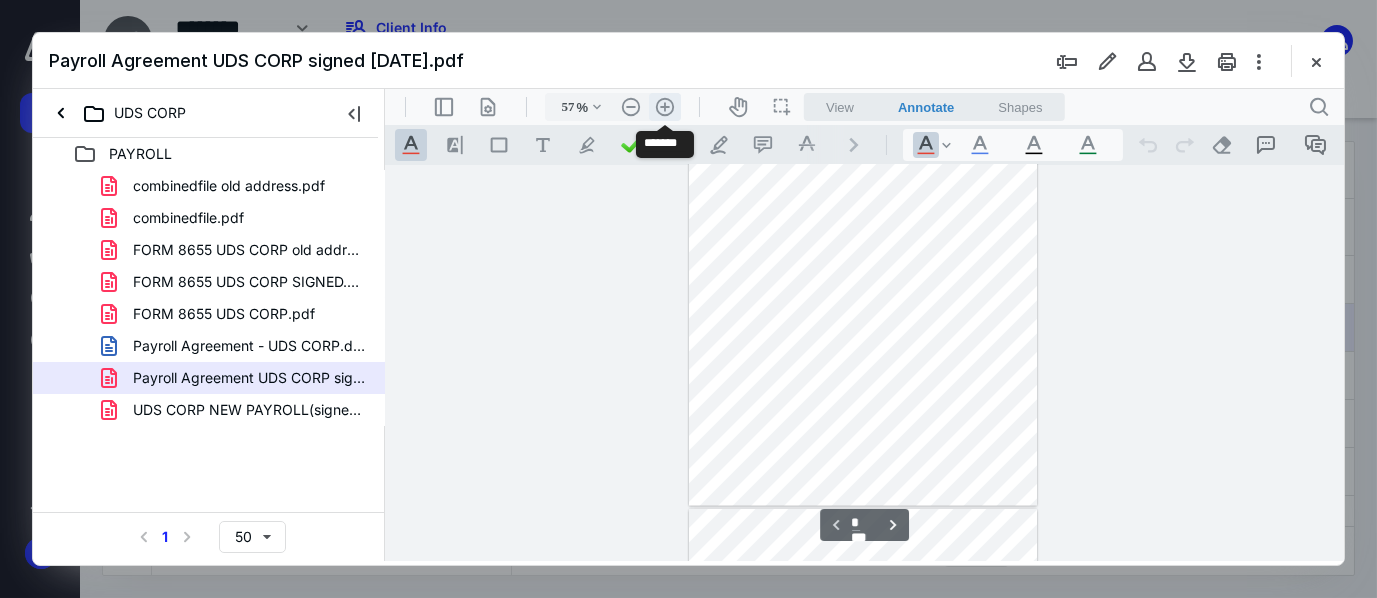 click on ".cls-1{fill:#abb0c4;} icon - header - zoom - in - line" at bounding box center (664, 107) 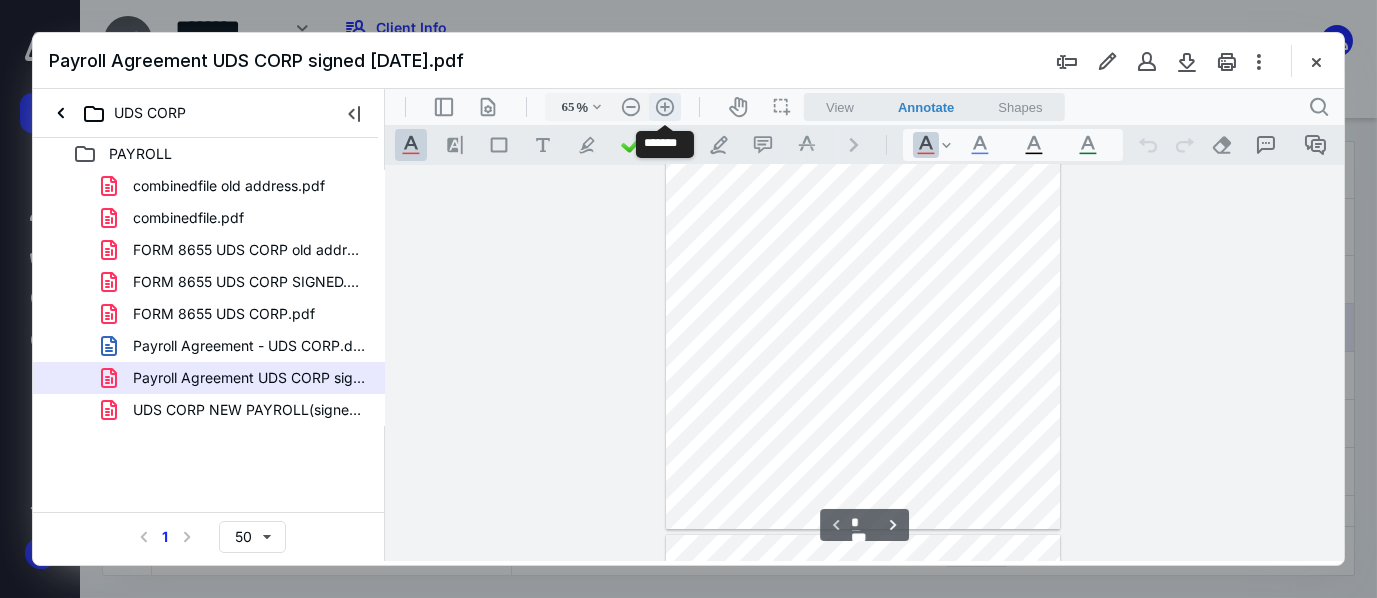 click on ".cls-1{fill:#abb0c4;} icon - header - zoom - in - line" at bounding box center [664, 107] 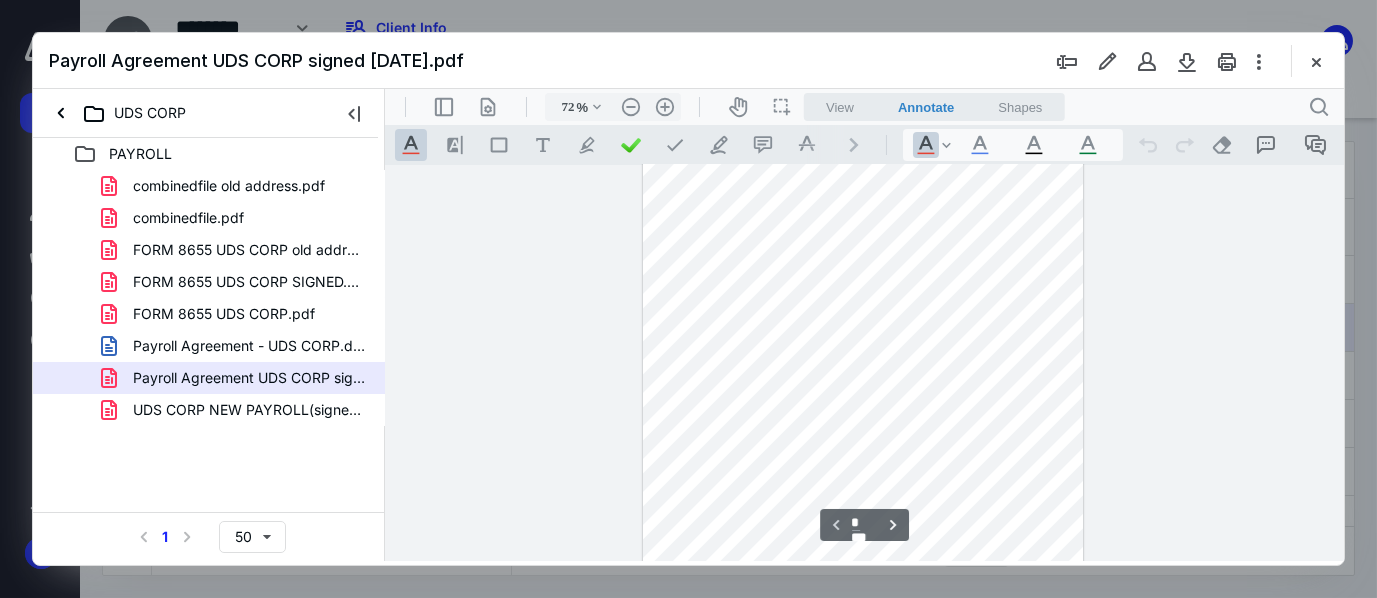 scroll, scrollTop: 0, scrollLeft: 0, axis: both 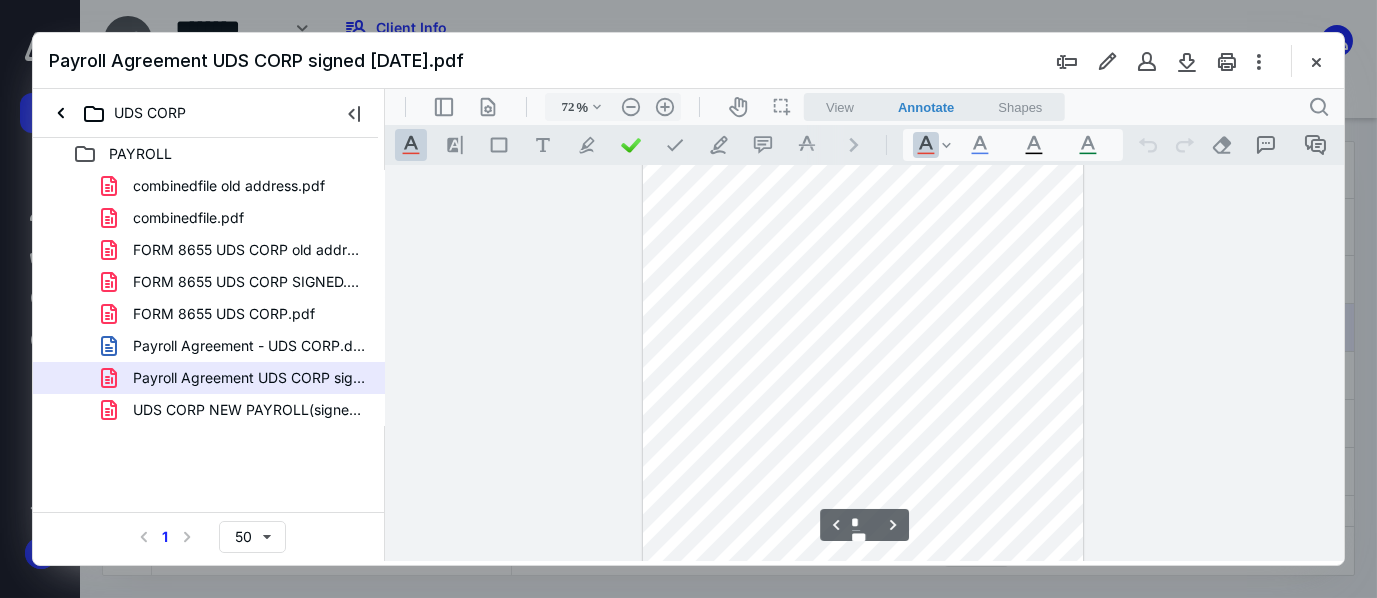 type on "*" 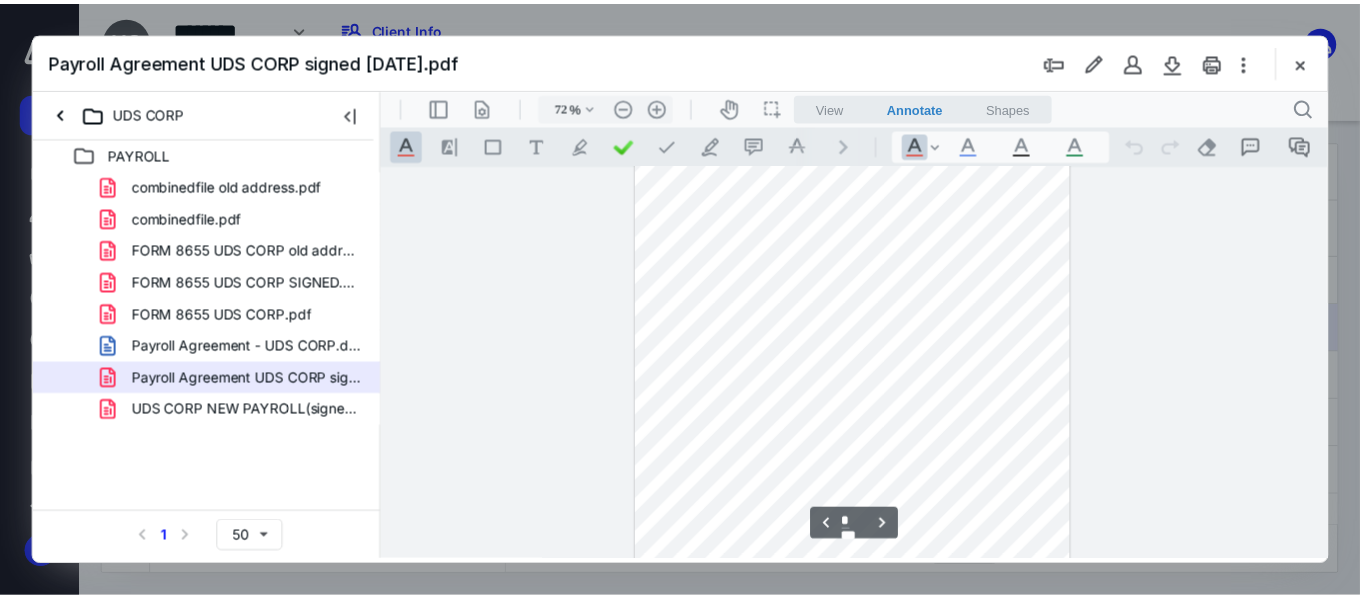 scroll, scrollTop: 0, scrollLeft: 0, axis: both 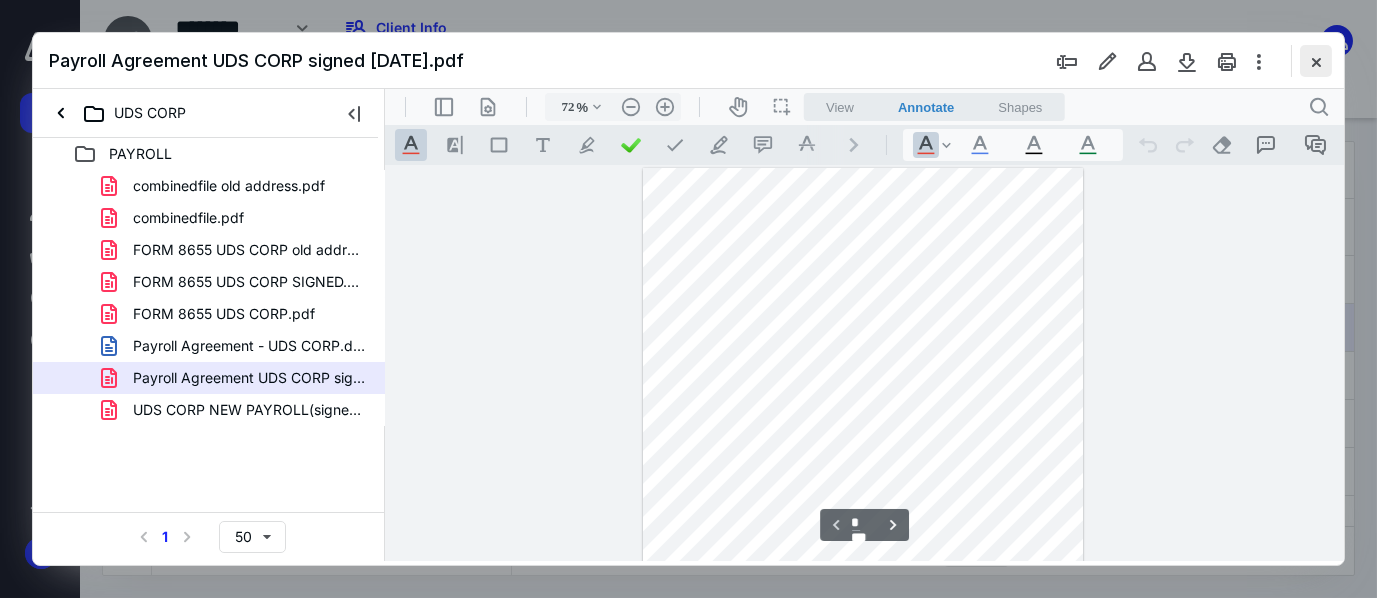 click at bounding box center [1316, 61] 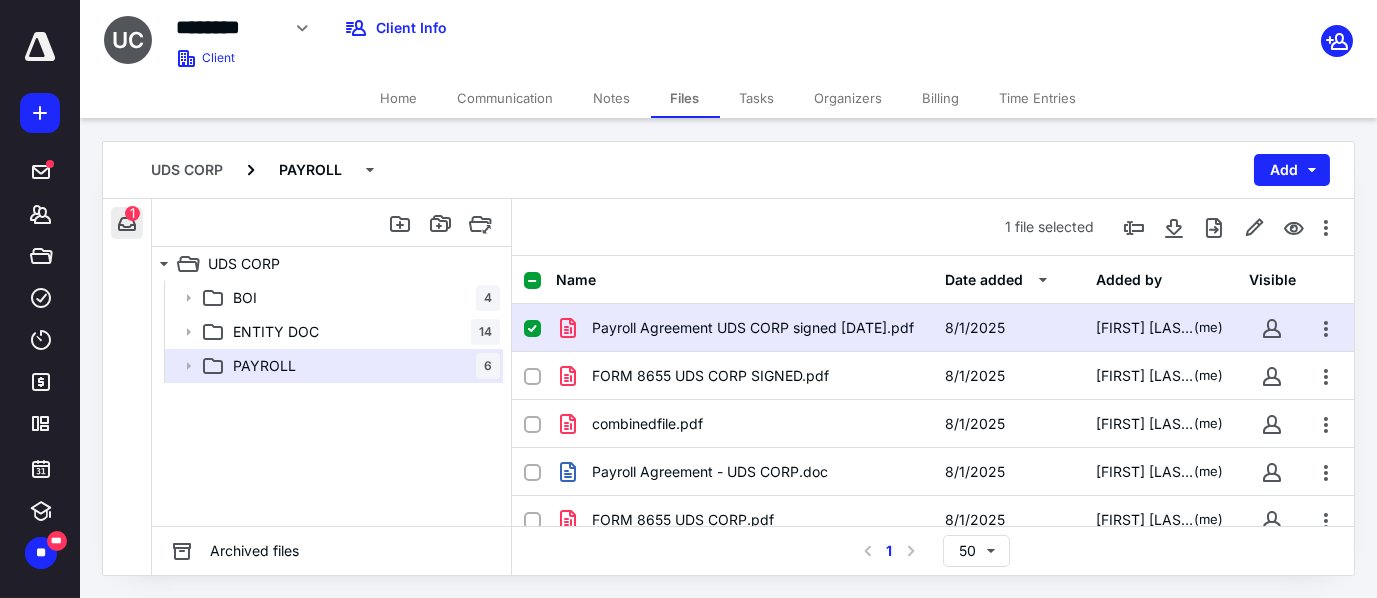 click at bounding box center [127, 223] 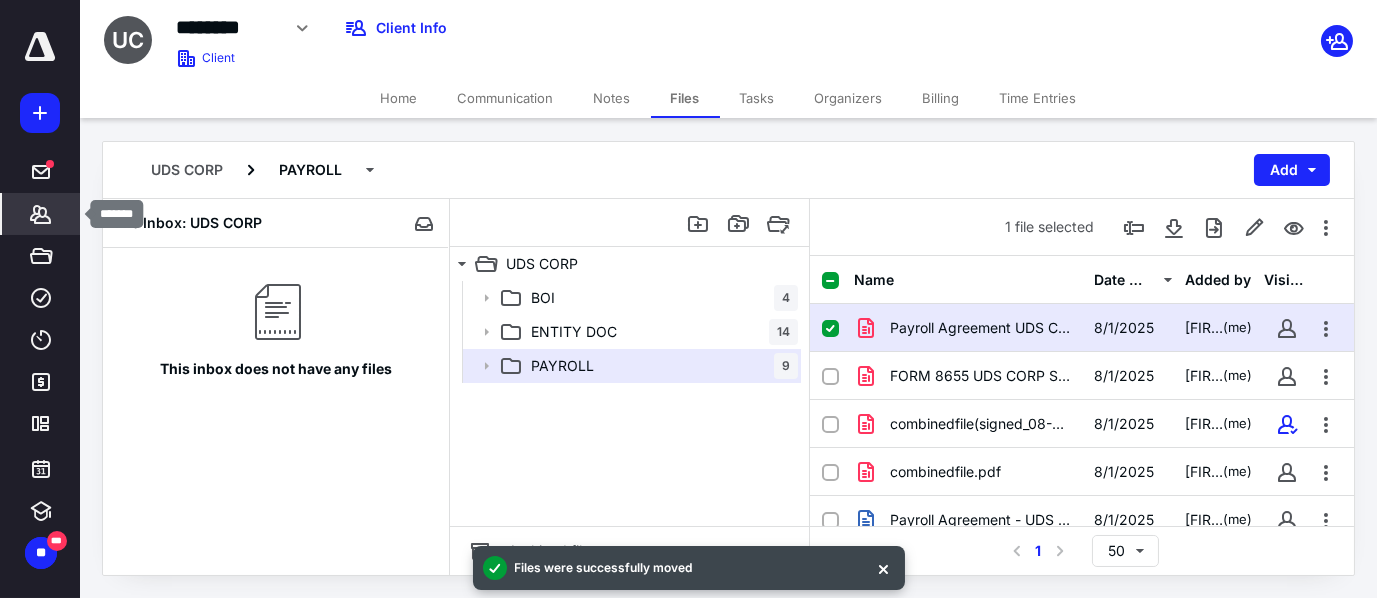 click 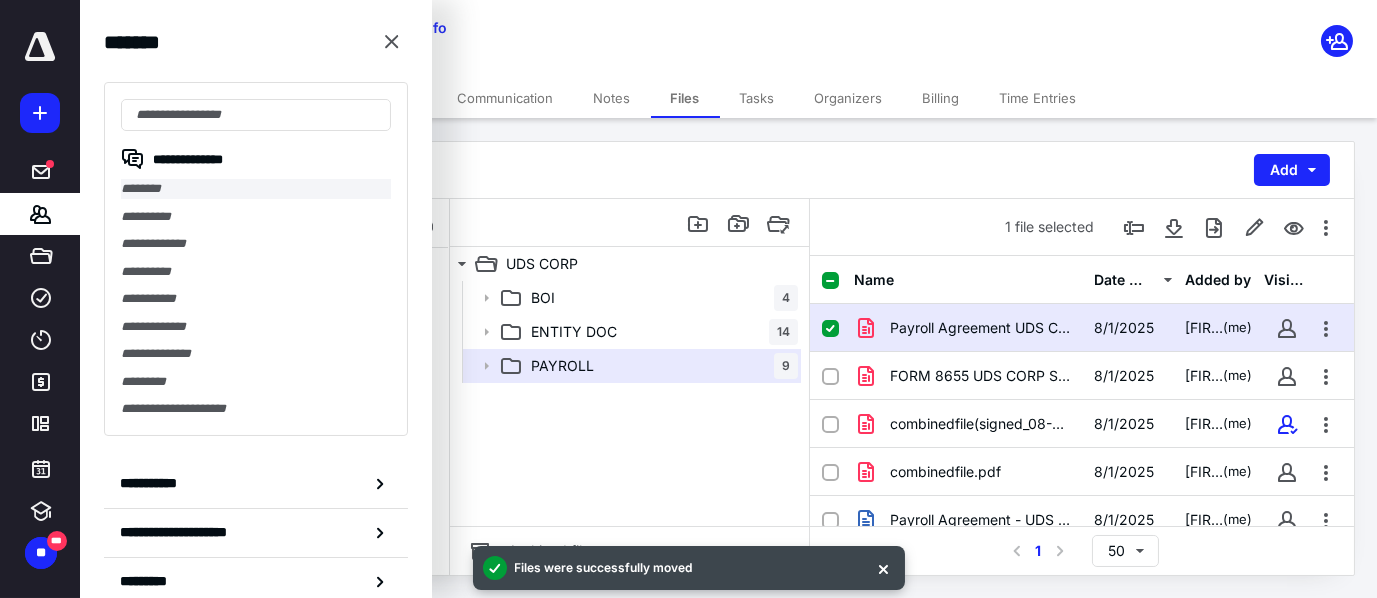 click on "********" at bounding box center (256, 189) 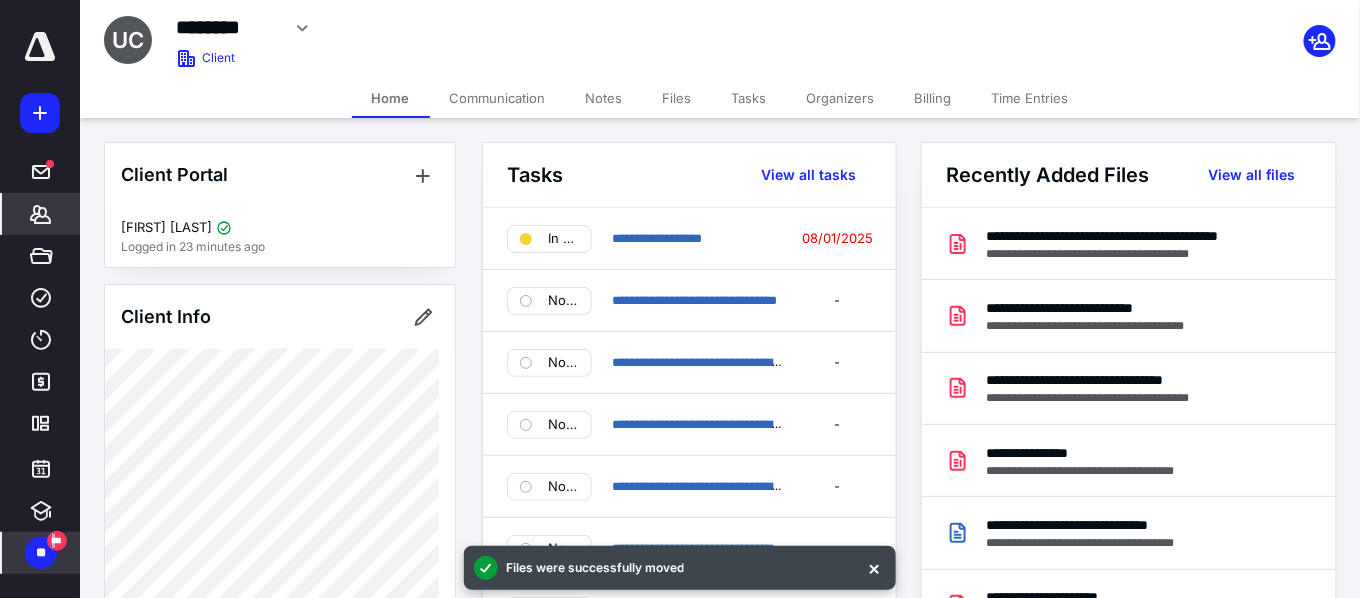 click on "***" at bounding box center [57, 541] 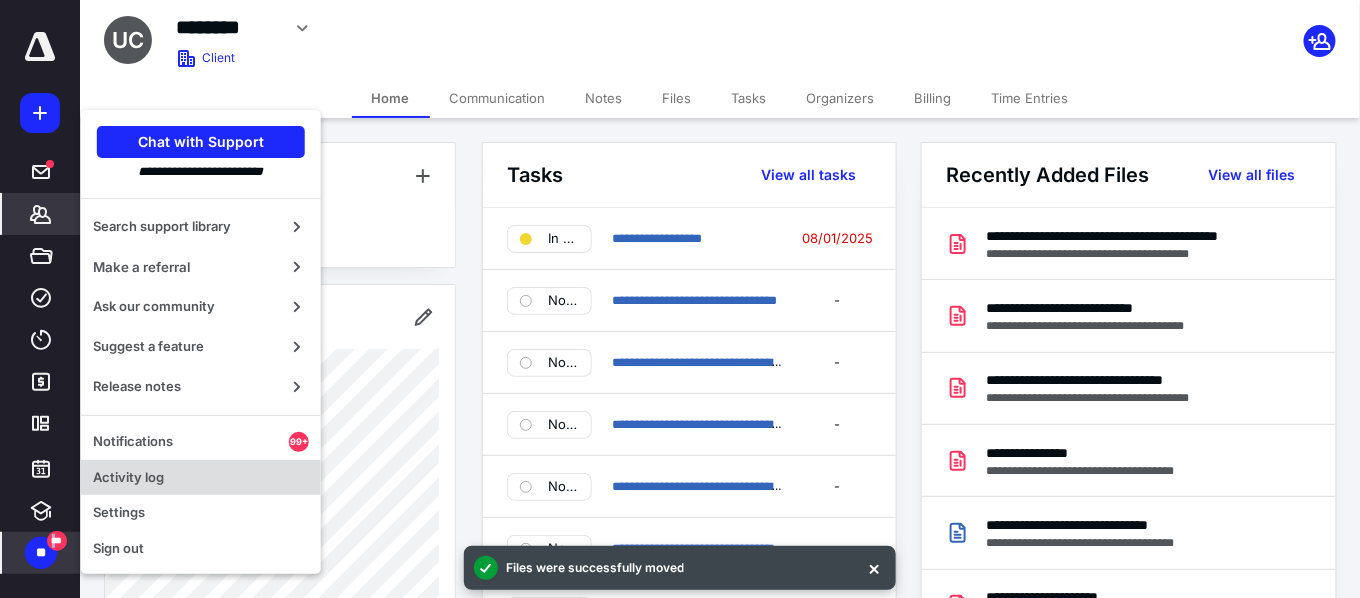 click on "Activity log" at bounding box center (201, 478) 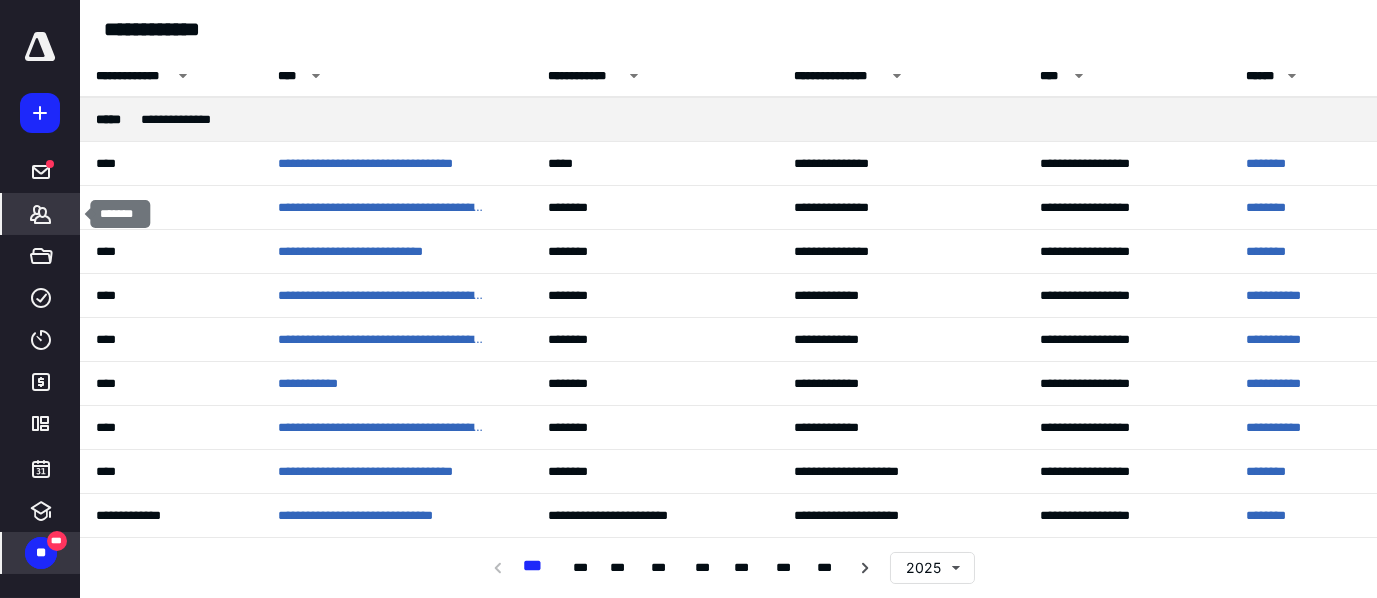 click on "*******" at bounding box center [41, 214] 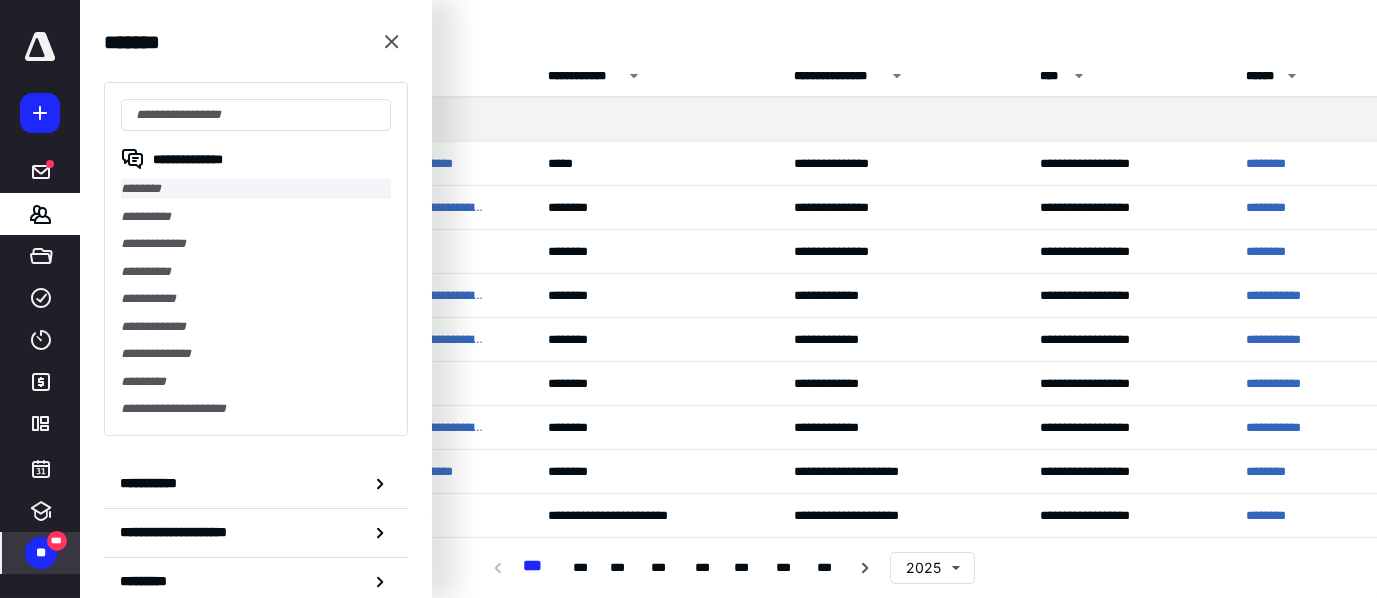 click on "********" at bounding box center (256, 189) 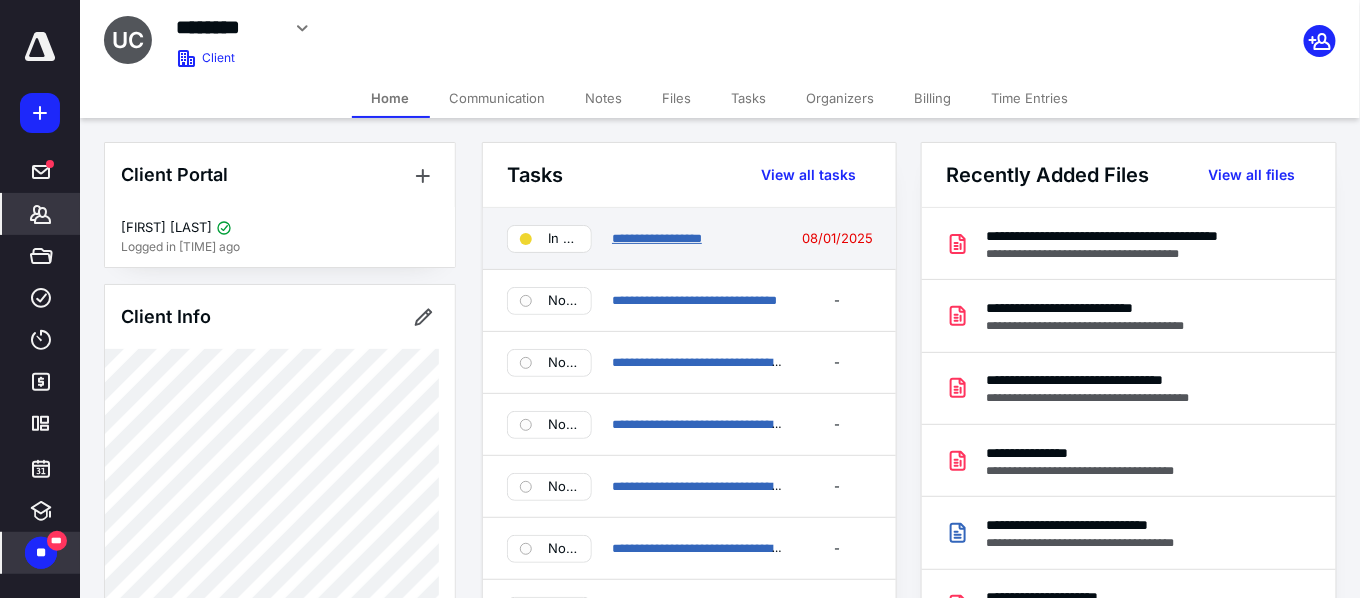 click on "**********" at bounding box center (657, 238) 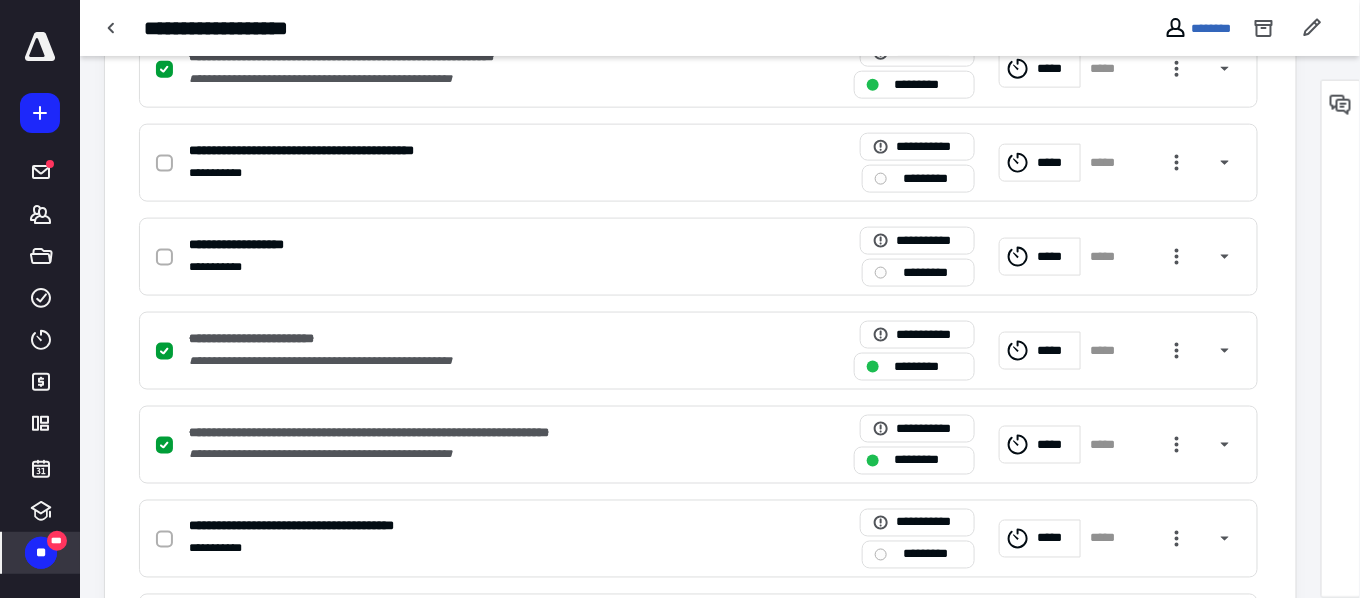 scroll, scrollTop: 759, scrollLeft: 0, axis: vertical 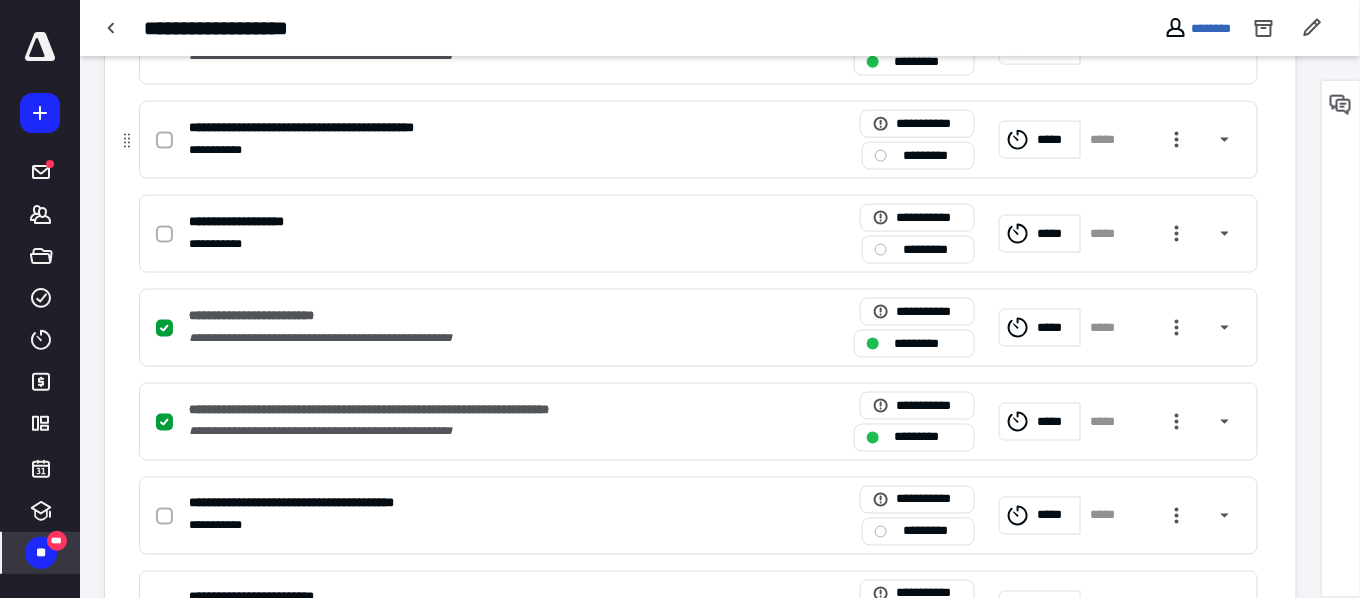 click at bounding box center (164, 141) 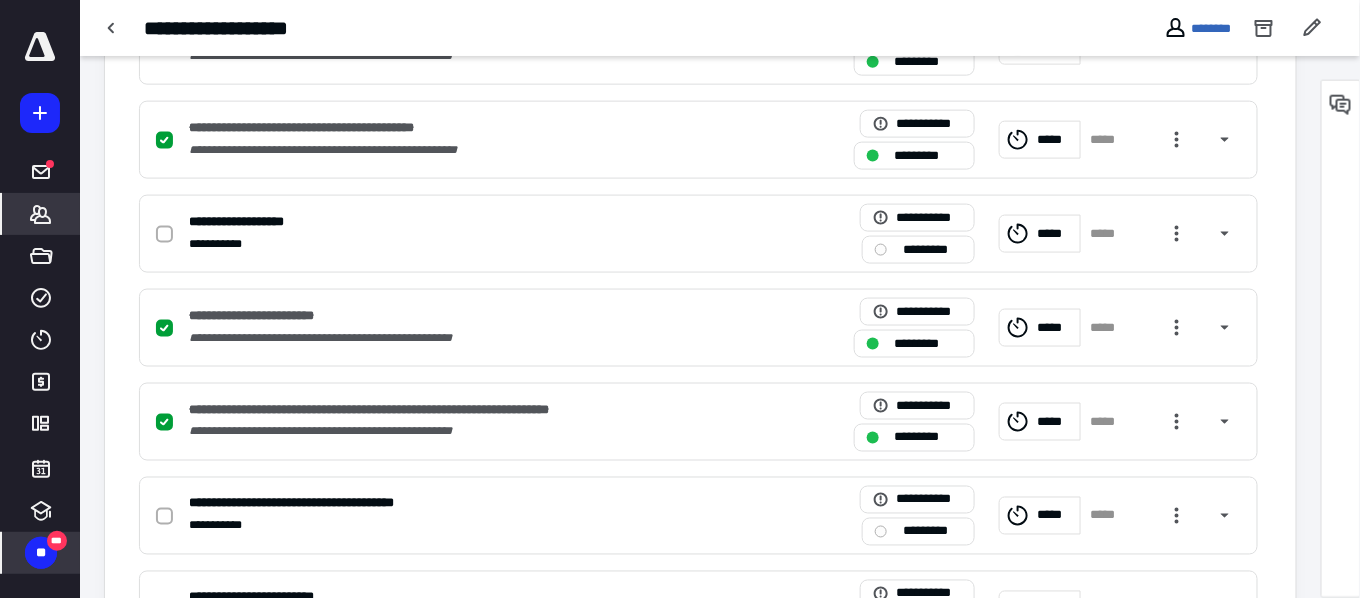 click on "*******" at bounding box center [41, 214] 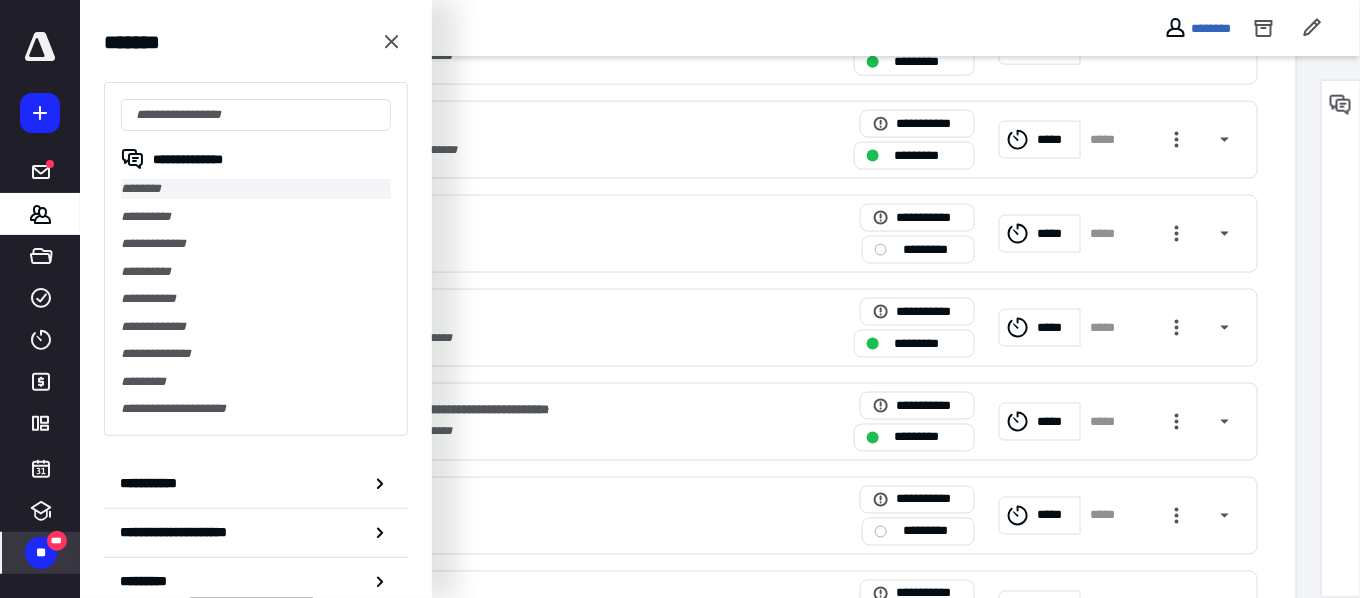 click on "********" at bounding box center [256, 189] 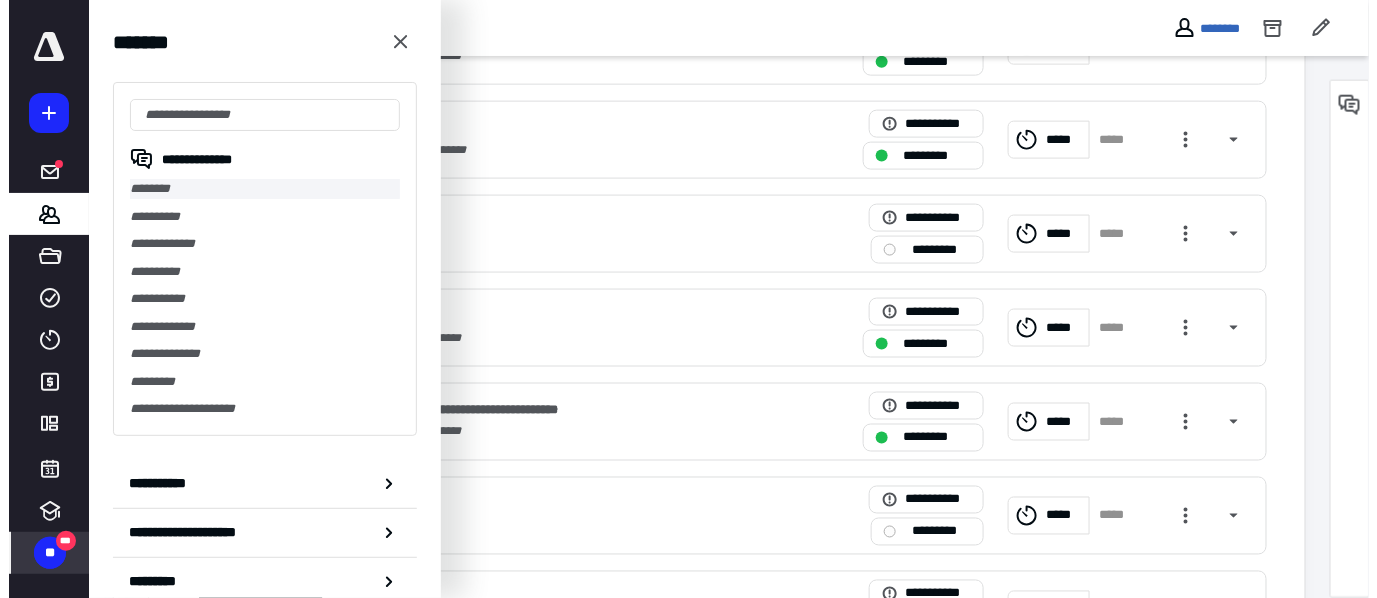 scroll, scrollTop: 0, scrollLeft: 0, axis: both 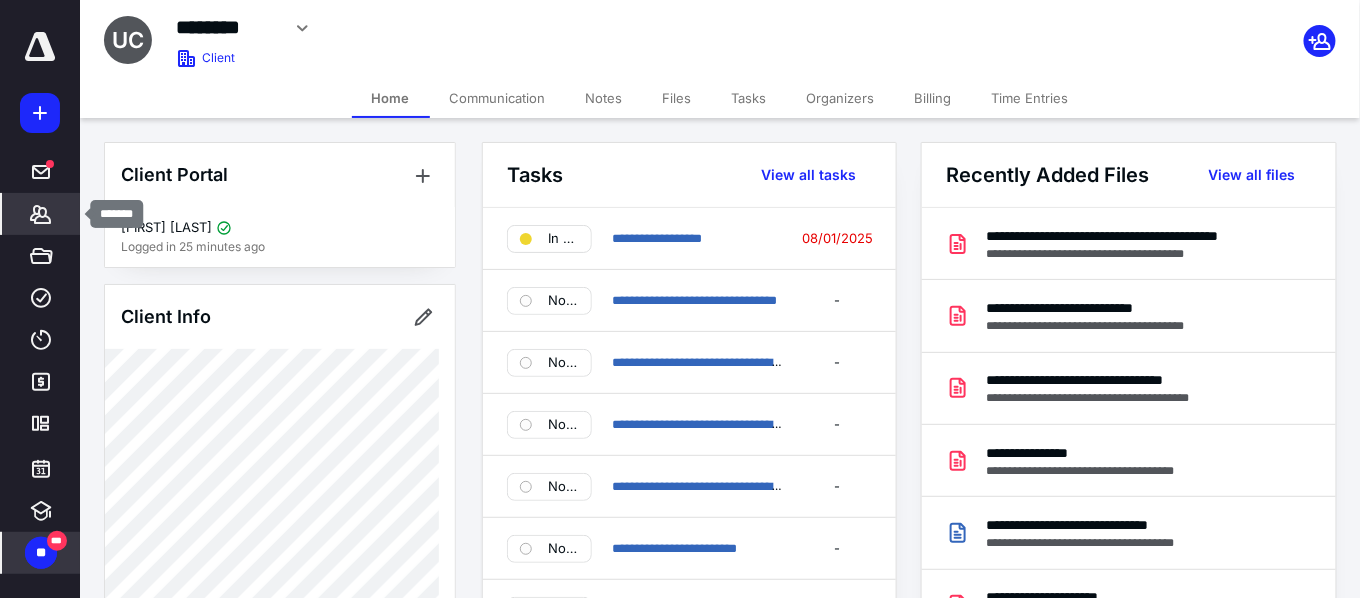 click on "*******" at bounding box center [41, 214] 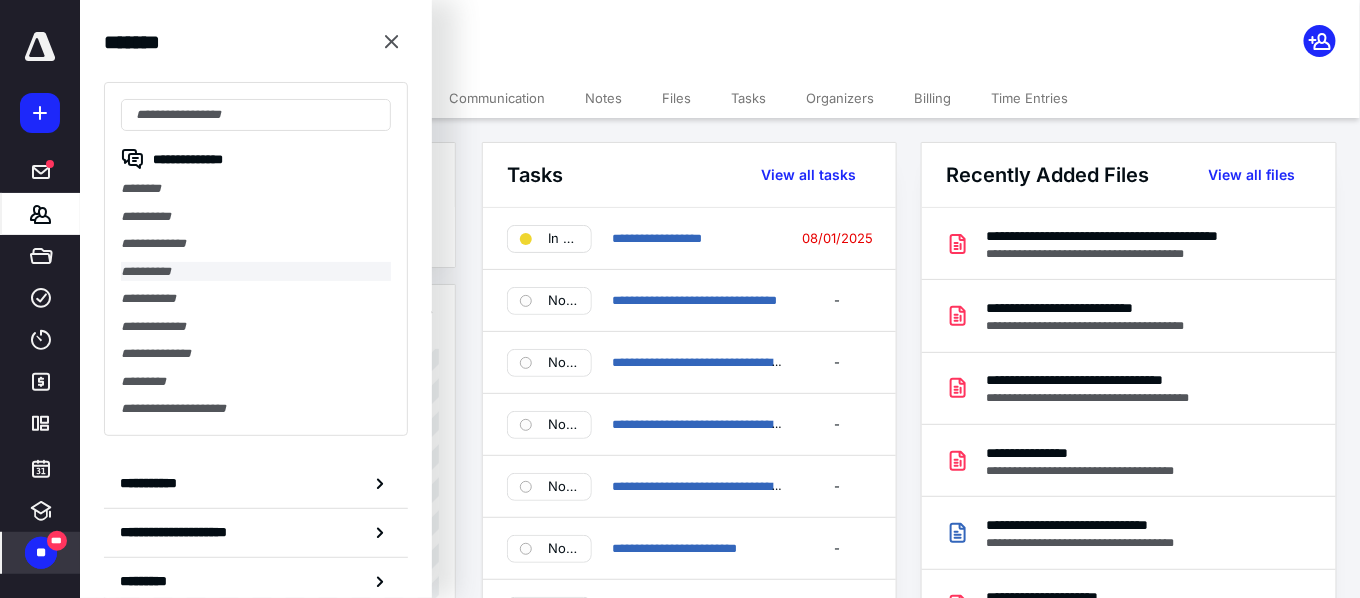 click on "**********" at bounding box center (256, 272) 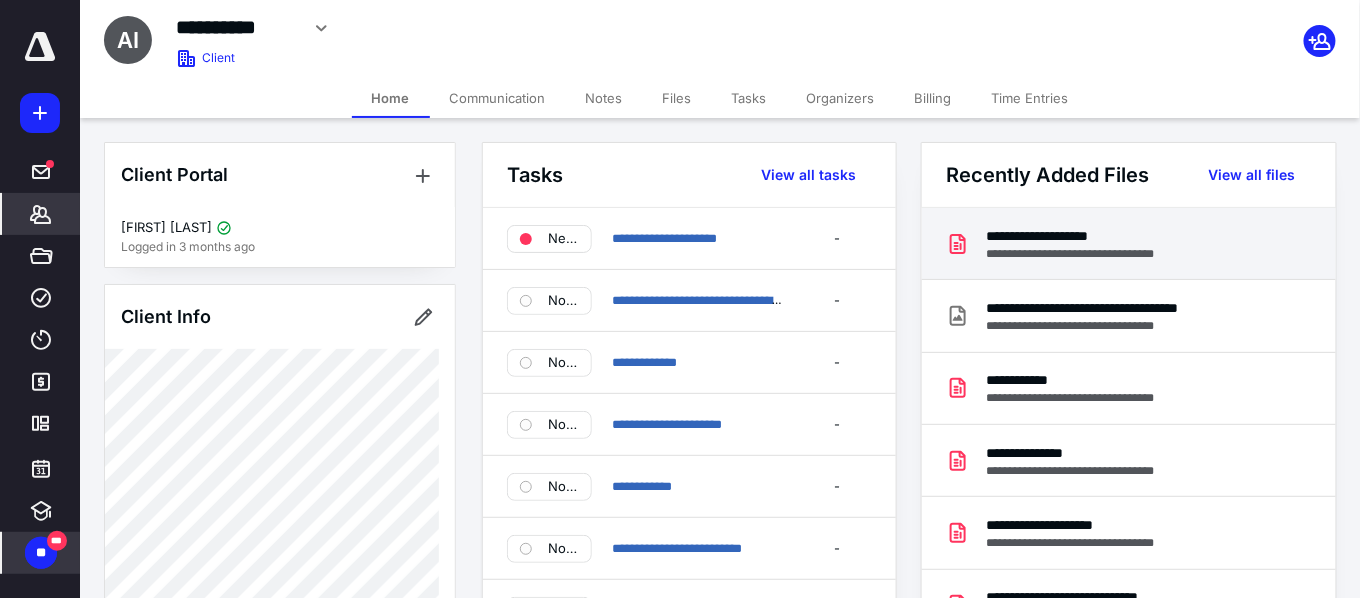 click on "**********" at bounding box center [1128, 244] 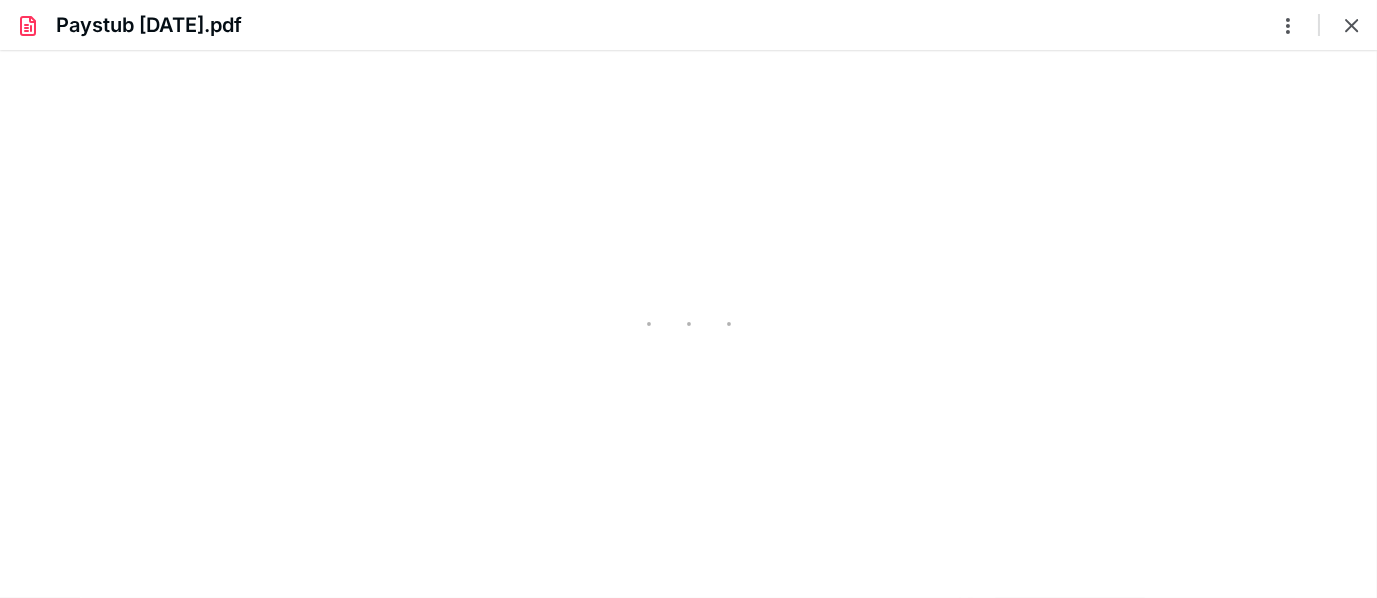 scroll, scrollTop: 0, scrollLeft: 0, axis: both 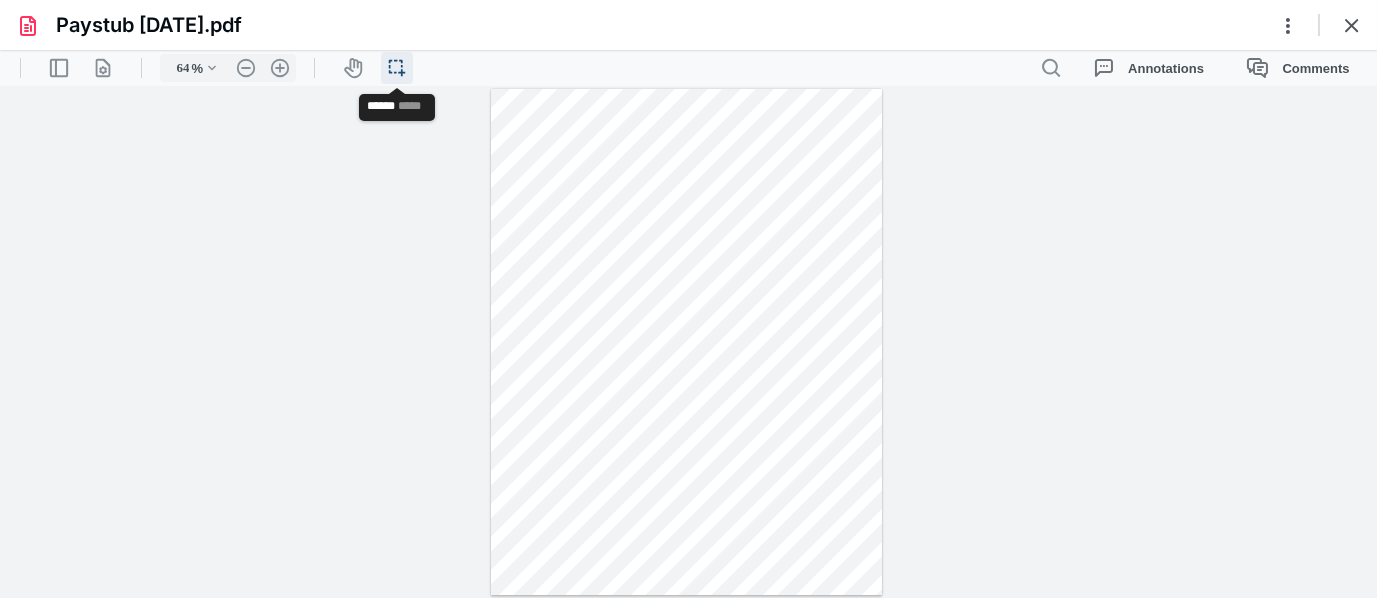 click on "icon / operation / multi select" at bounding box center [397, 68] 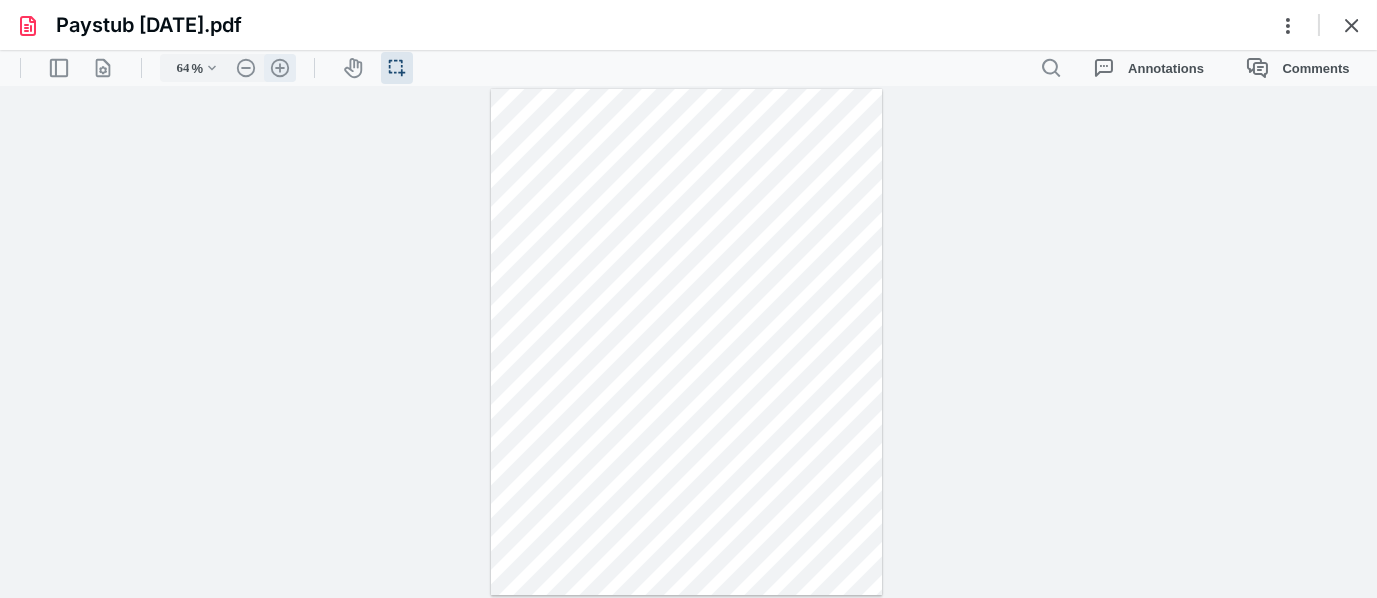 click on ".cls-1{fill:#abb0c4;} icon - header - zoom - in - line" at bounding box center [280, 68] 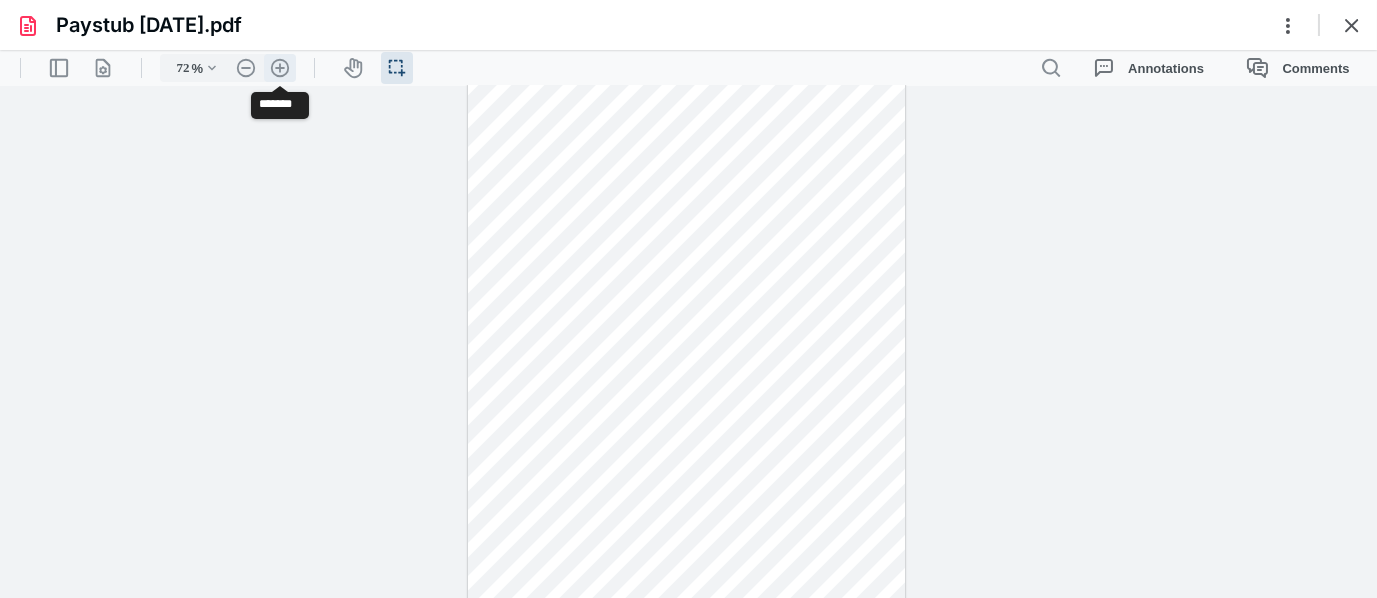 click on ".cls-1{fill:#abb0c4;} icon - header - zoom - in - line" at bounding box center [280, 68] 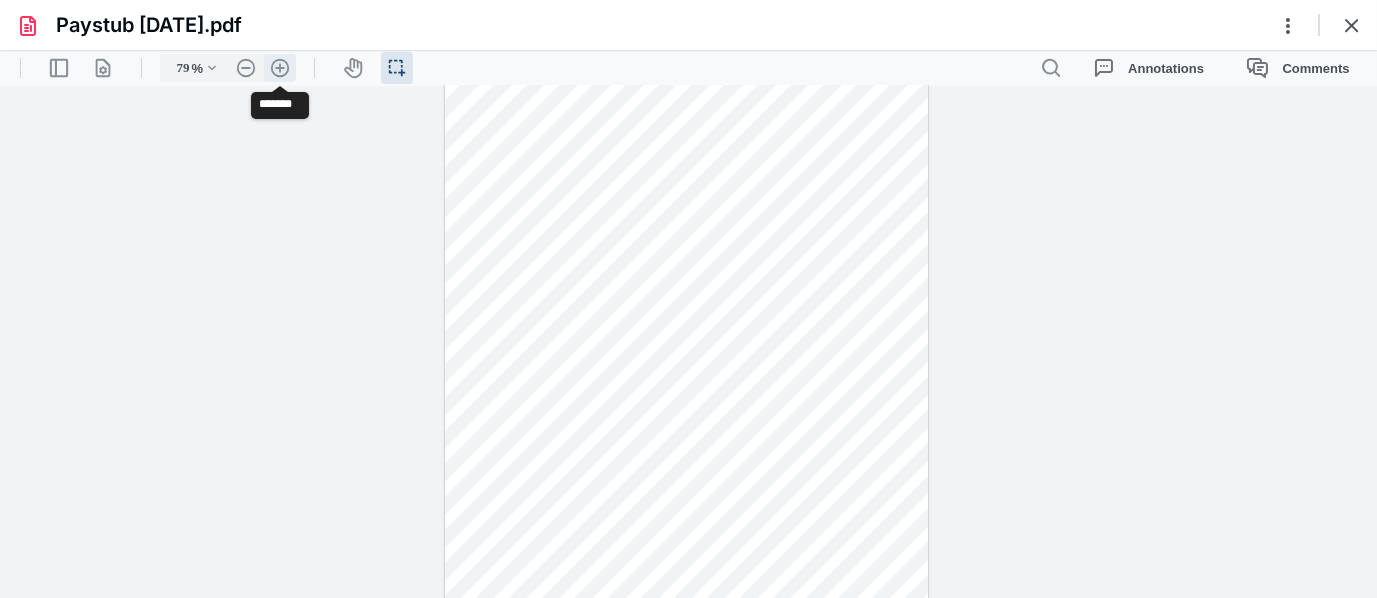 click on ".cls-1{fill:#abb0c4;} icon - header - zoom - in - line" at bounding box center (280, 68) 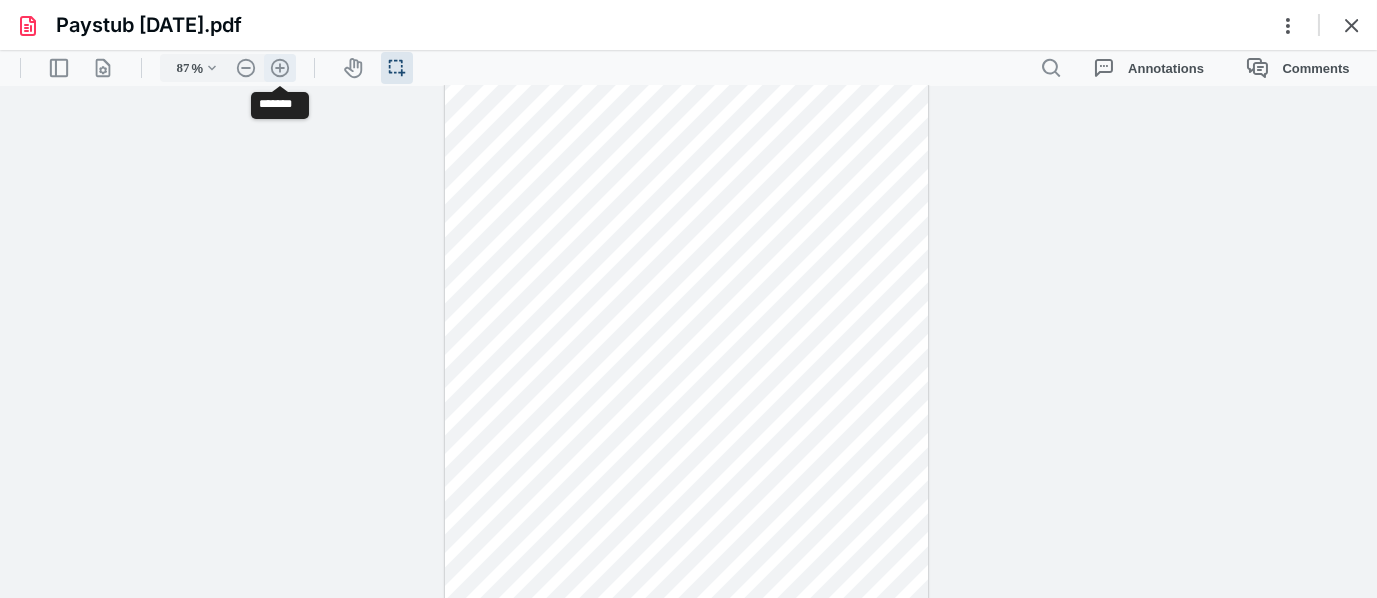 click on ".cls-1{fill:#abb0c4;} icon - header - zoom - in - line" at bounding box center (280, 68) 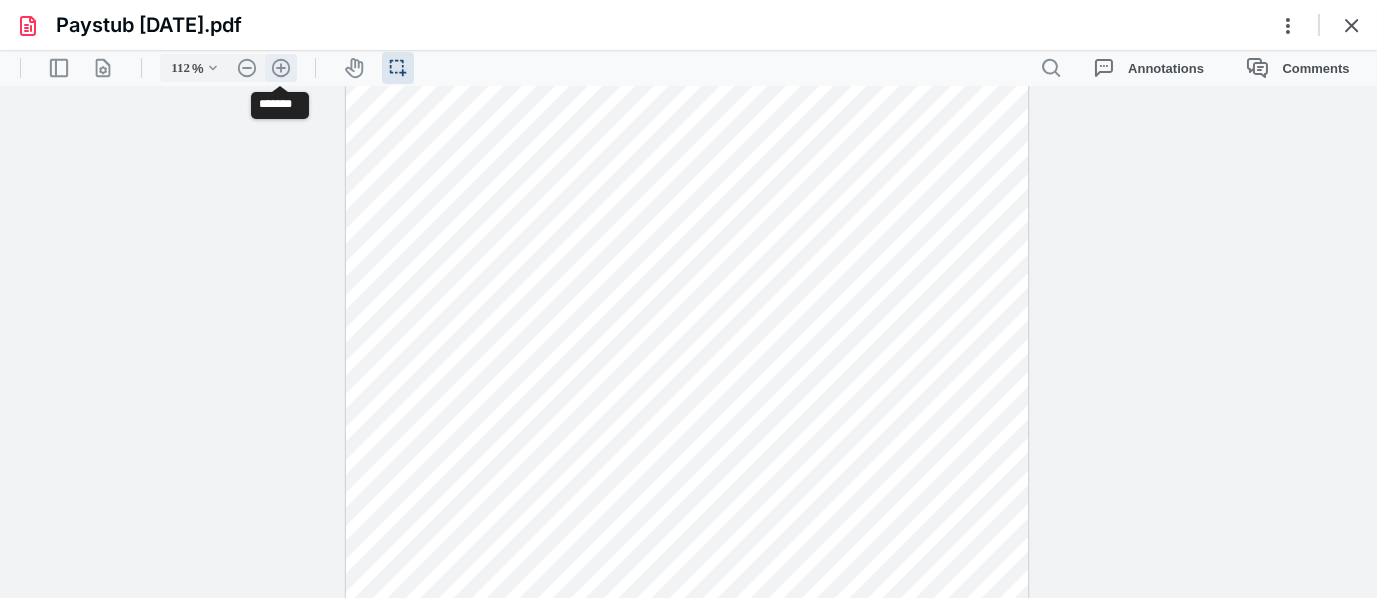 click on ".cls-1{fill:#abb0c4;} icon - header - zoom - in - line" at bounding box center [281, 68] 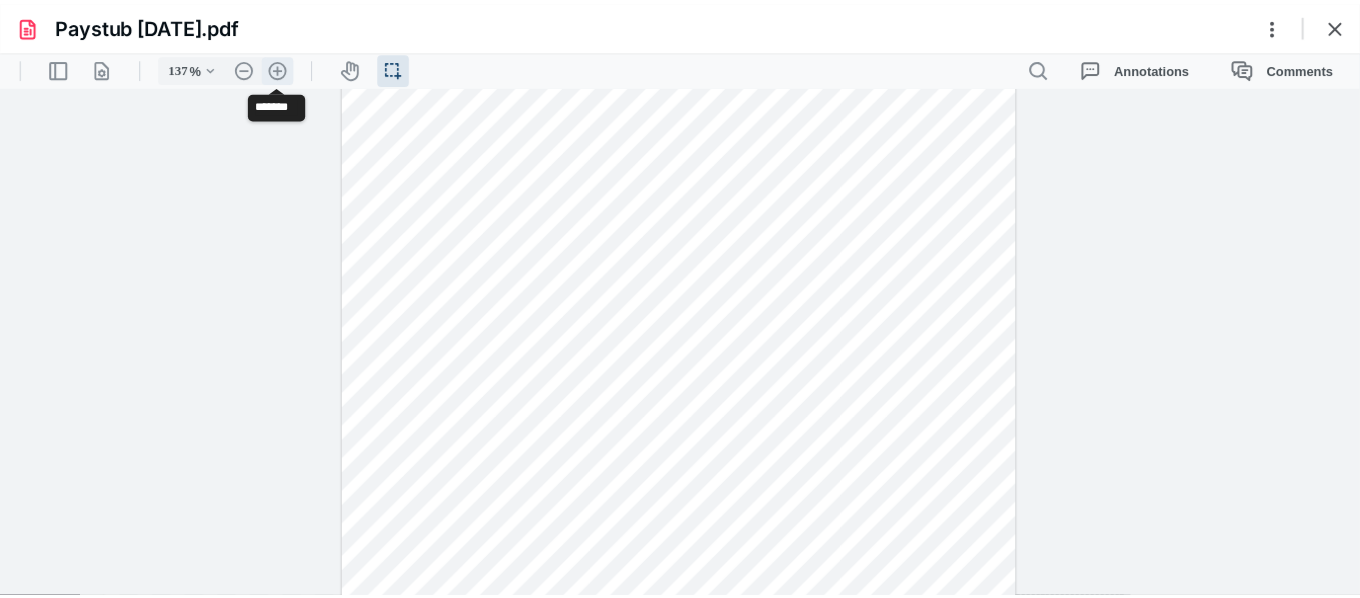 scroll, scrollTop: 270, scrollLeft: 0, axis: vertical 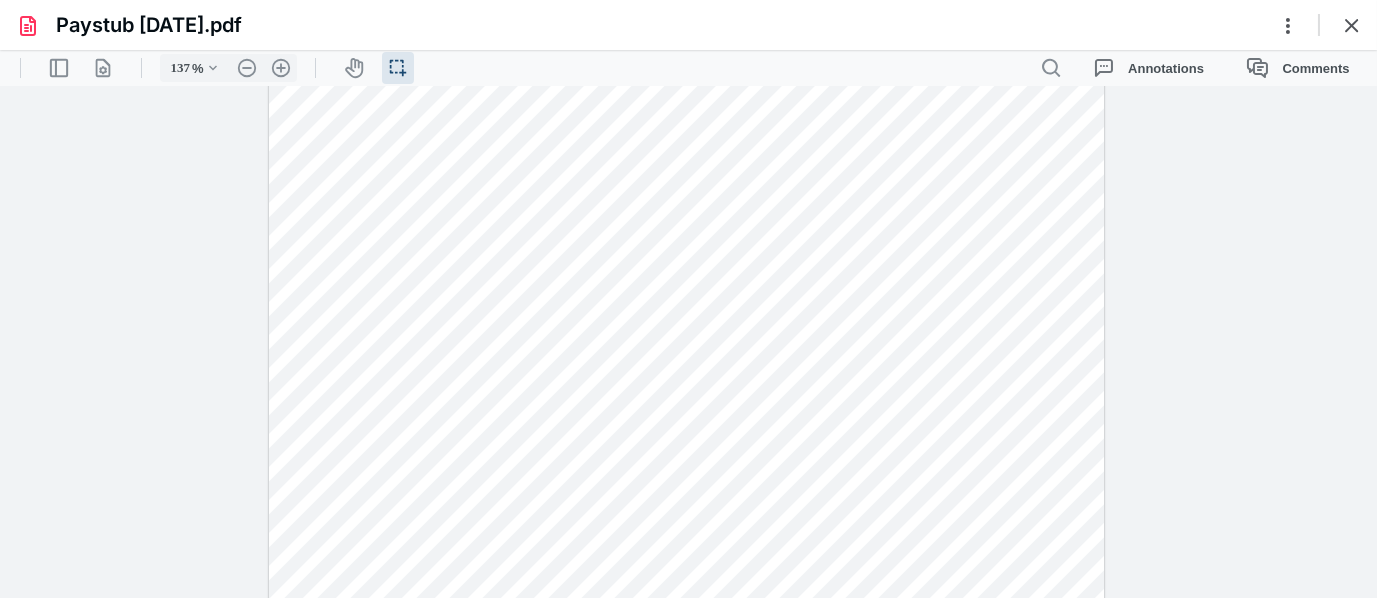 click at bounding box center (1328, 25) 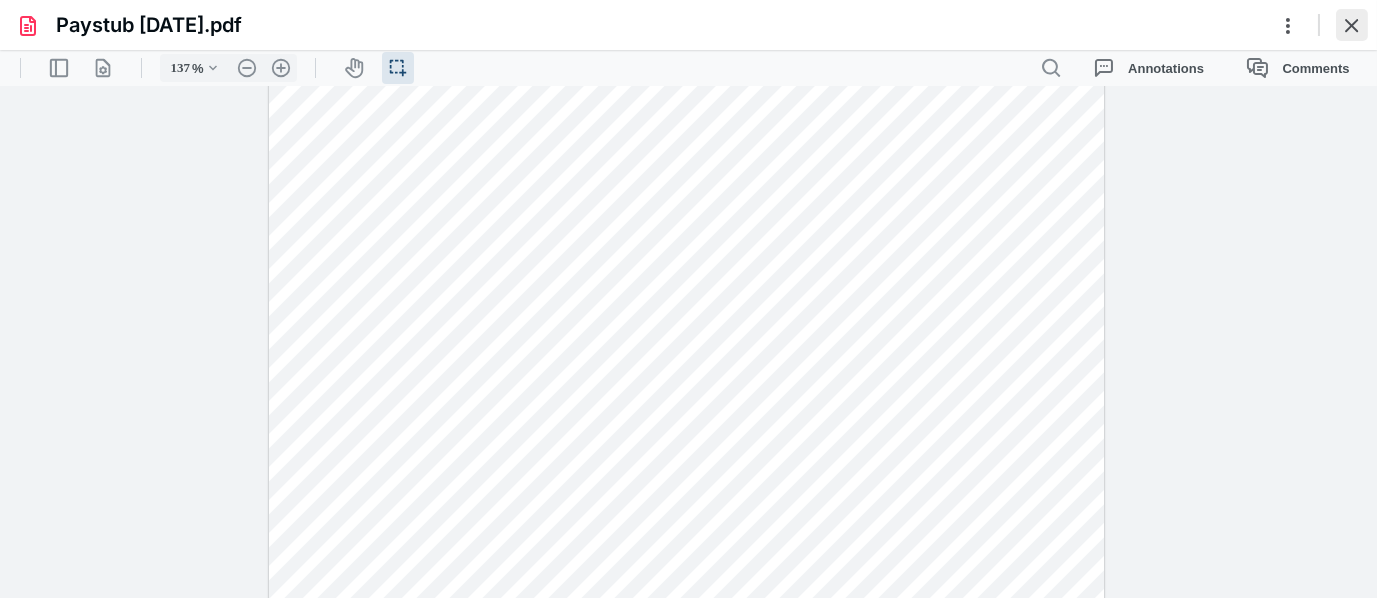 click at bounding box center (1352, 25) 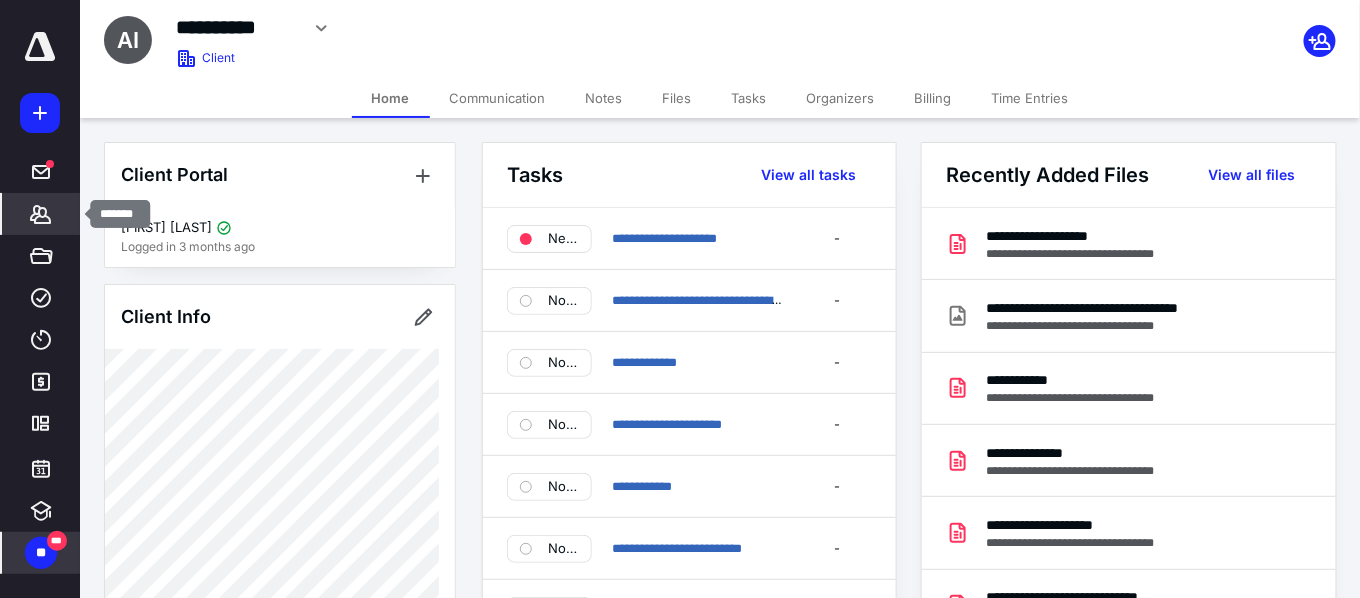 click 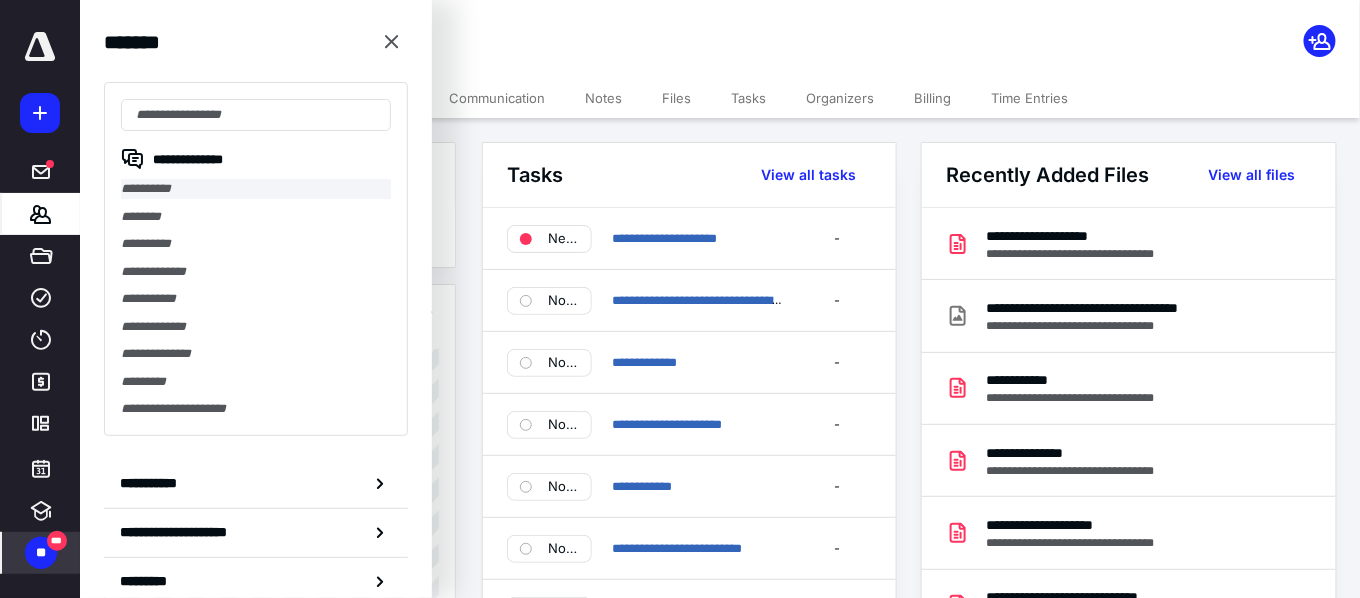 click on "**********" at bounding box center (256, 189) 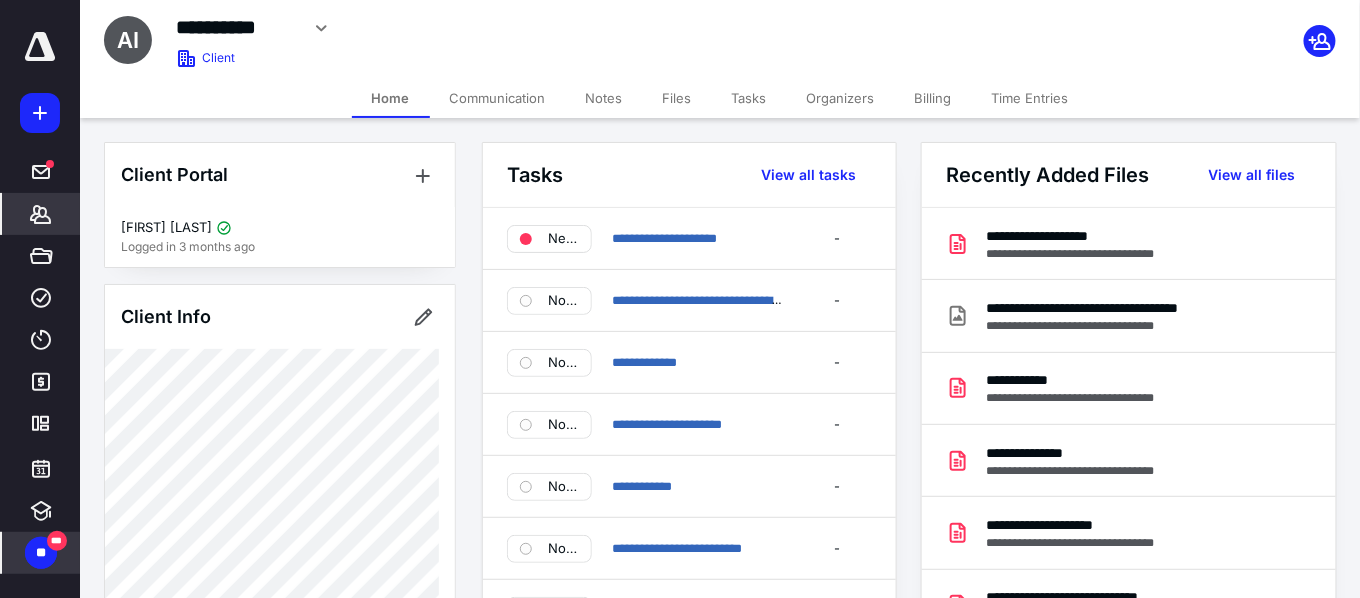 click 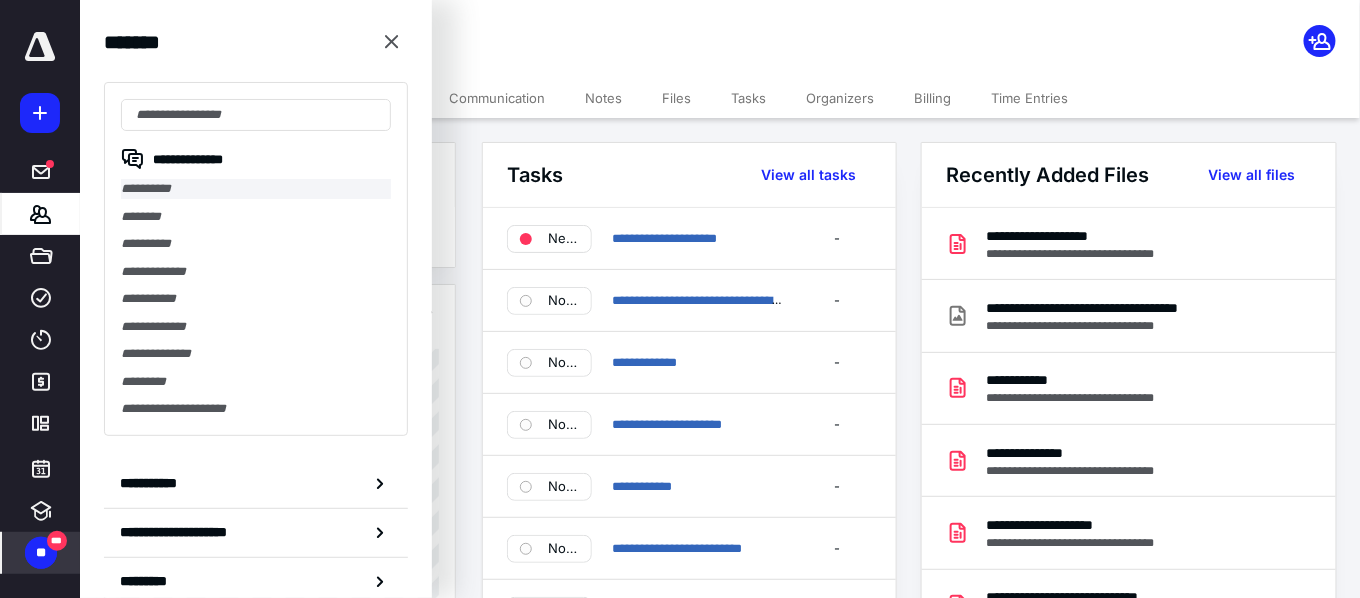 click on "**********" at bounding box center (256, 189) 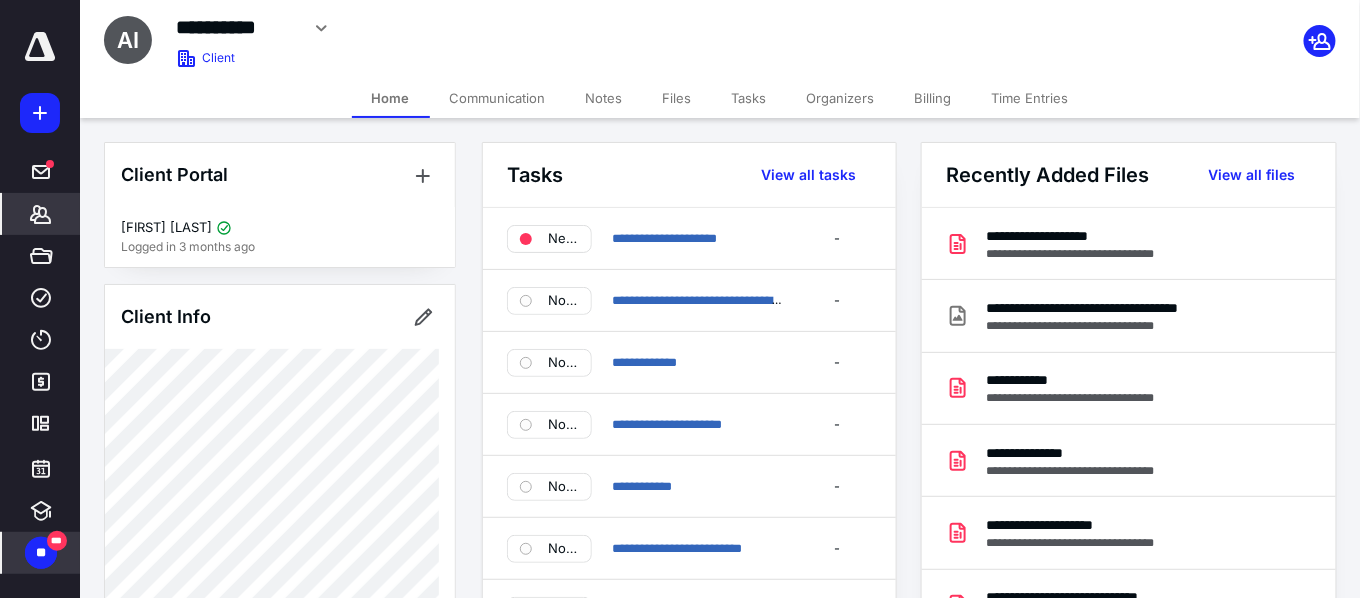 click 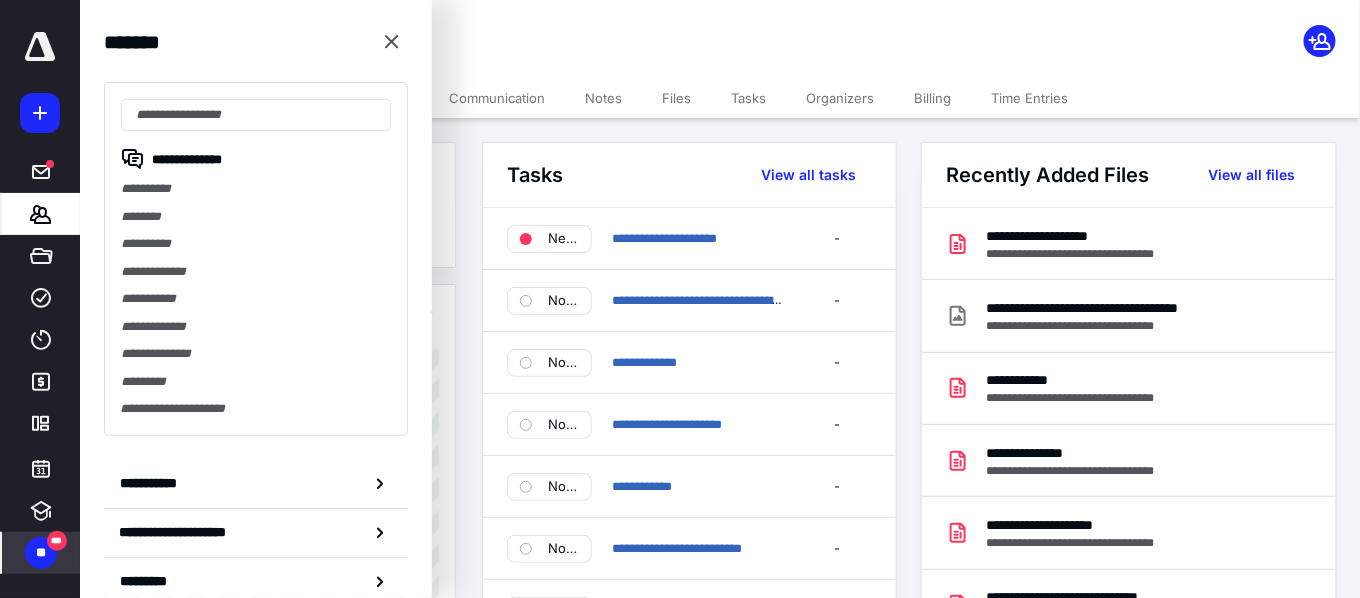 click on "**********" at bounding box center [256, 259] 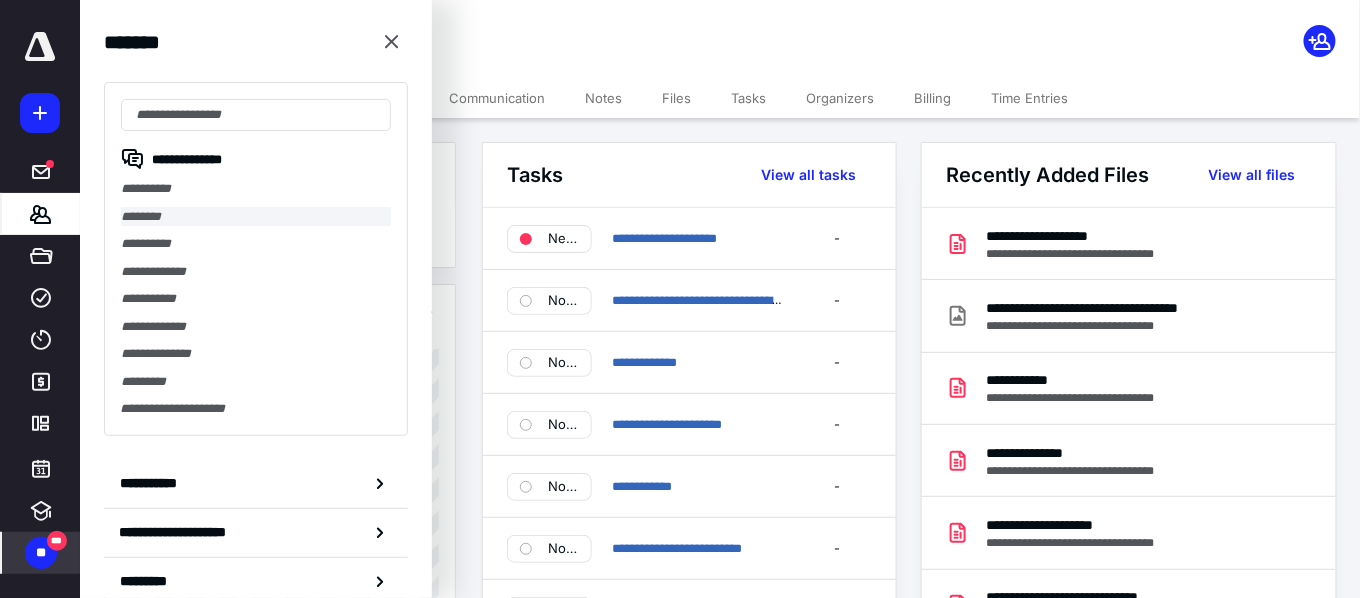 click on "********" at bounding box center [256, 217] 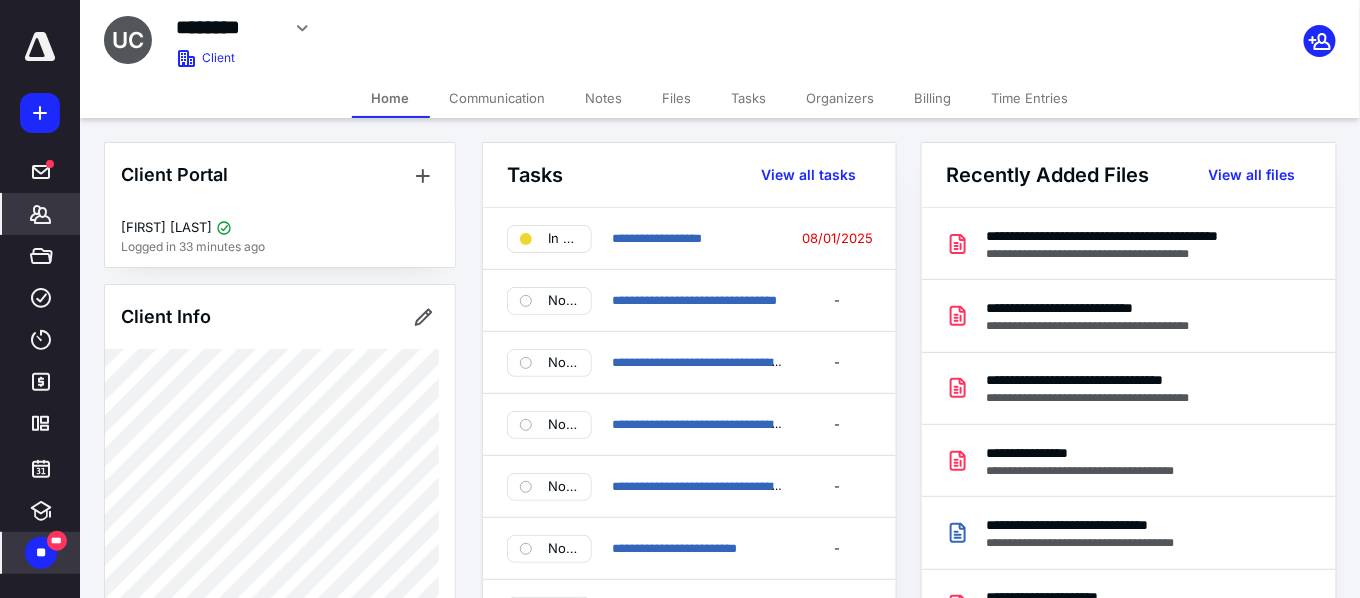 click on "Notes" at bounding box center (604, 98) 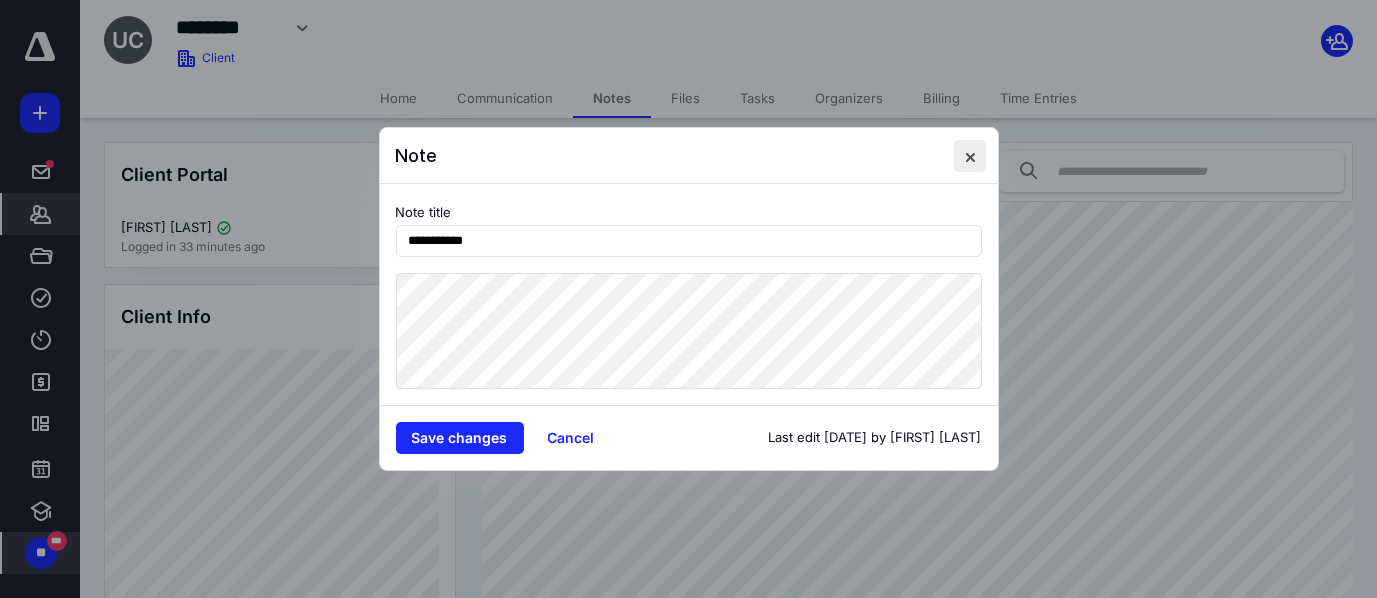 click at bounding box center (970, 156) 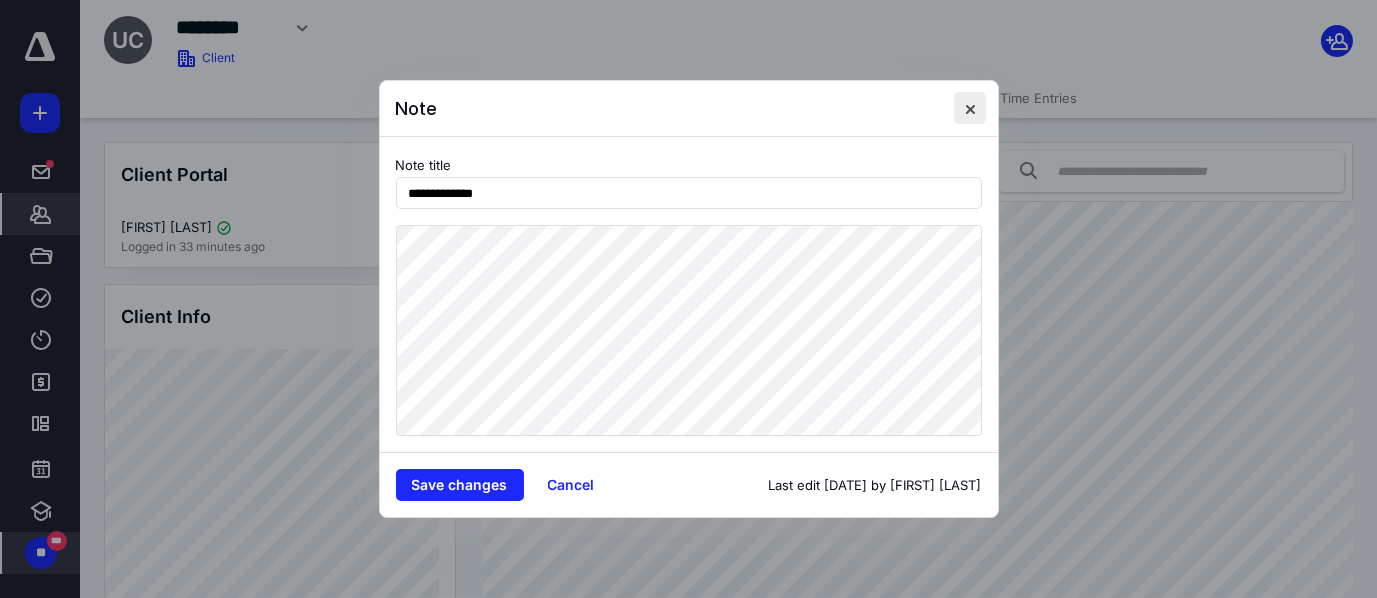 click at bounding box center (970, 108) 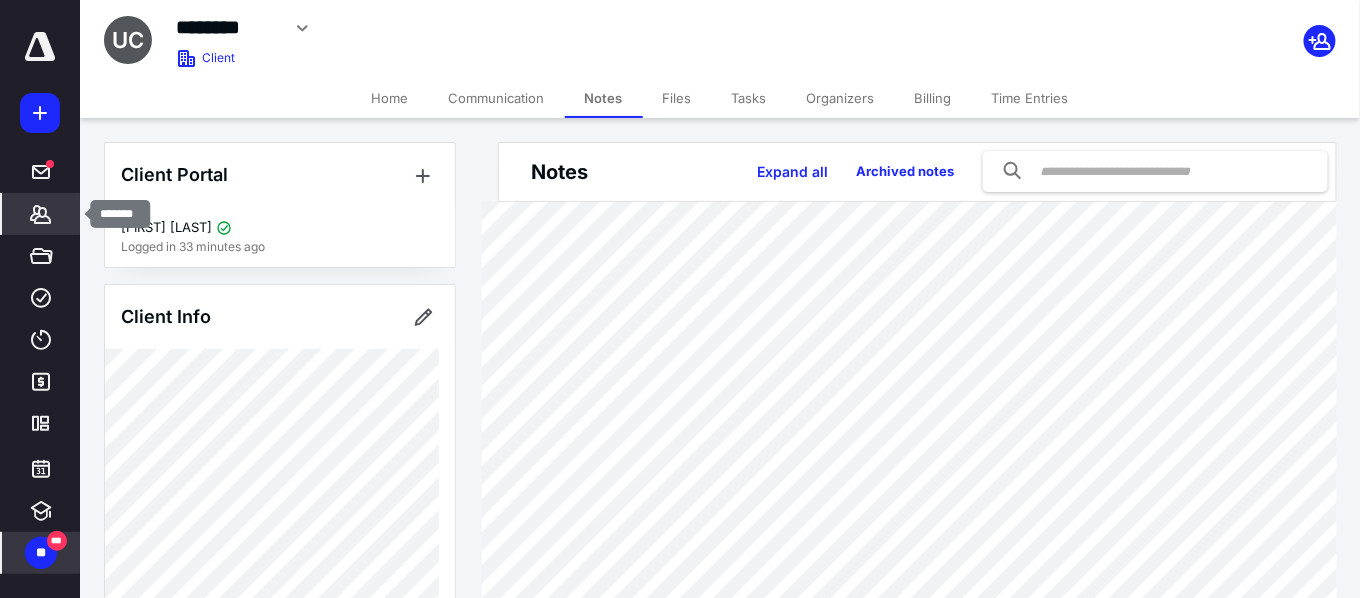 click 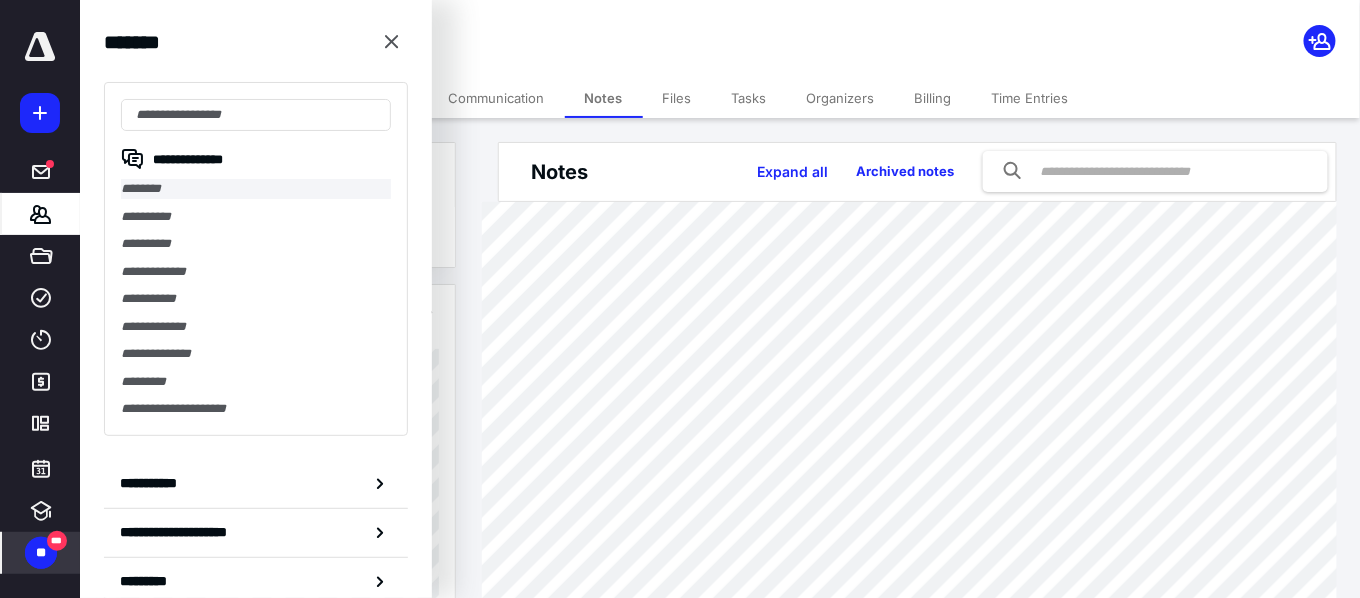 click on "********" at bounding box center [256, 189] 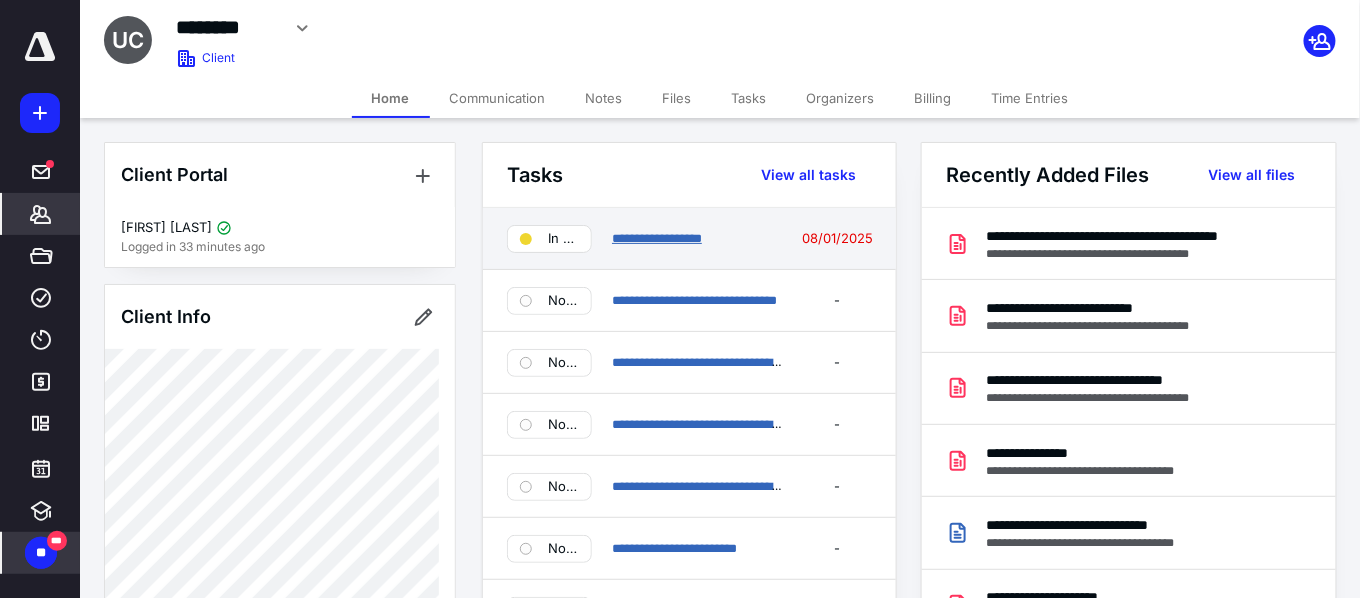 click on "**********" at bounding box center [657, 238] 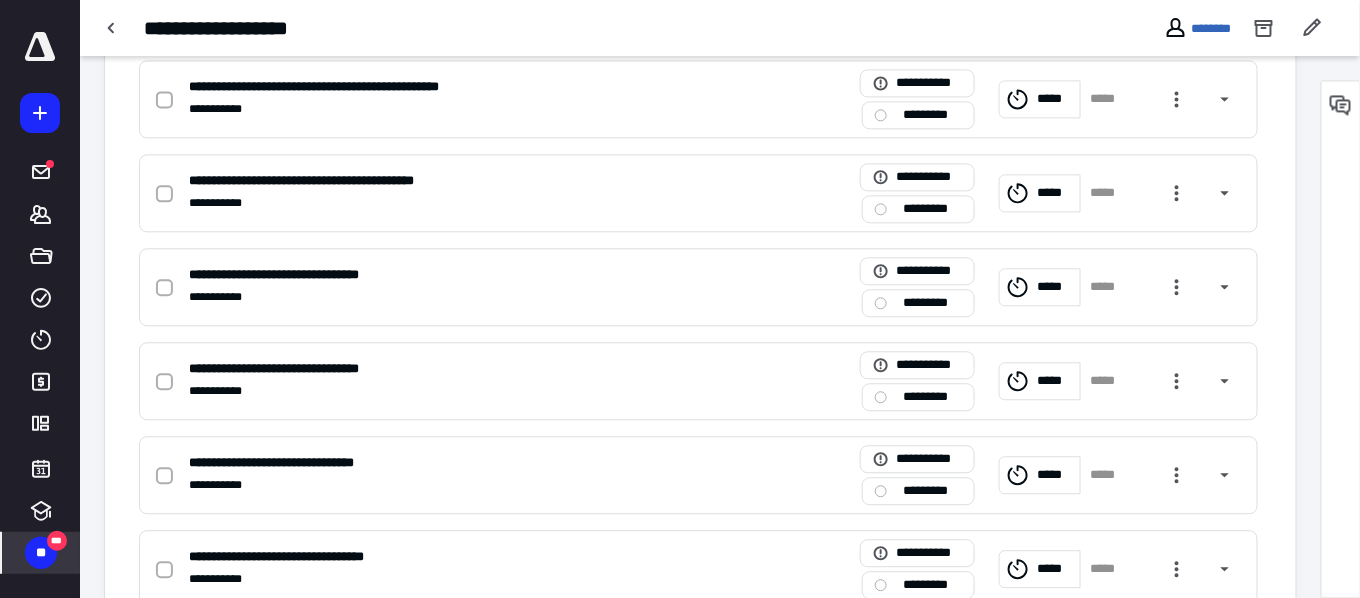 scroll, scrollTop: 1422, scrollLeft: 0, axis: vertical 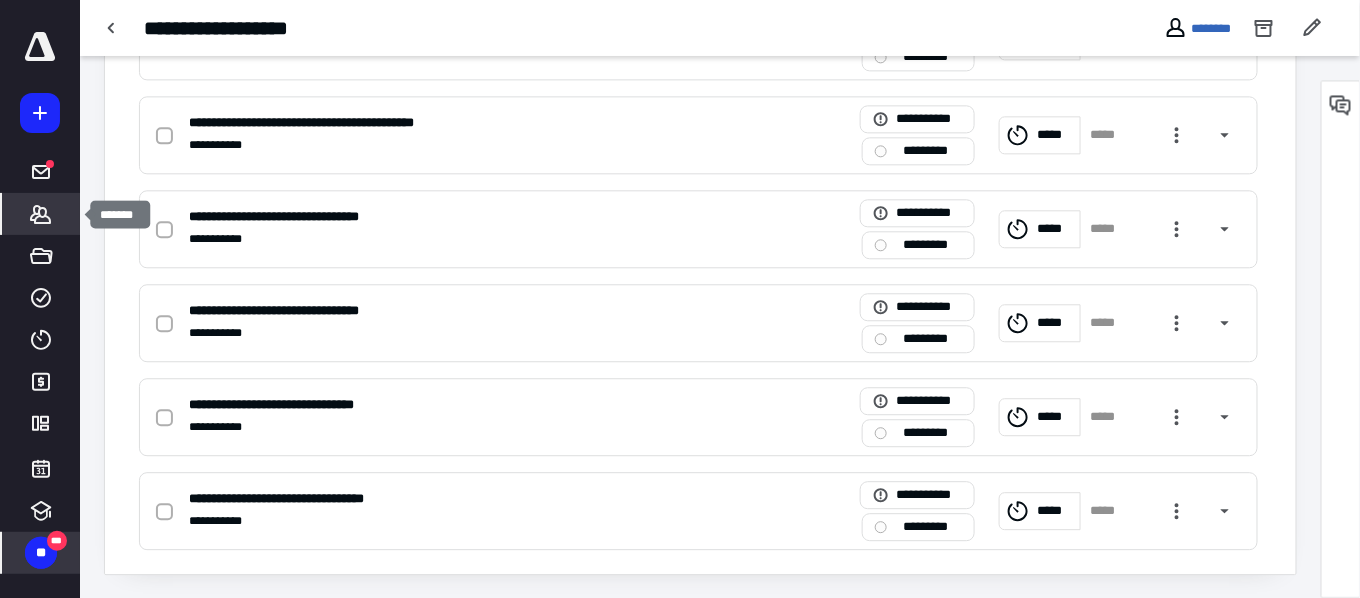 click 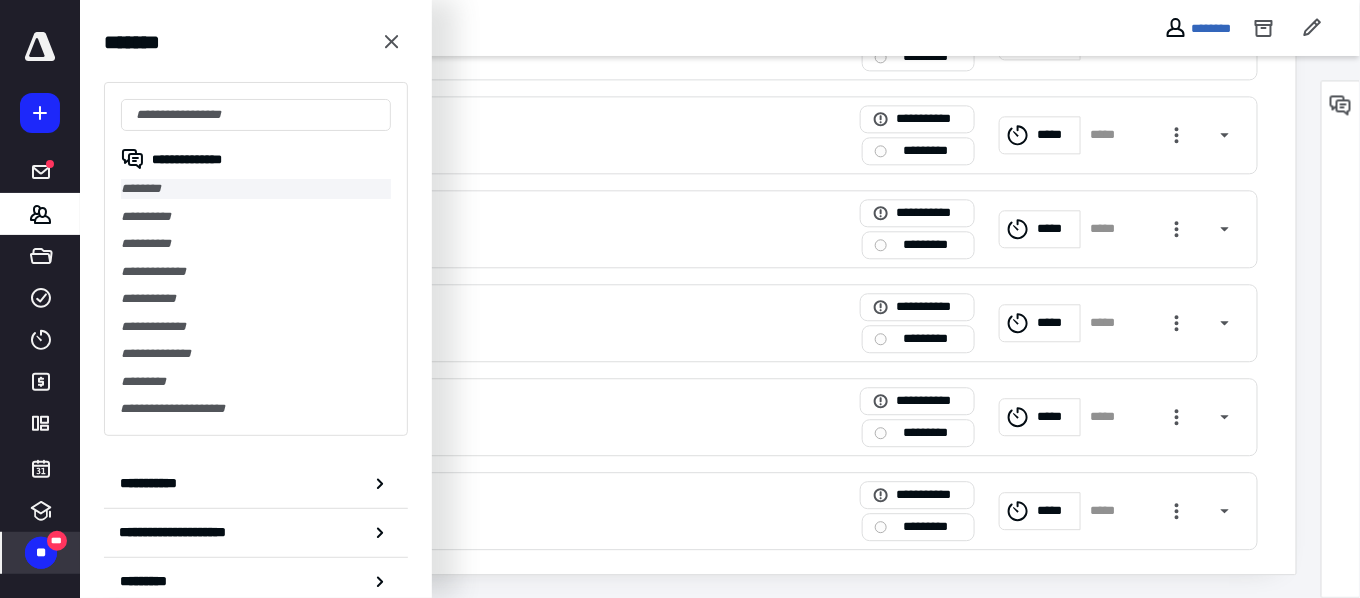 click on "********" at bounding box center [256, 189] 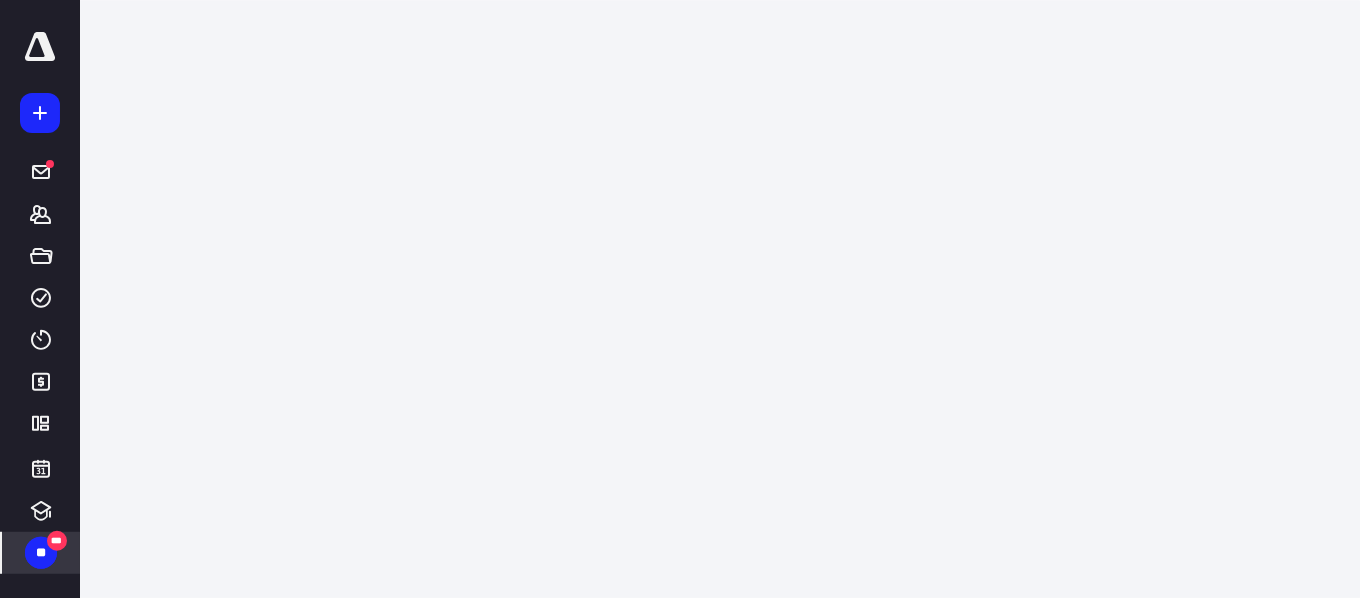 scroll, scrollTop: 0, scrollLeft: 0, axis: both 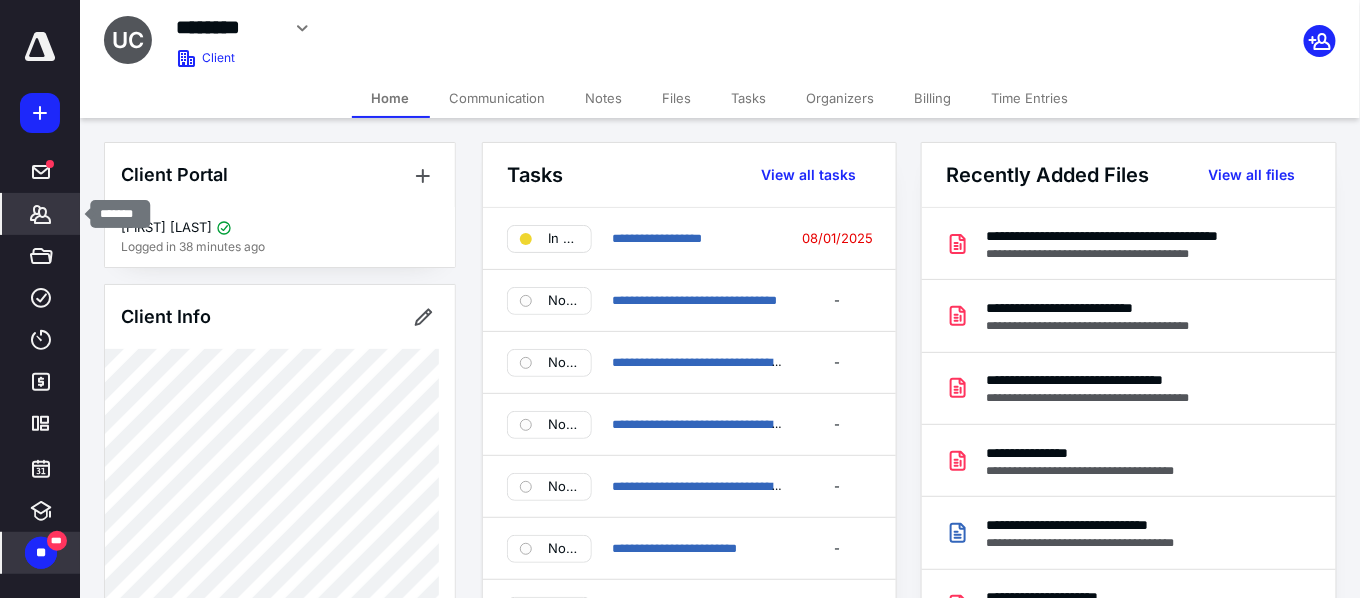 click on "*******" at bounding box center [41, 214] 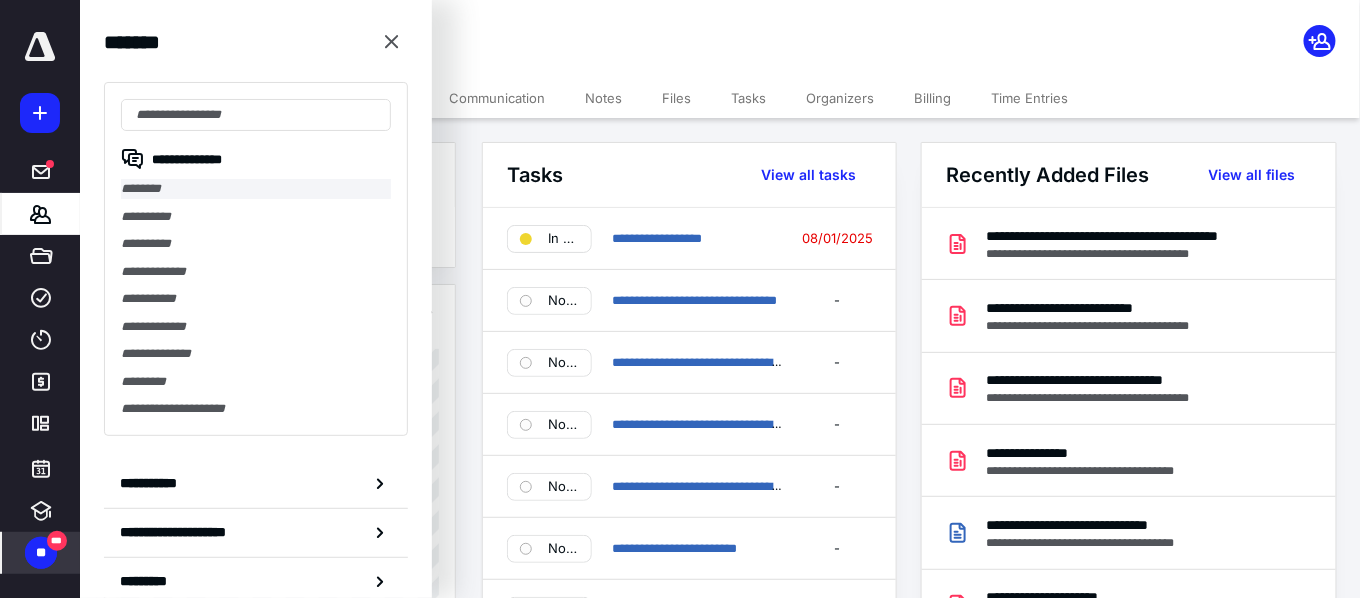 click on "********" at bounding box center (256, 189) 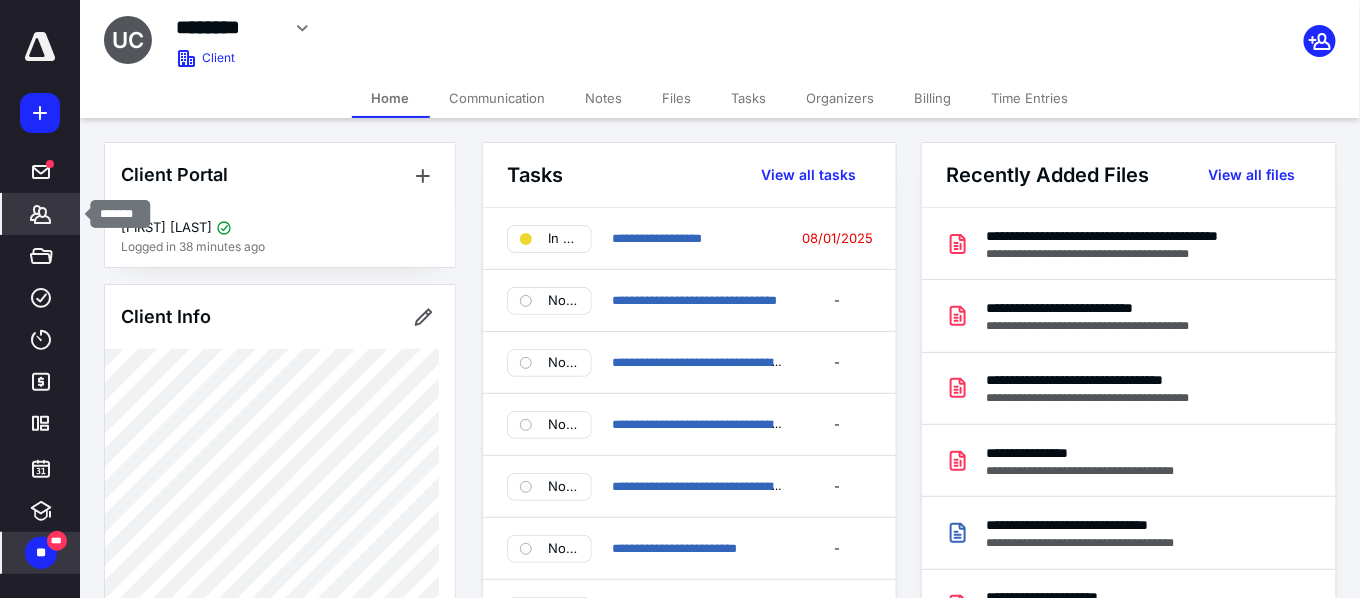 click on "*******" at bounding box center [41, 214] 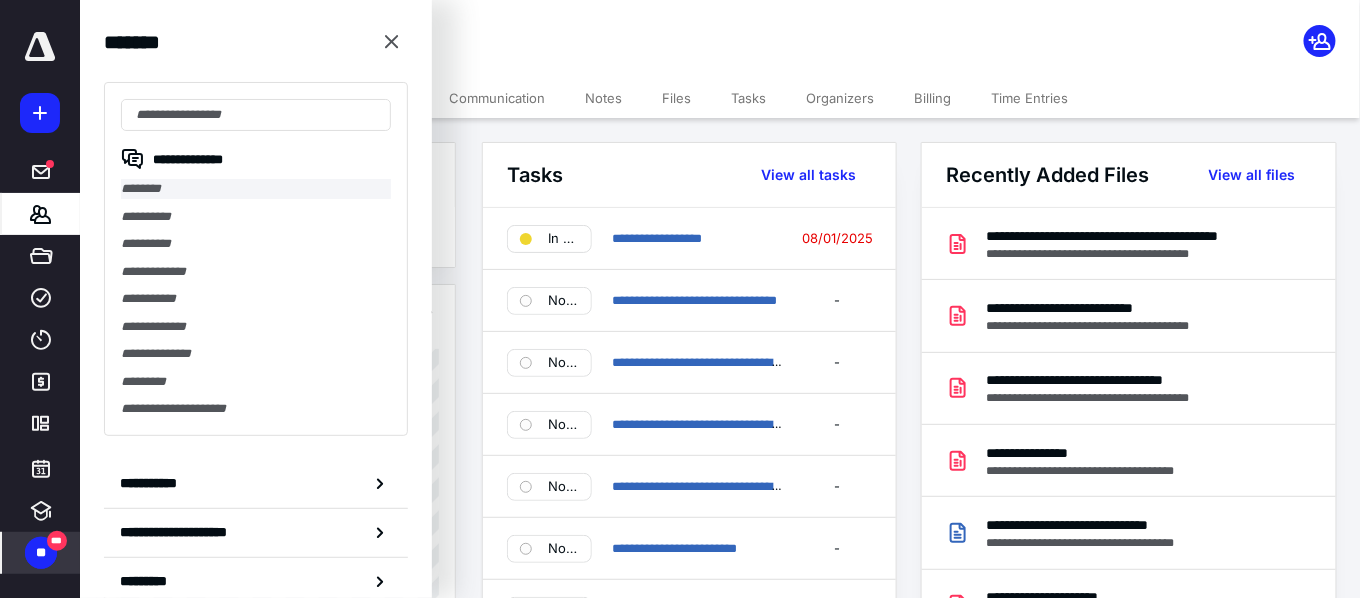 click on "********" at bounding box center (256, 189) 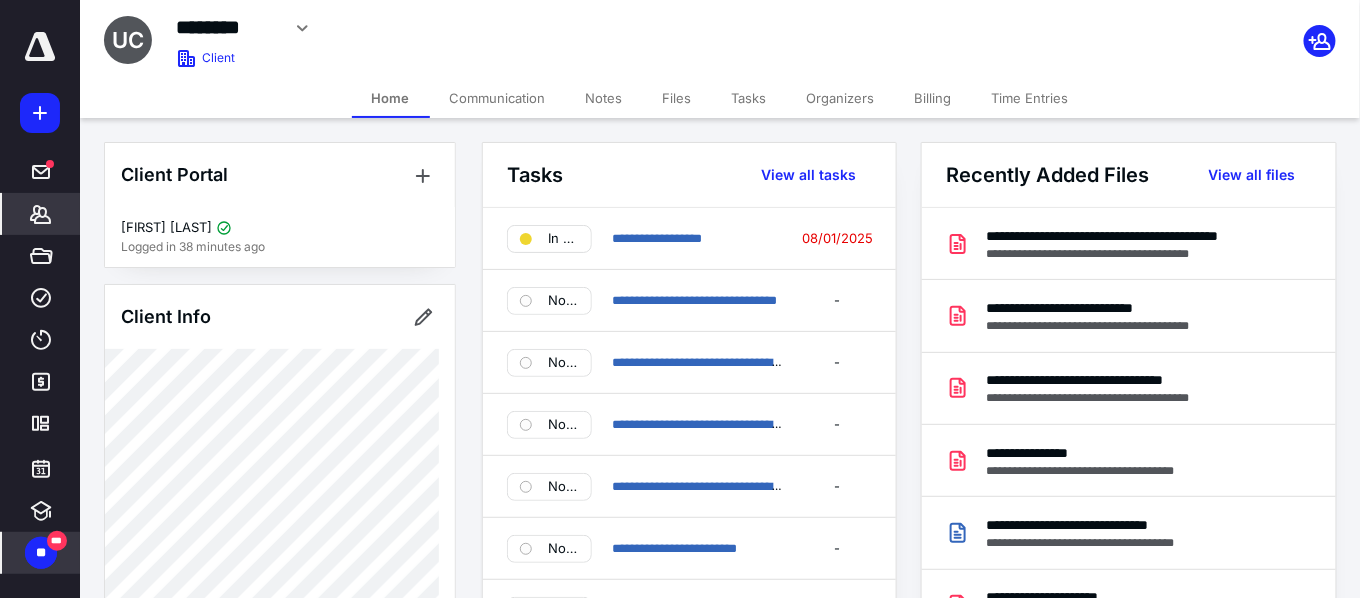 click on "*******" at bounding box center [41, 214] 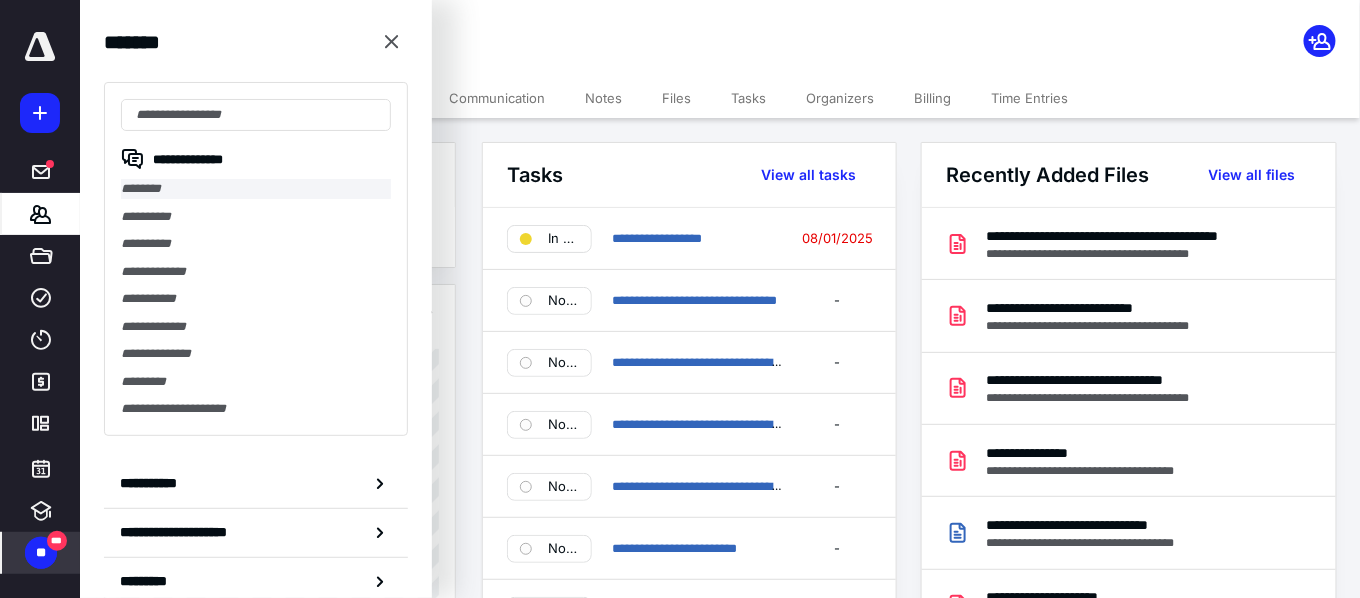 click on "********" at bounding box center (256, 189) 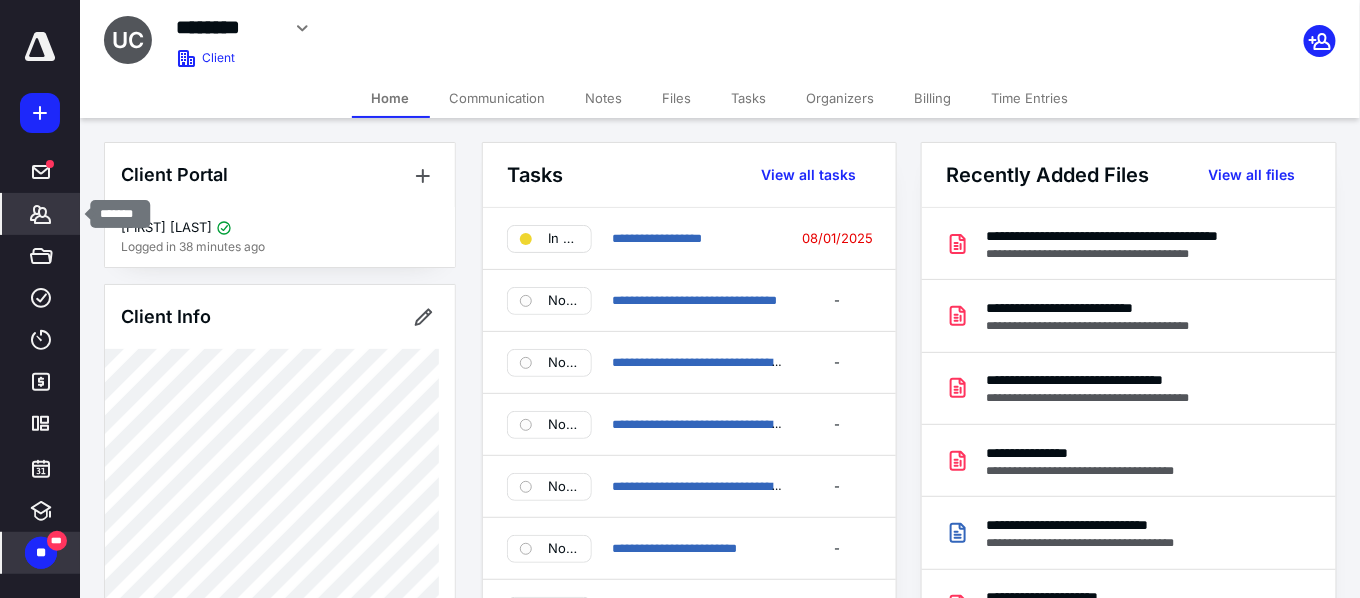 click 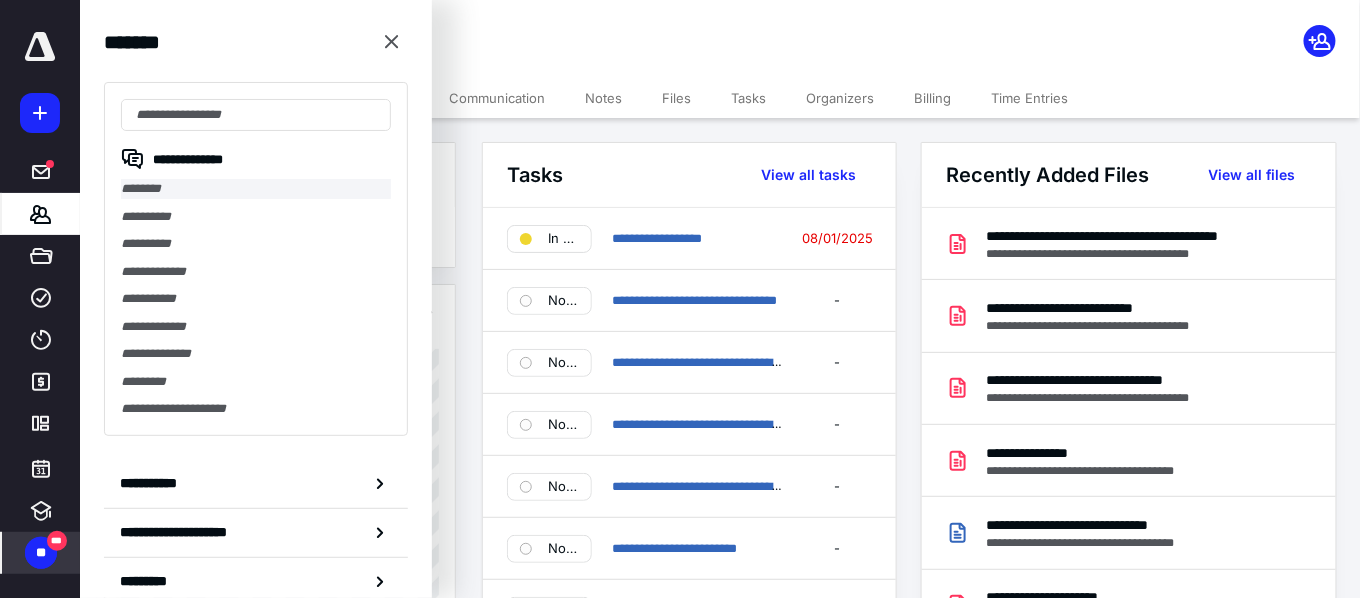click on "********" at bounding box center [256, 189] 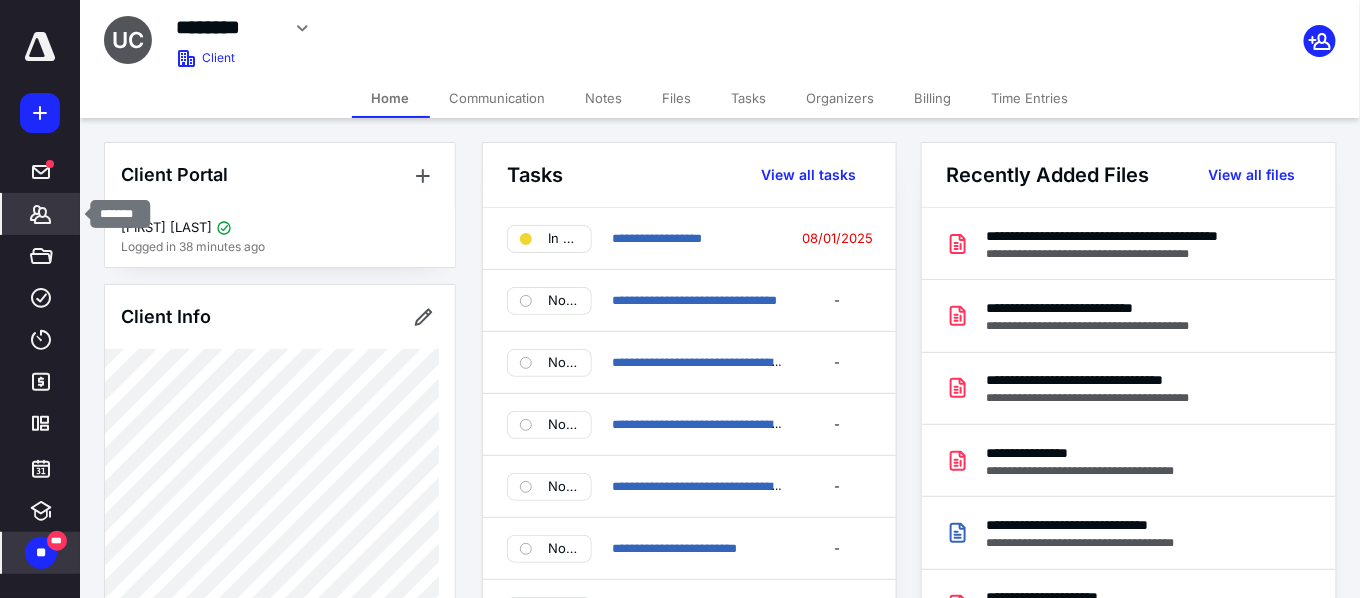 click 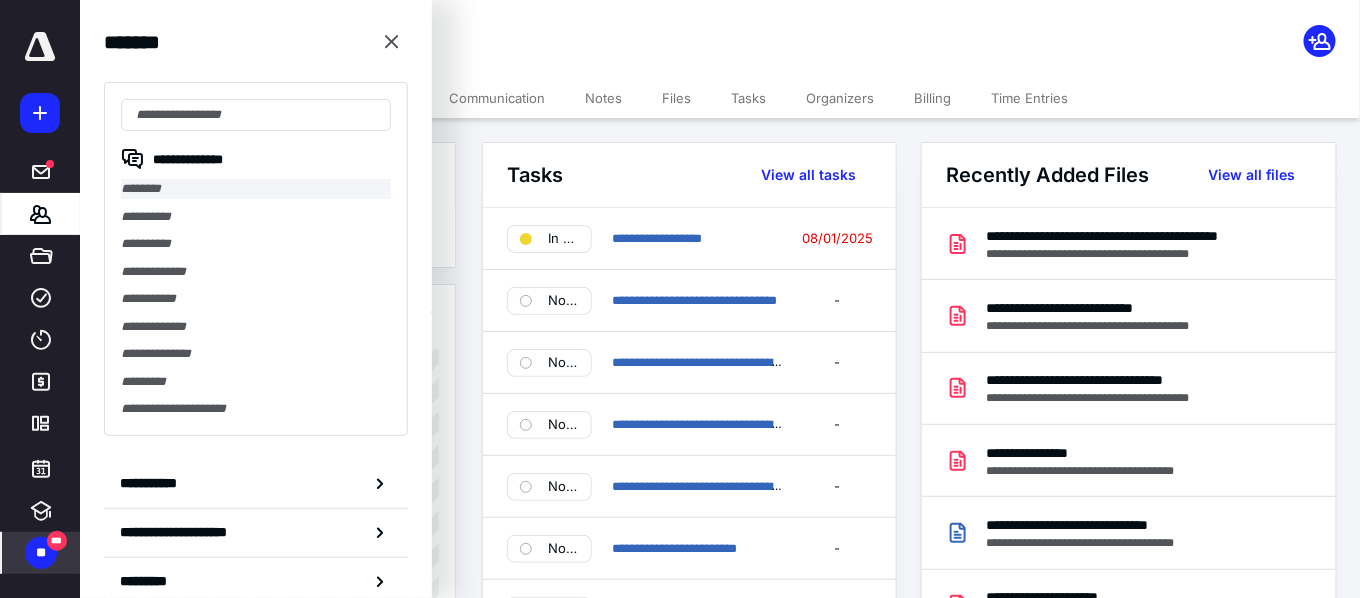 click on "********" at bounding box center [256, 189] 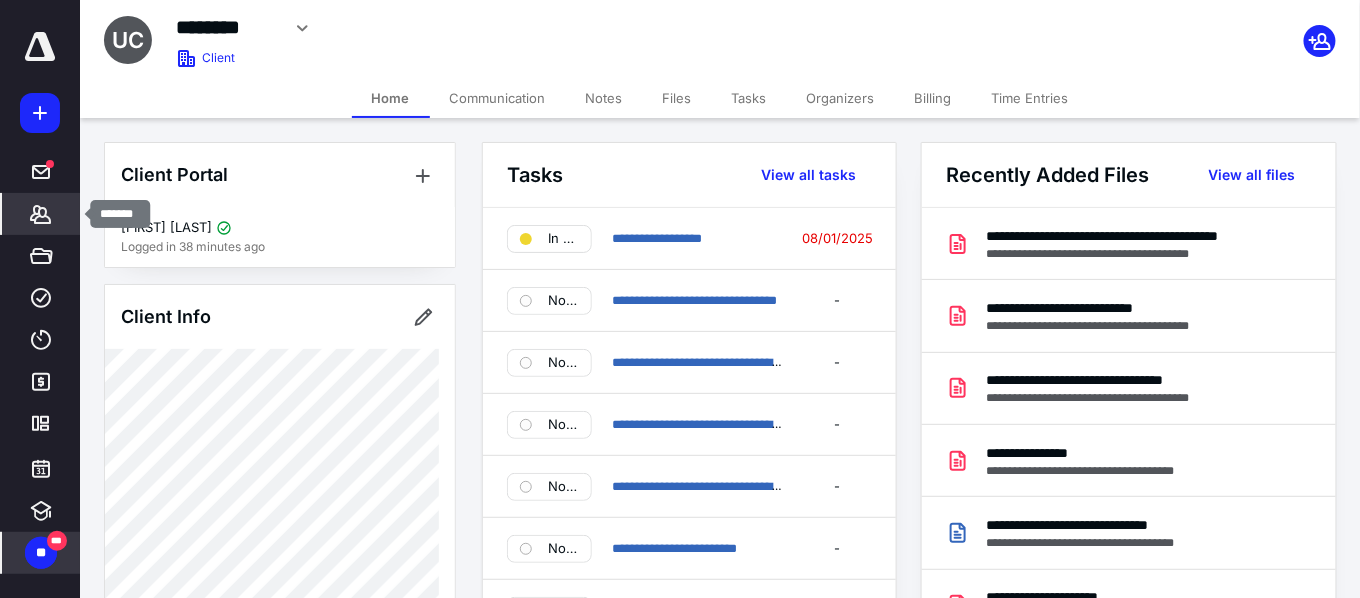 click 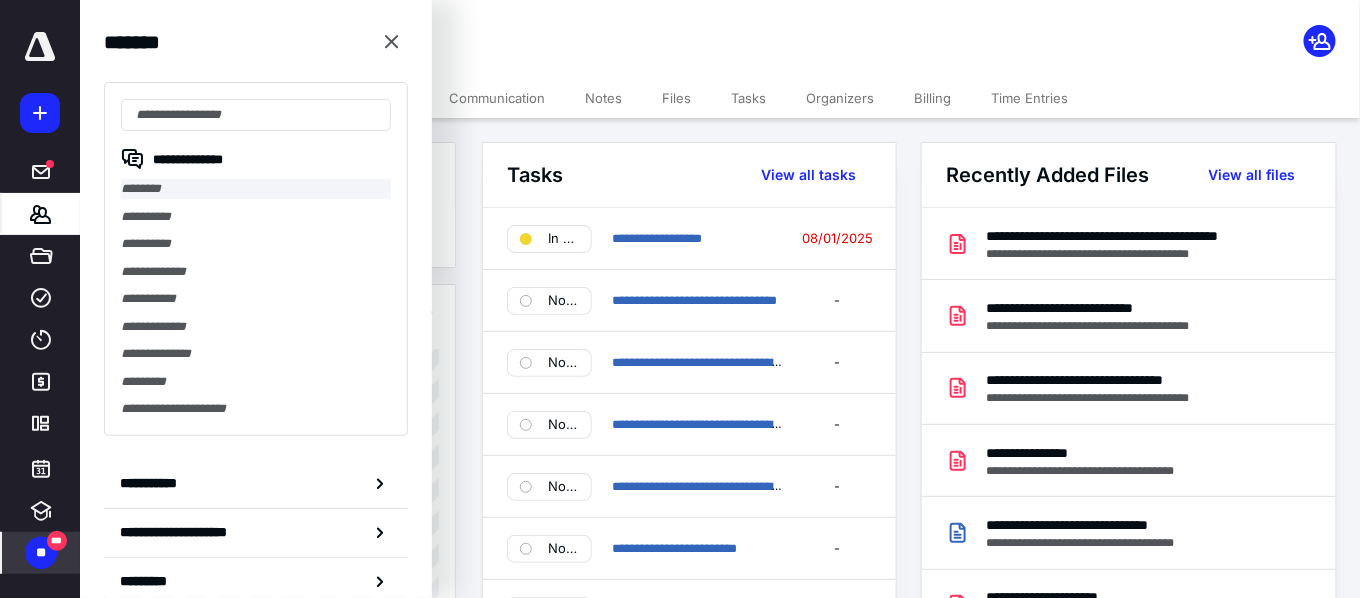 click on "********" at bounding box center [256, 189] 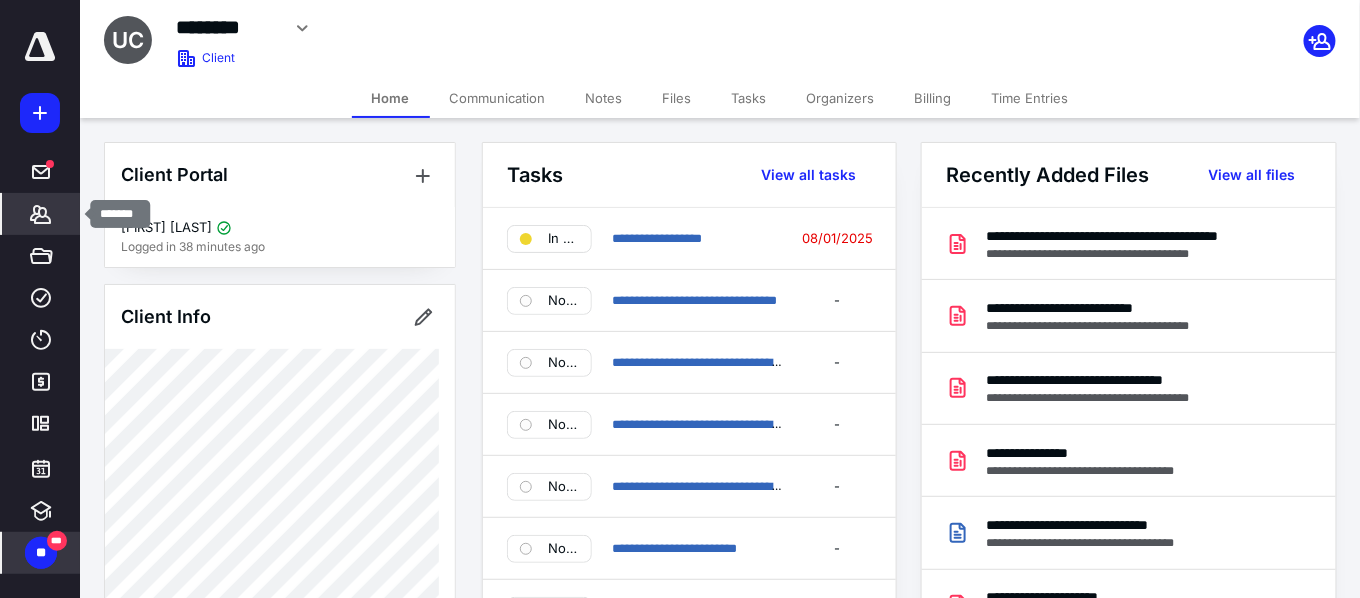 click 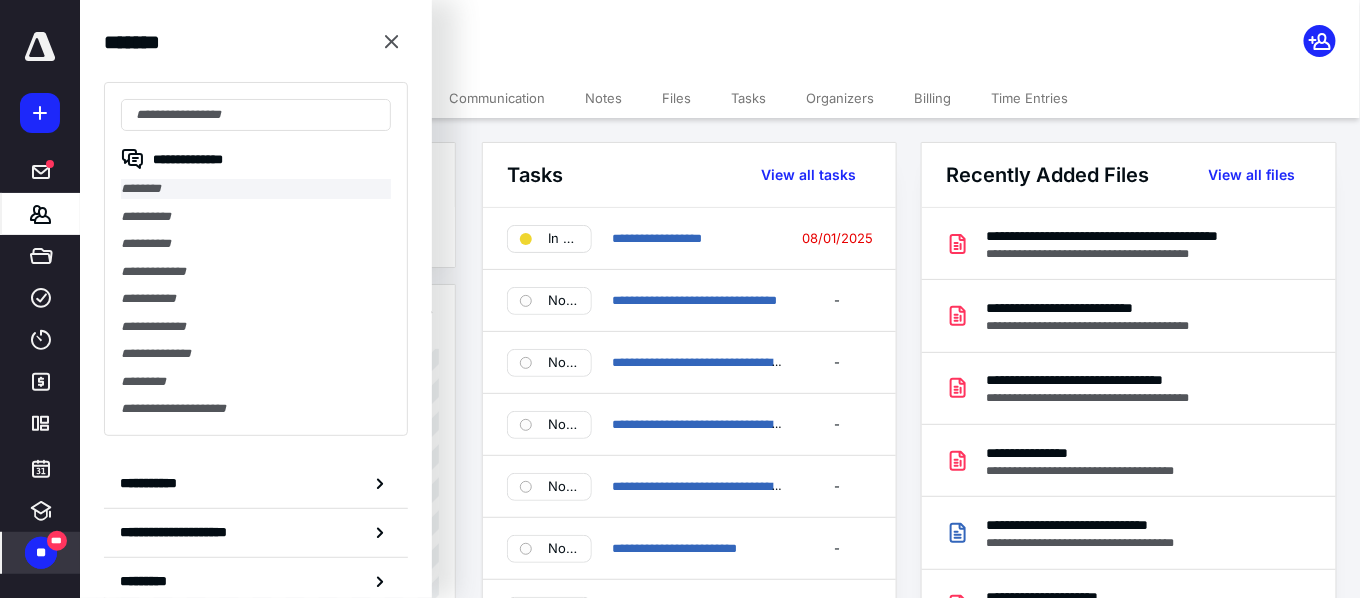 click on "********" at bounding box center [256, 189] 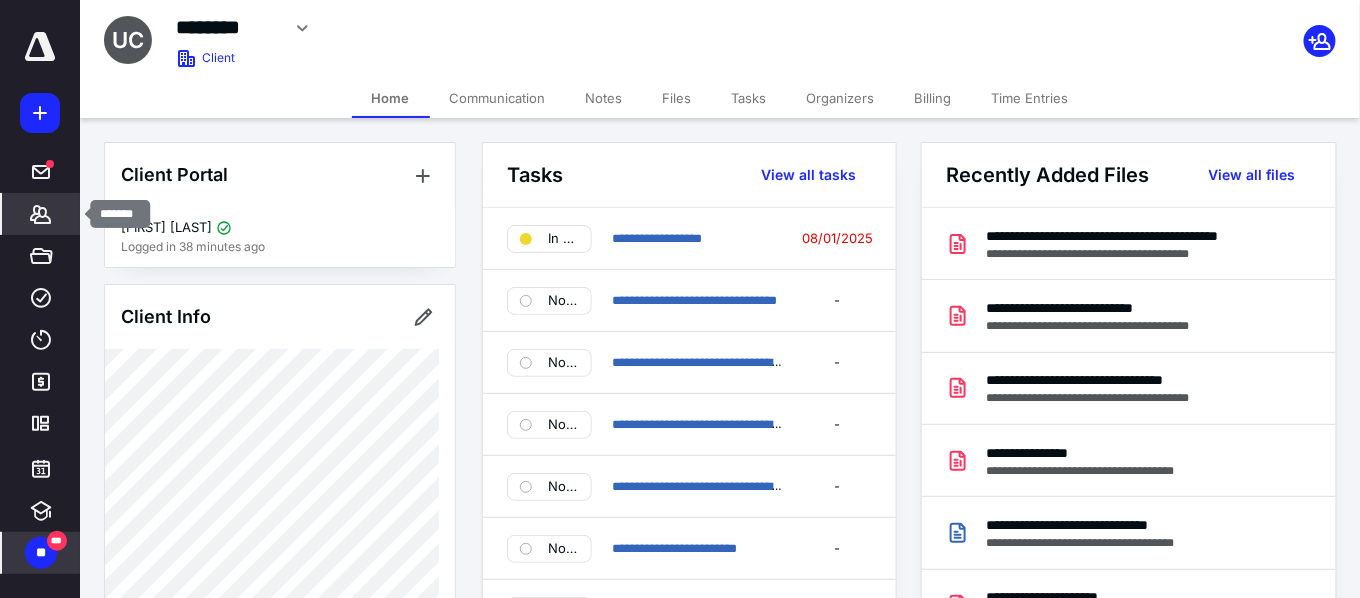 click 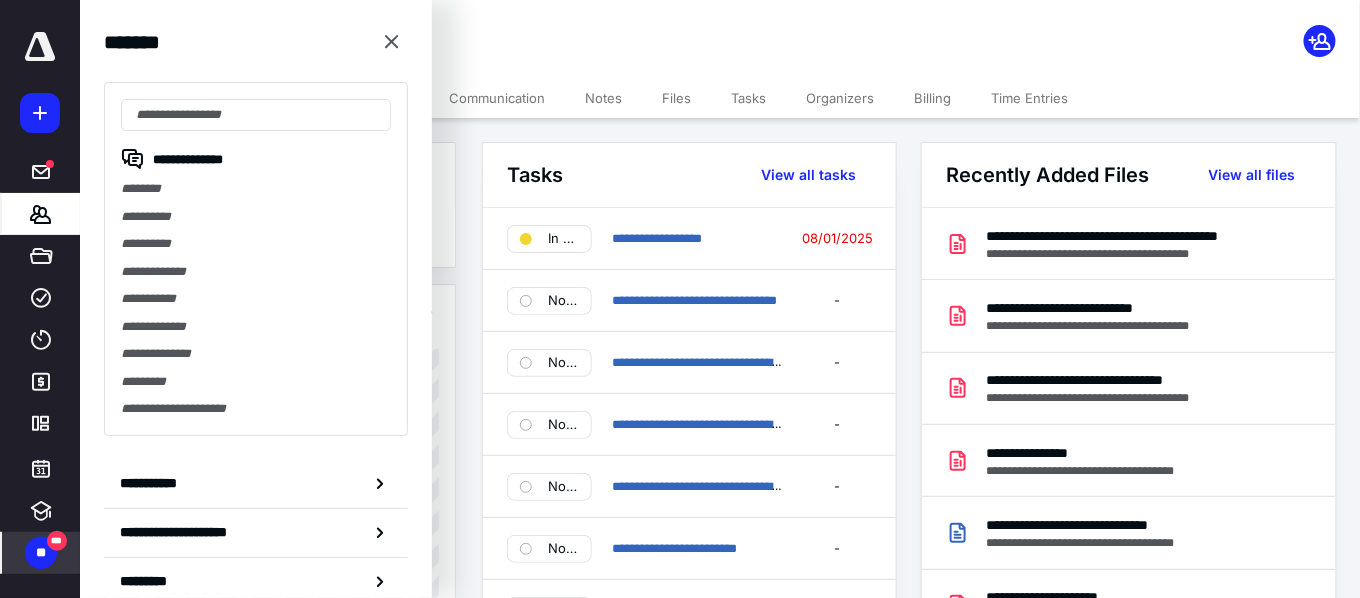 click 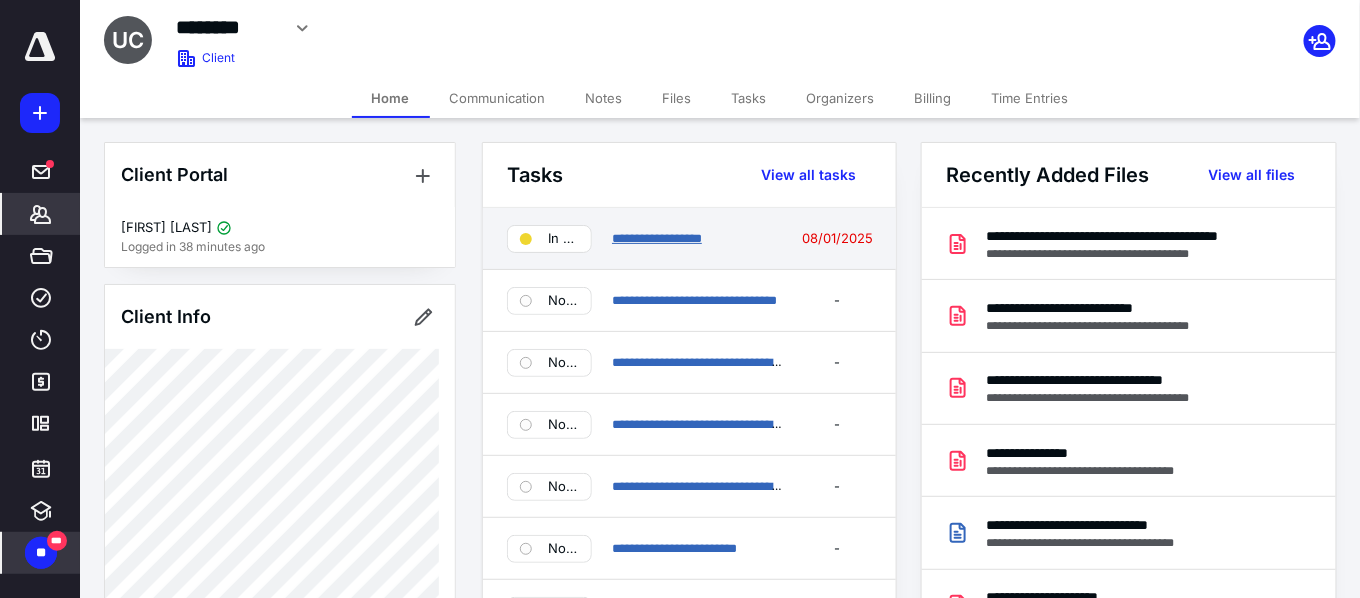 click on "**********" at bounding box center [657, 238] 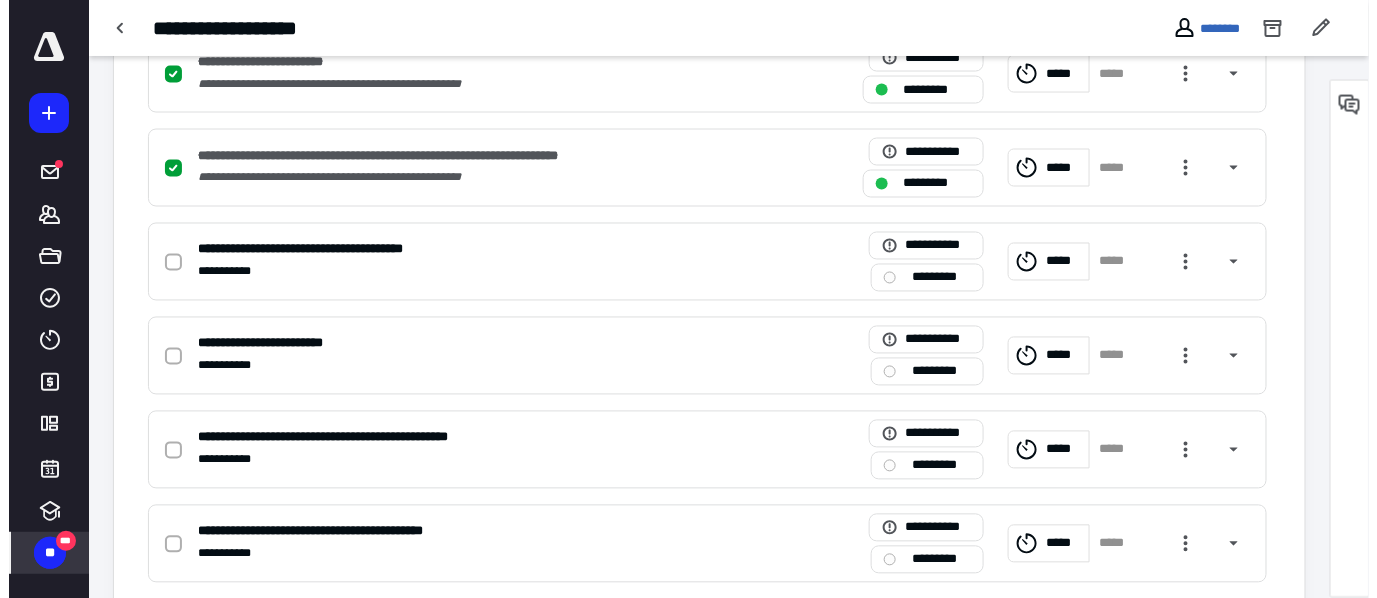 scroll, scrollTop: 1026, scrollLeft: 0, axis: vertical 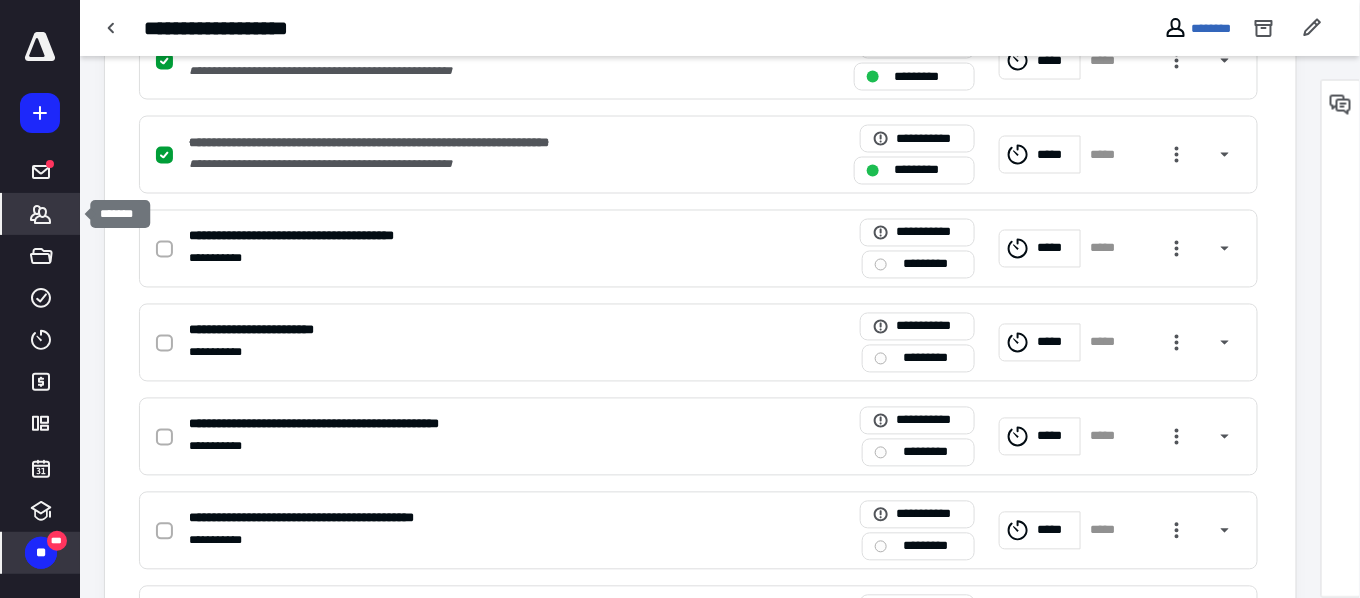 click 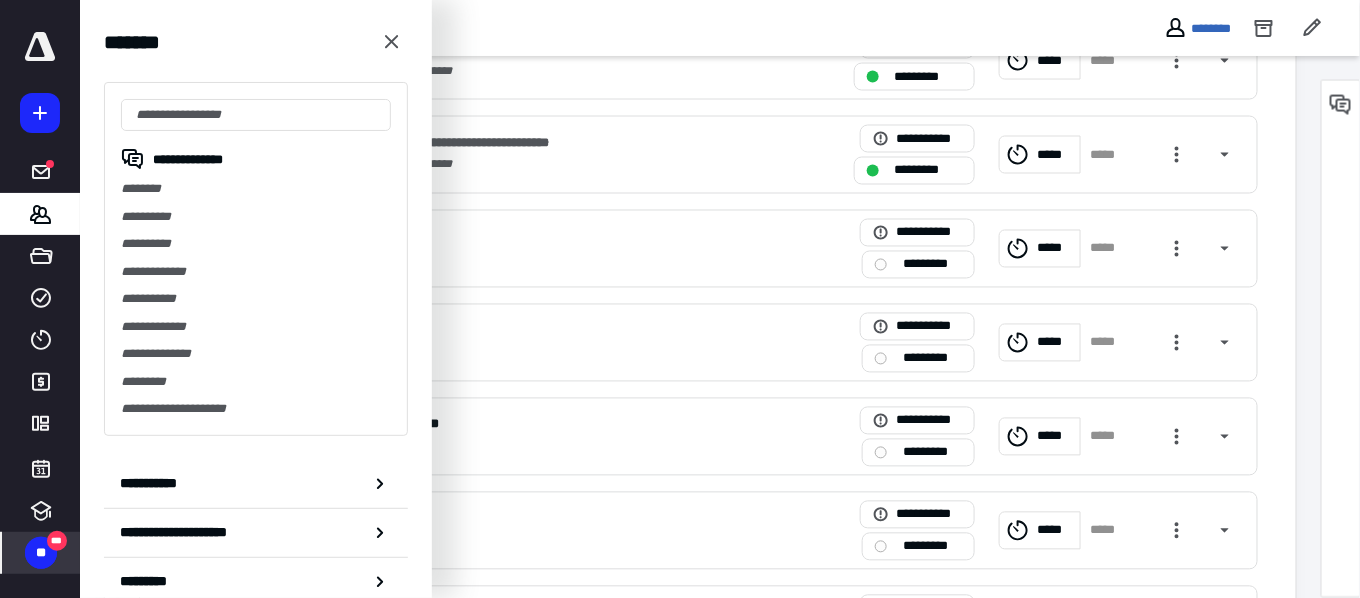 click 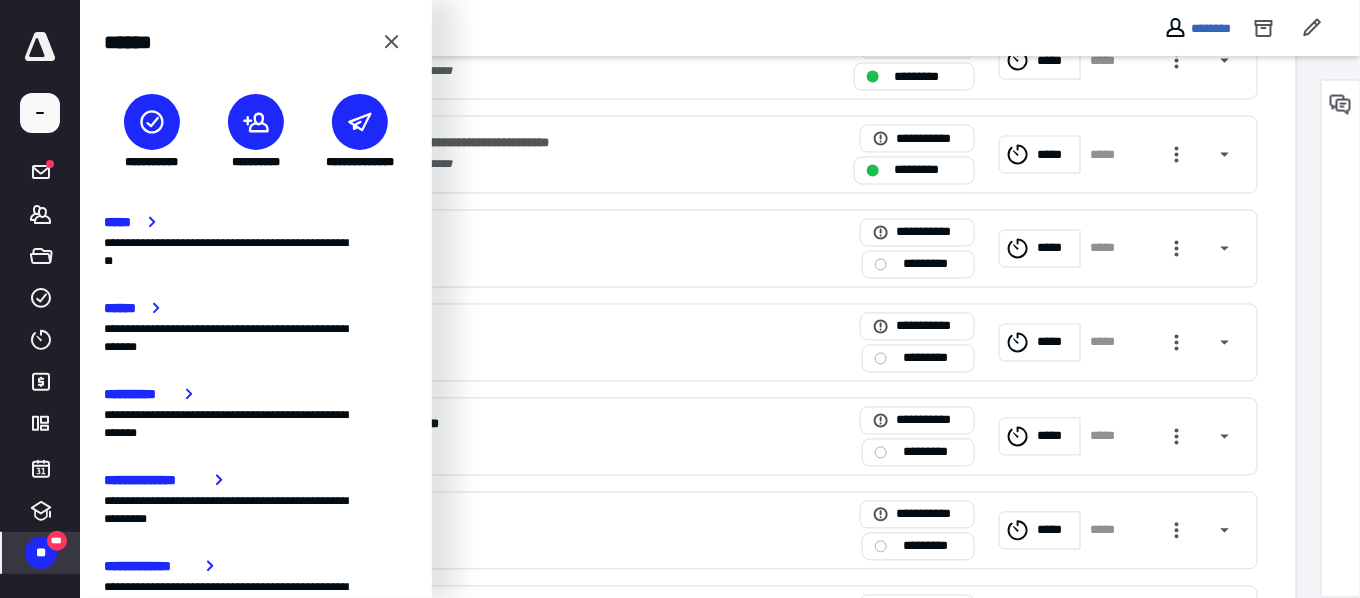 click 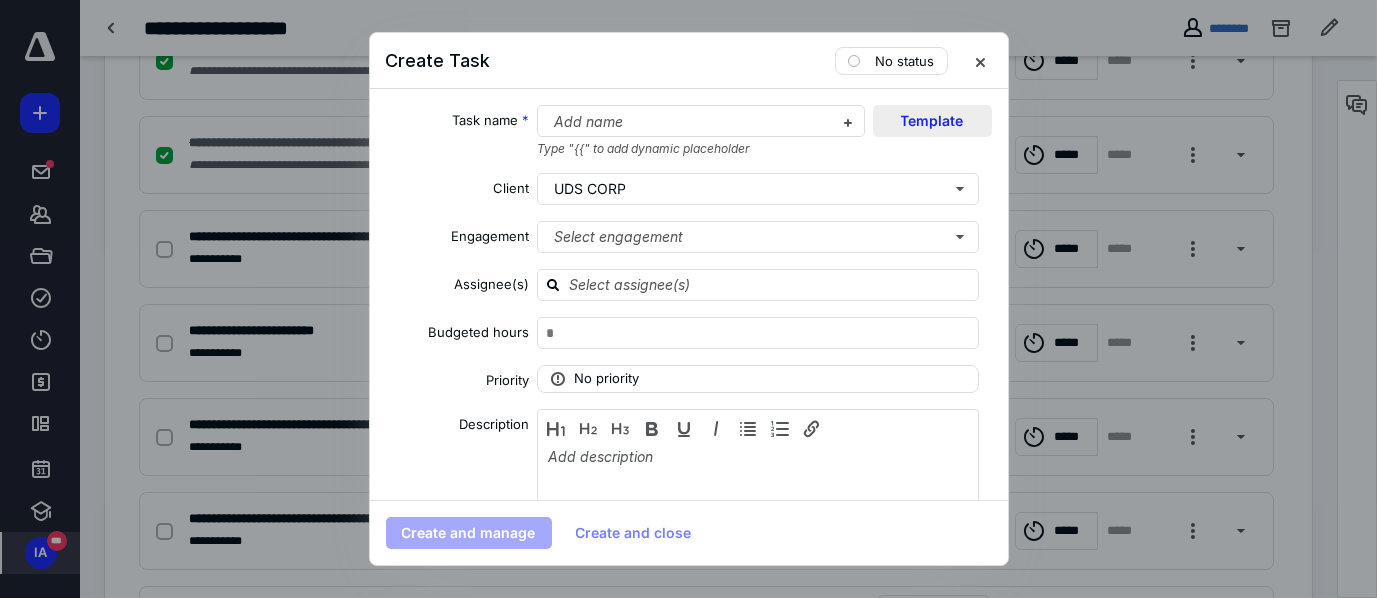 click on "Template" at bounding box center [932, 121] 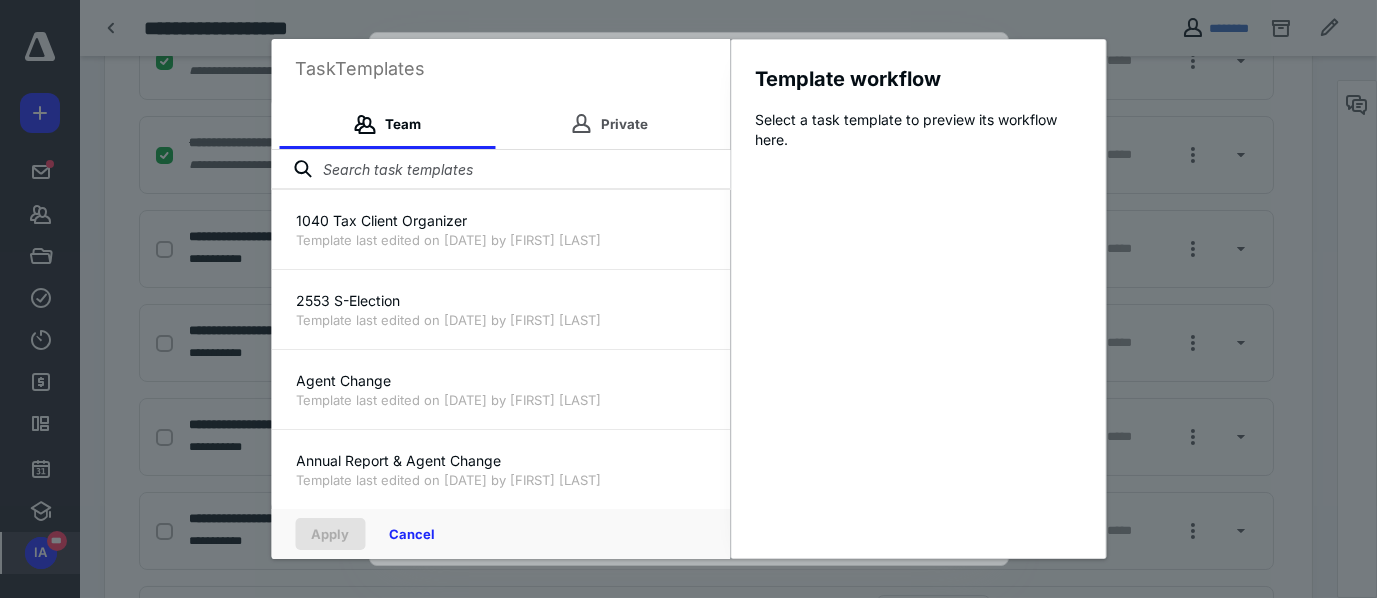 click at bounding box center (500, 170) 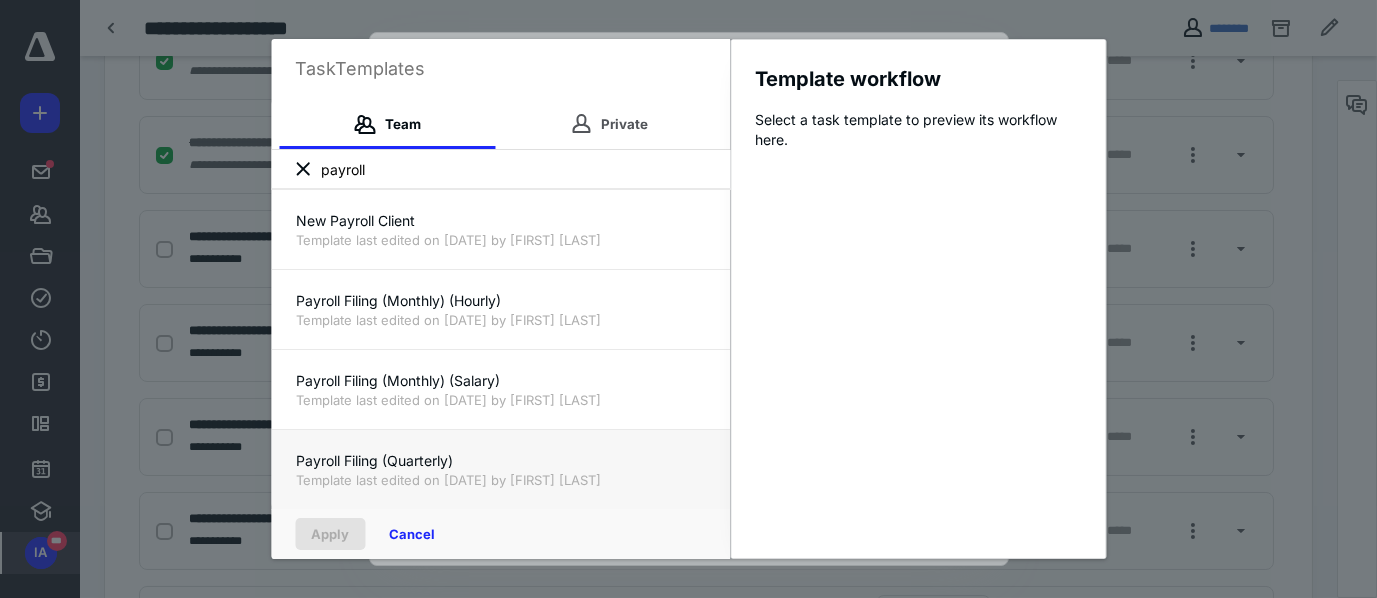 type on "payroll" 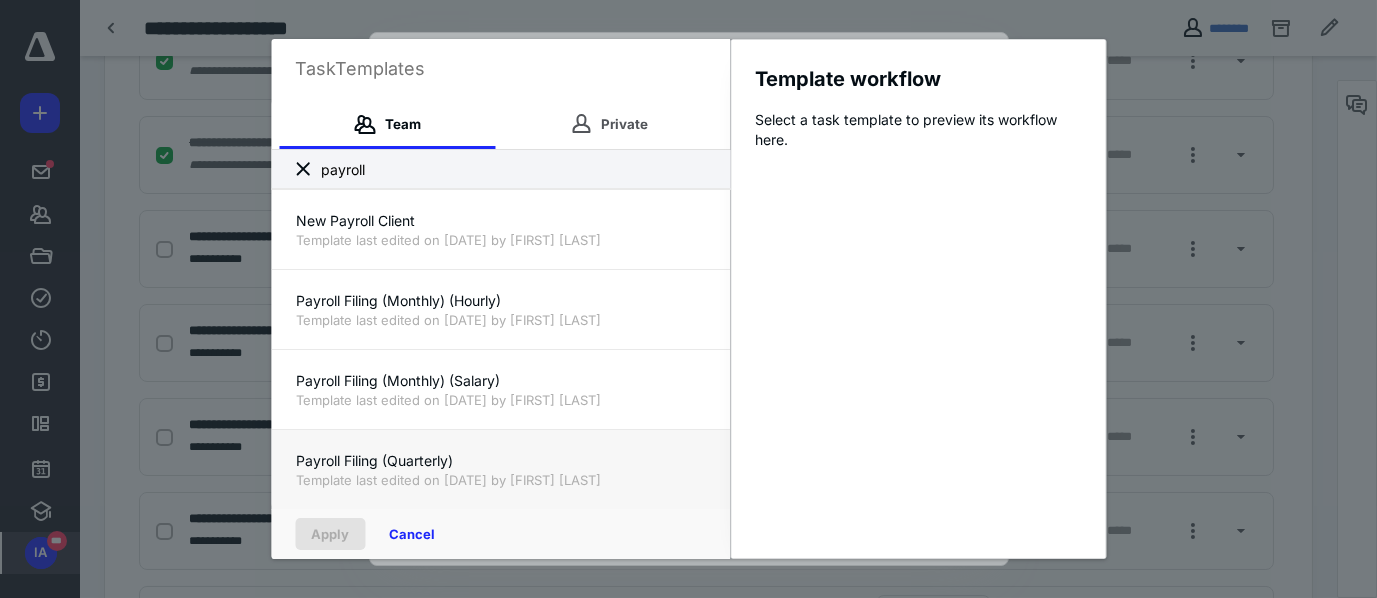 click on "Payroll Filing (Quarterly)" at bounding box center (500, 461) 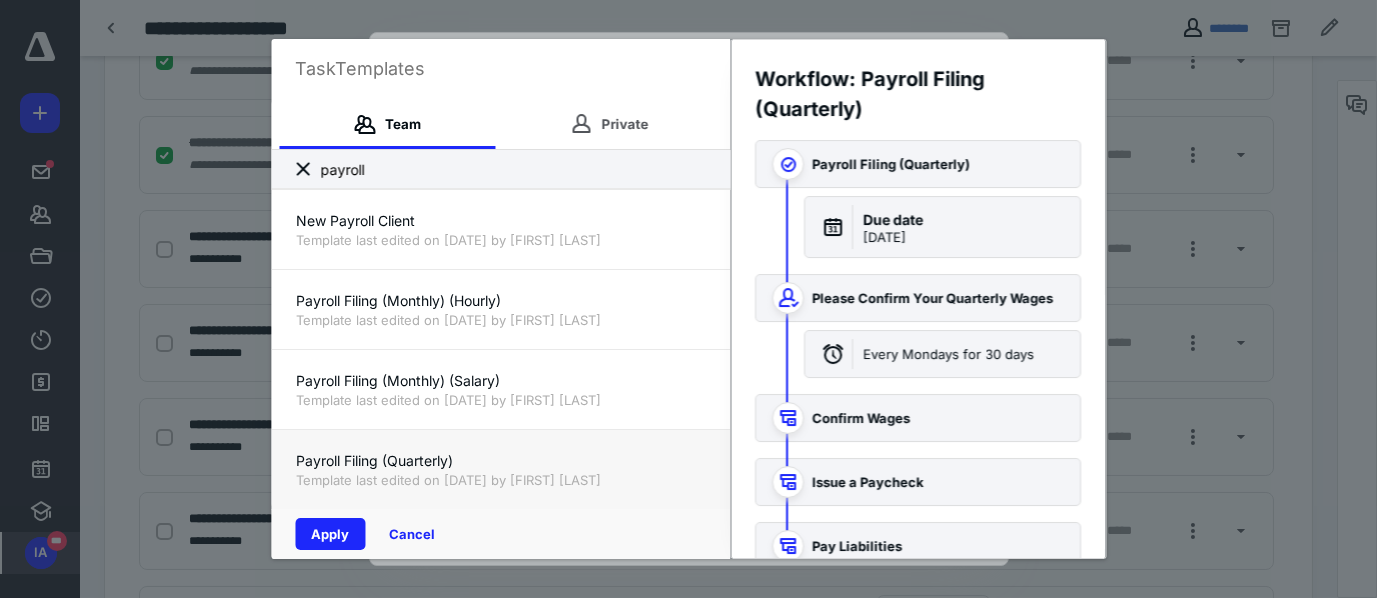 click on "Template last edited on [DATE] by [FIRST] [LAST]" at bounding box center [500, 480] 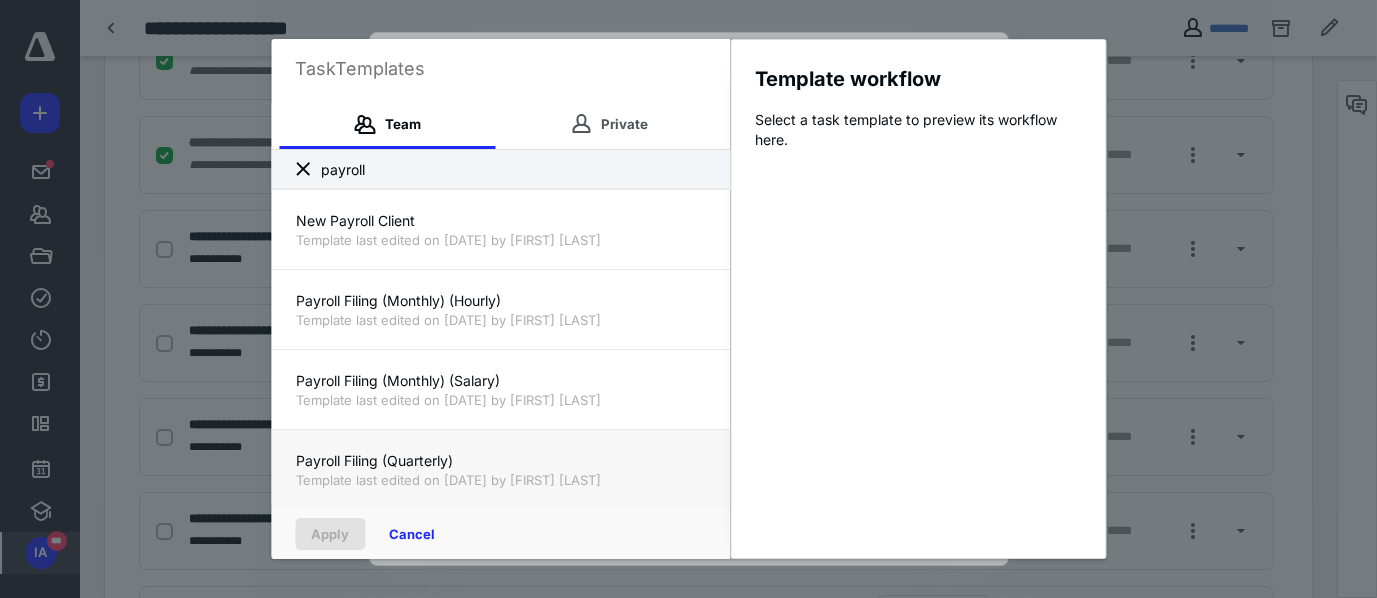 click on "Payroll Filing (Quarterly)" at bounding box center [500, 461] 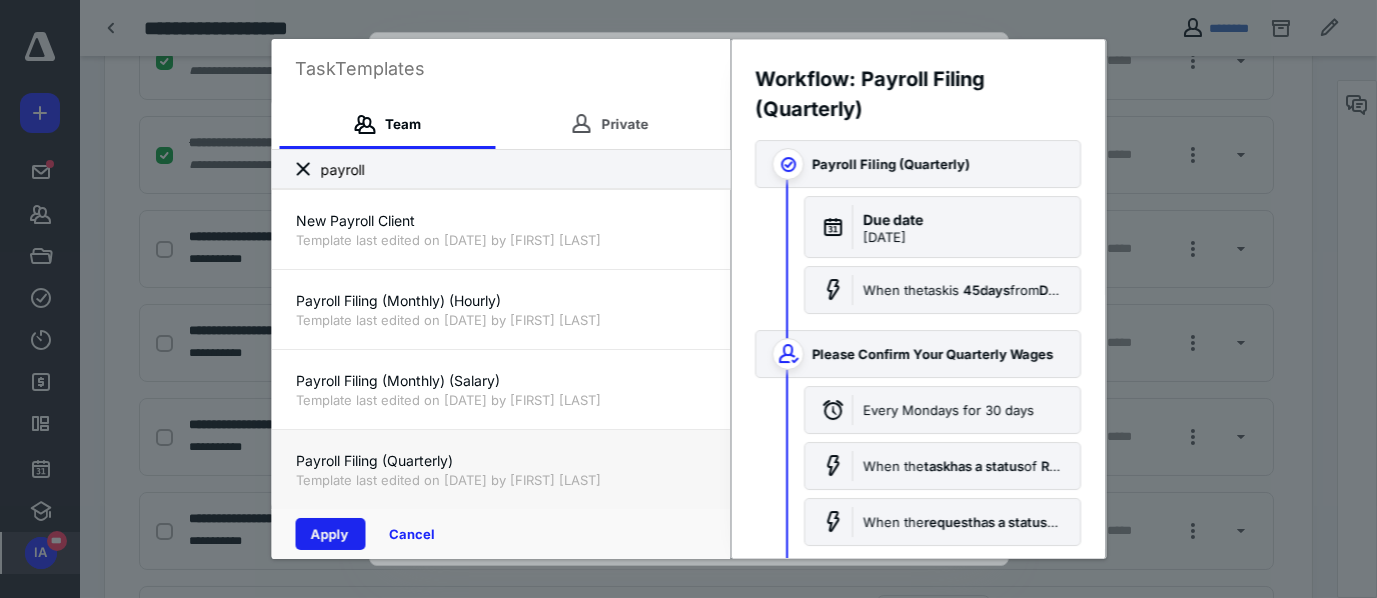 click on "Apply" at bounding box center [330, 534] 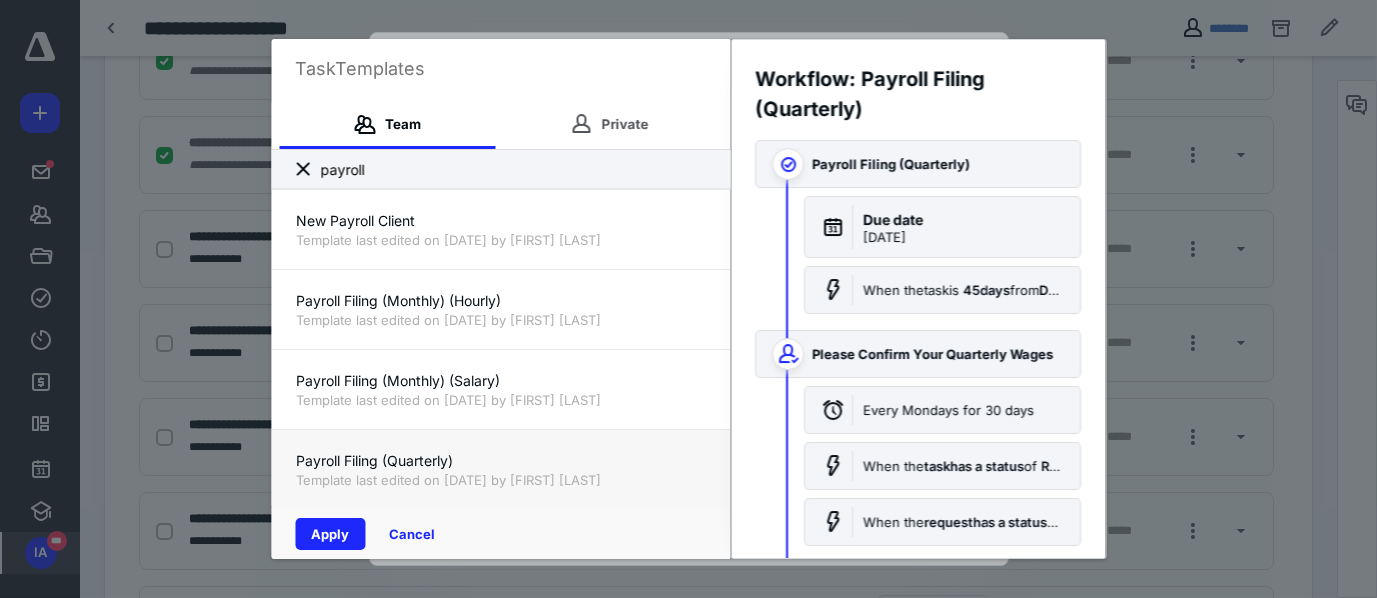 type on "***" 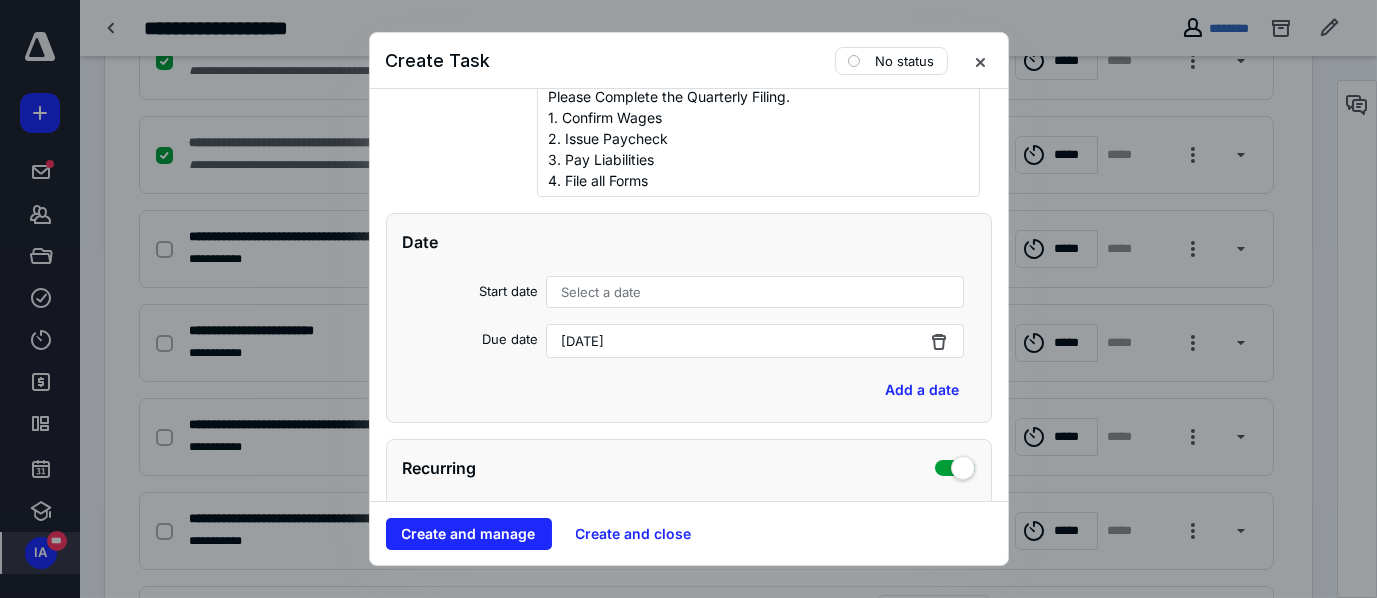scroll, scrollTop: 429, scrollLeft: 0, axis: vertical 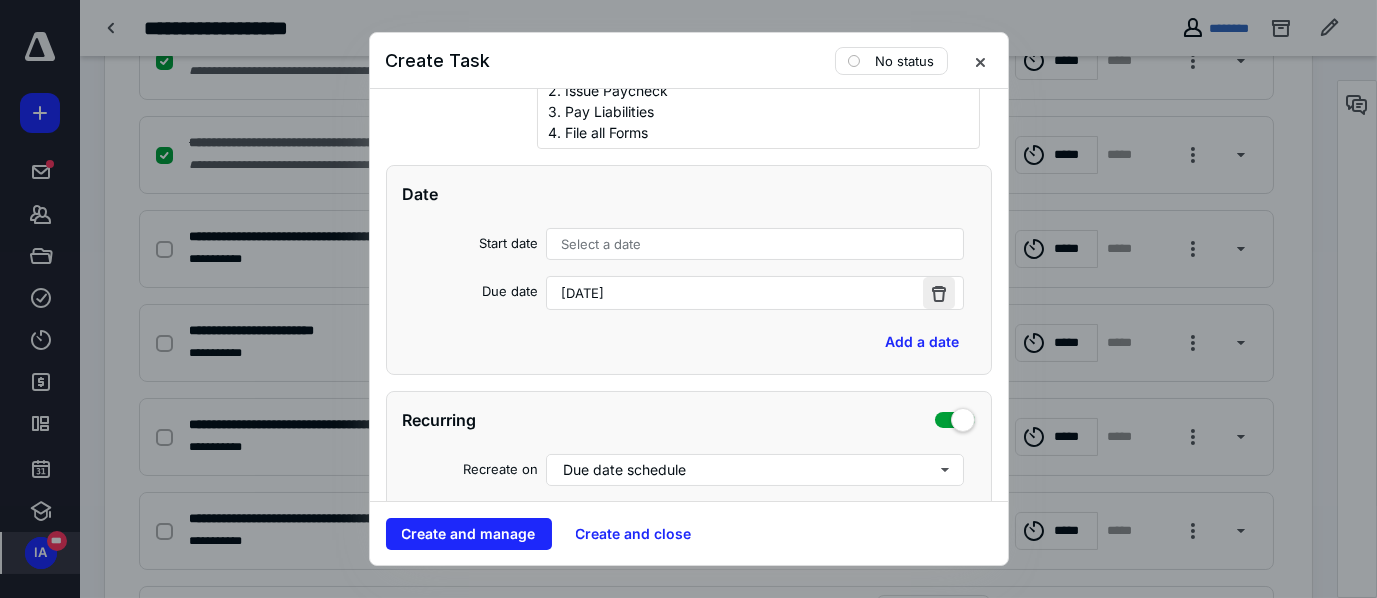 click at bounding box center [939, 293] 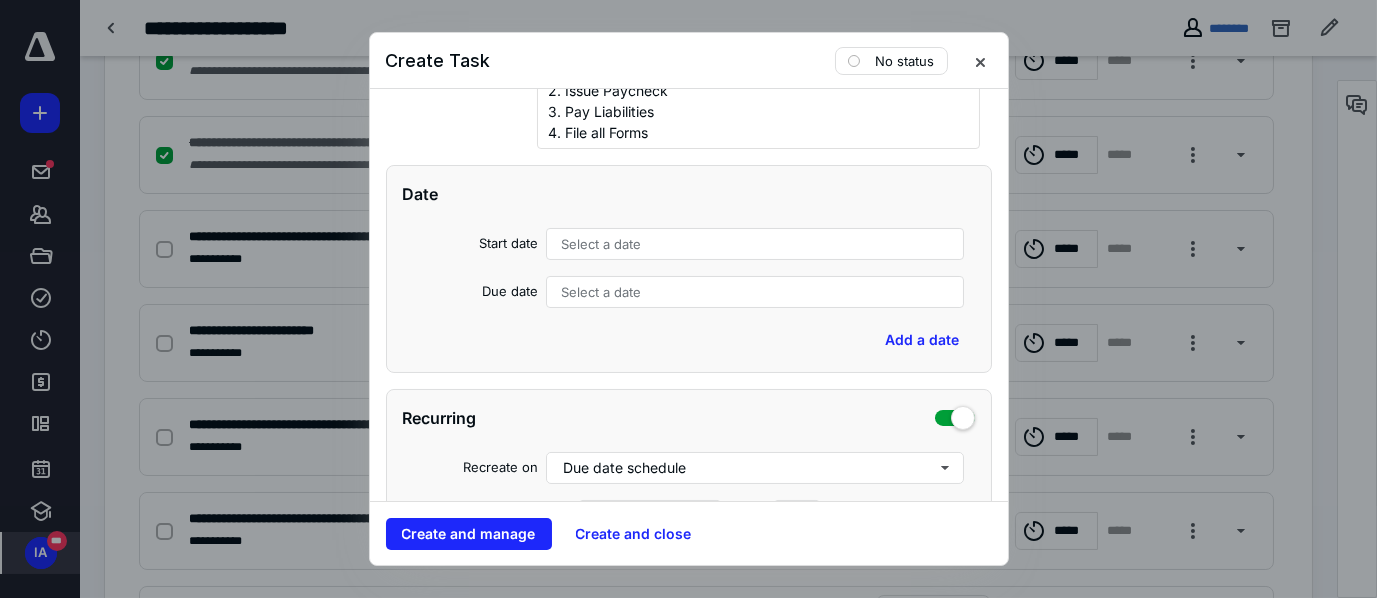 click on "Select a date" at bounding box center [755, 292] 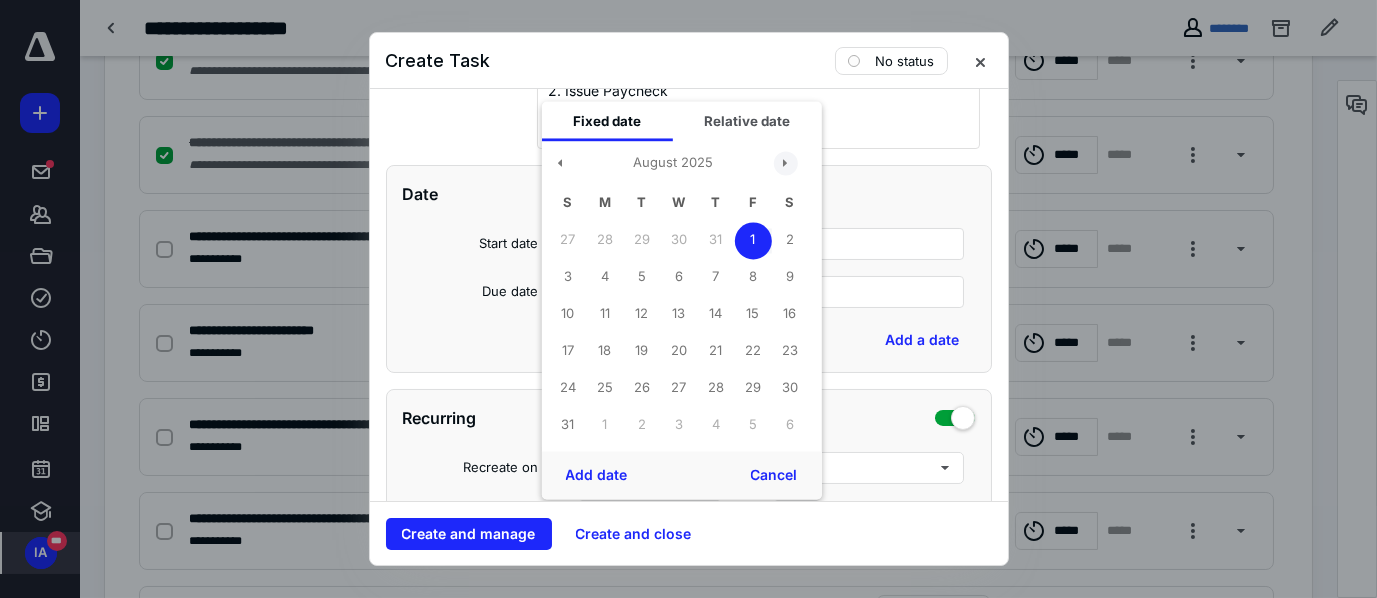 click at bounding box center (785, 163) 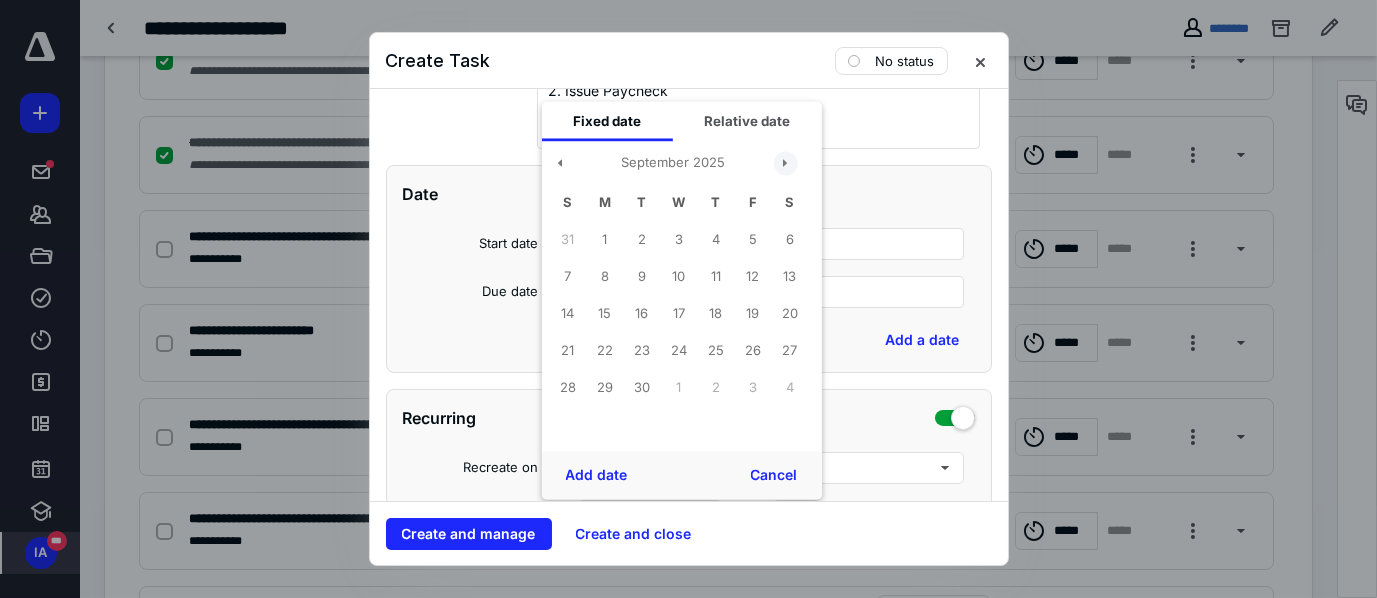 click at bounding box center [785, 163] 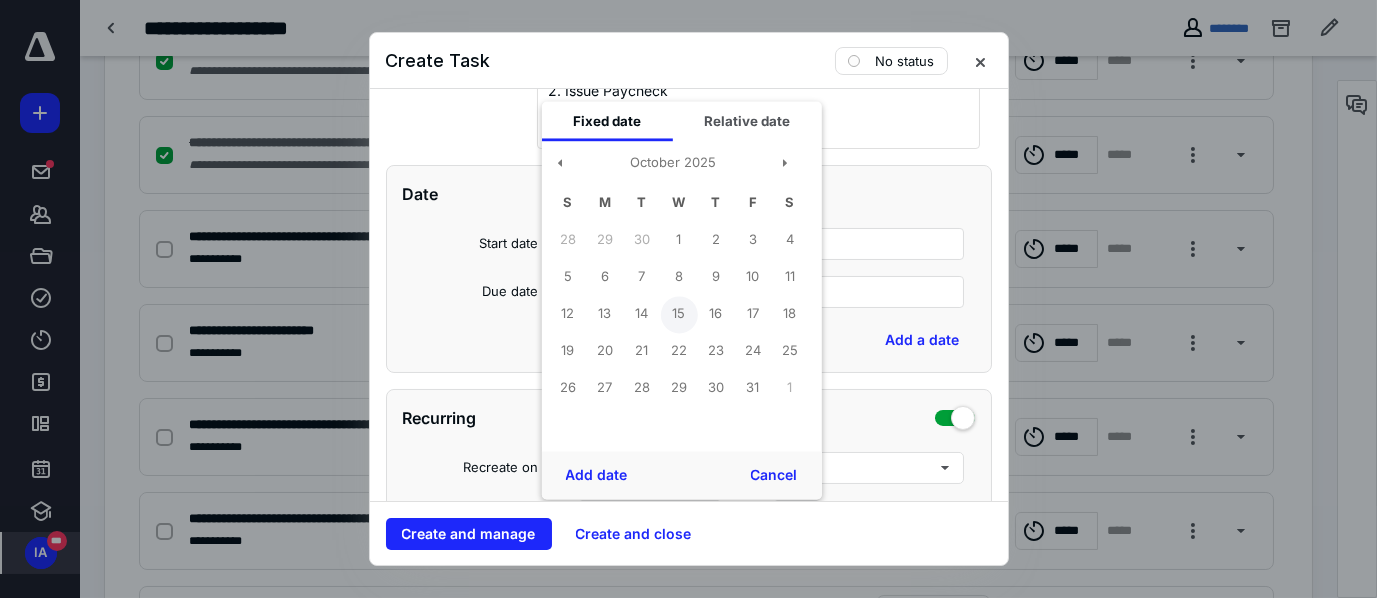 click on "15" at bounding box center [678, 314] 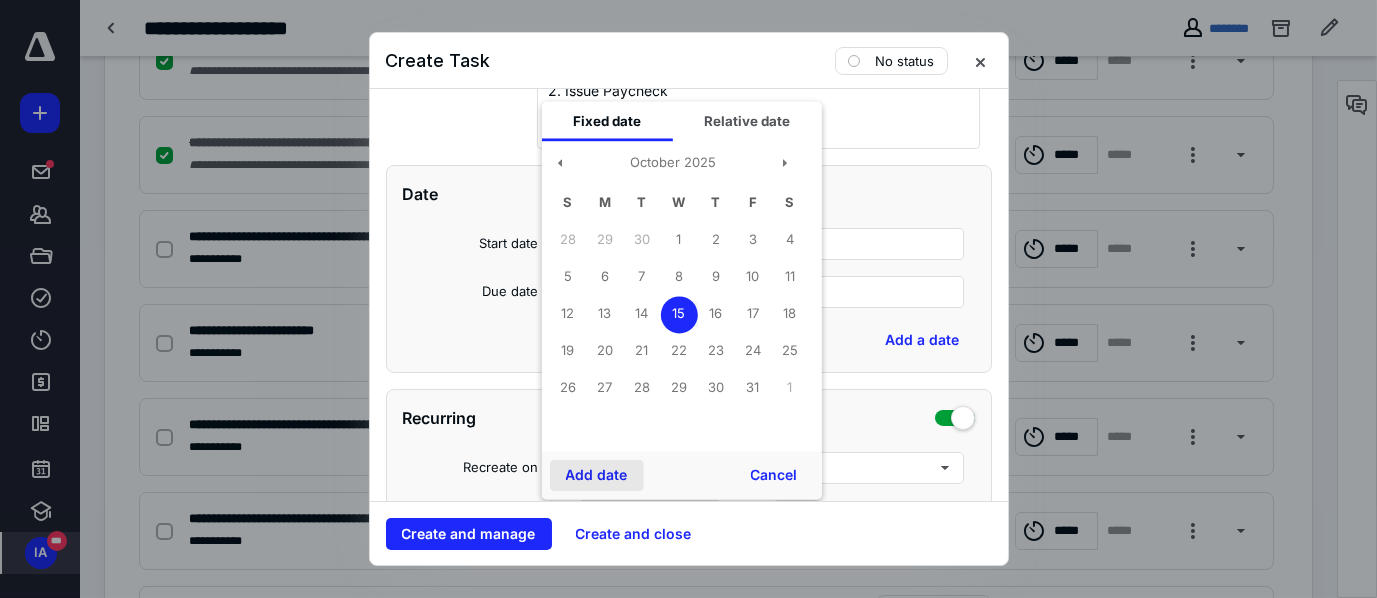 click on "Add date" at bounding box center [596, 475] 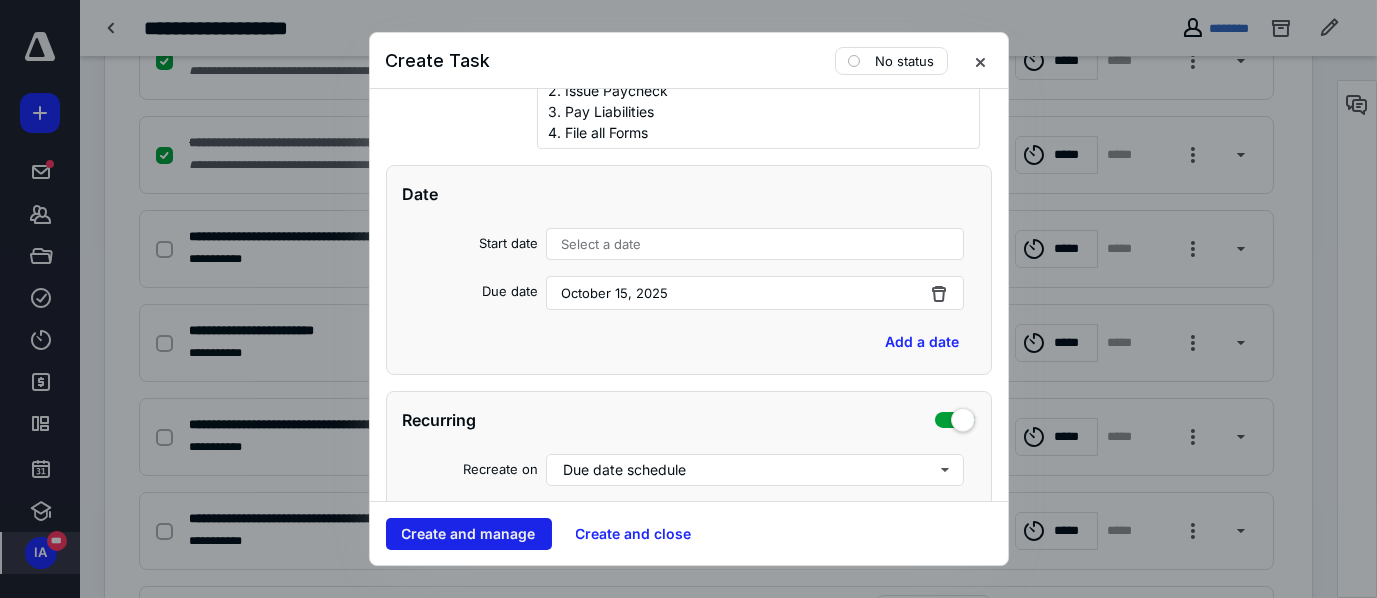 click on "Create and manage" at bounding box center [469, 534] 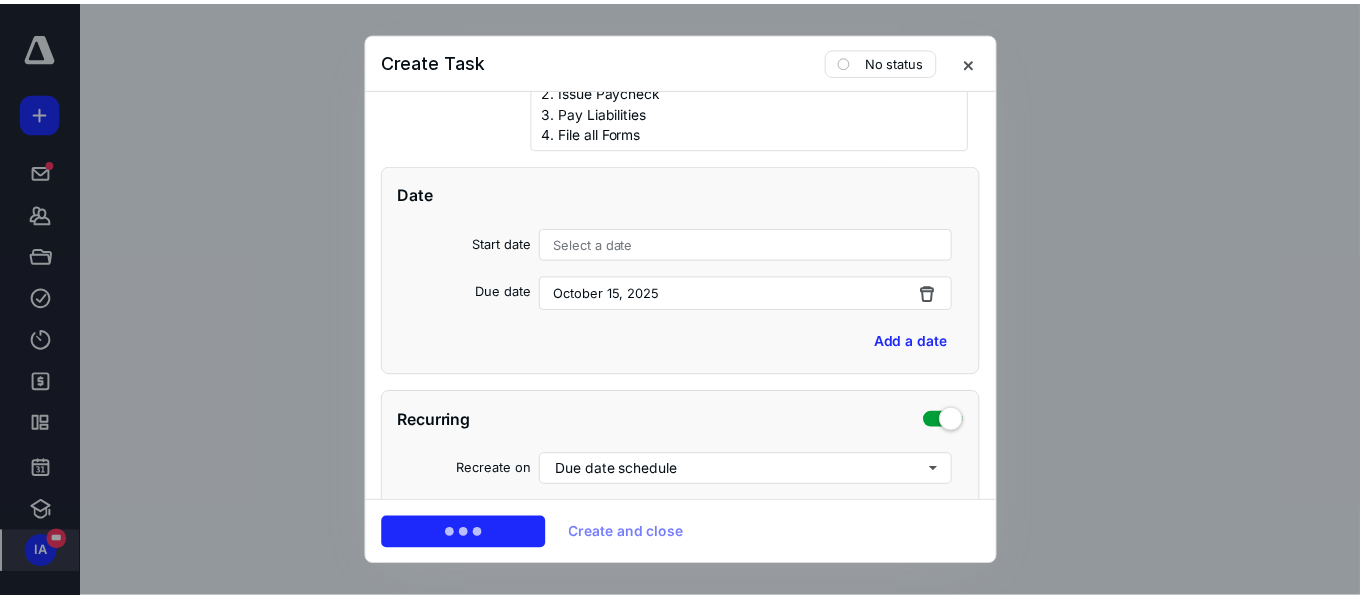 scroll, scrollTop: 0, scrollLeft: 0, axis: both 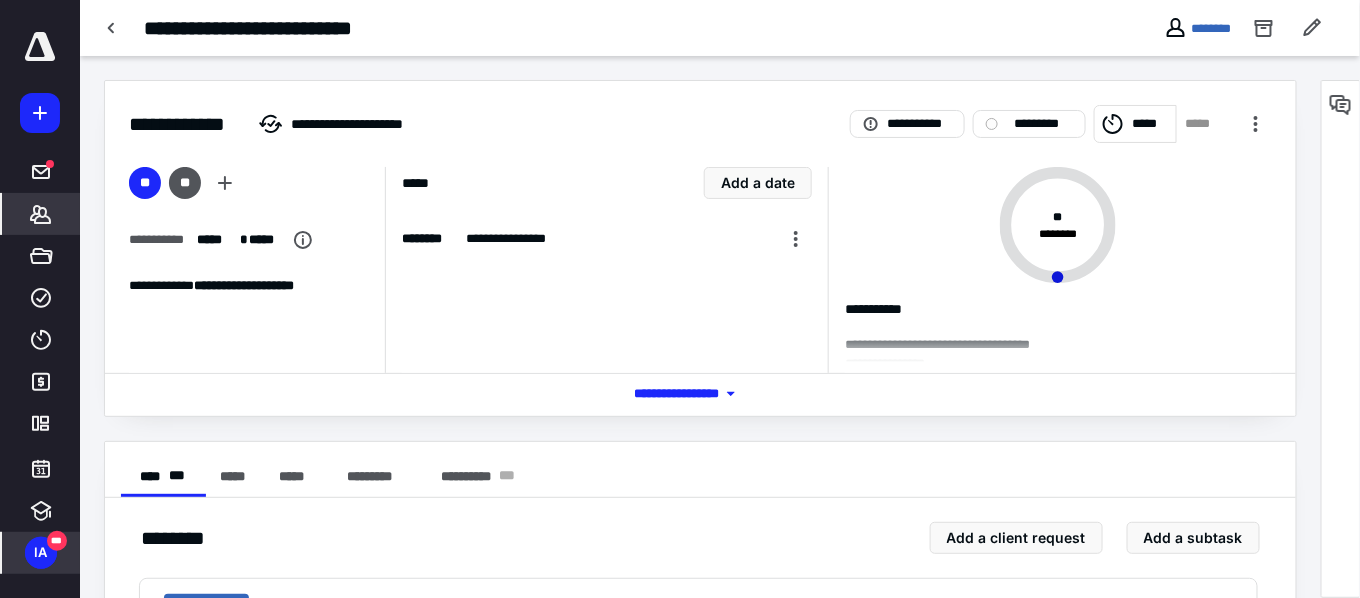 click on "*******" at bounding box center [41, 214] 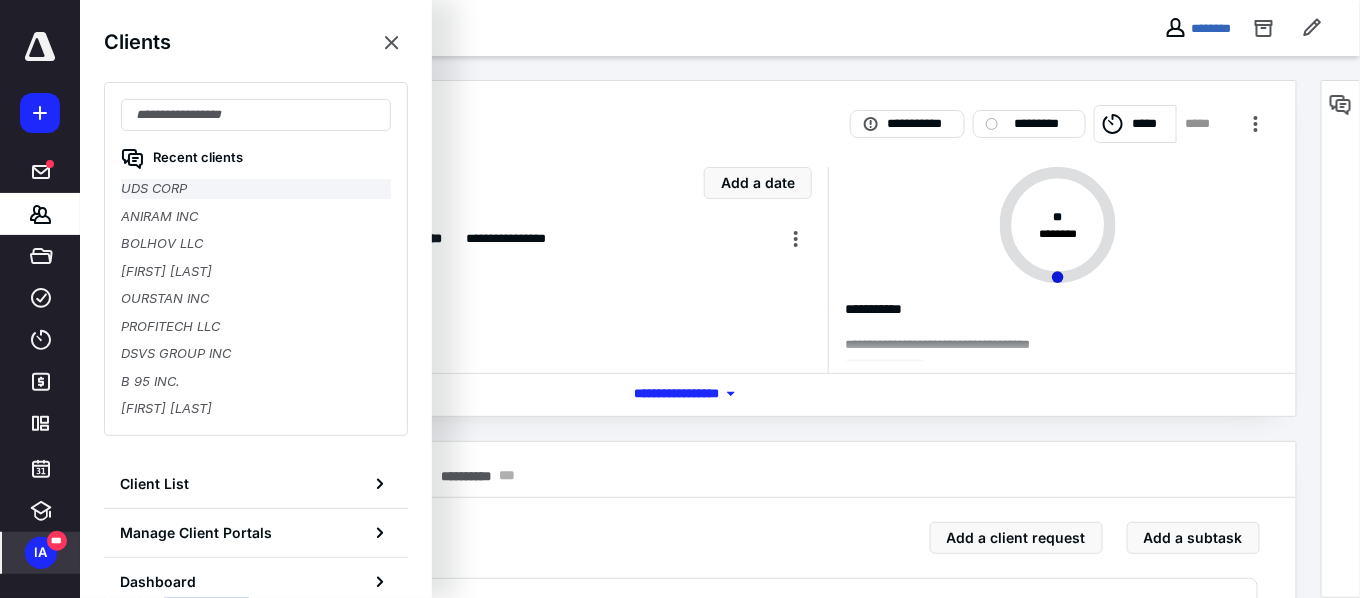 click on "UDS CORP" at bounding box center (256, 189) 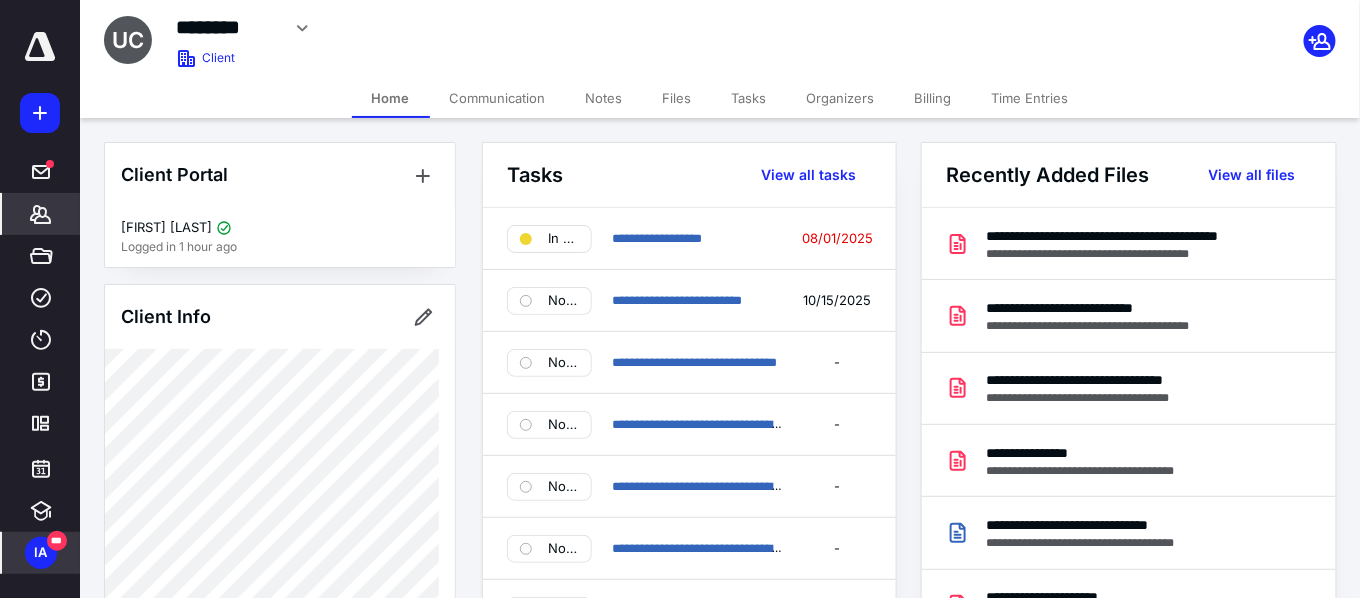 click on "***" at bounding box center (57, 541) 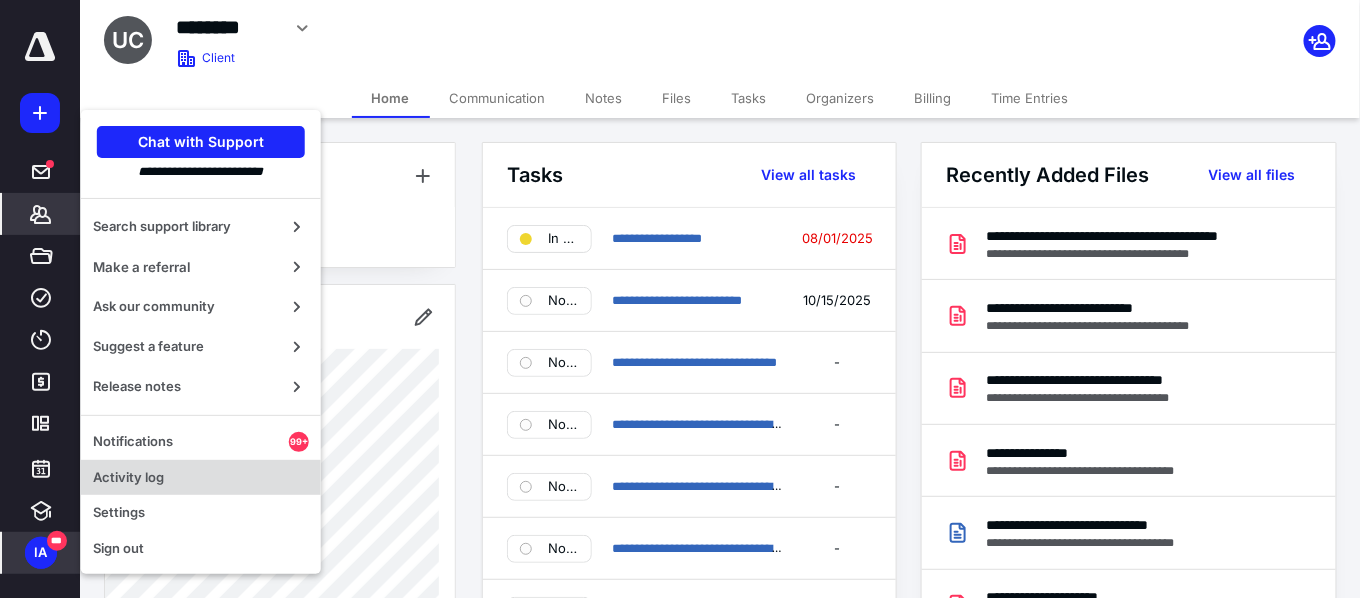 click on "Activity log" at bounding box center [201, 478] 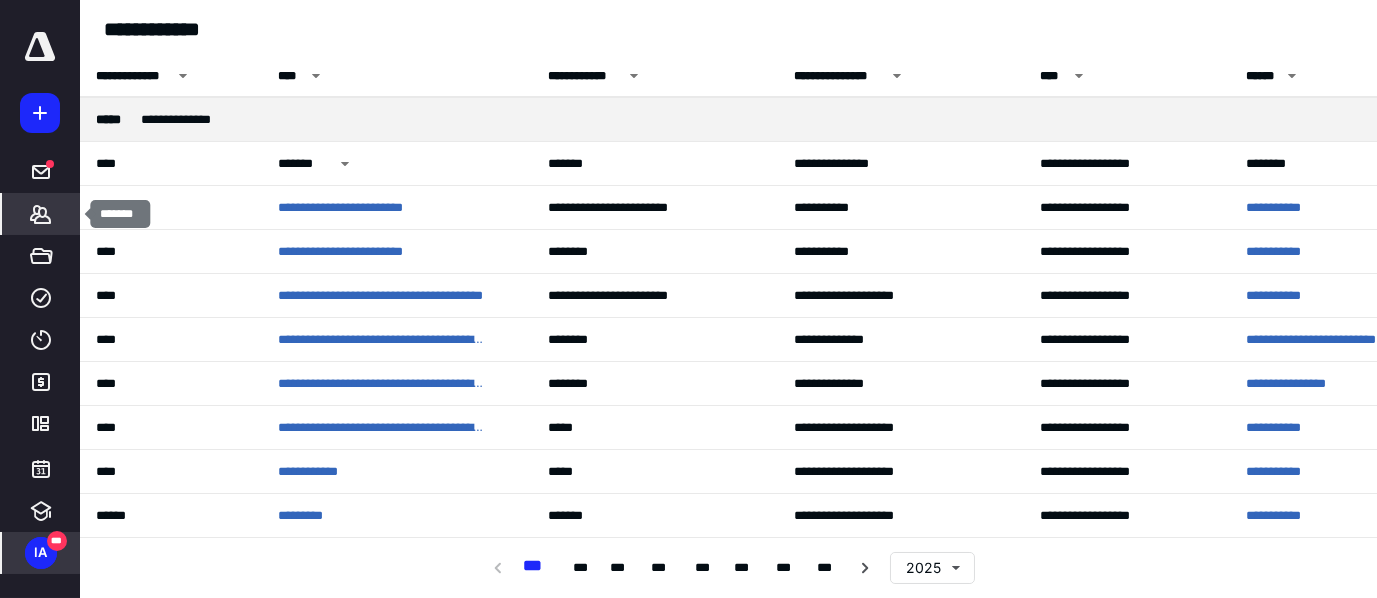 click on "*******" at bounding box center [41, 214] 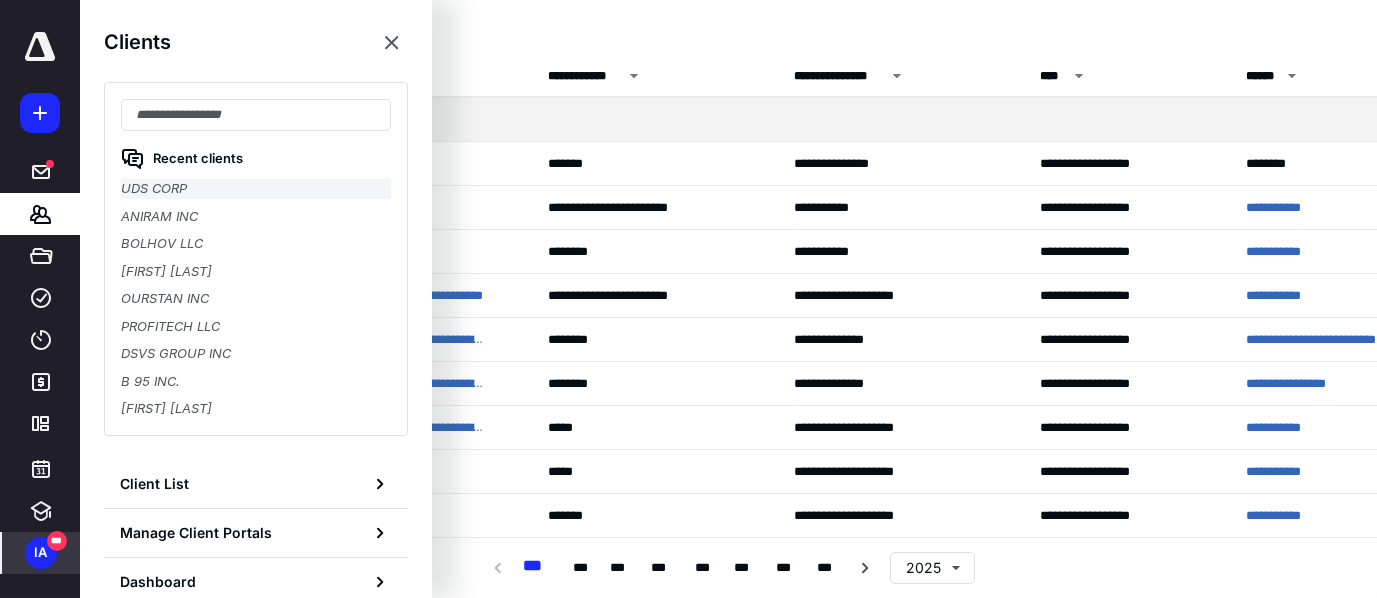 click on "UDS CORP" at bounding box center (256, 189) 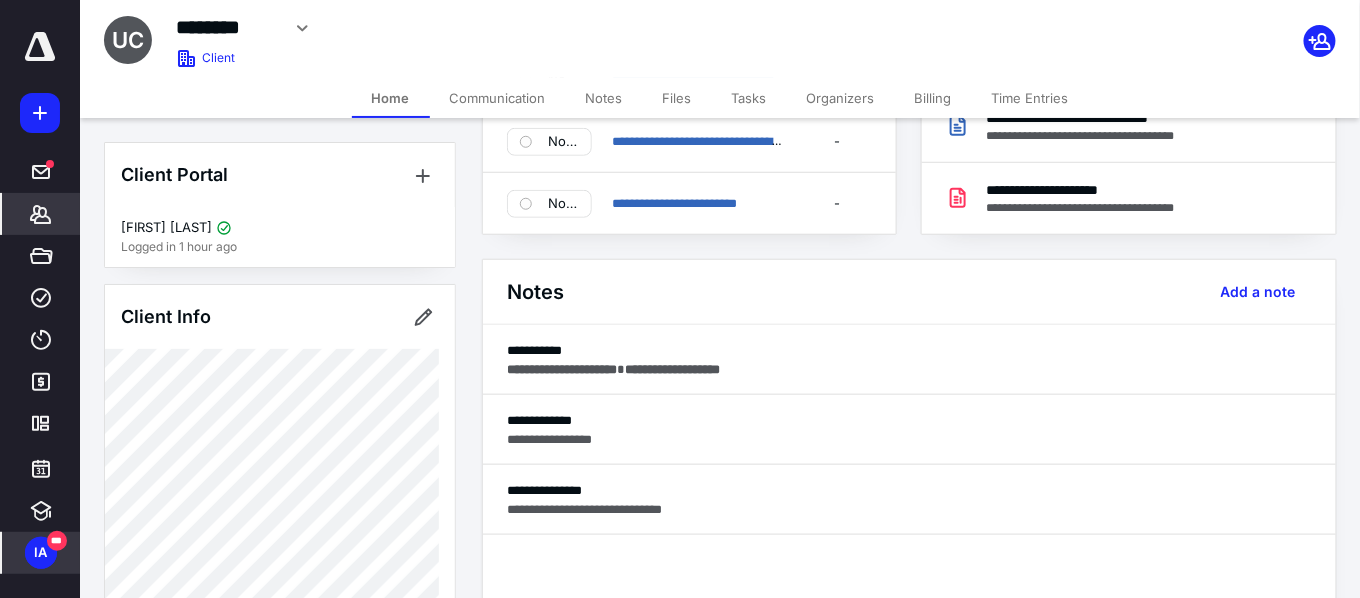 scroll, scrollTop: 414, scrollLeft: 0, axis: vertical 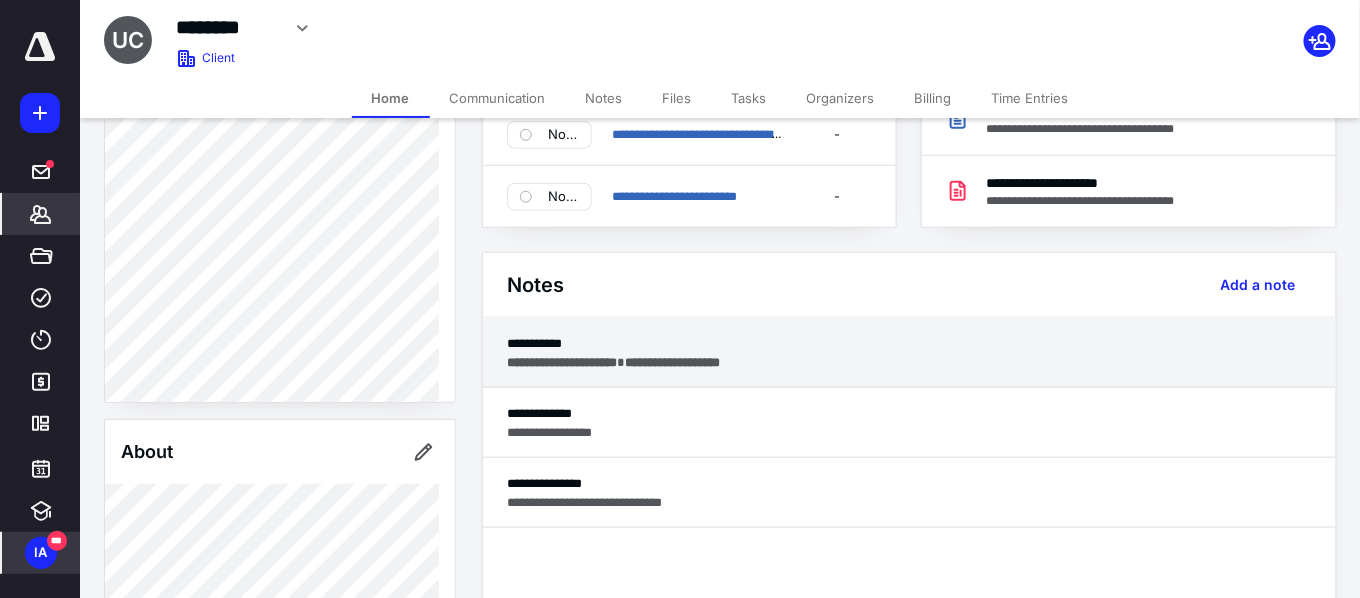 click on "**********" at bounding box center [909, 343] 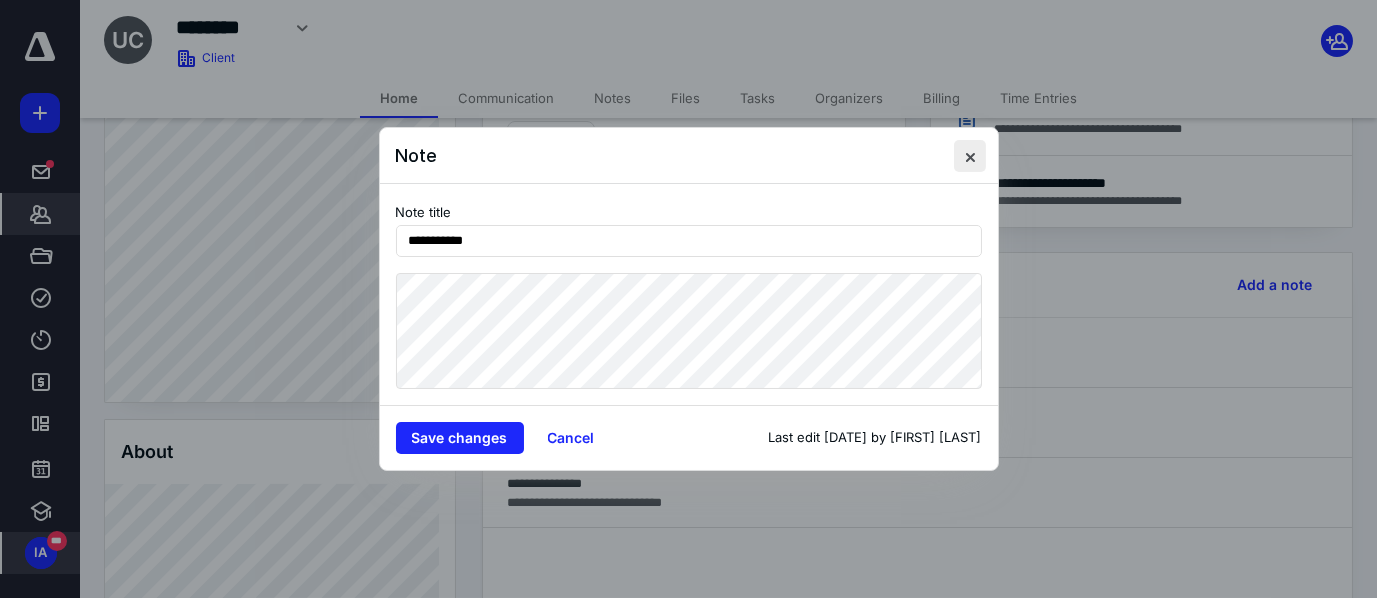 click at bounding box center [970, 156] 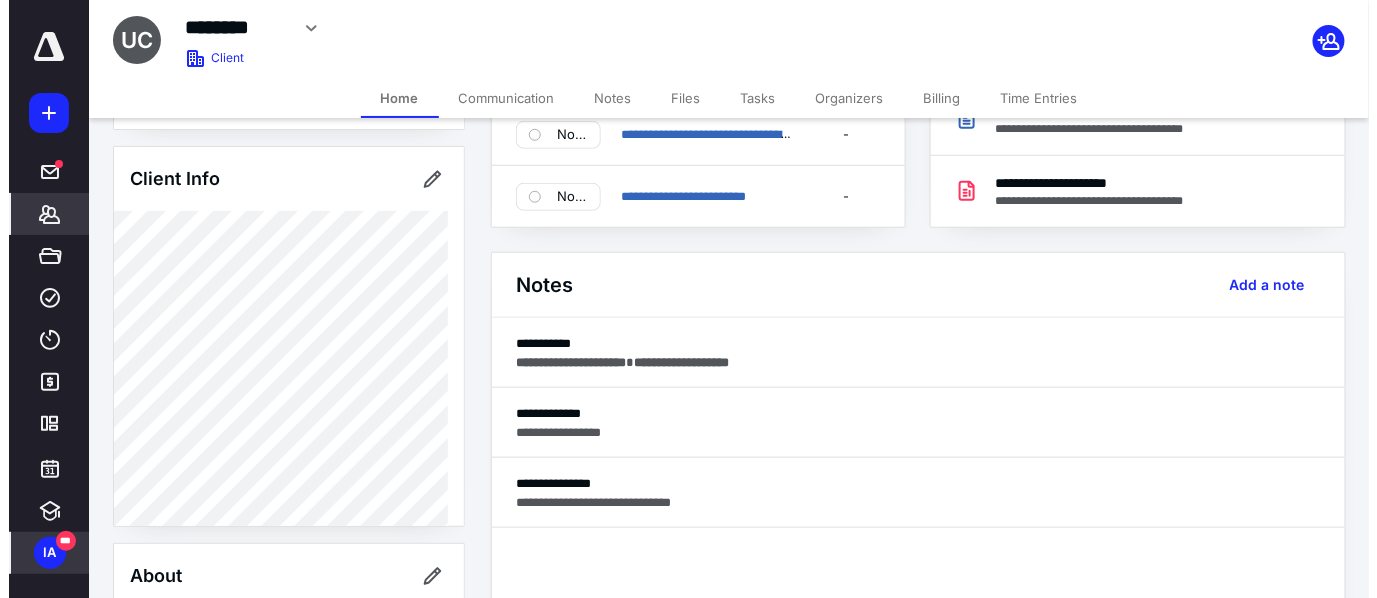 scroll, scrollTop: 83, scrollLeft: 0, axis: vertical 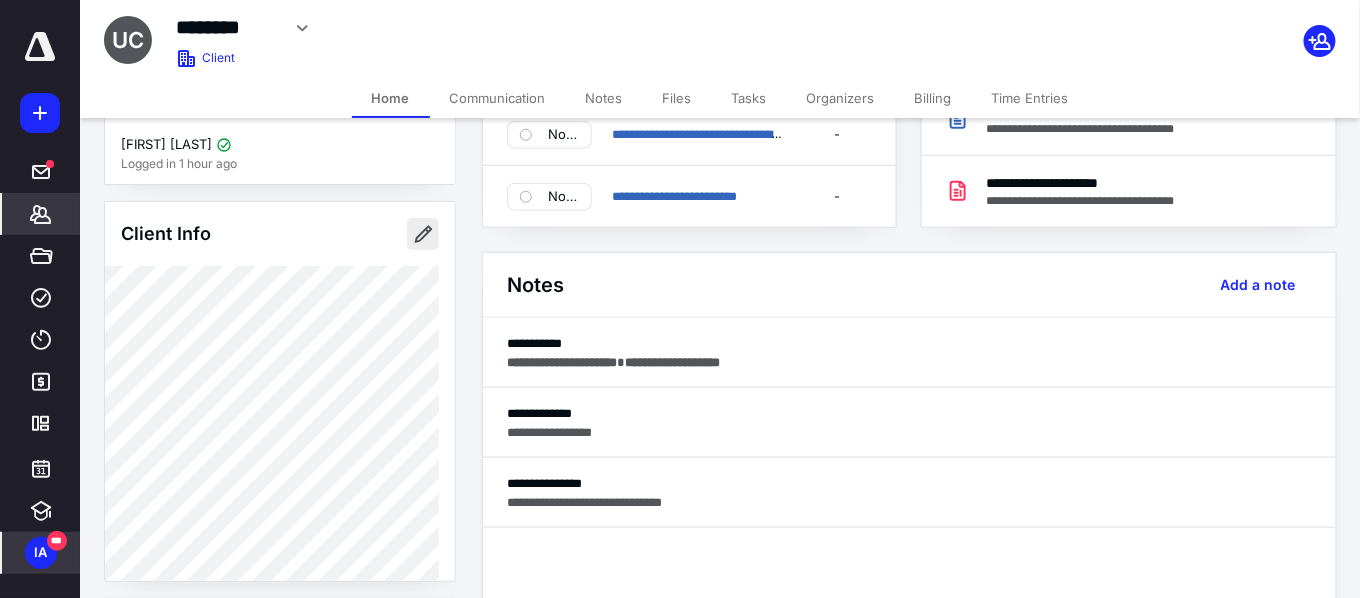 click at bounding box center [423, 234] 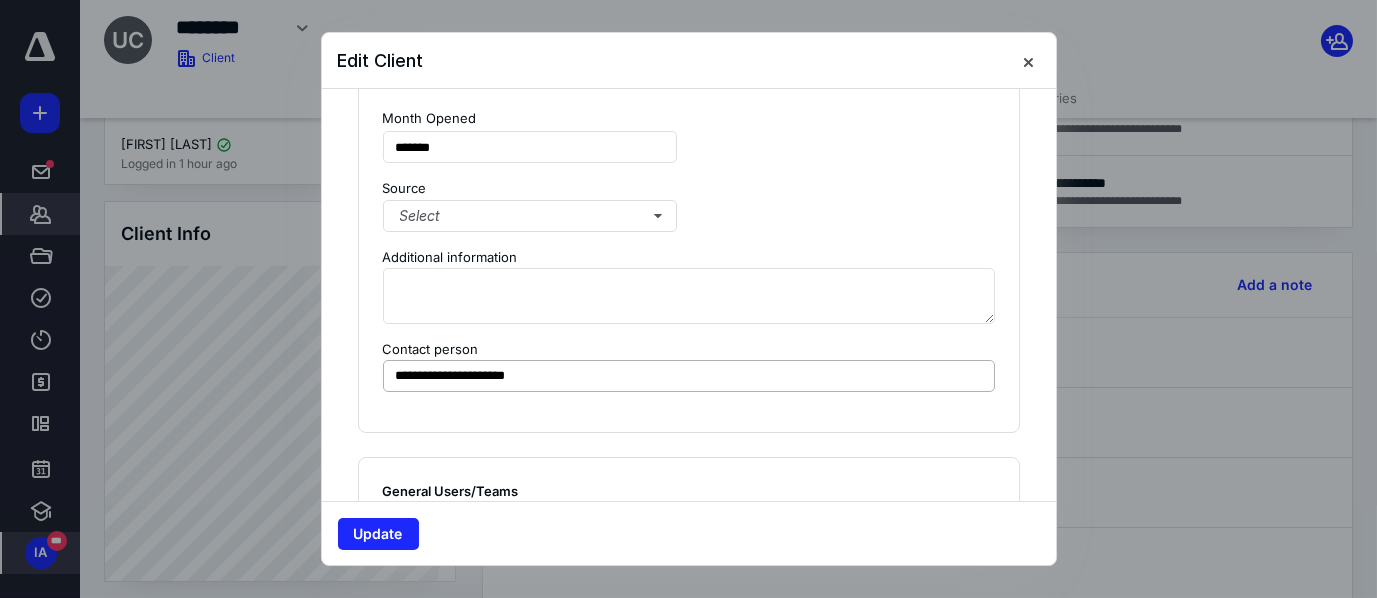scroll, scrollTop: 1719, scrollLeft: 0, axis: vertical 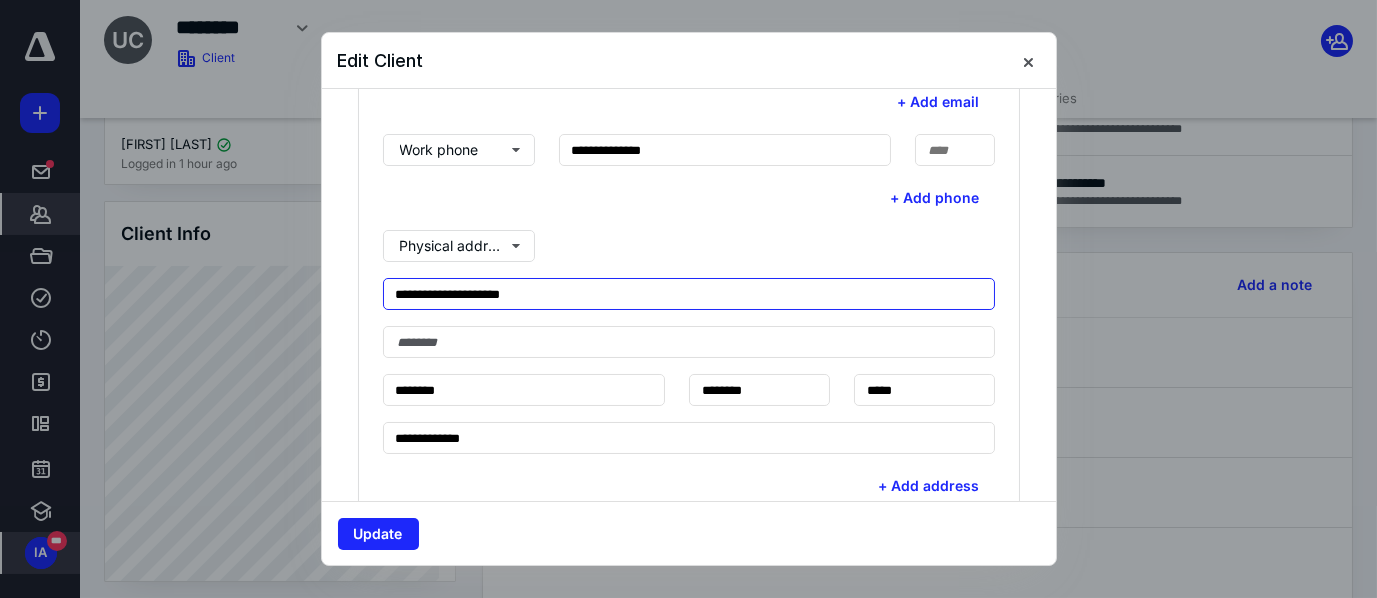 click on "**********" at bounding box center [689, 294] 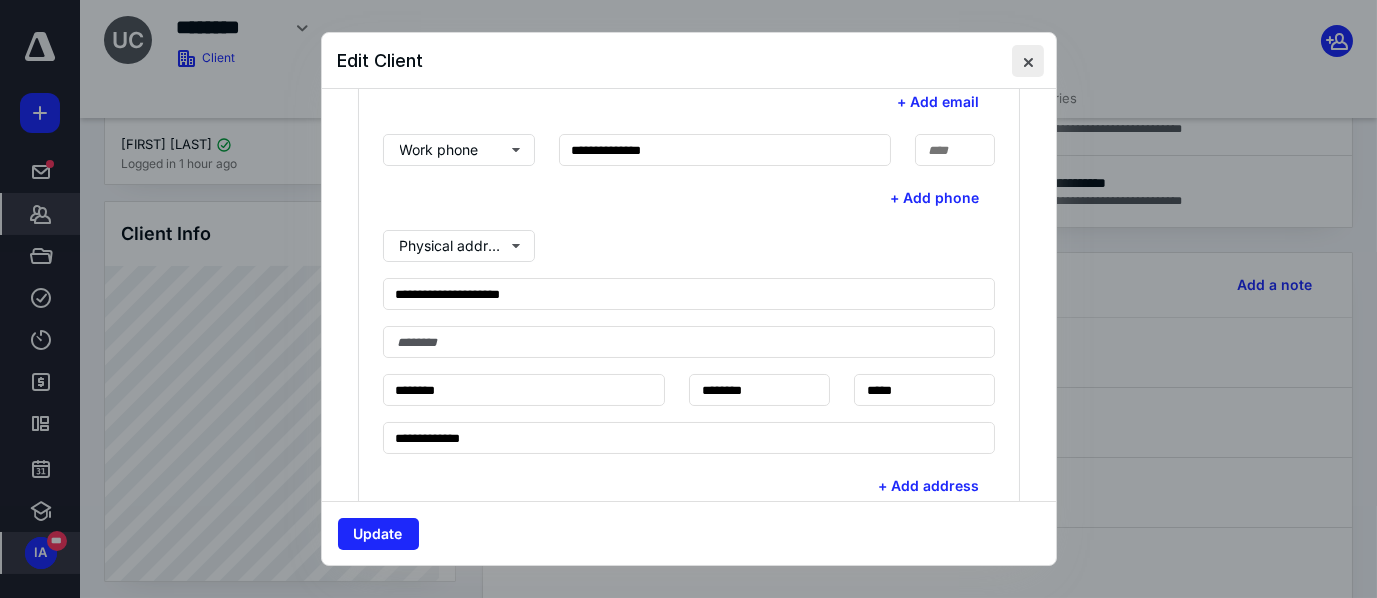 click at bounding box center [1028, 61] 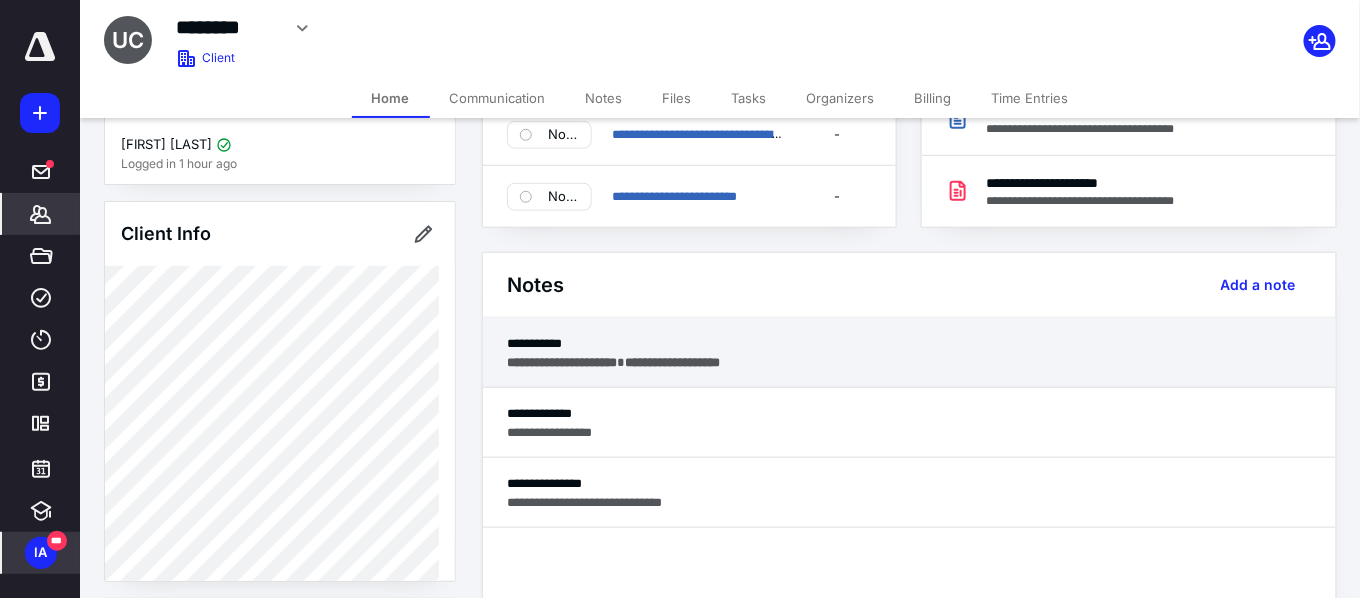 click on "**********" at bounding box center (909, 343) 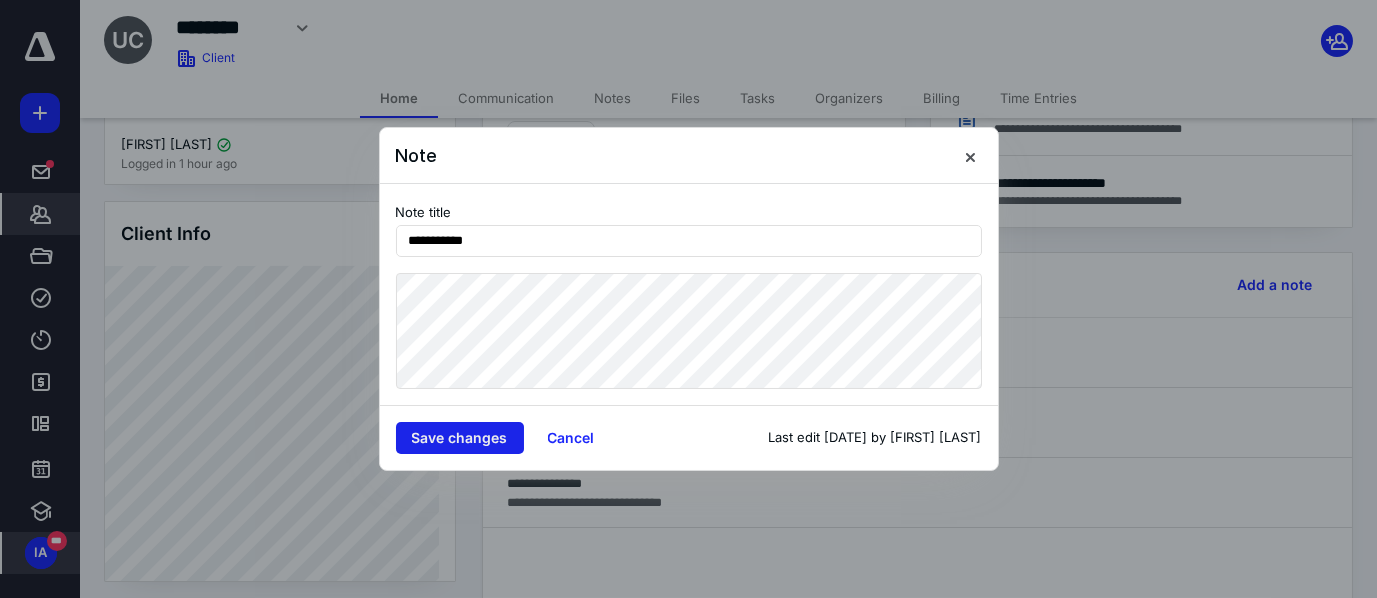 click on "Save changes" at bounding box center [460, 438] 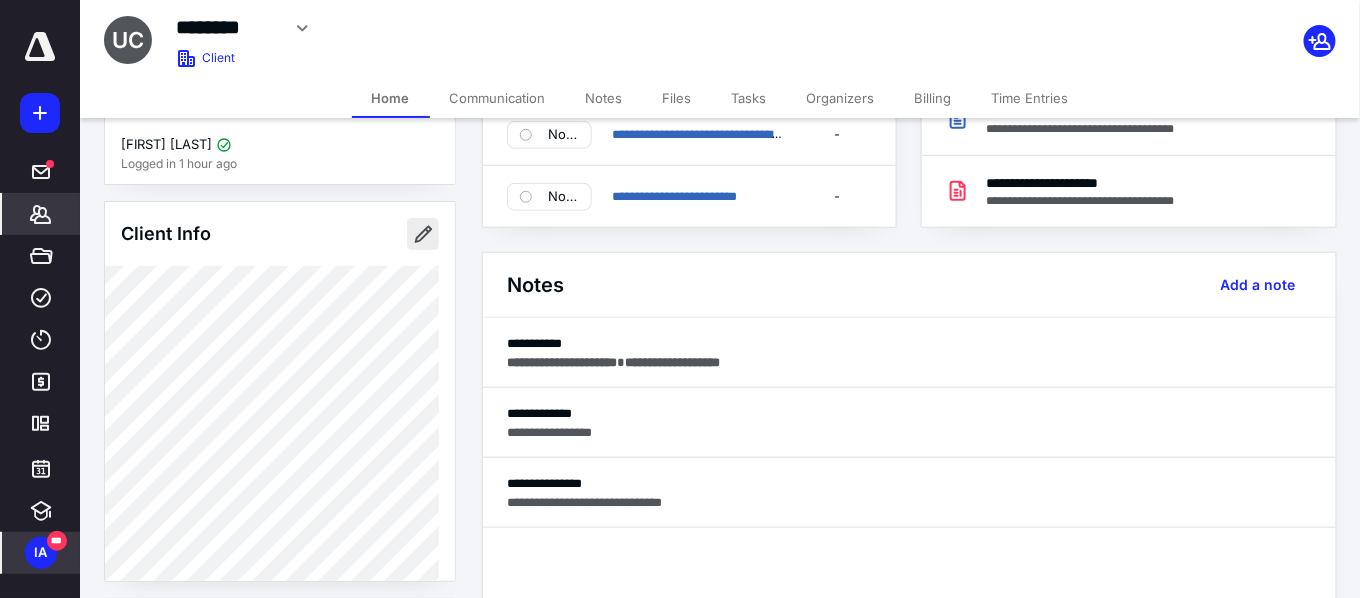 click at bounding box center (423, 234) 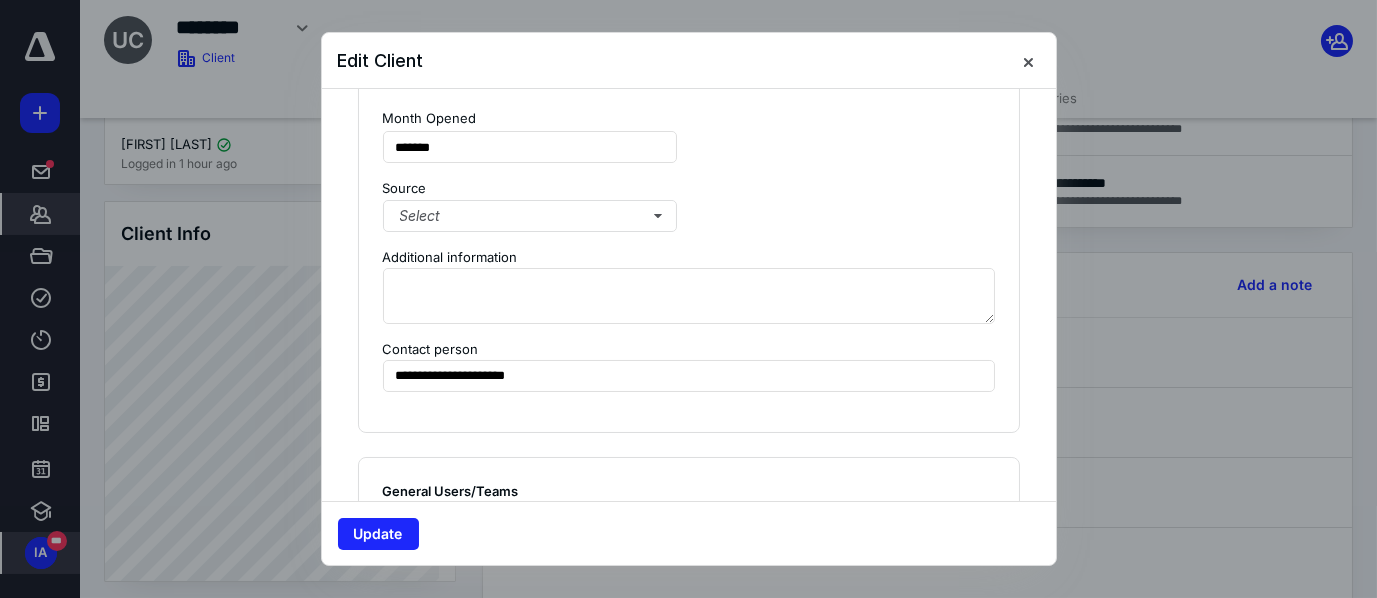 scroll, scrollTop: 1719, scrollLeft: 0, axis: vertical 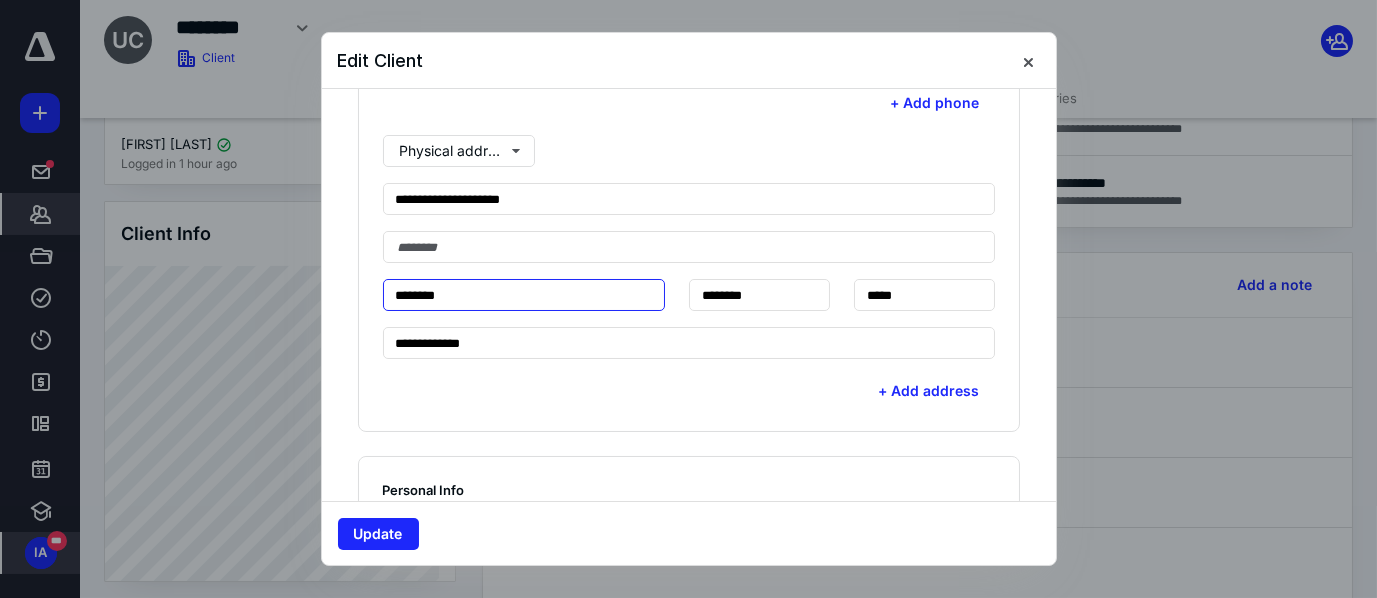 click on "********" at bounding box center [524, 295] 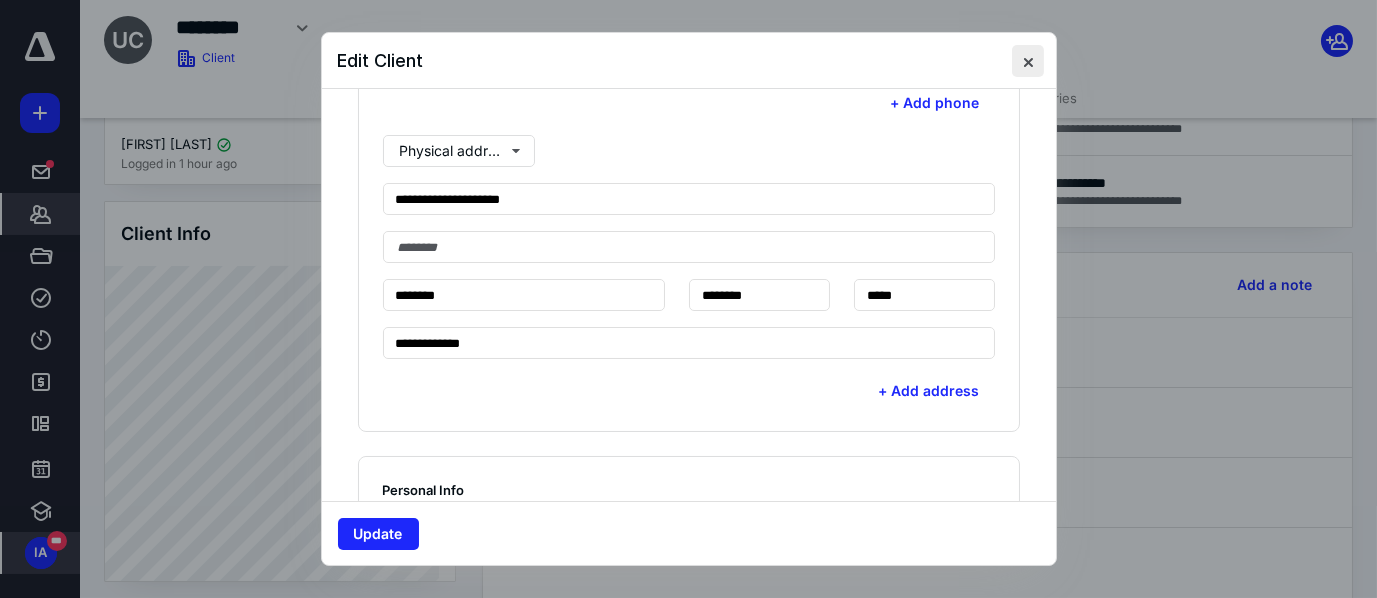 click at bounding box center [1028, 61] 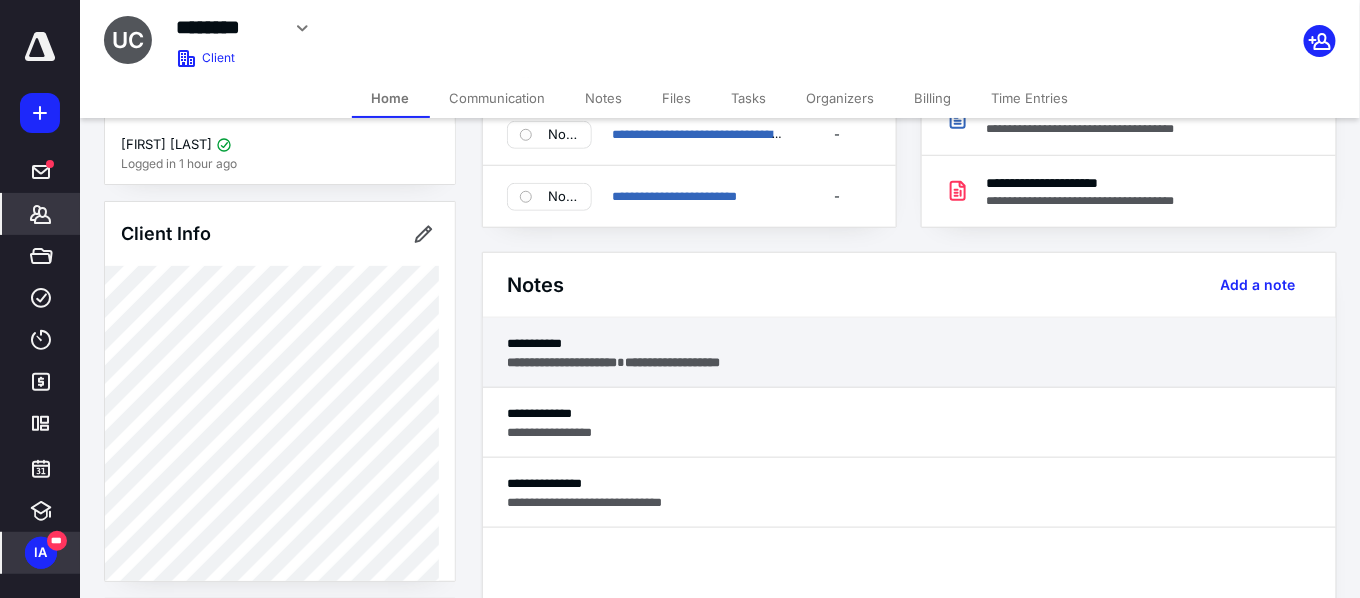 click on "**********" at bounding box center (909, 353) 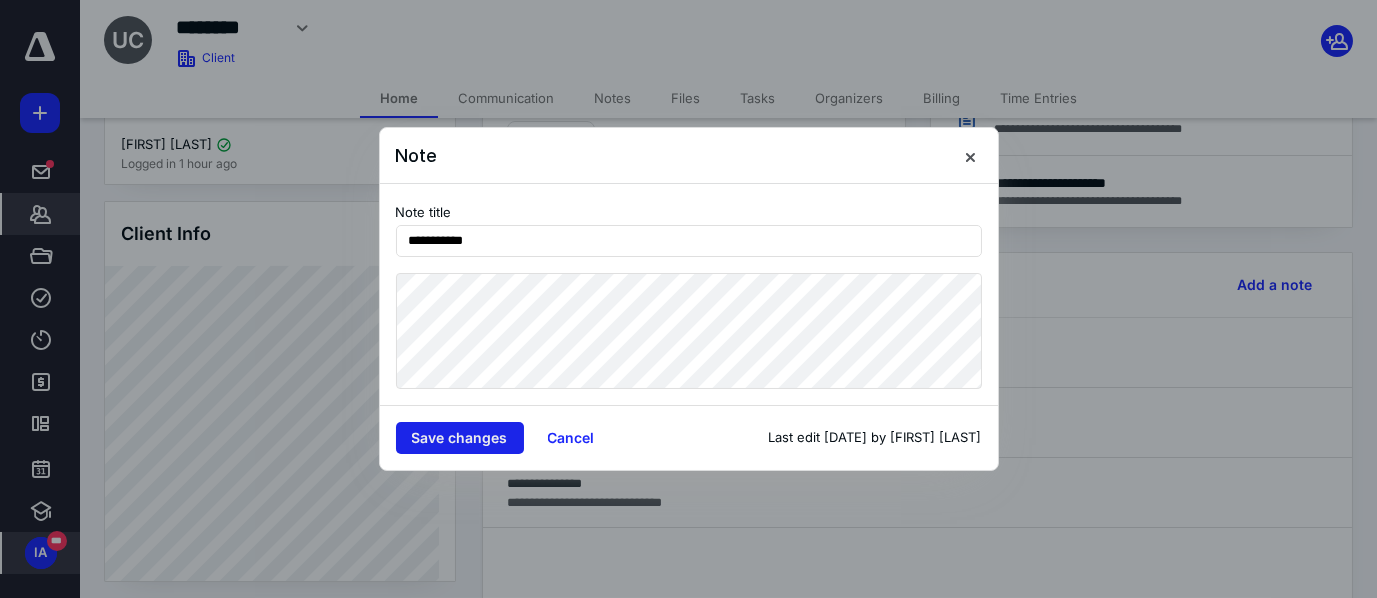 click on "Save changes" at bounding box center [460, 438] 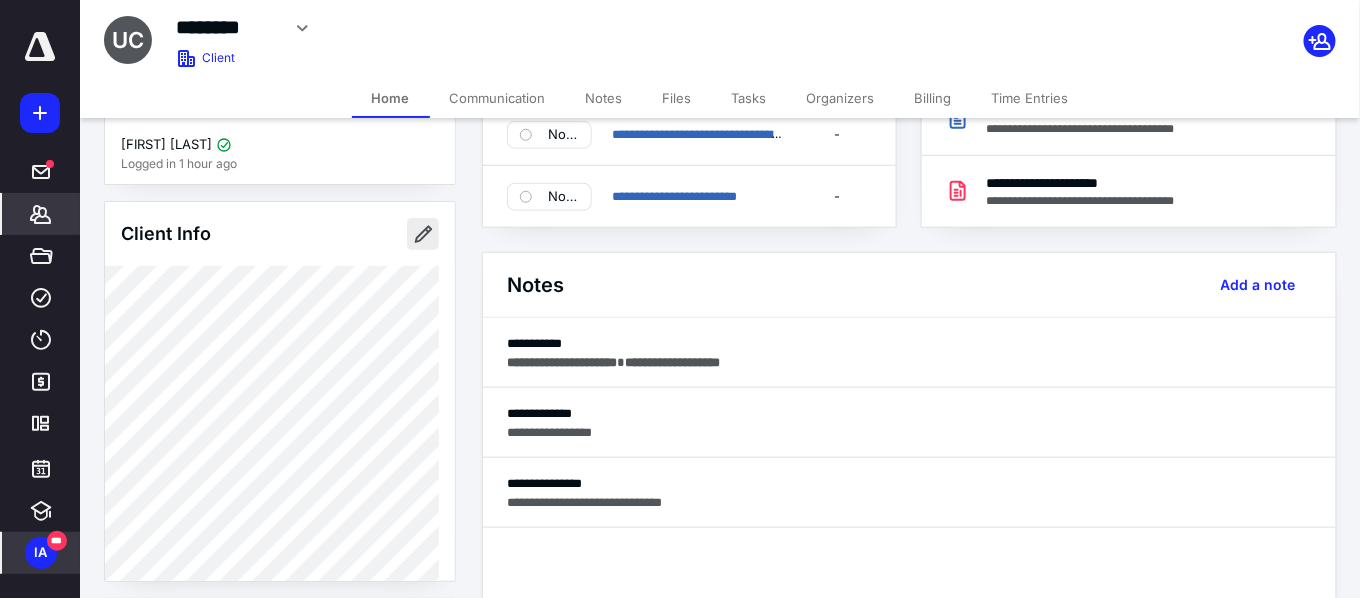 click at bounding box center (423, 234) 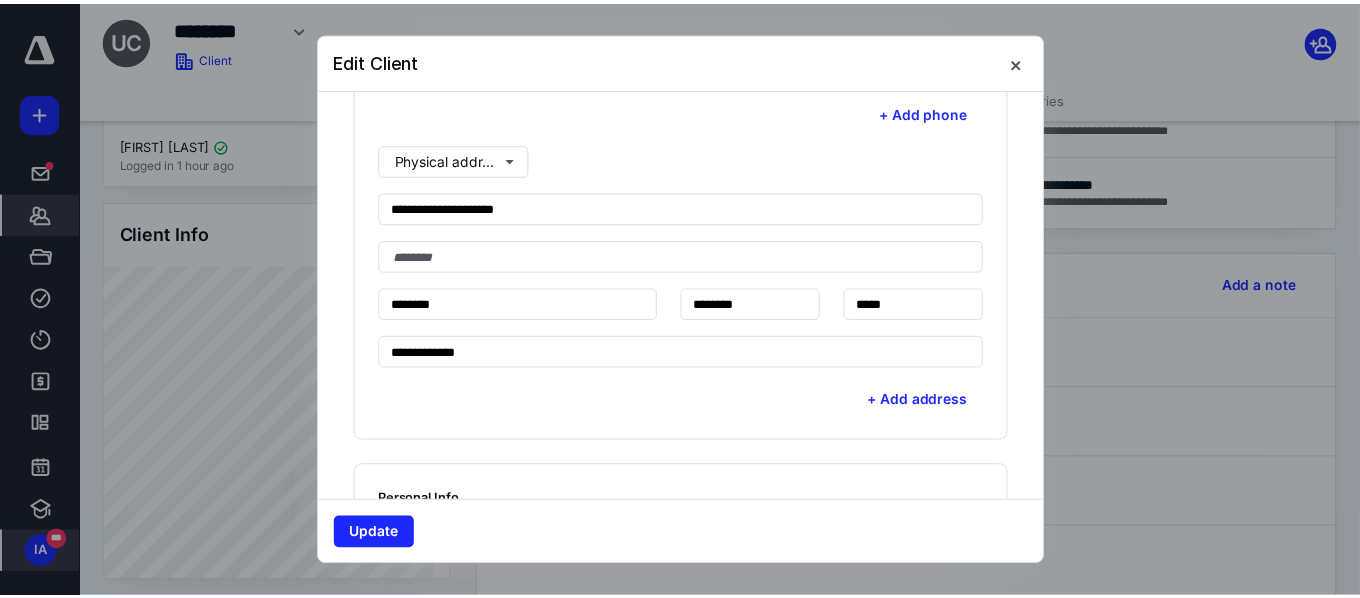 scroll, scrollTop: 713, scrollLeft: 0, axis: vertical 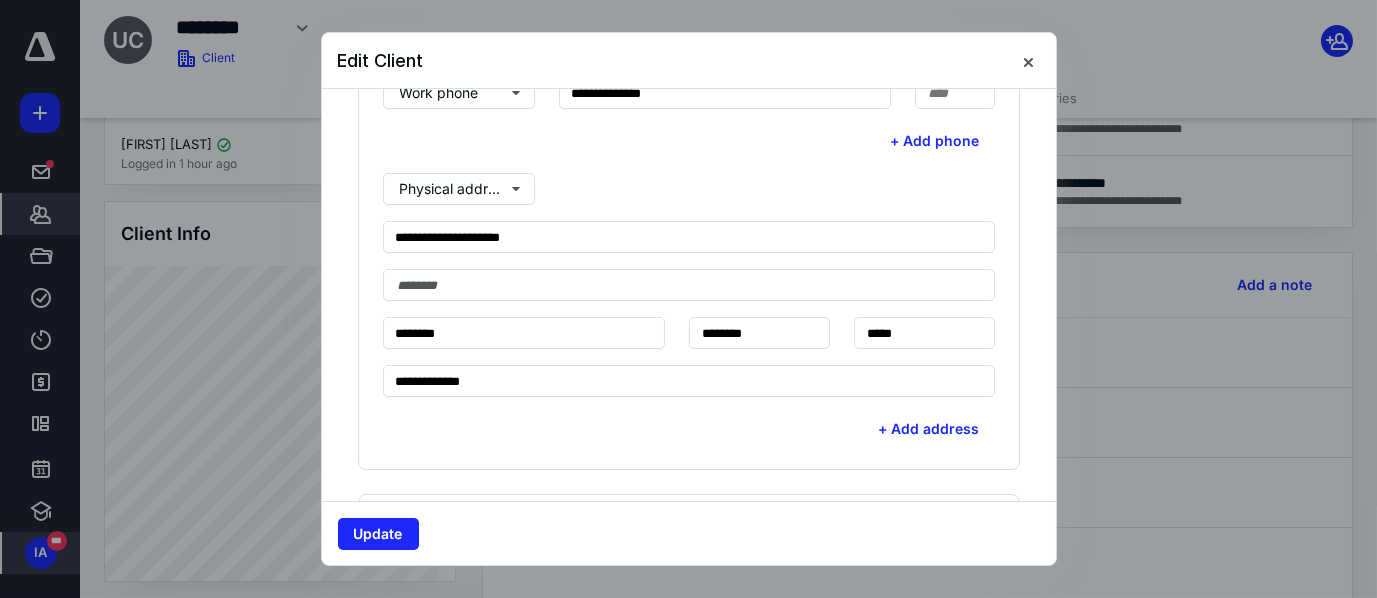 click on "**********" at bounding box center [689, 285] 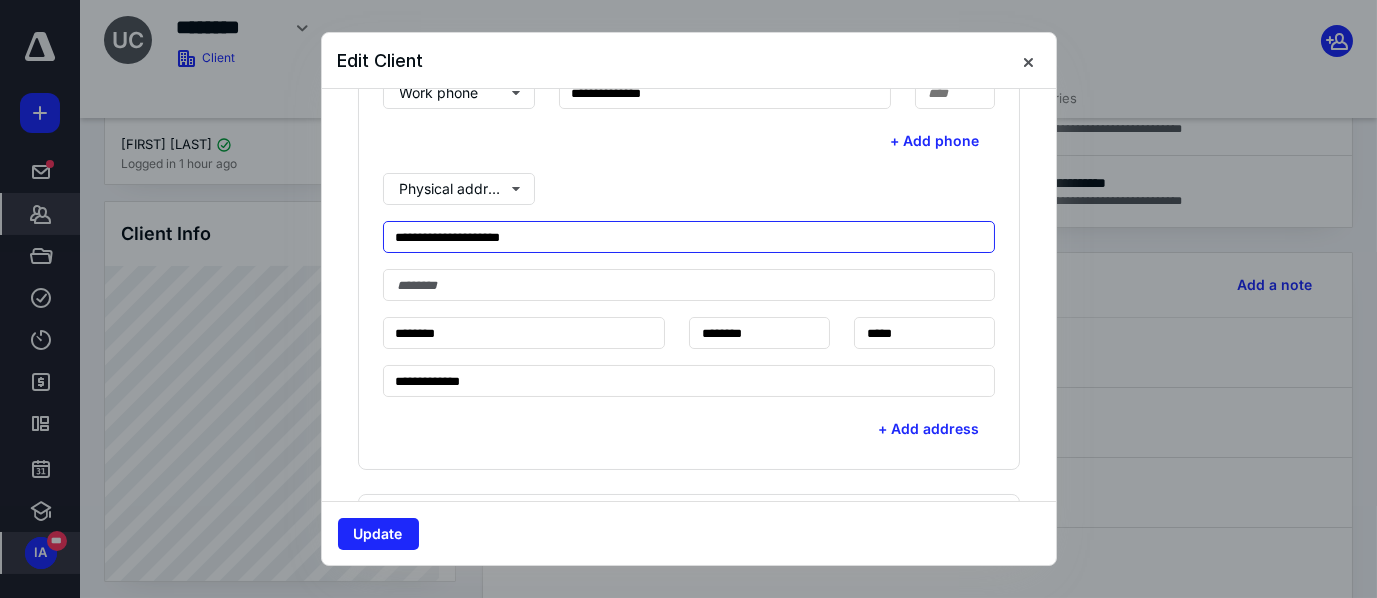 drag, startPoint x: 620, startPoint y: 238, endPoint x: 331, endPoint y: 250, distance: 289.24902 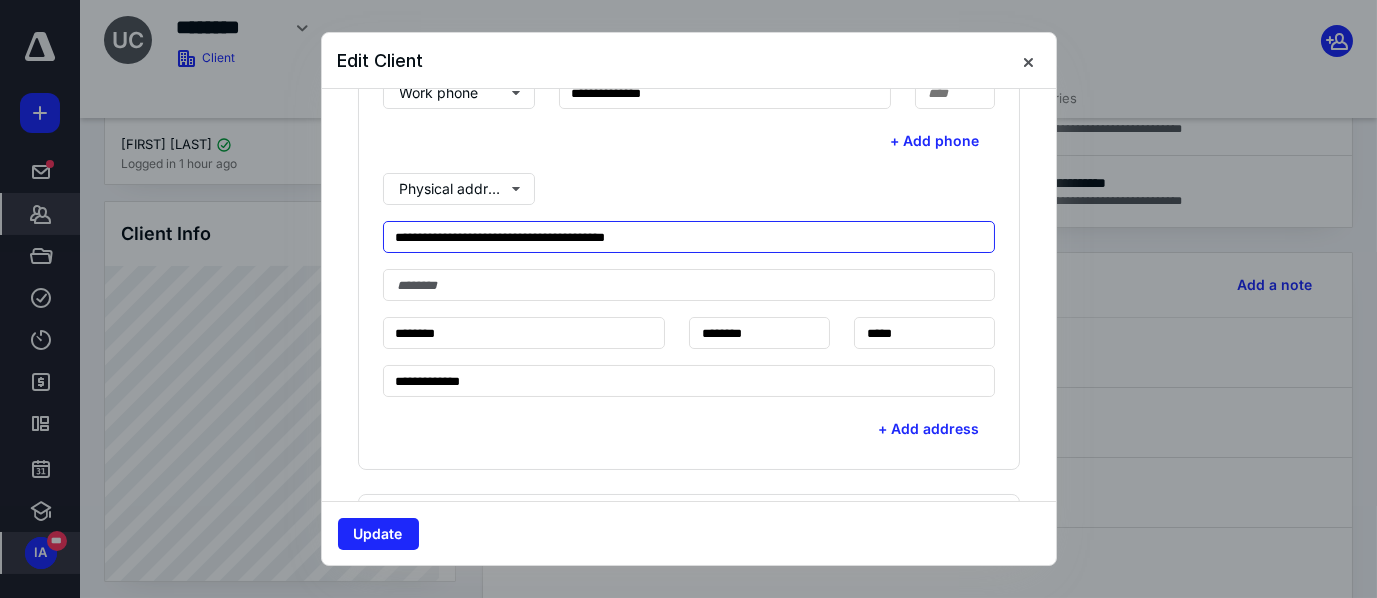 drag, startPoint x: 568, startPoint y: 234, endPoint x: 645, endPoint y: 231, distance: 77.05842 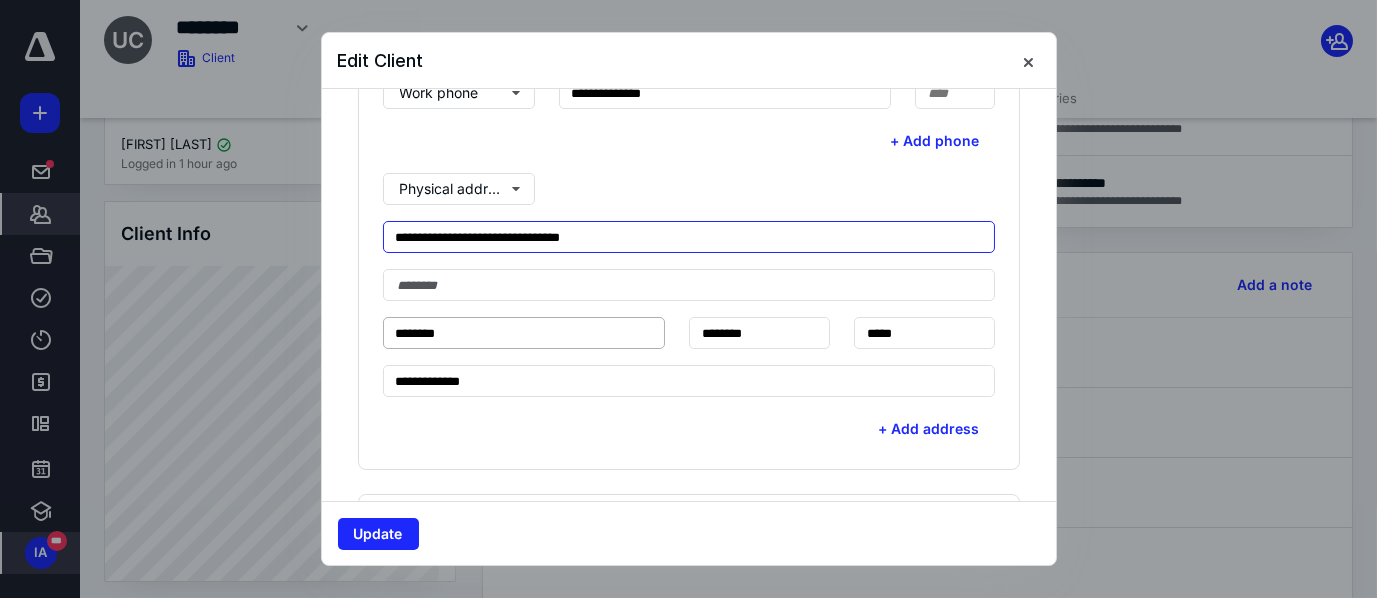 type on "**********" 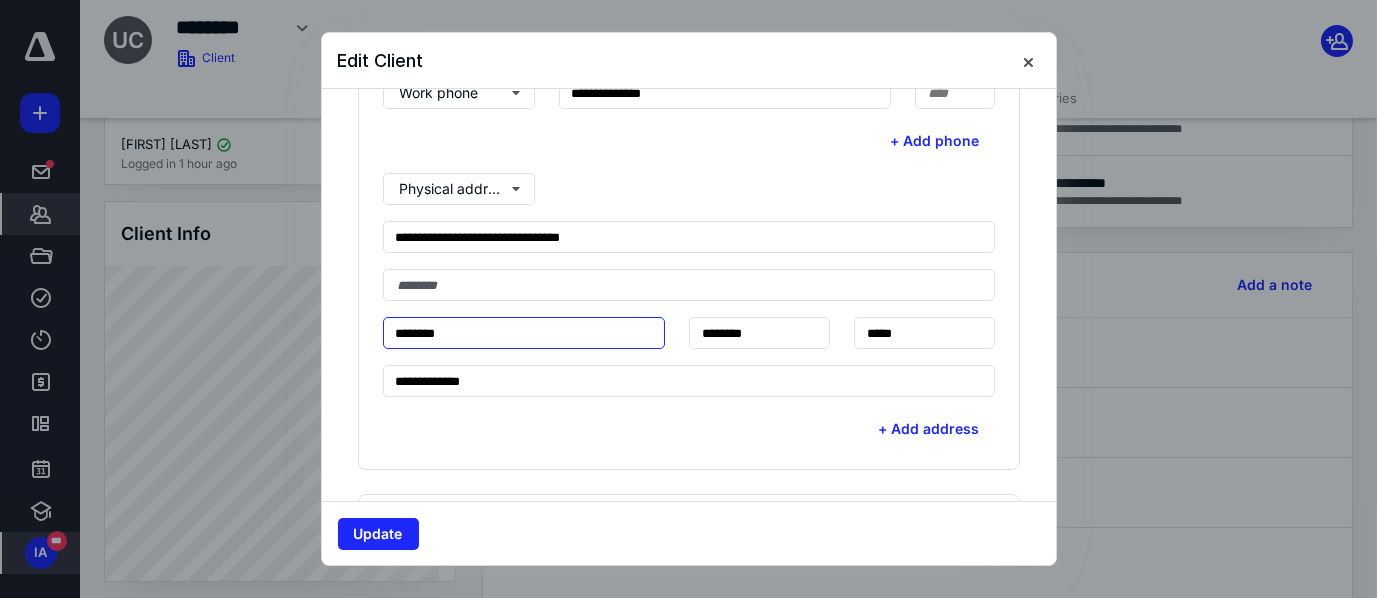 drag, startPoint x: 498, startPoint y: 335, endPoint x: 320, endPoint y: 346, distance: 178.33957 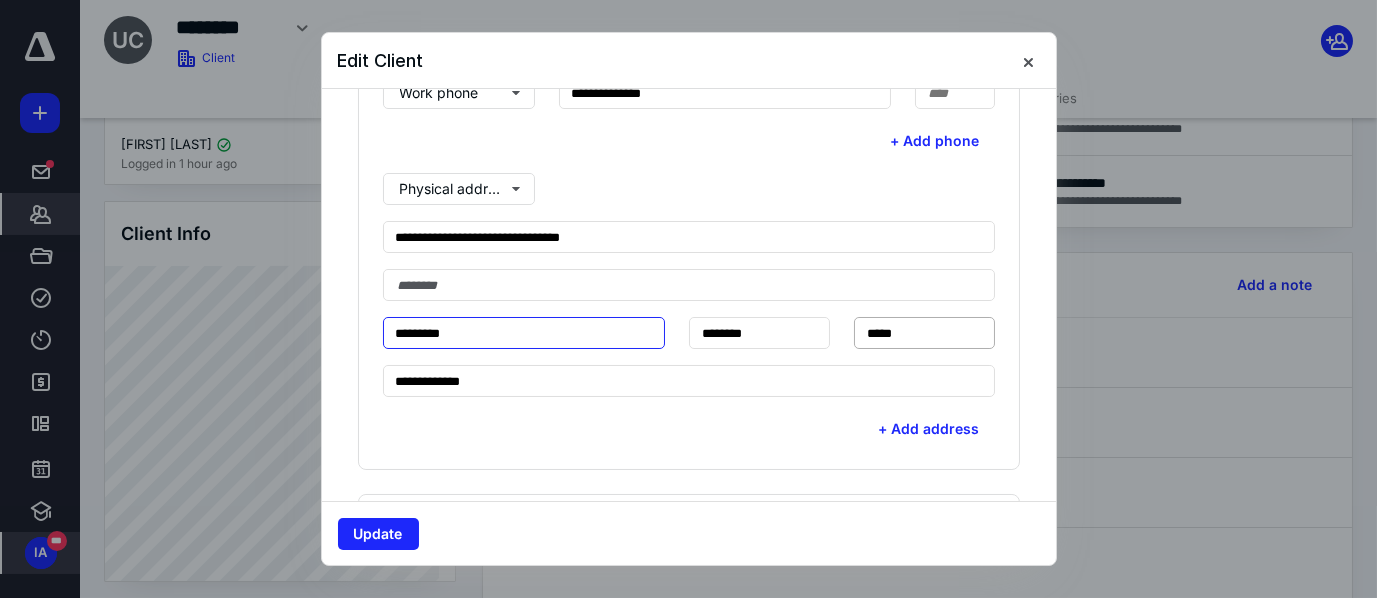 type on "*********" 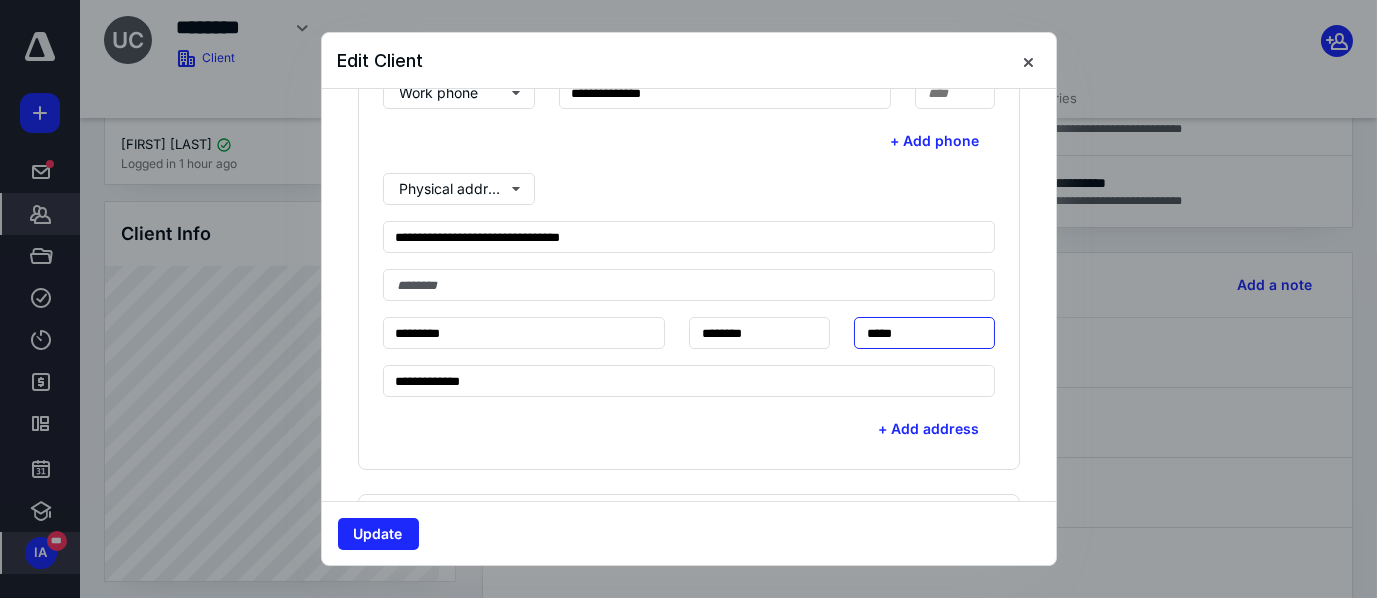 drag, startPoint x: 900, startPoint y: 323, endPoint x: 891, endPoint y: 330, distance: 11.401754 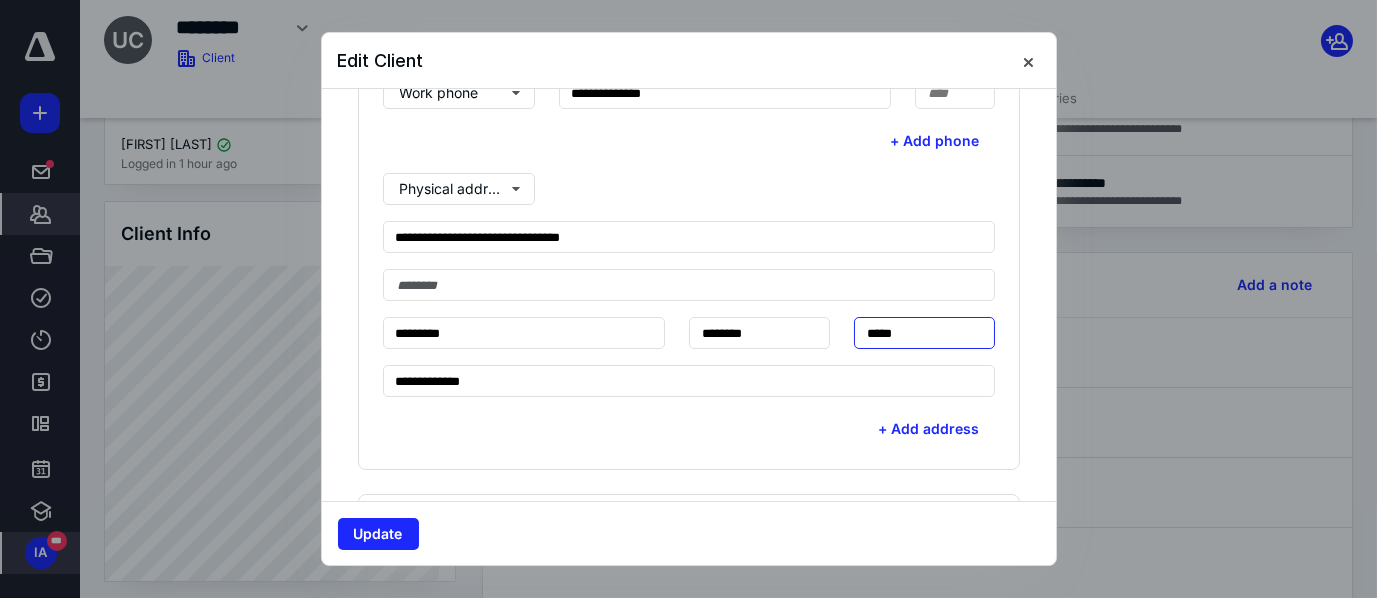drag, startPoint x: 870, startPoint y: 331, endPoint x: 911, endPoint y: 330, distance: 41.01219 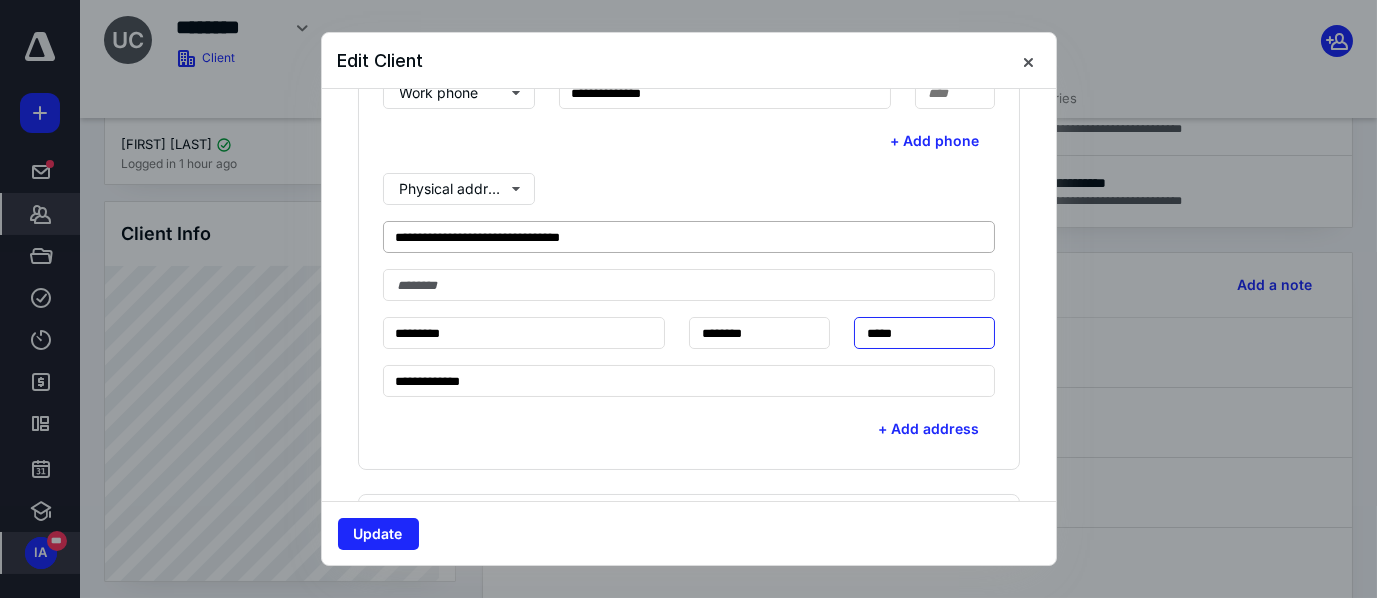 type on "*****" 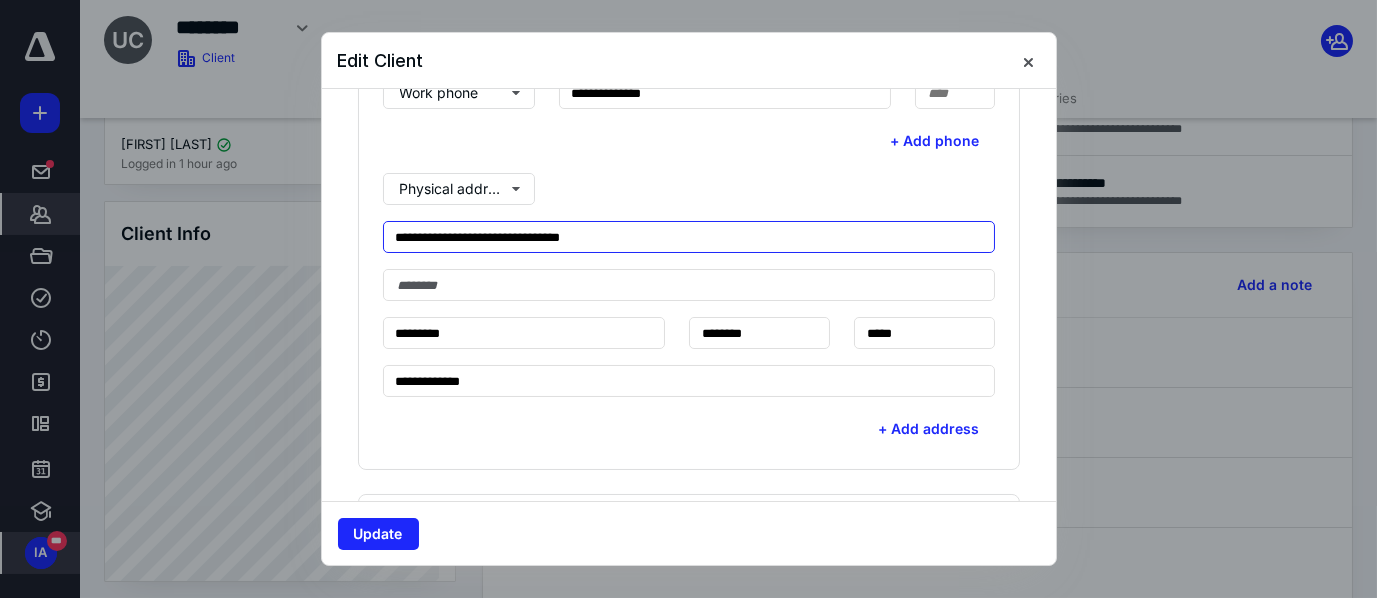 drag, startPoint x: 658, startPoint y: 223, endPoint x: 564, endPoint y: 228, distance: 94.13288 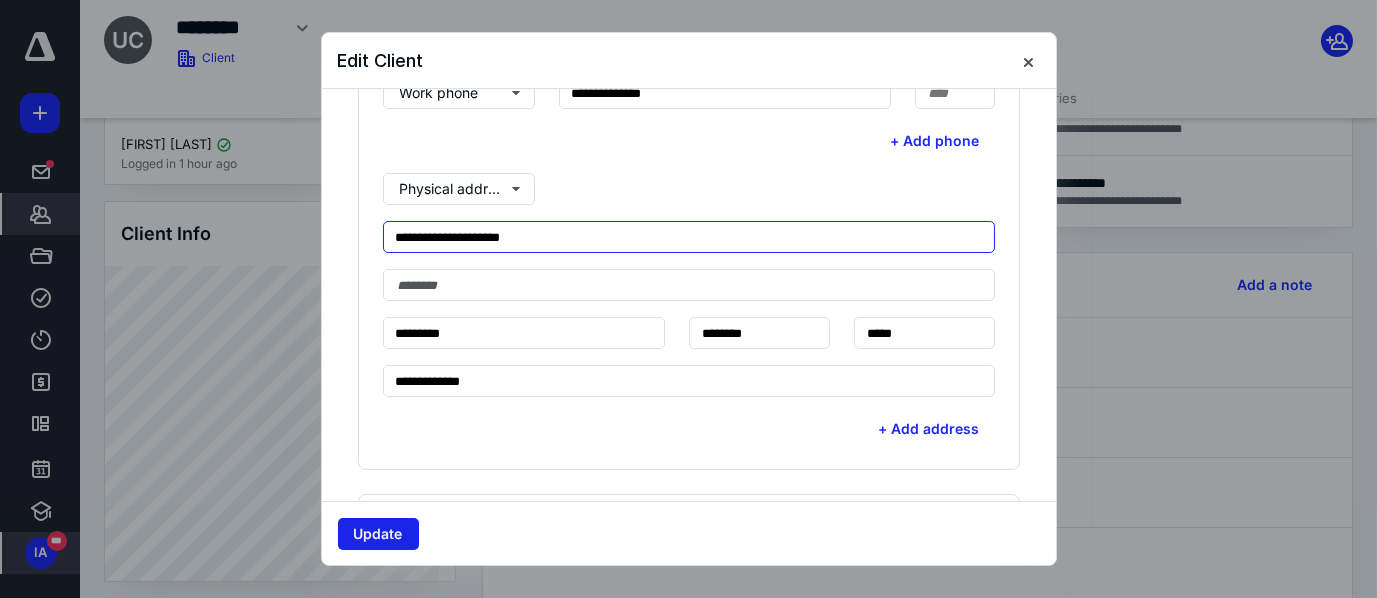 type on "**********" 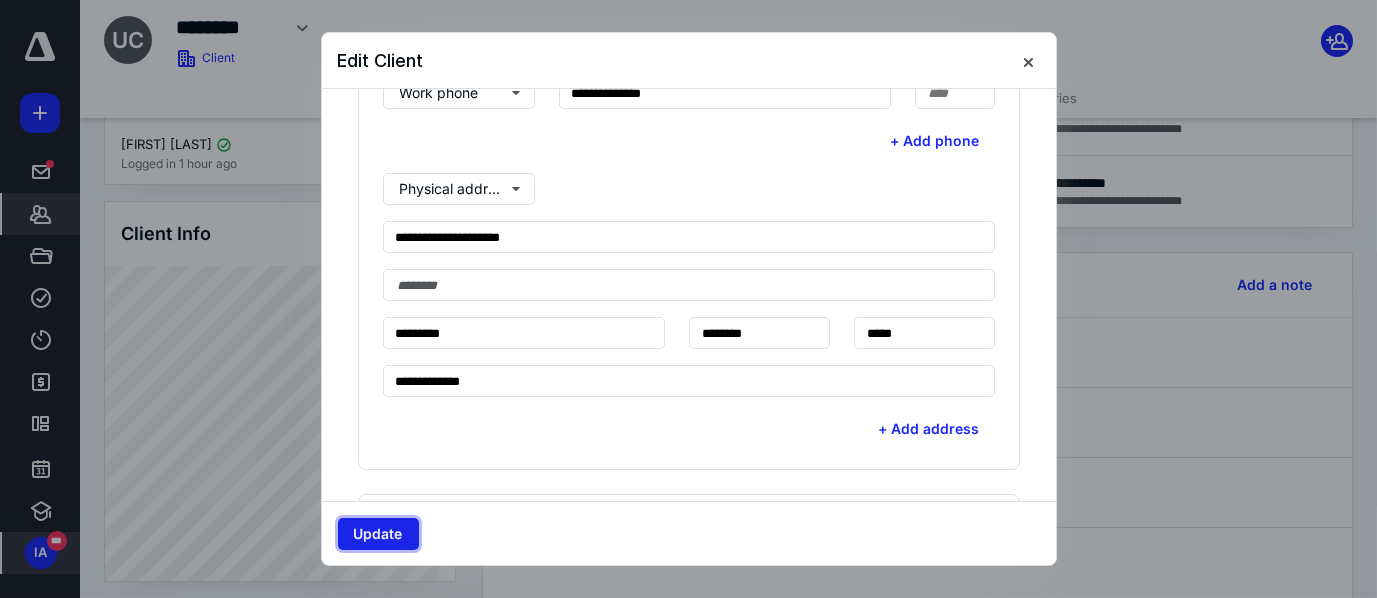 click on "Update" at bounding box center (378, 534) 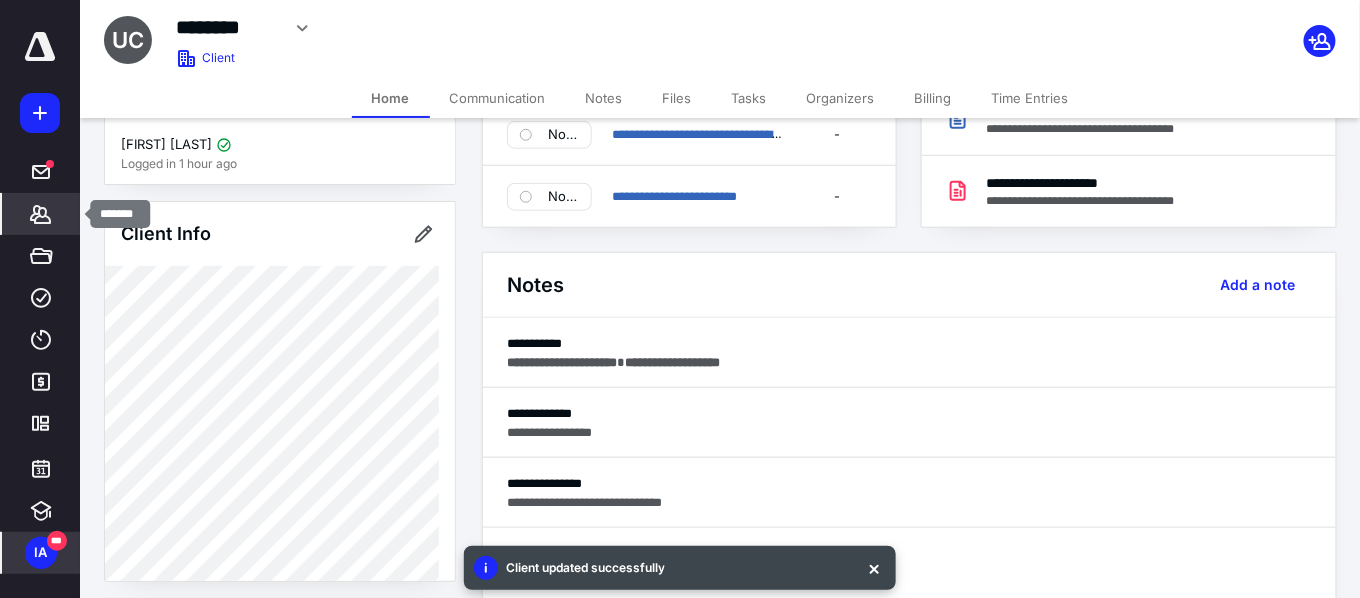 click 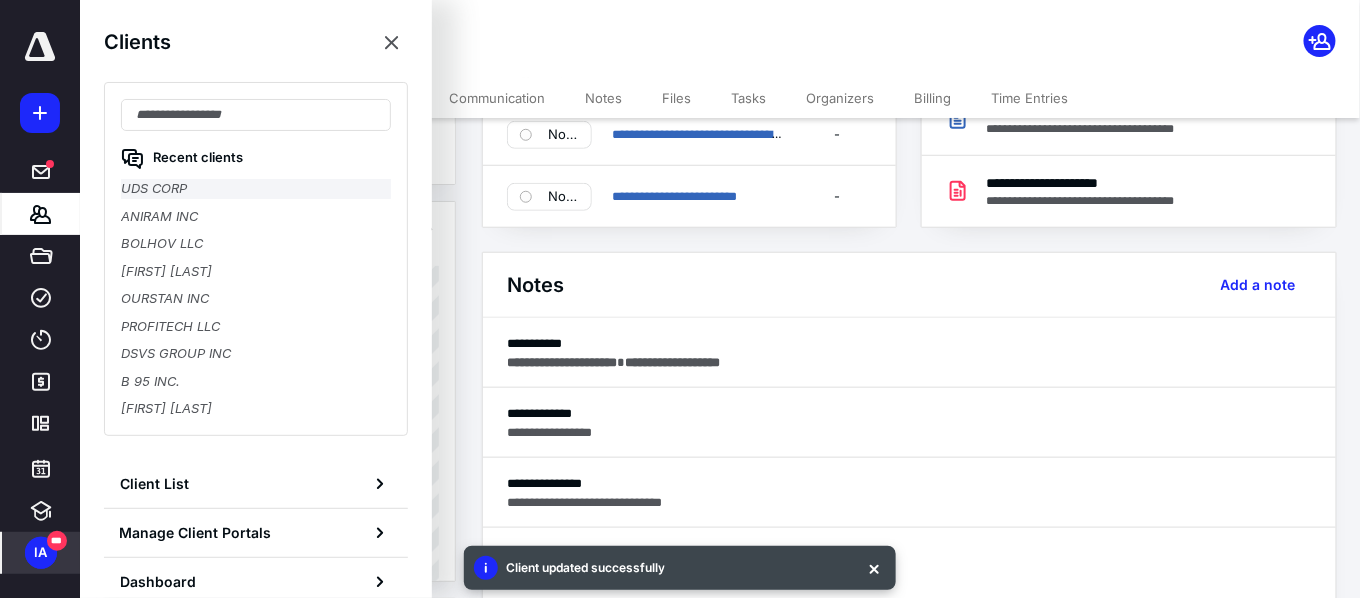 click on "UDS CORP" at bounding box center [256, 189] 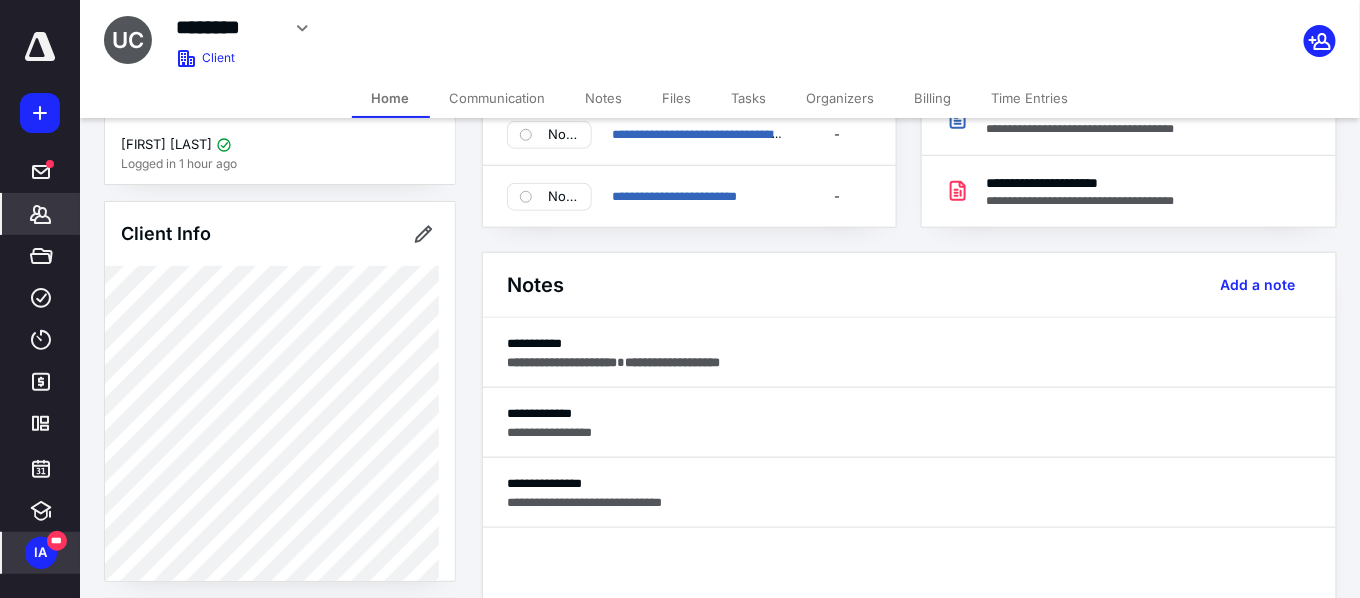 click 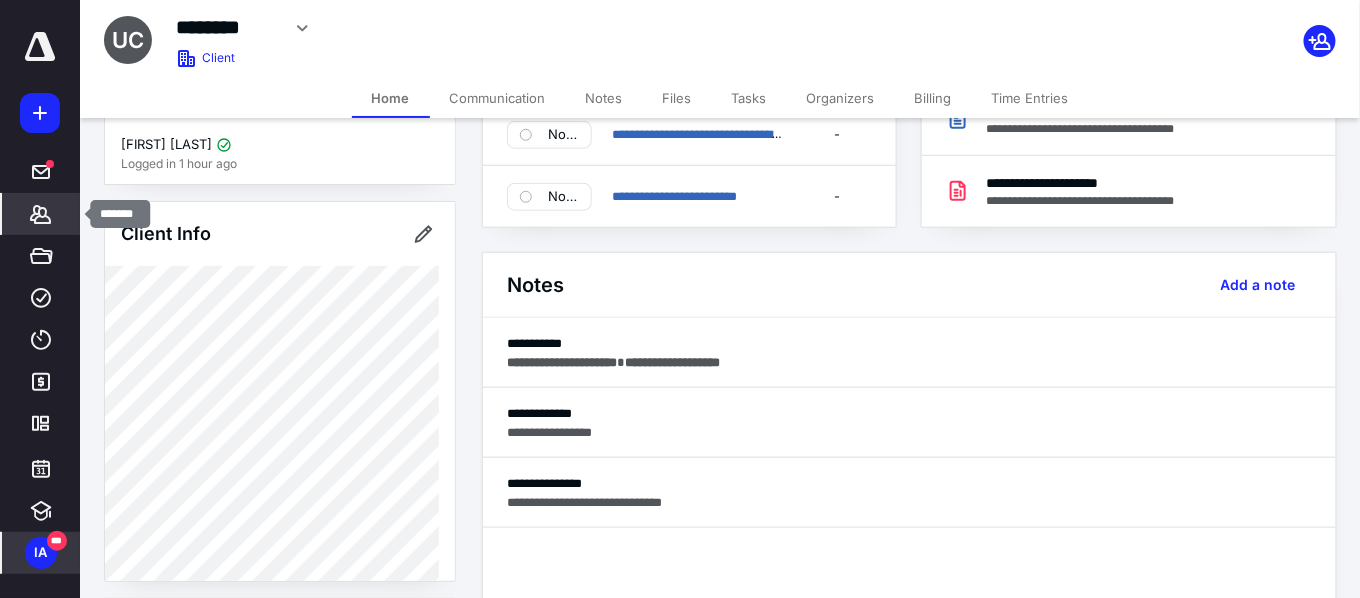 click 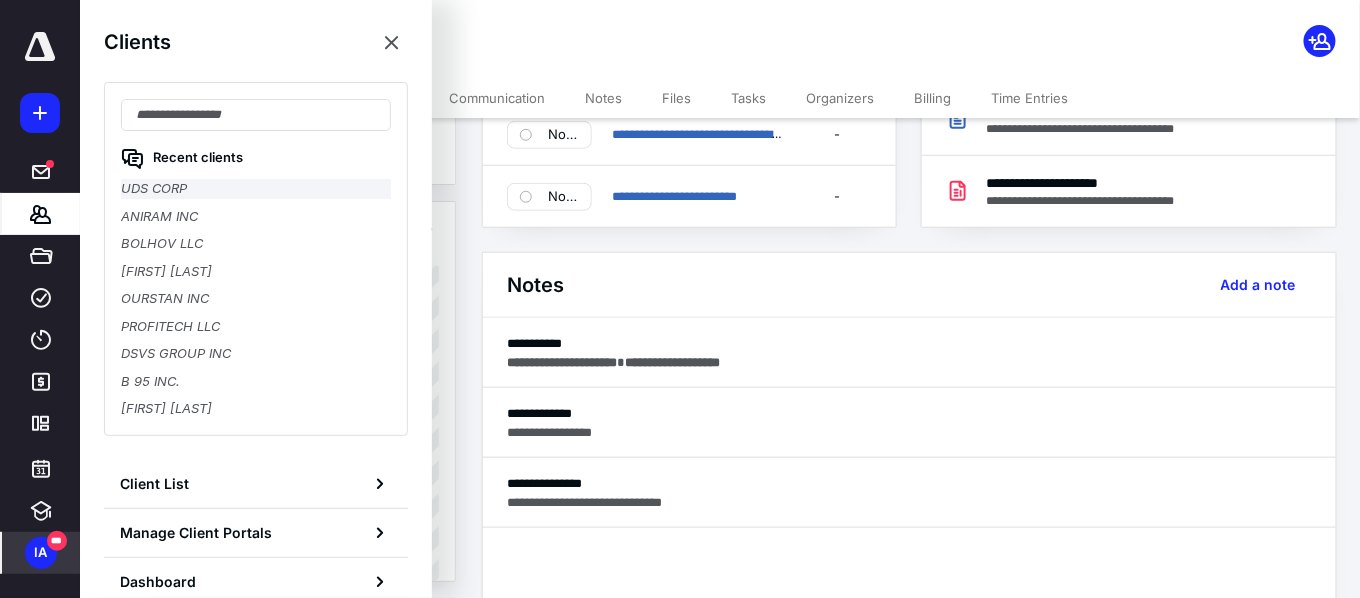 click on "UDS CORP" at bounding box center (256, 189) 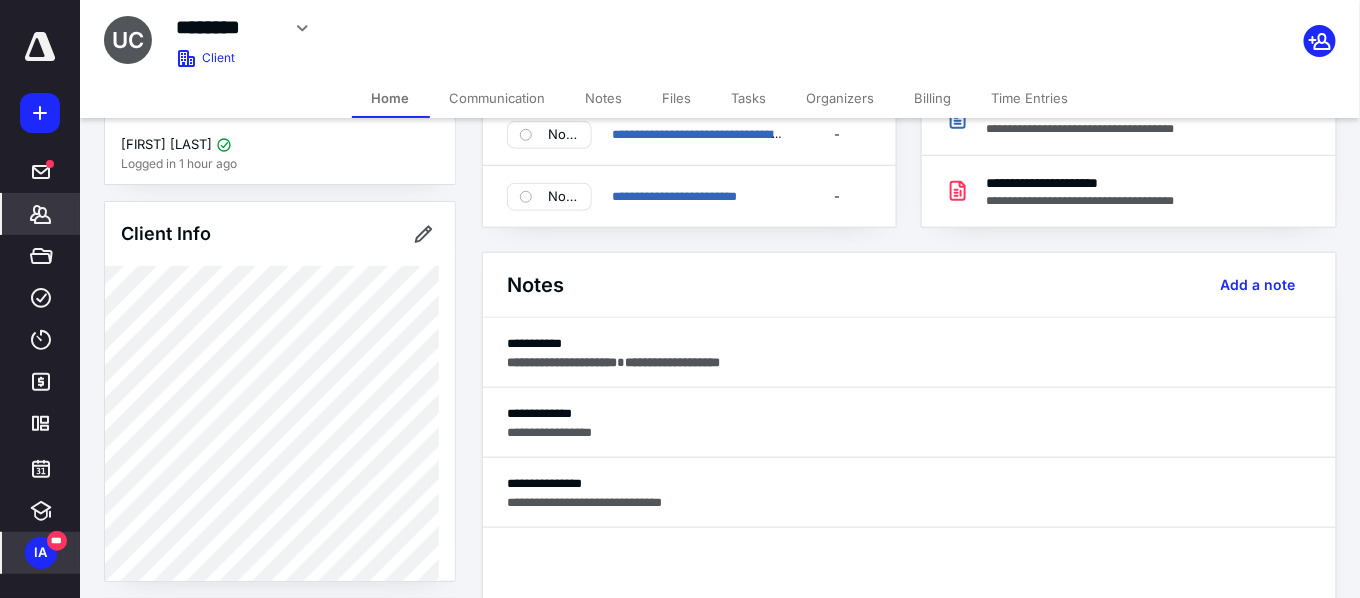 click 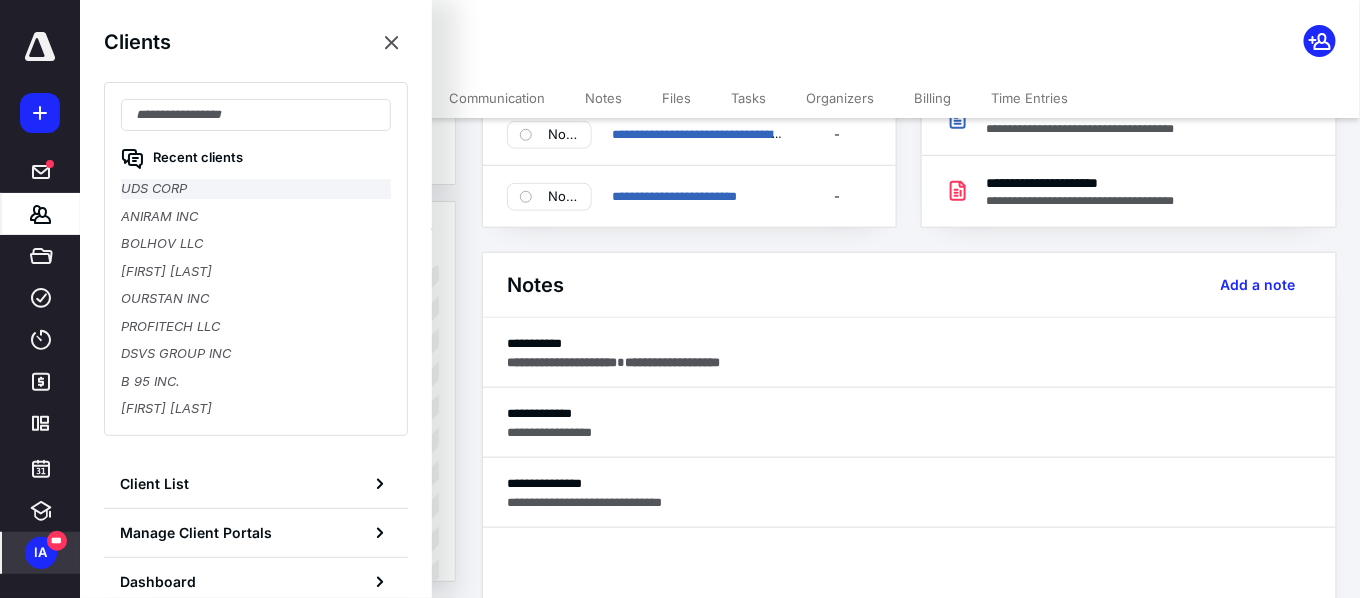 click on "UDS CORP" at bounding box center (256, 189) 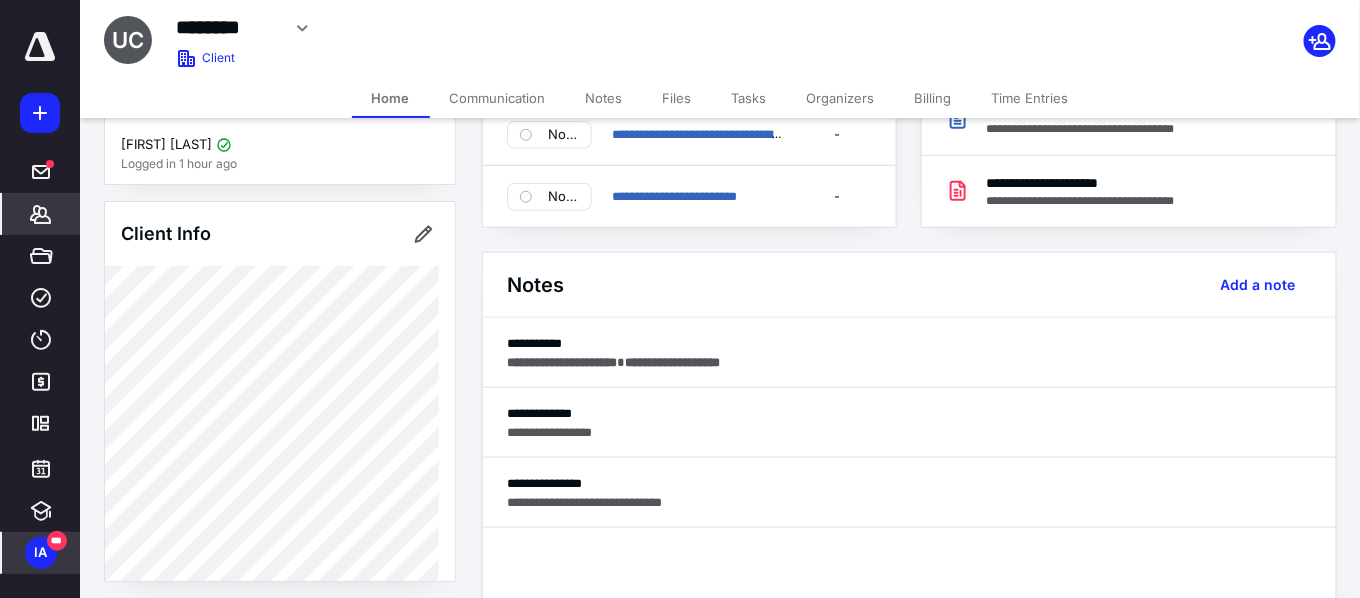 scroll, scrollTop: 0, scrollLeft: 0, axis: both 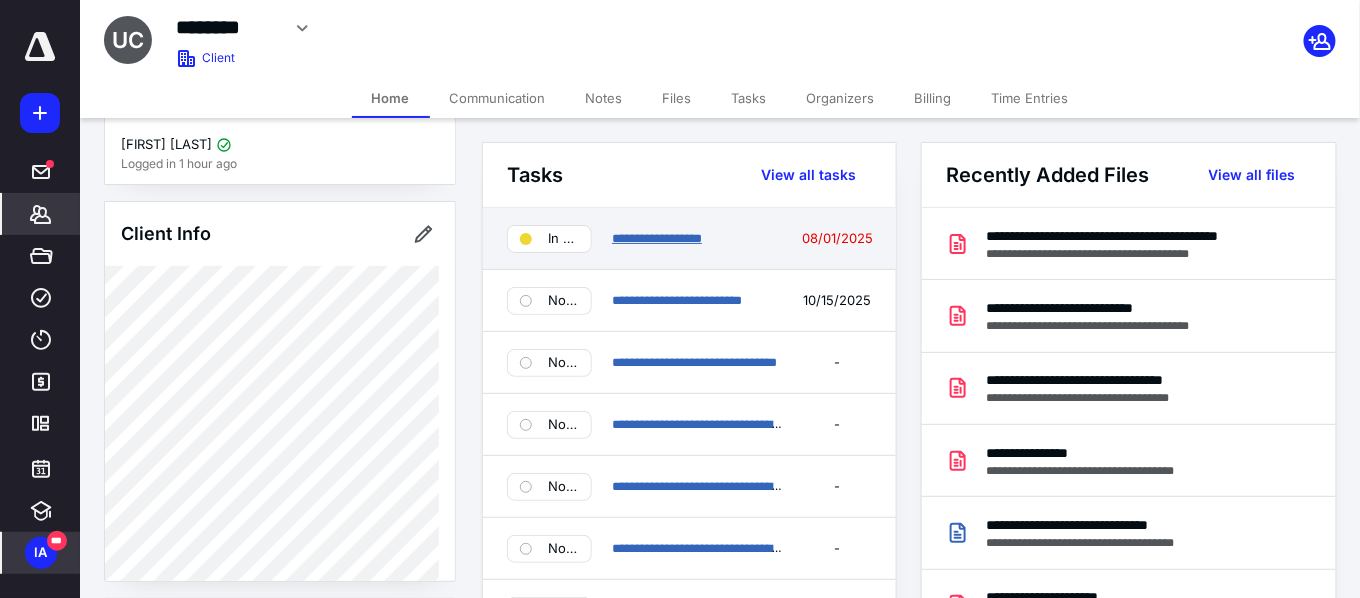 click on "**********" at bounding box center (657, 238) 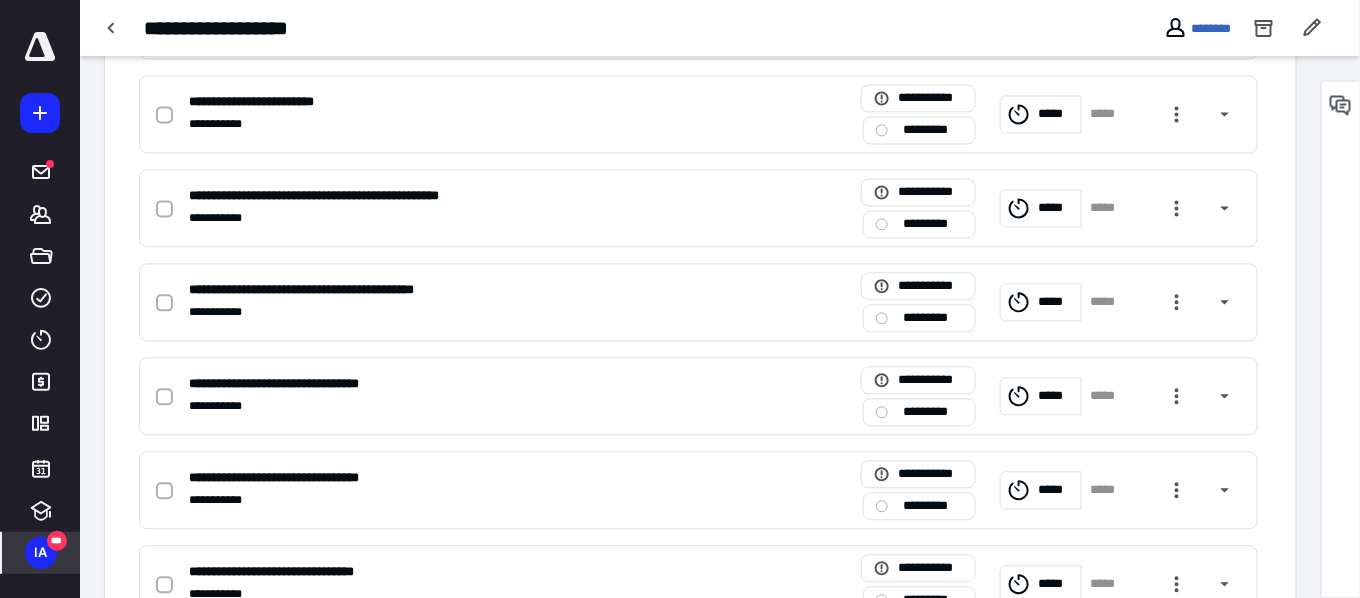 scroll, scrollTop: 1293, scrollLeft: 0, axis: vertical 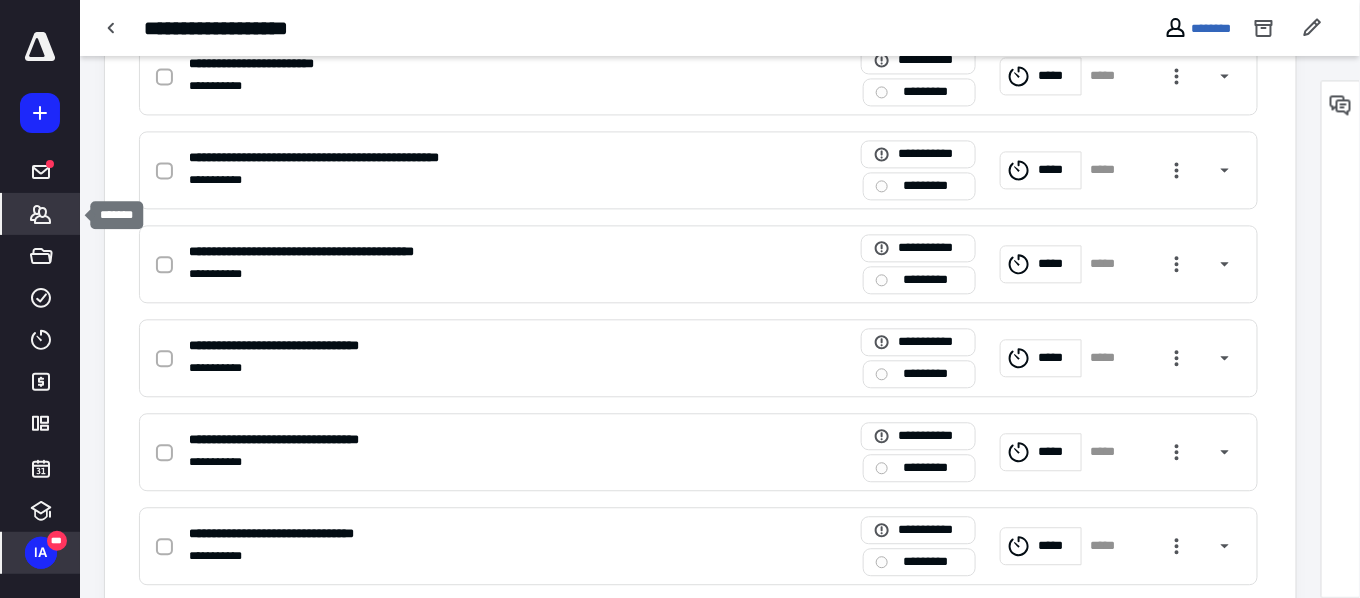 click on "*******" at bounding box center [41, 214] 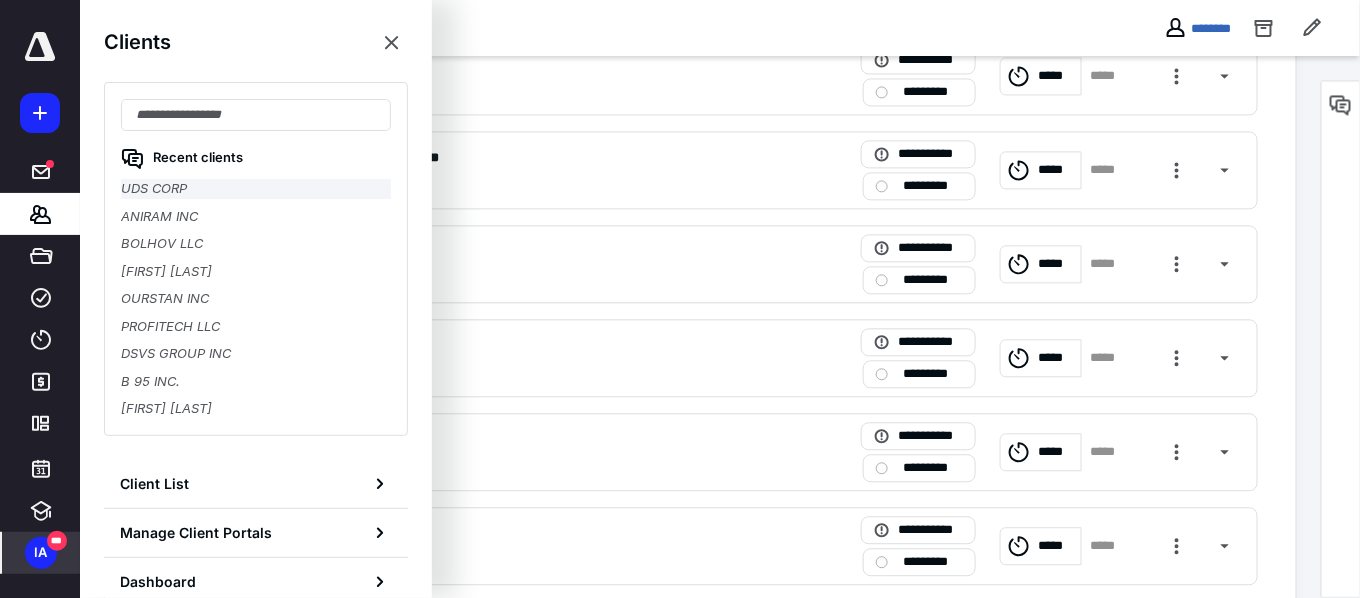 click on "Recent clients UDS CORP ANIRAM INC BOLHOV LLC [FIRST] [LAST] OURSTAN INC PROFITECH LLC DSVS GROUP INC B 95 INC. [FIRST] [LAST]" at bounding box center (256, 259) 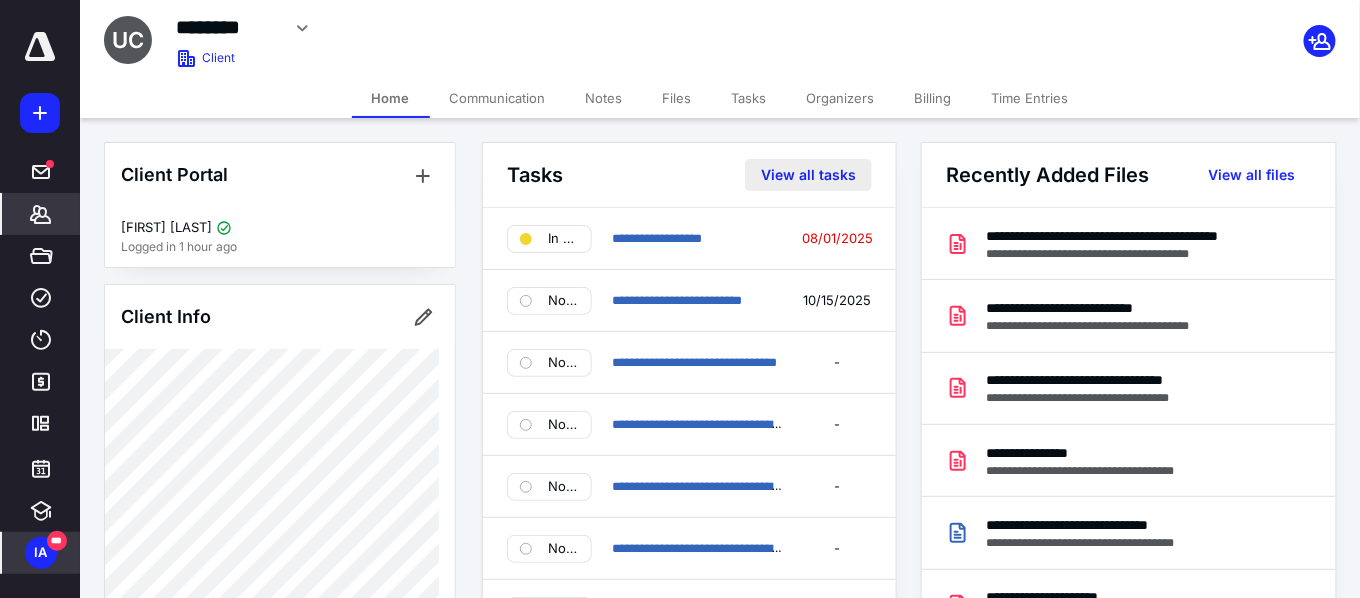 click on "View all tasks" at bounding box center (808, 175) 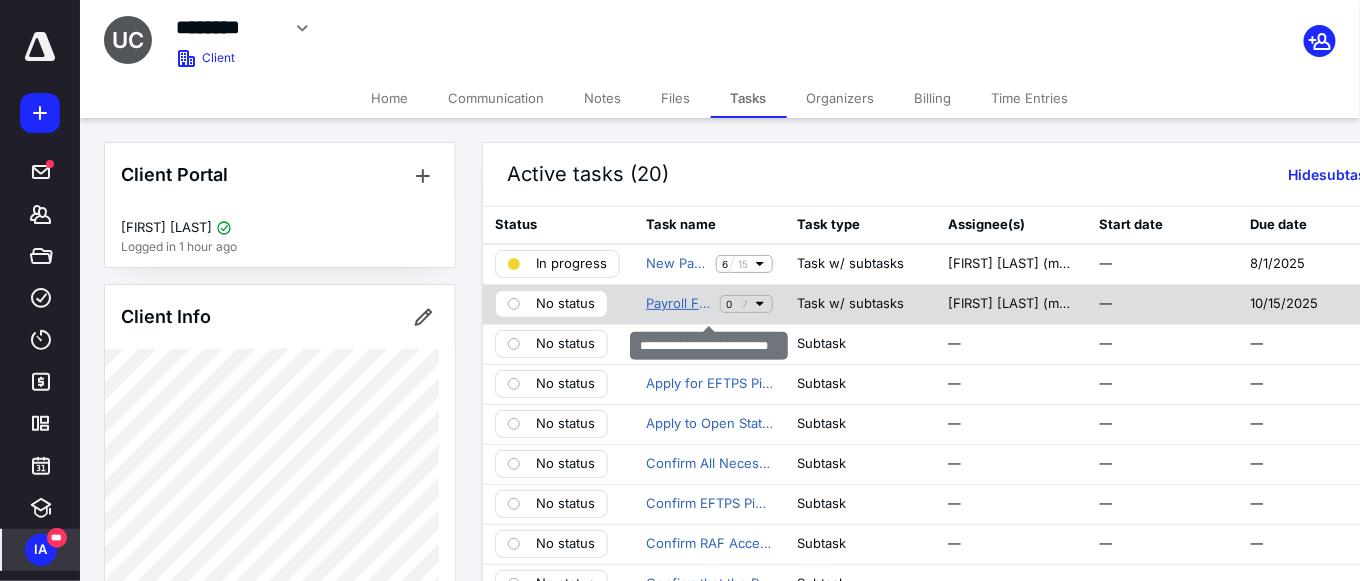 click on "Payroll Filing (Quarterly)" at bounding box center [679, 304] 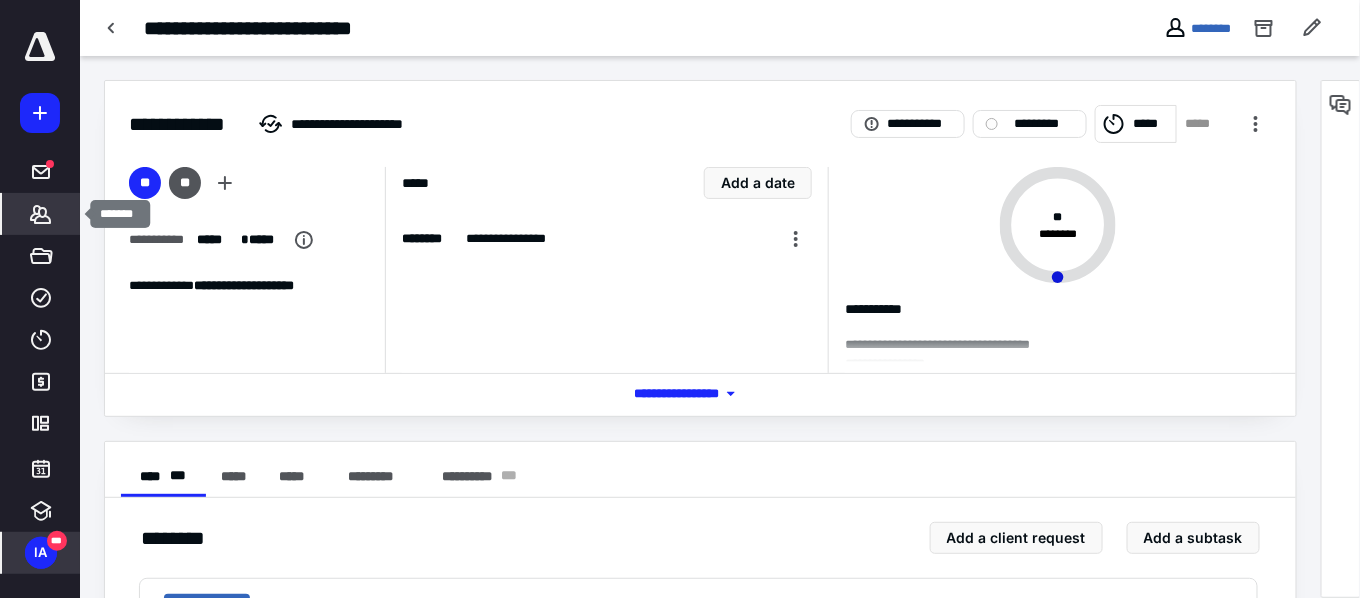 click on "*******" at bounding box center (41, 214) 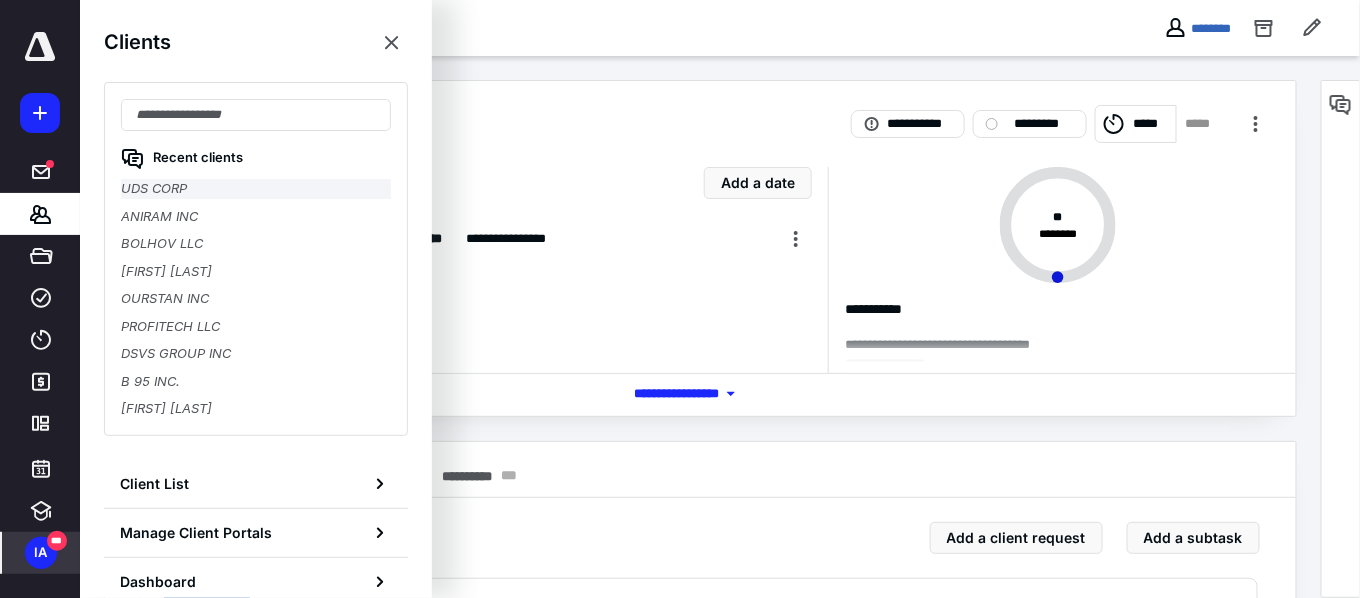 click on "UDS CORP" at bounding box center (256, 189) 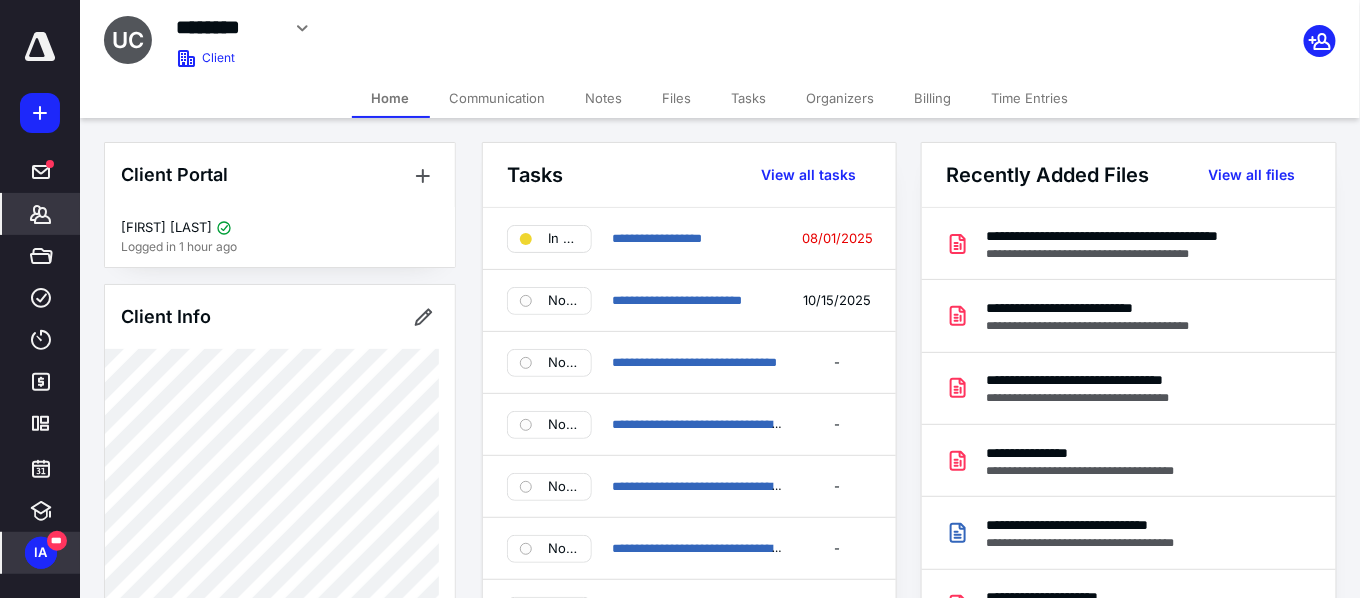 click on "*******" at bounding box center [41, 214] 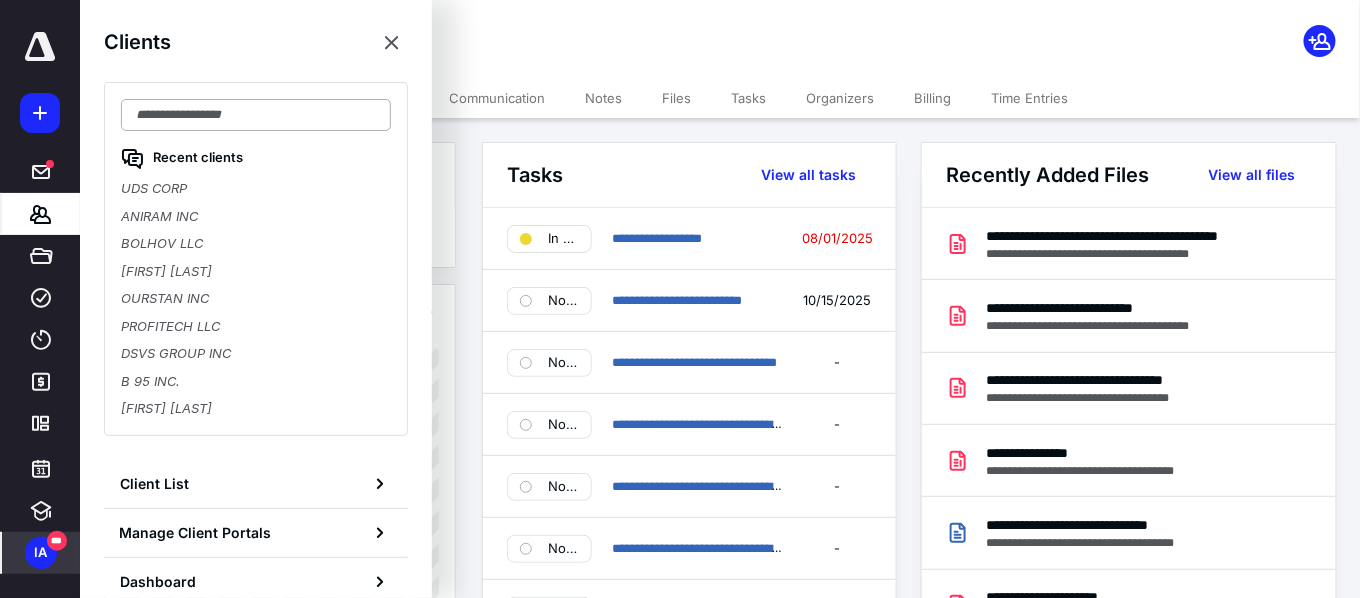 click at bounding box center (256, 115) 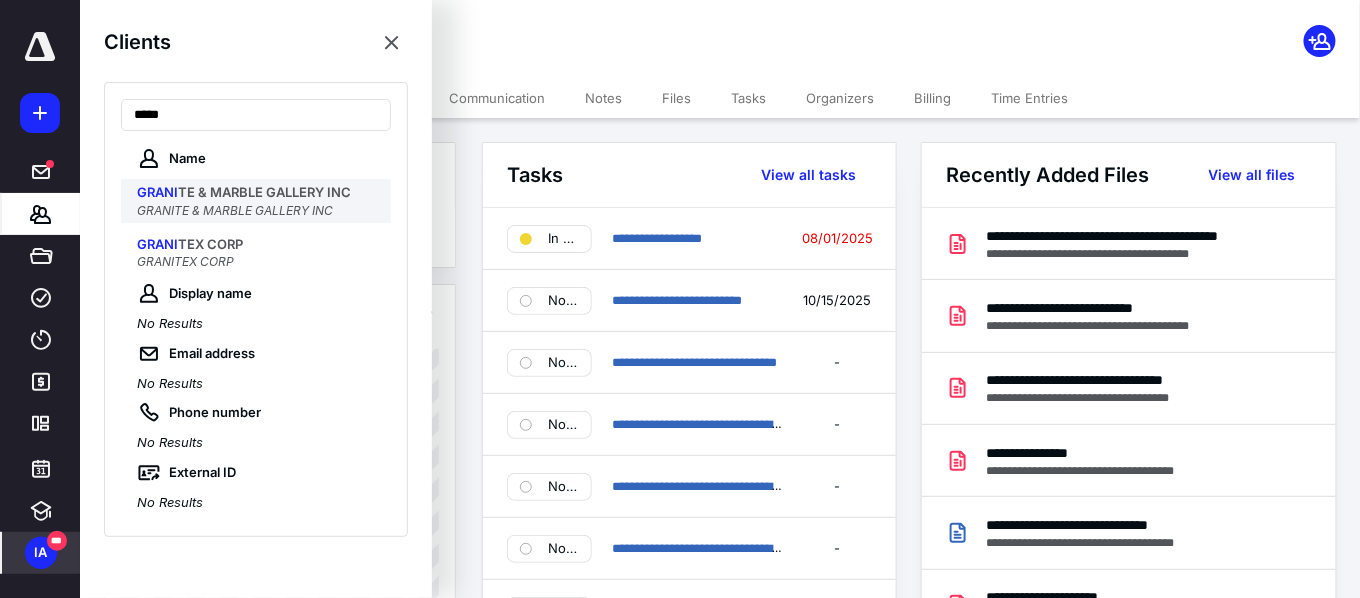 type on "*****" 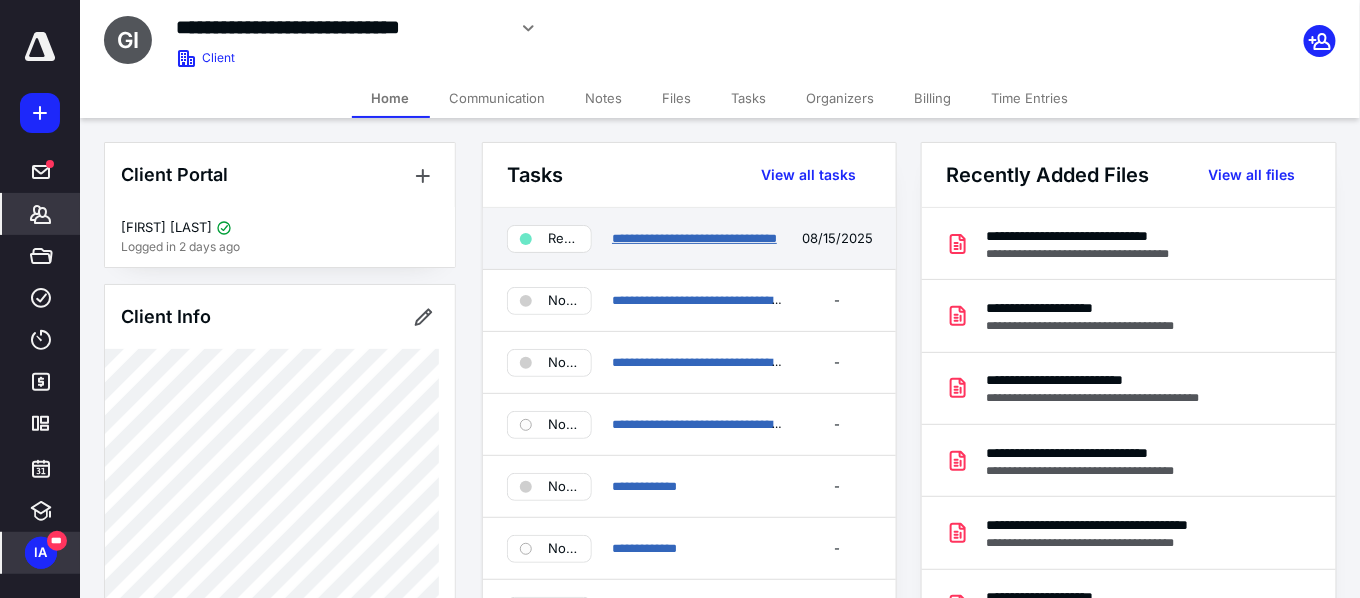 click on "**********" at bounding box center [694, 238] 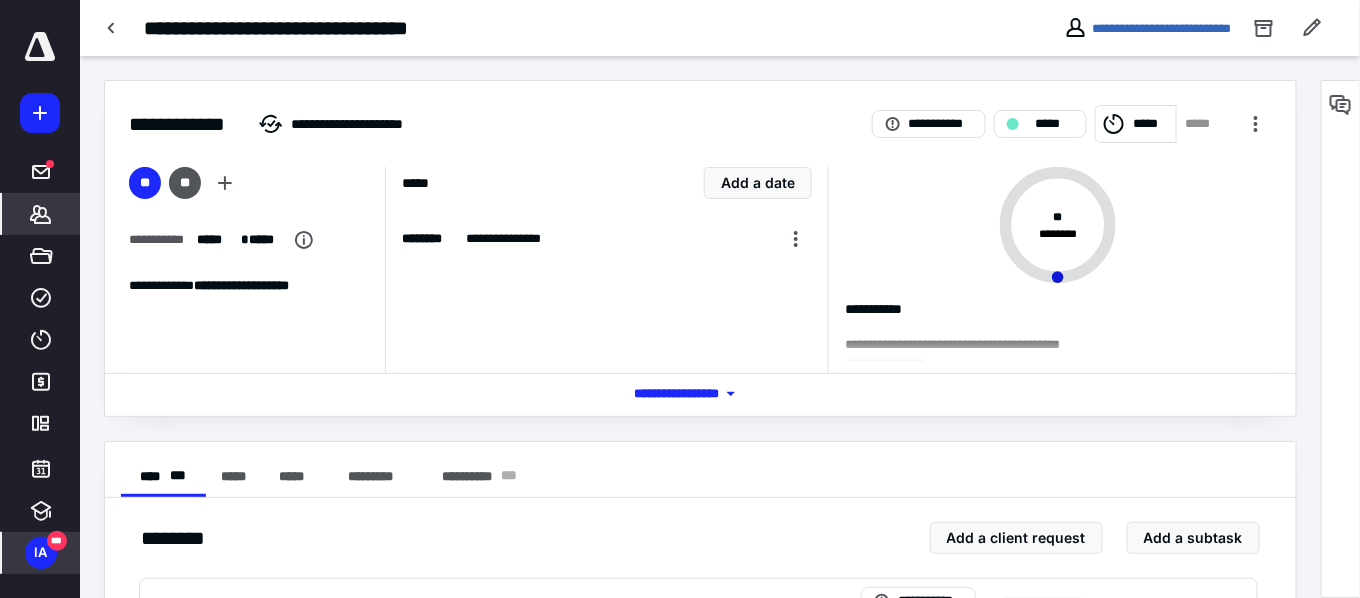 click 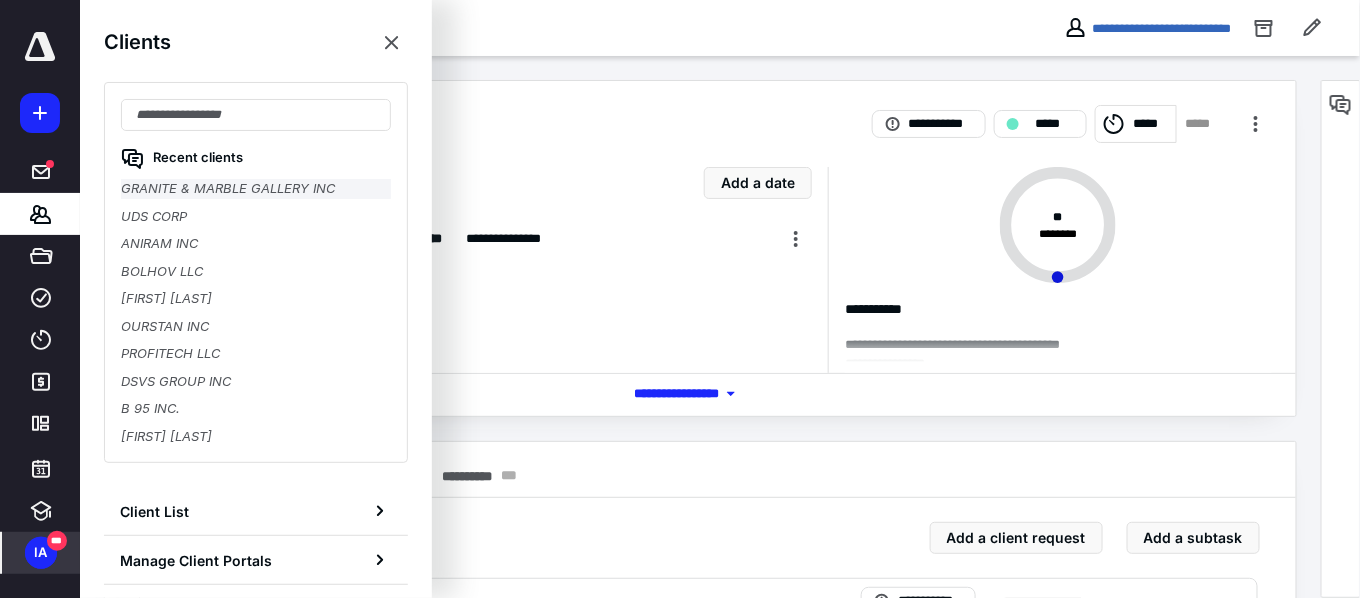 click on "GRANITE & MARBLE GALLERY INC" at bounding box center [256, 189] 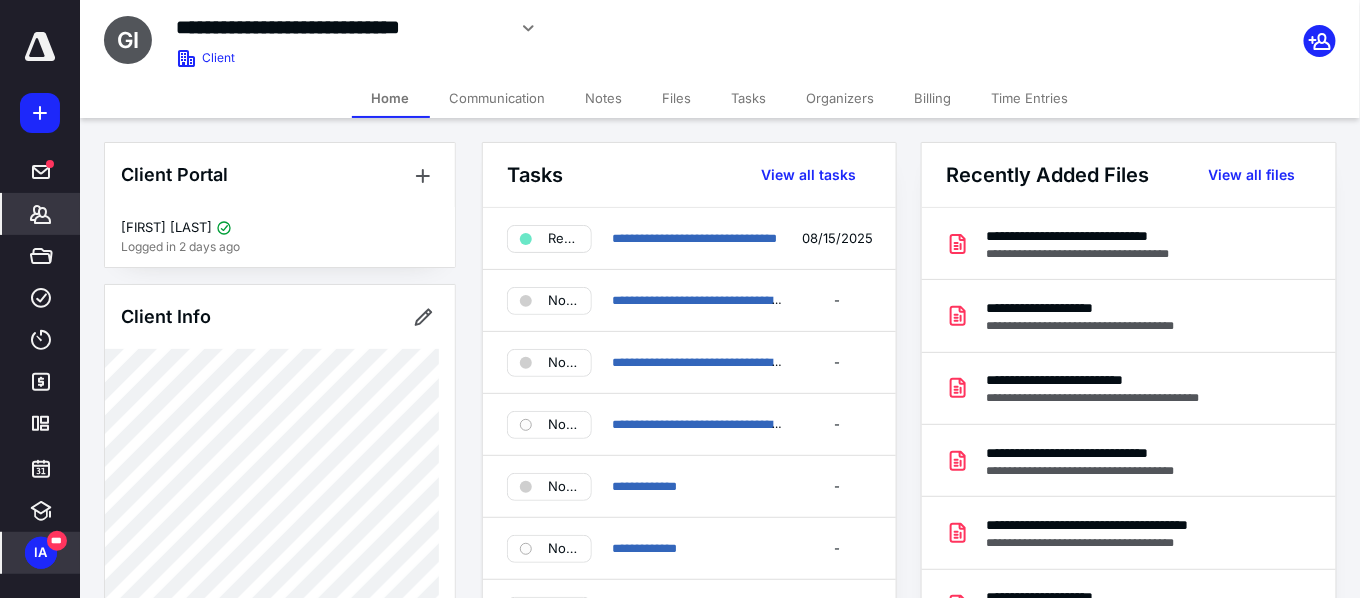 click 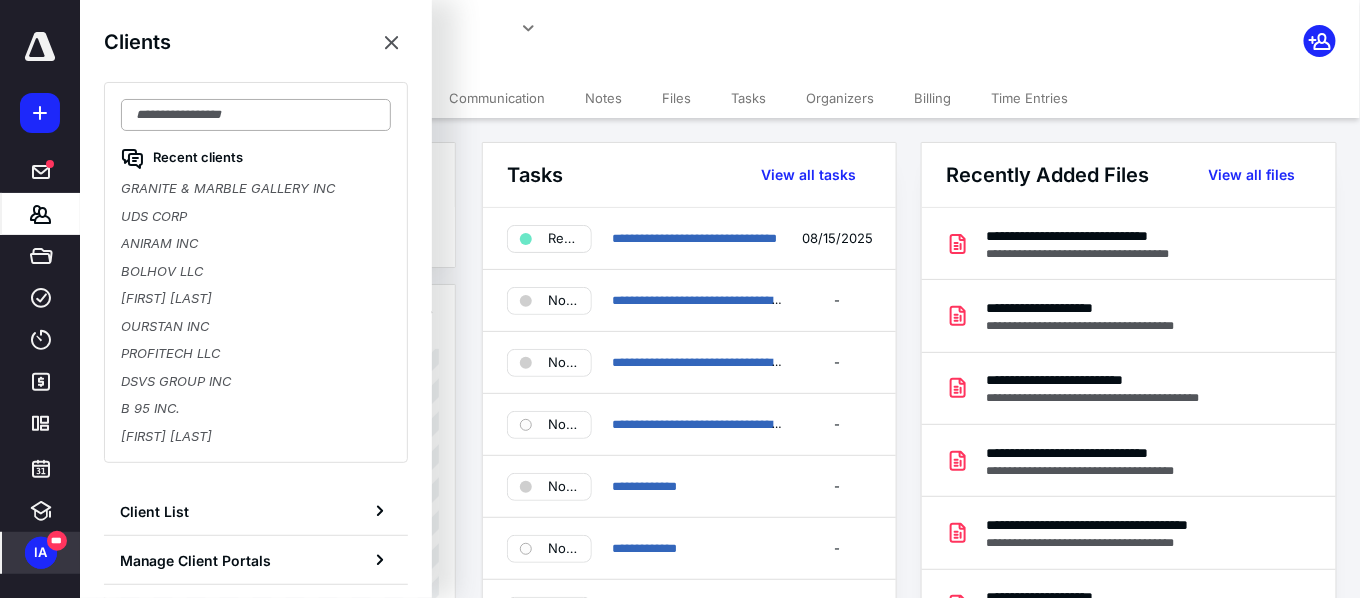 click at bounding box center (256, 115) 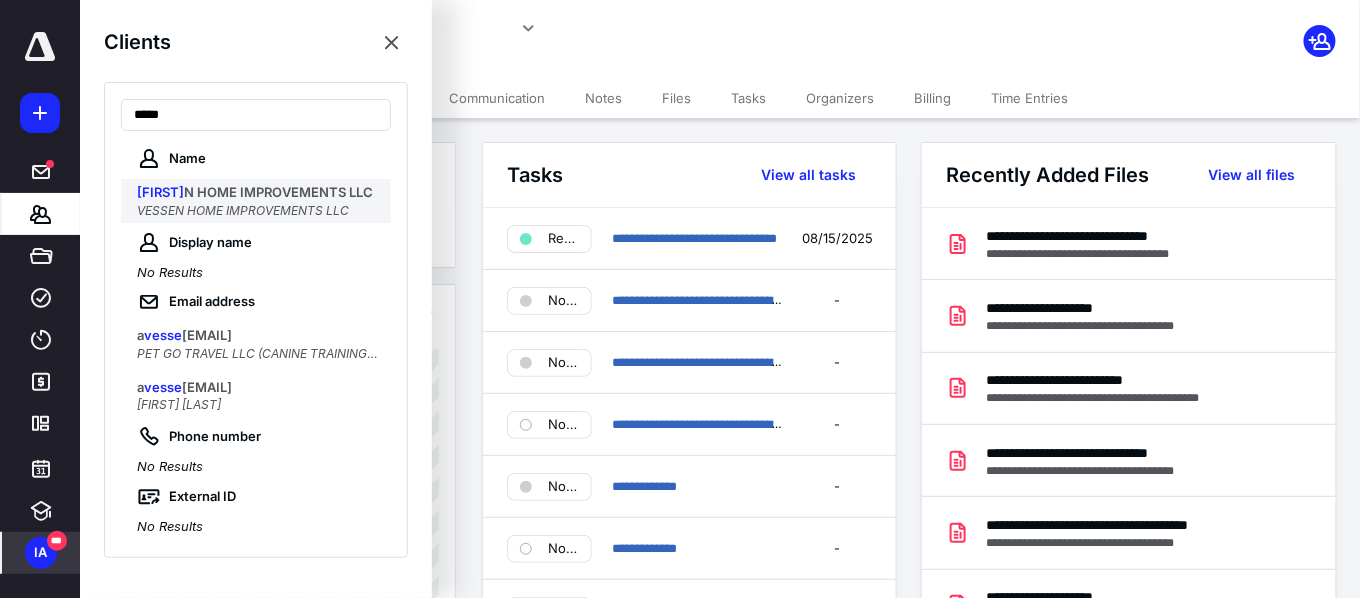 type on "*****" 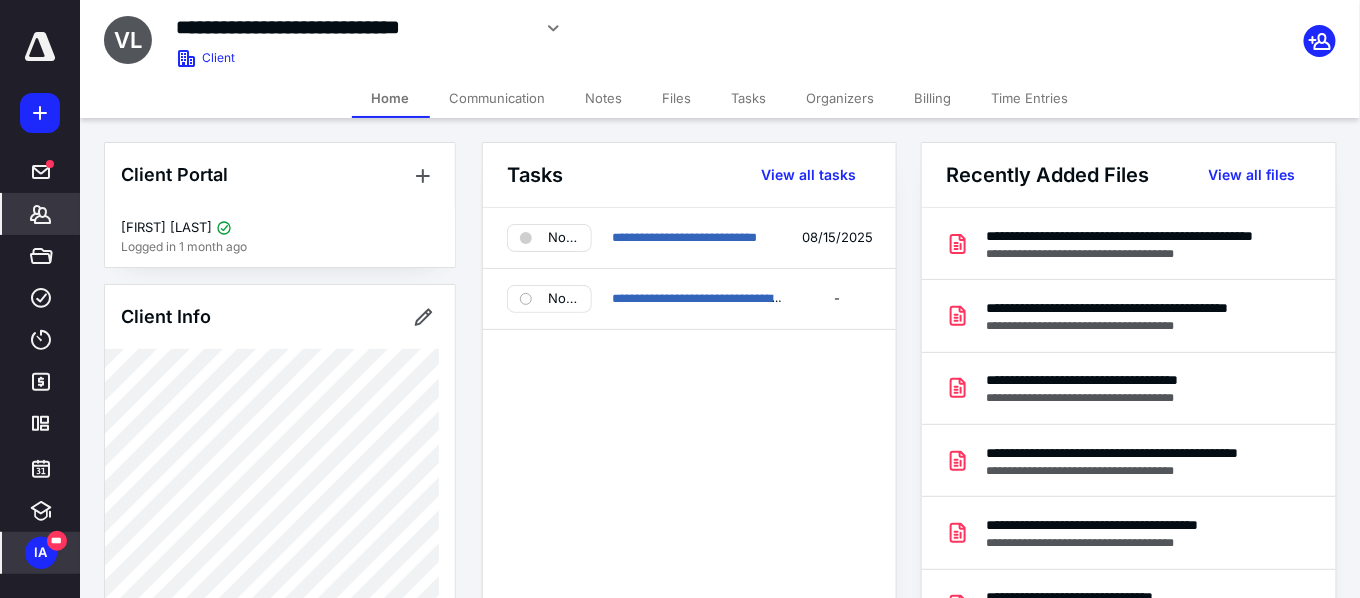 click 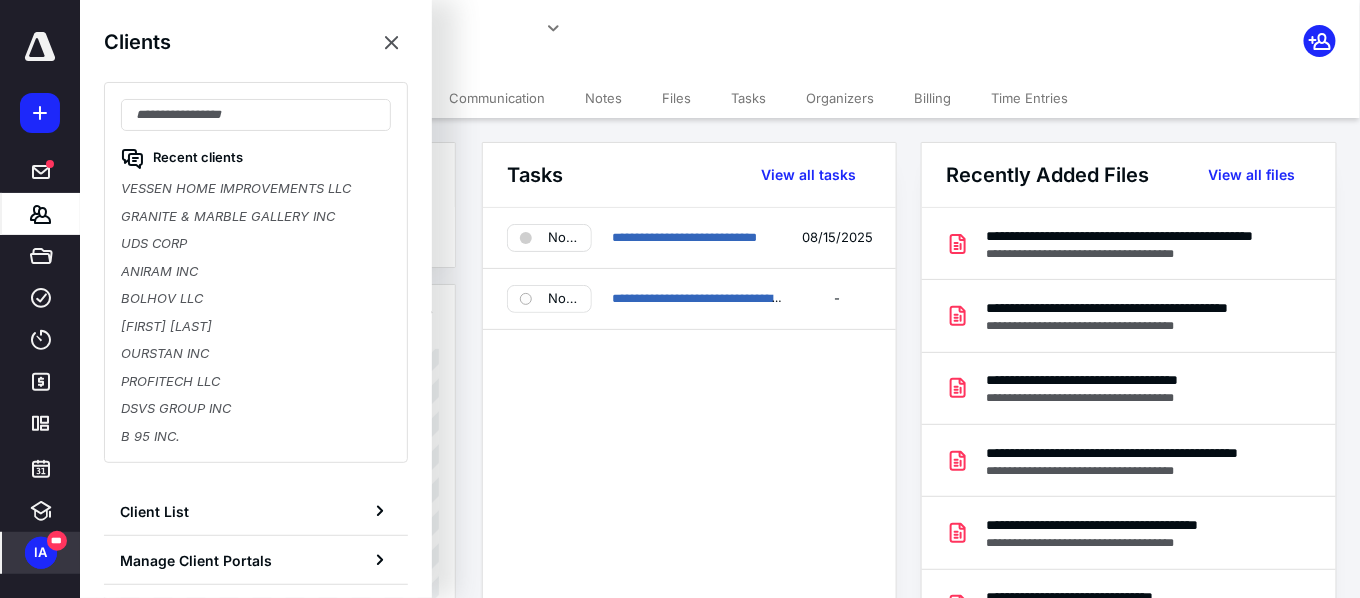 click on "VESSEN HOME IMPROVEMENTS LLC" at bounding box center (256, 189) 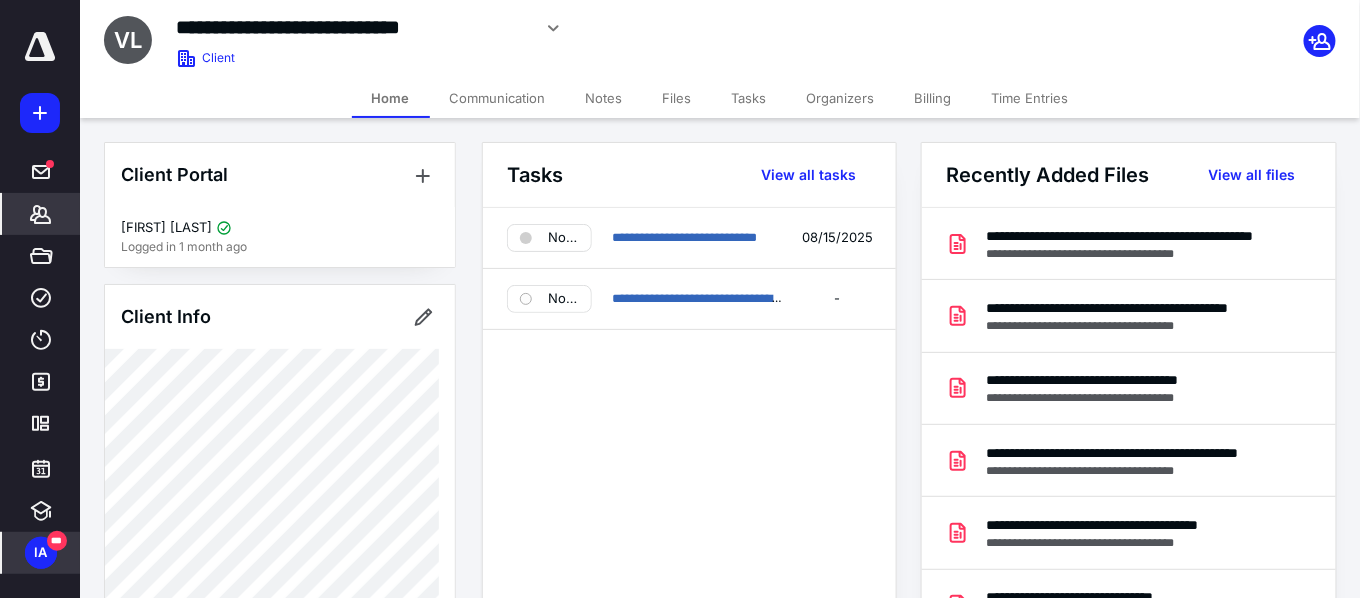 click 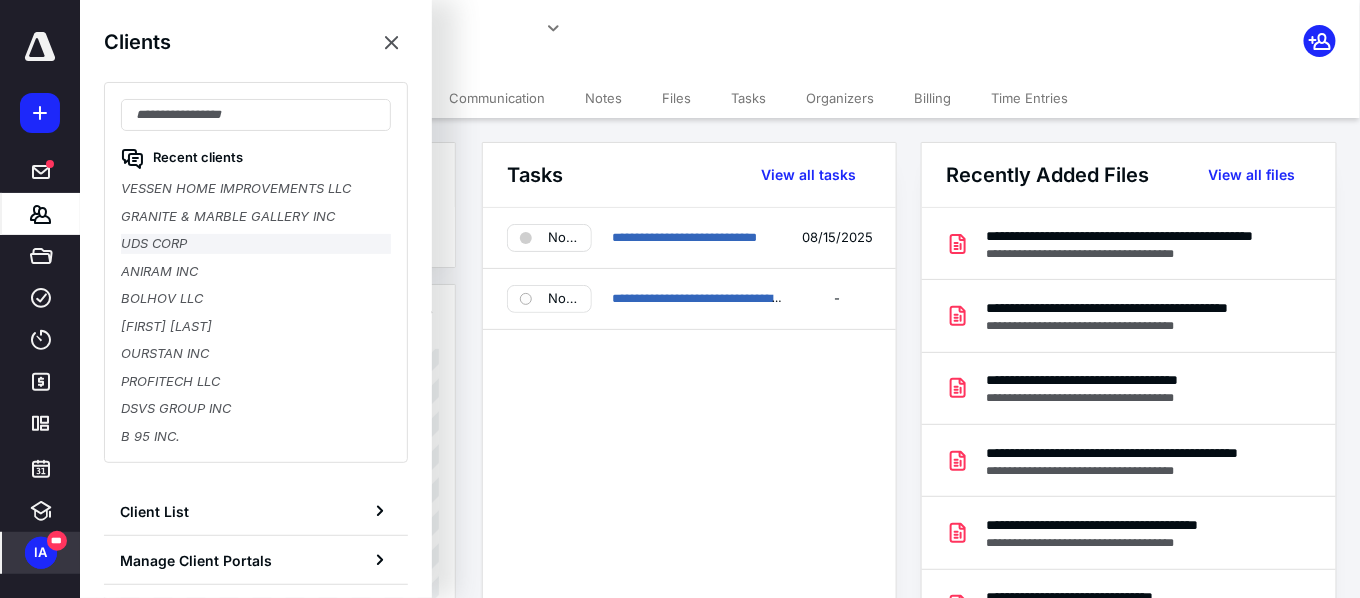 click on "UDS CORP" at bounding box center [256, 244] 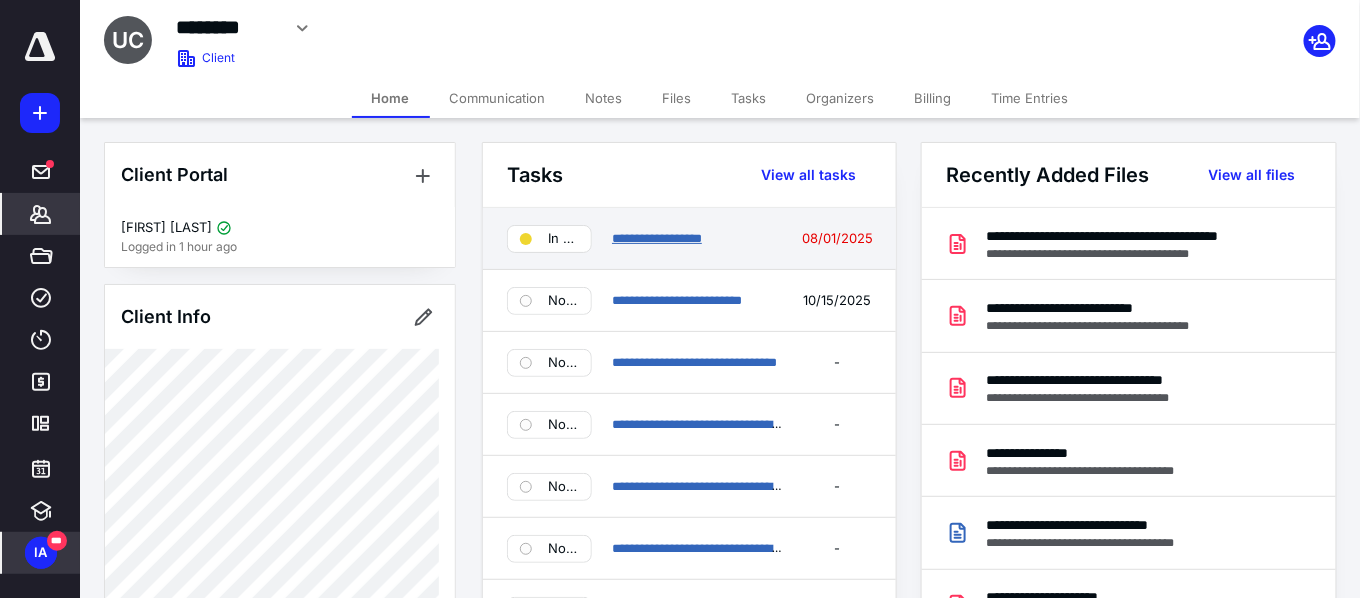 click on "**********" at bounding box center [657, 238] 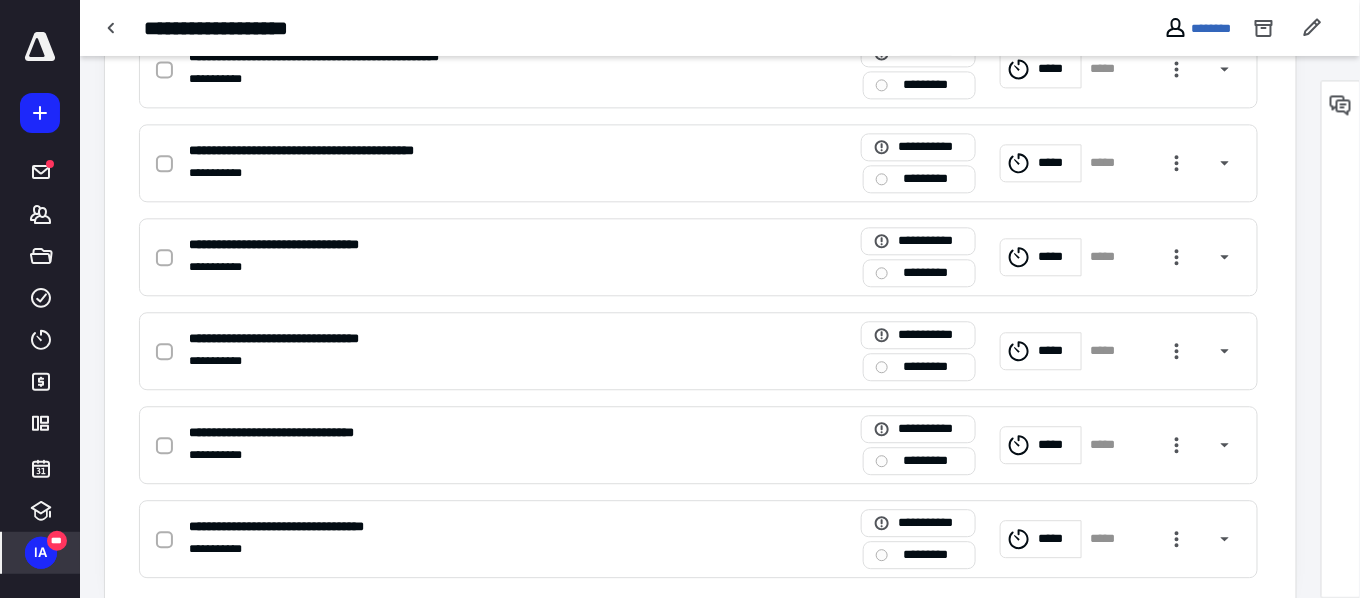 scroll, scrollTop: 1422, scrollLeft: 0, axis: vertical 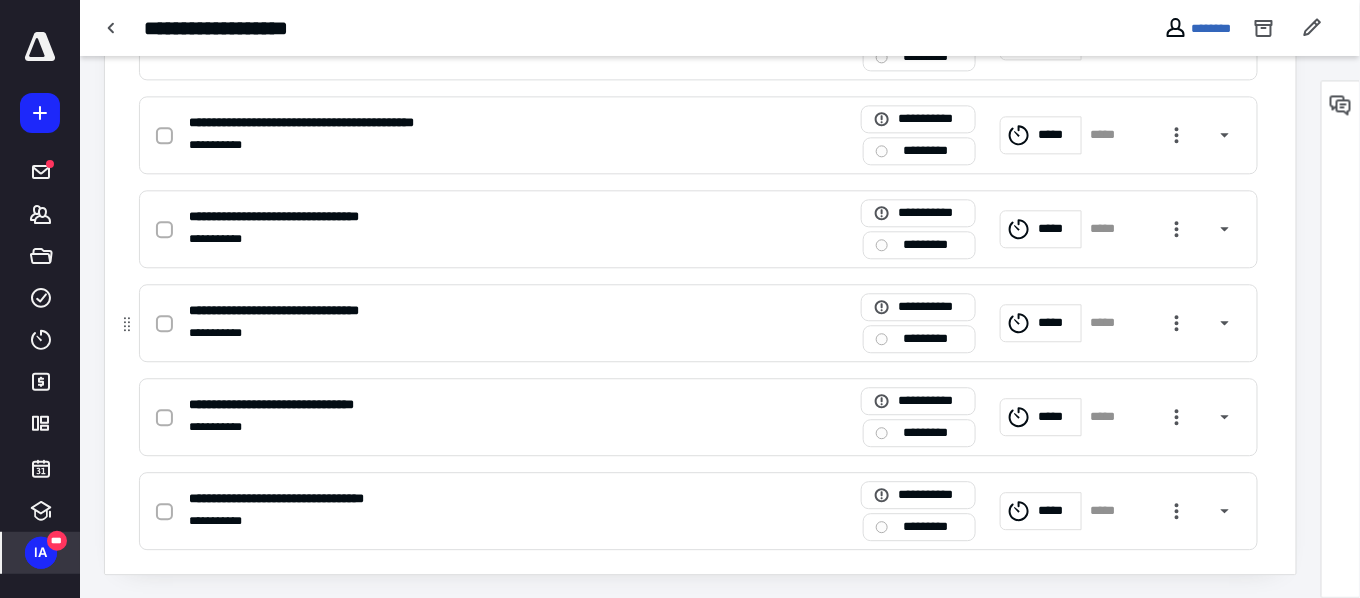 click at bounding box center (168, 322) 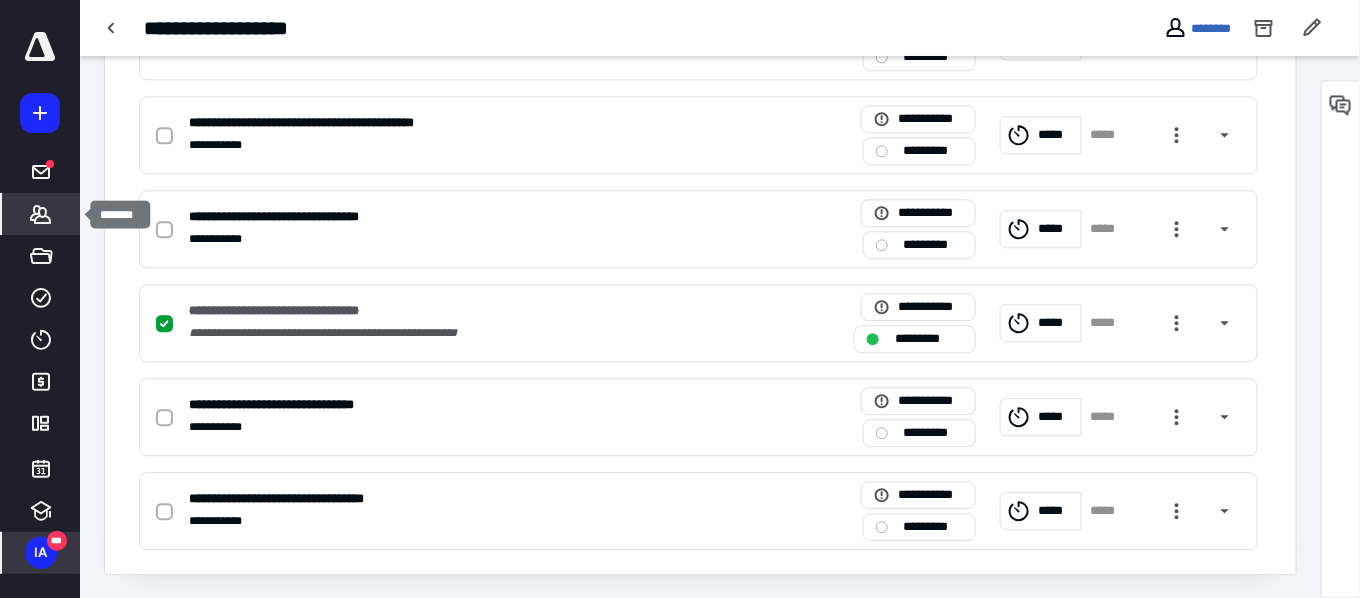 click on "*******" at bounding box center (41, 214) 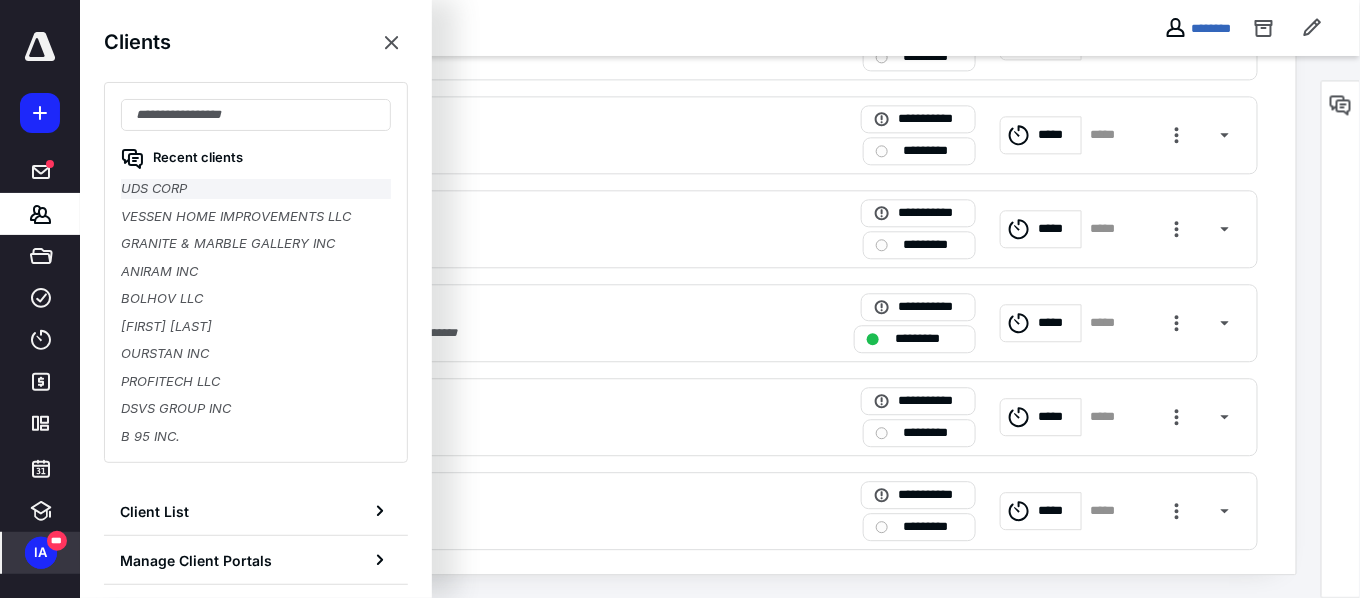 click on "UDS CORP" at bounding box center [256, 189] 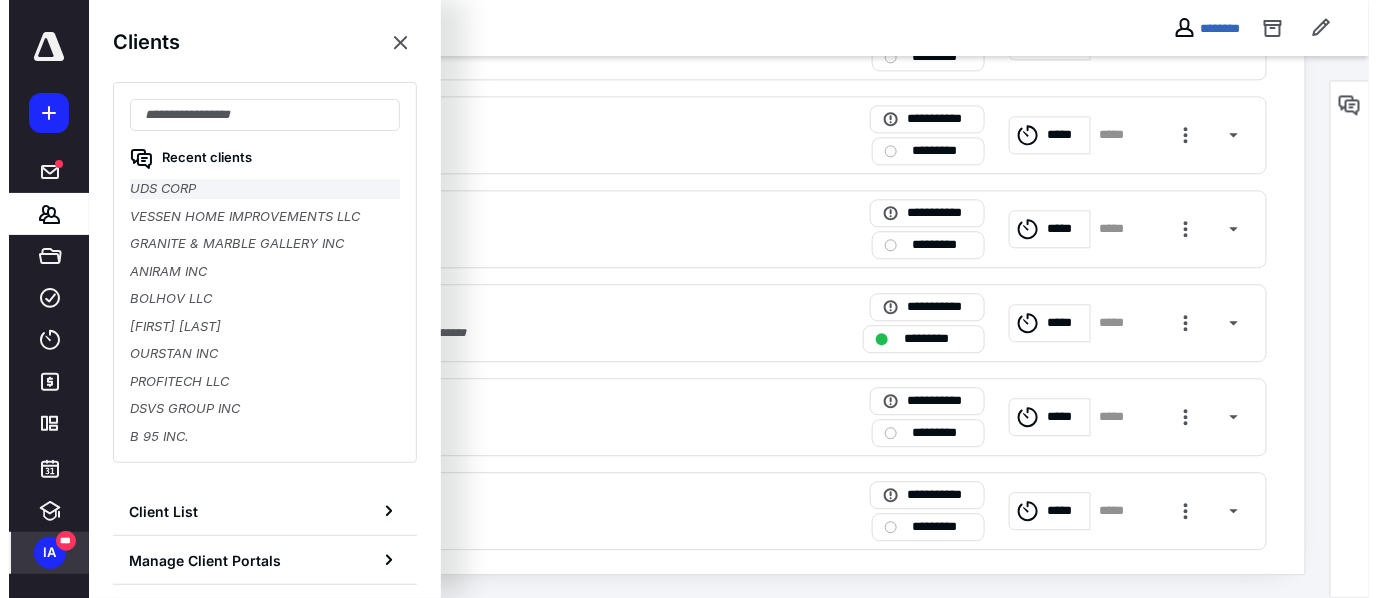 scroll, scrollTop: 0, scrollLeft: 0, axis: both 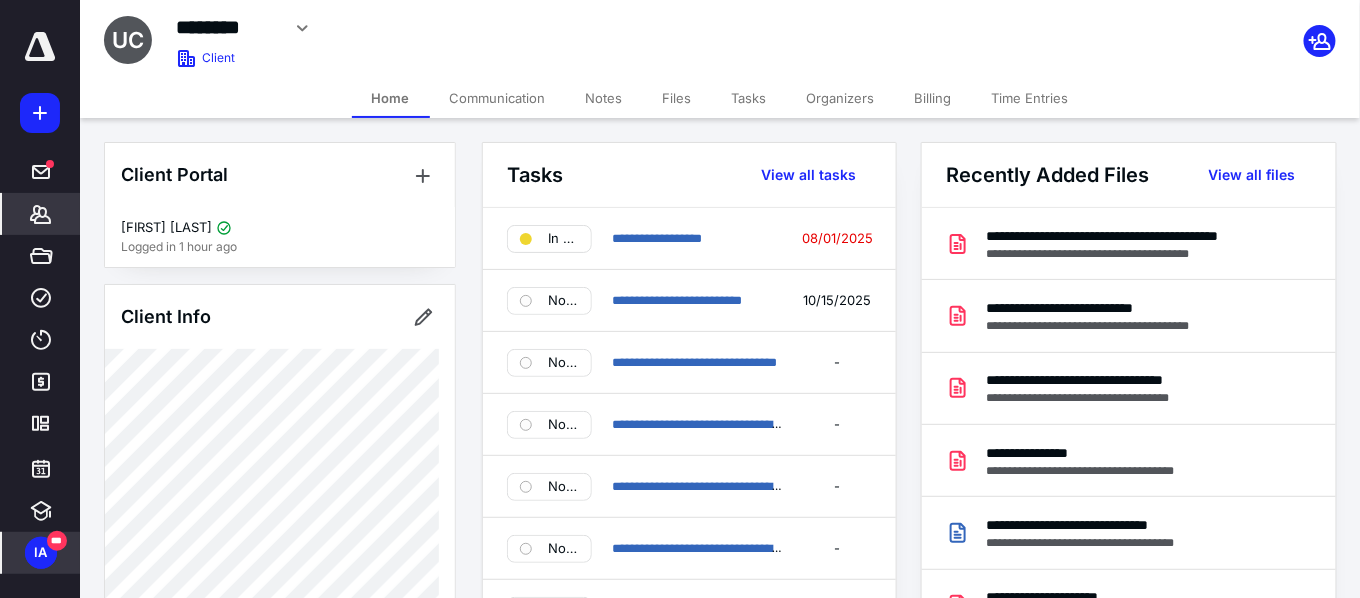 click on "IA ***" at bounding box center [41, 553] 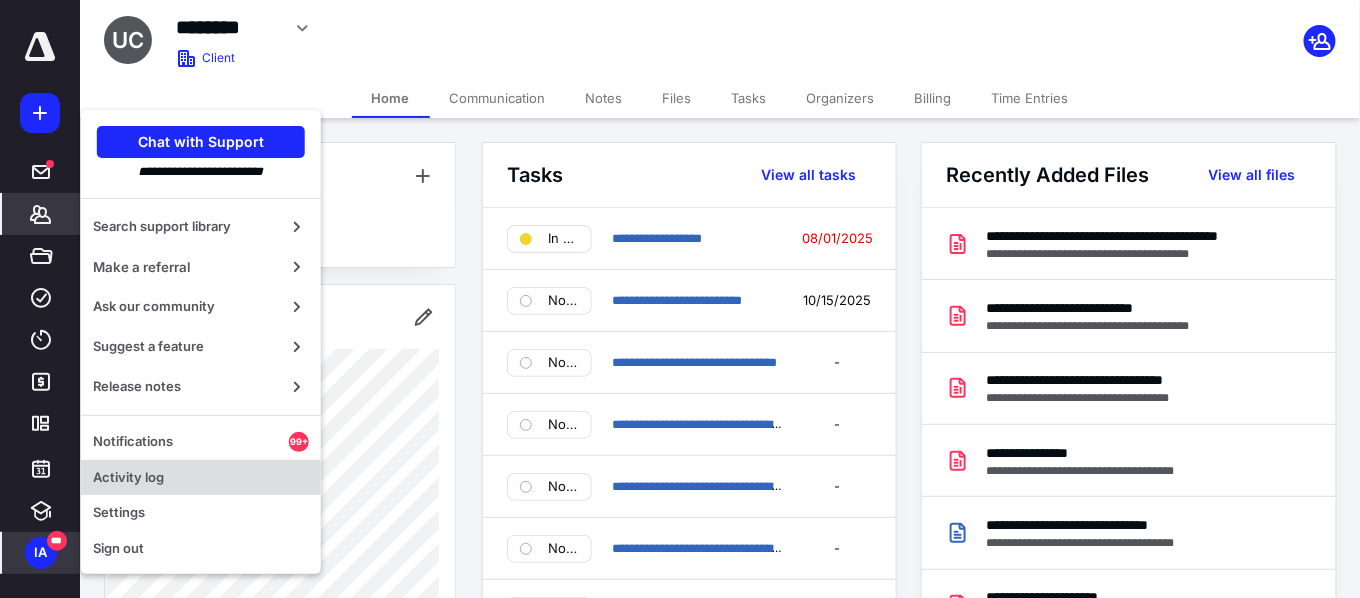 click on "Activity log" at bounding box center (201, 478) 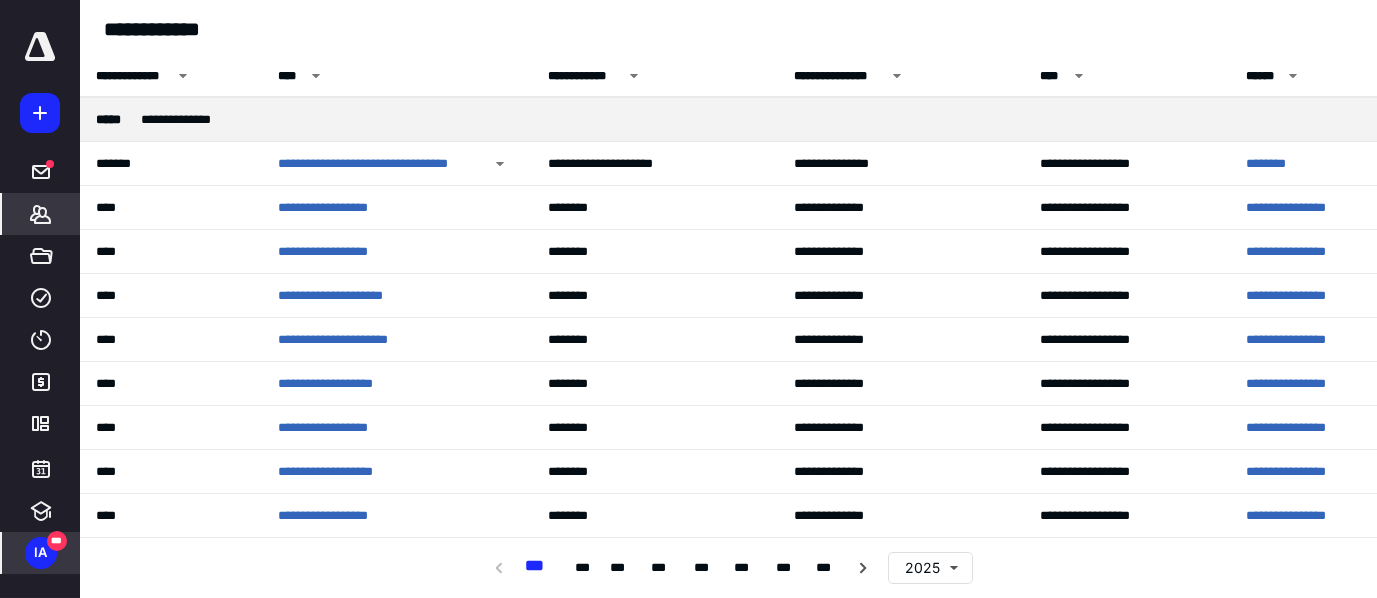 click 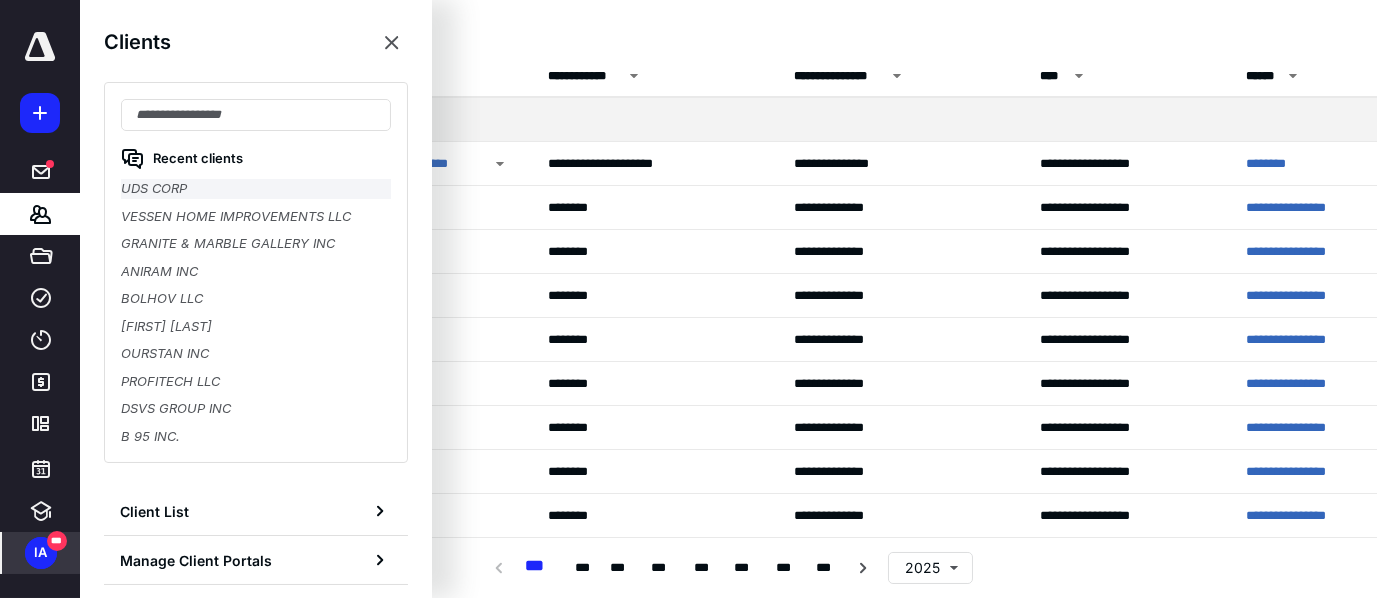 click on "UDS CORP" at bounding box center [256, 189] 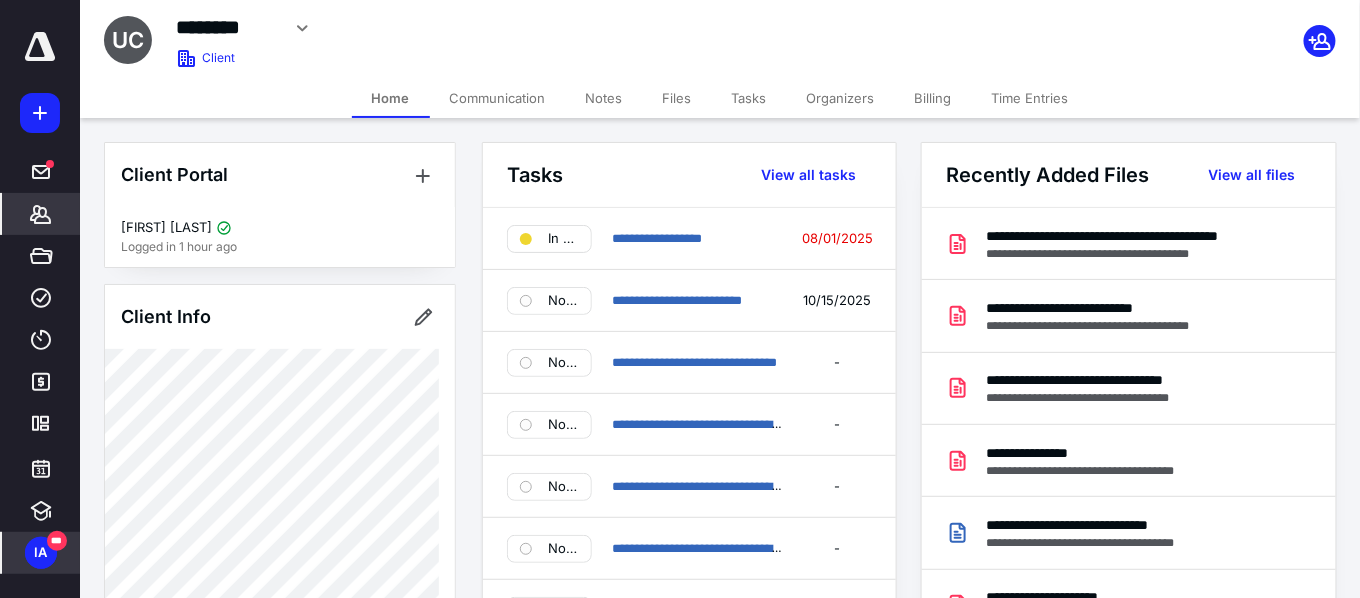click on "IA" at bounding box center [41, 553] 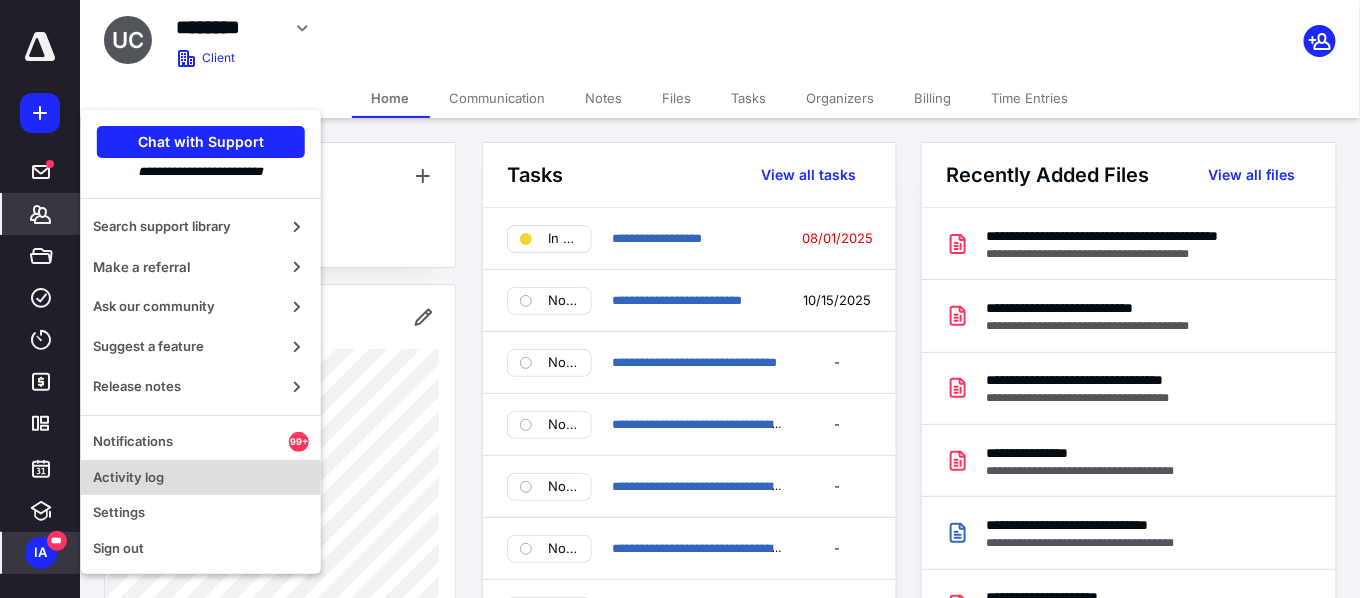 click on "Activity log" at bounding box center [201, 478] 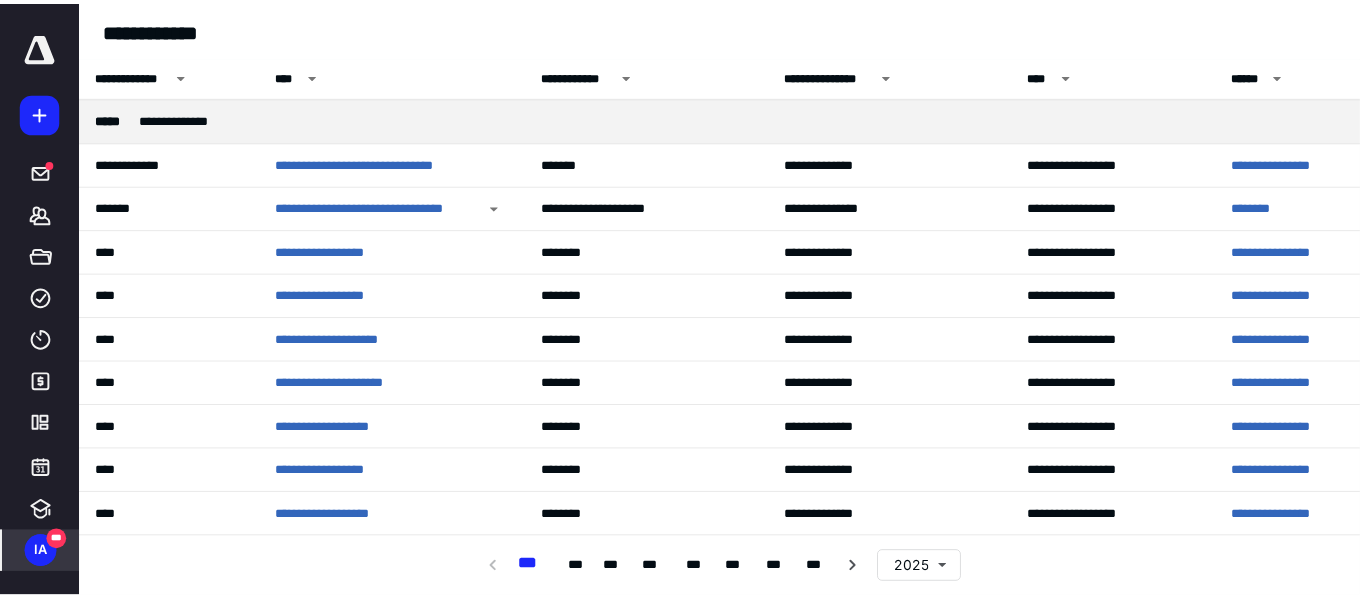 scroll, scrollTop: 740, scrollLeft: 0, axis: vertical 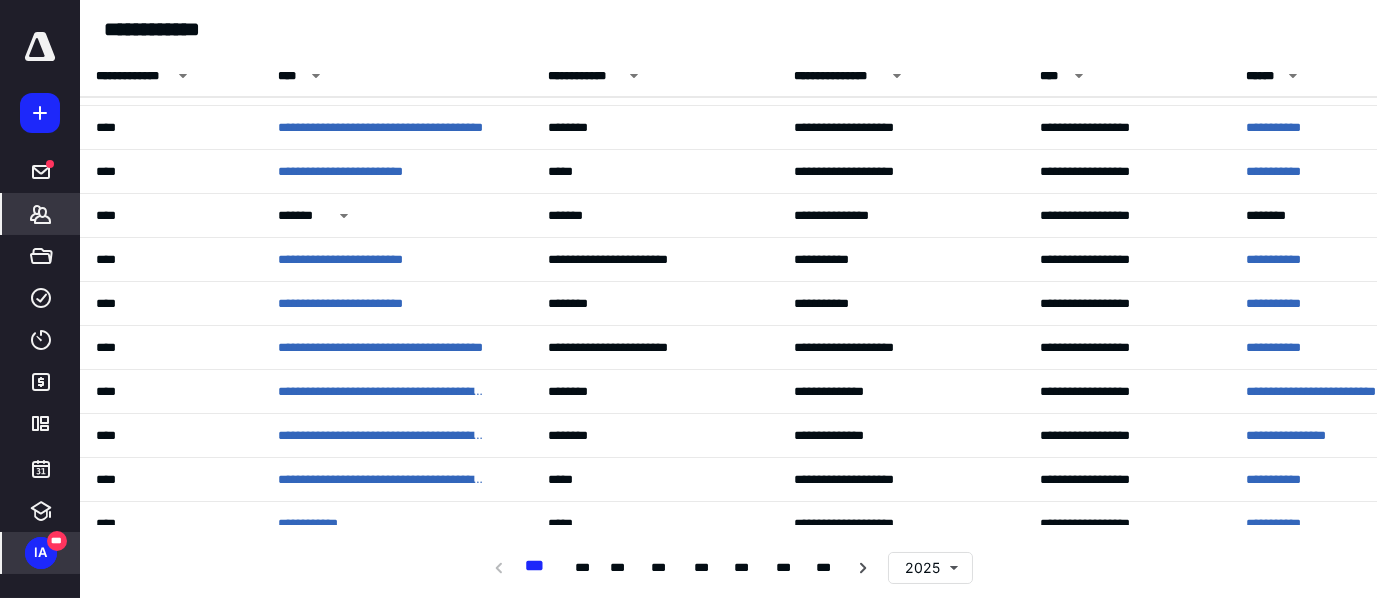 click on "*******" at bounding box center [41, 214] 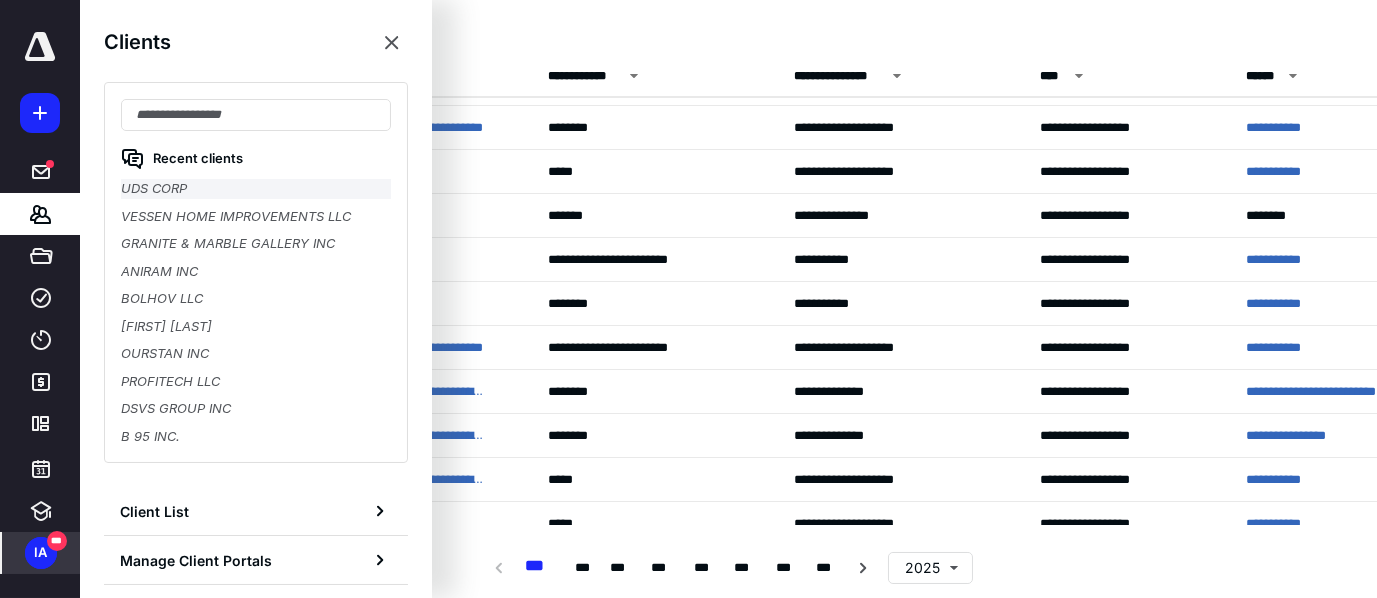 click on "UDS CORP" at bounding box center [256, 189] 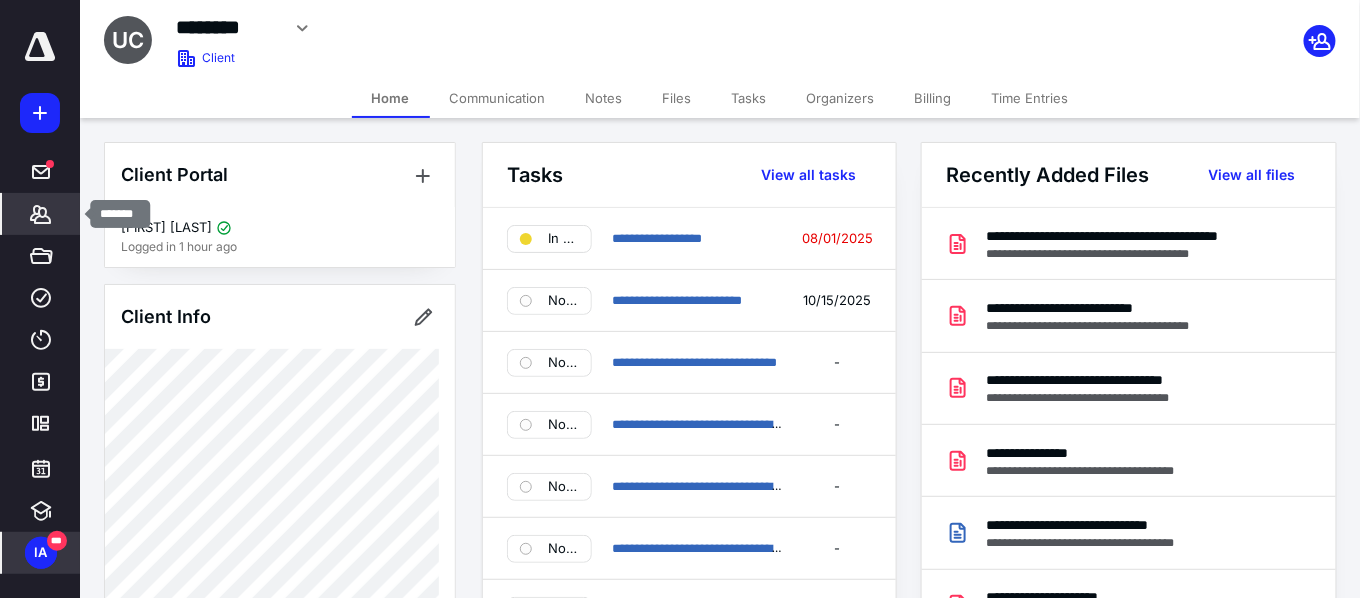 click 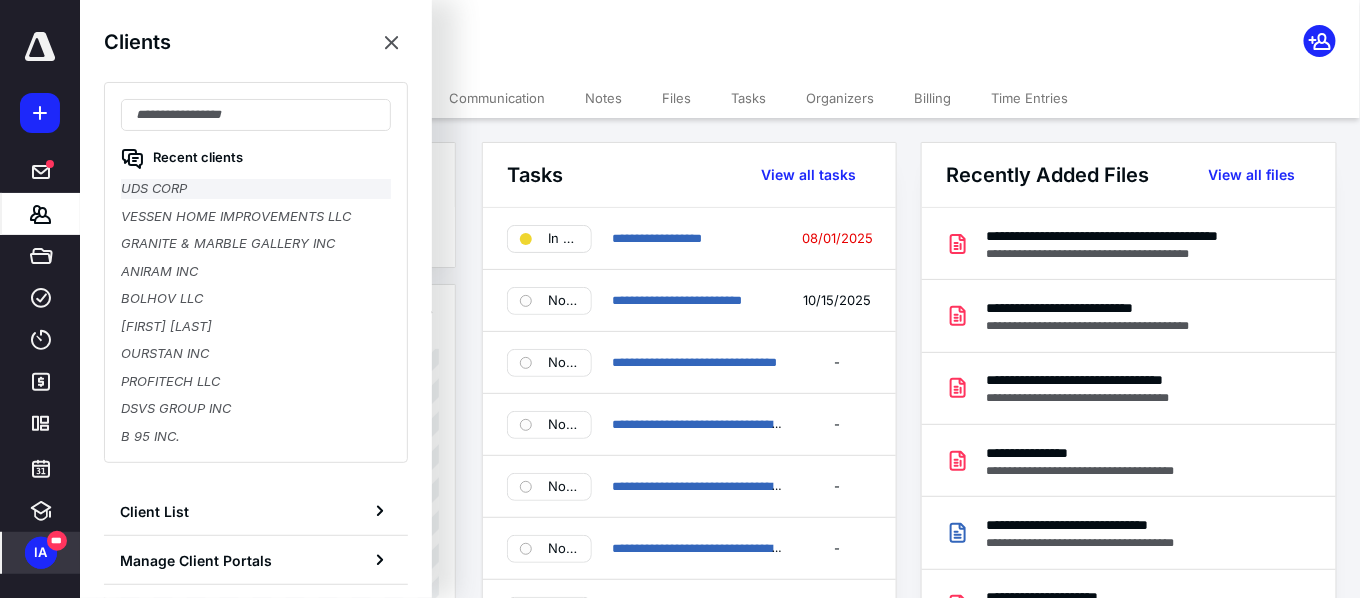 click on "UDS CORP" at bounding box center [256, 189] 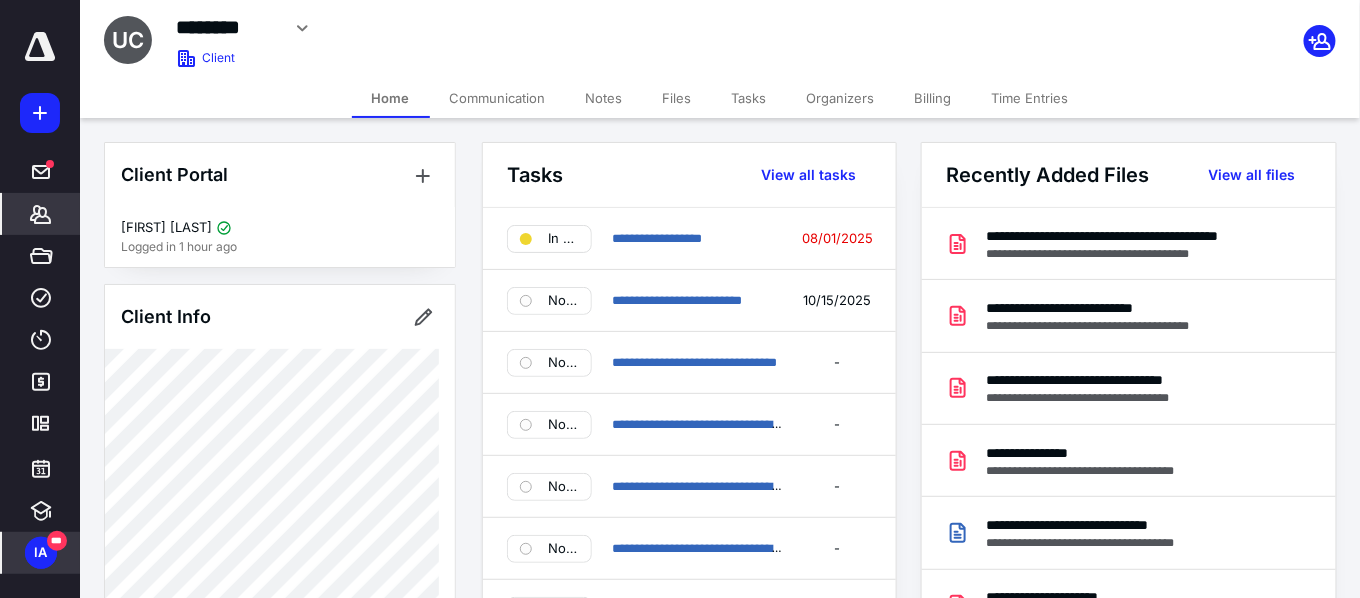 drag, startPoint x: 43, startPoint y: 211, endPoint x: 55, endPoint y: 210, distance: 12.0415945 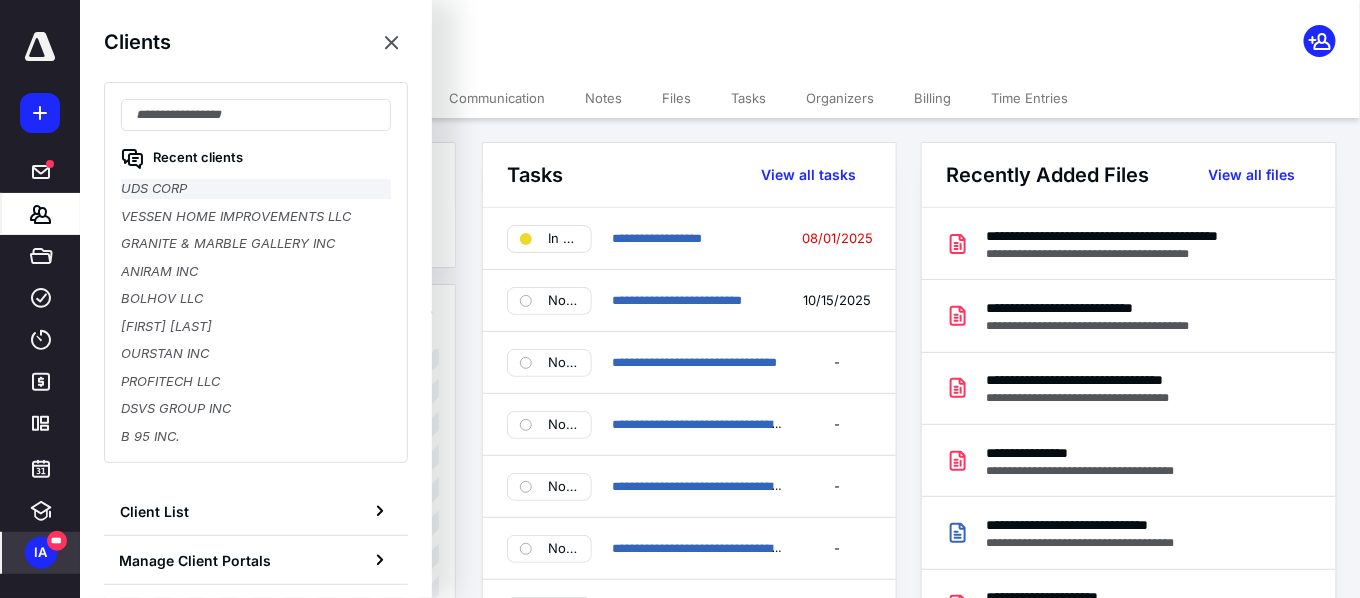 click on "UDS CORP" at bounding box center [256, 189] 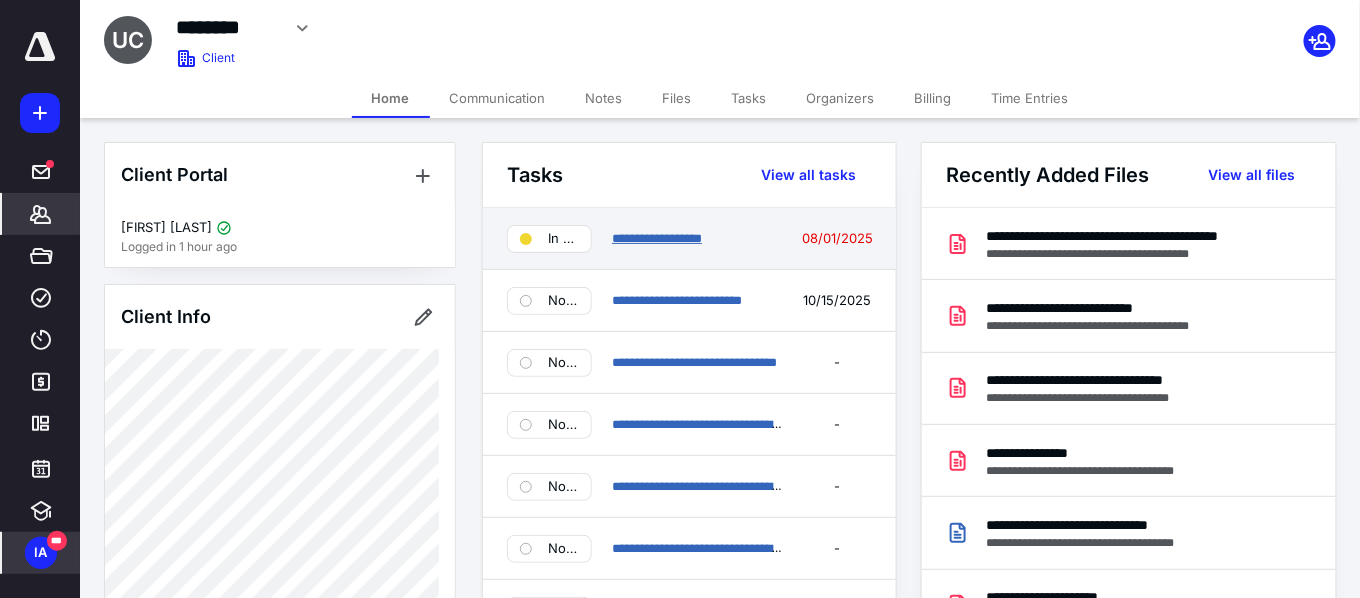click on "**********" at bounding box center (657, 238) 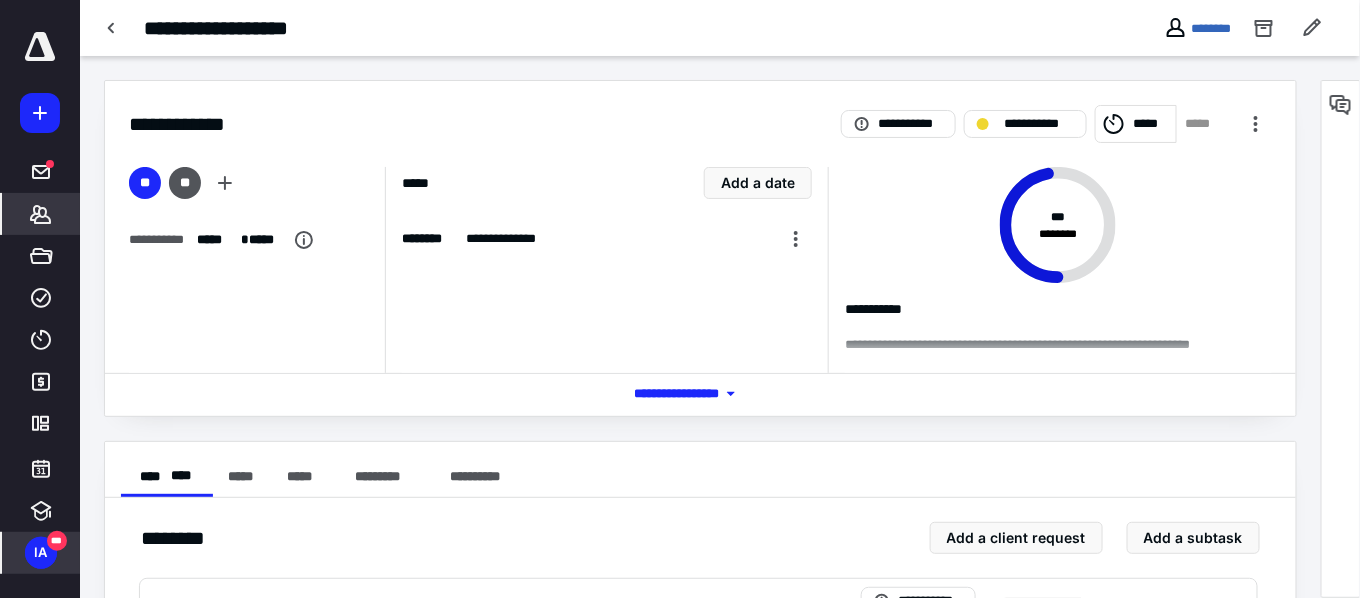 click 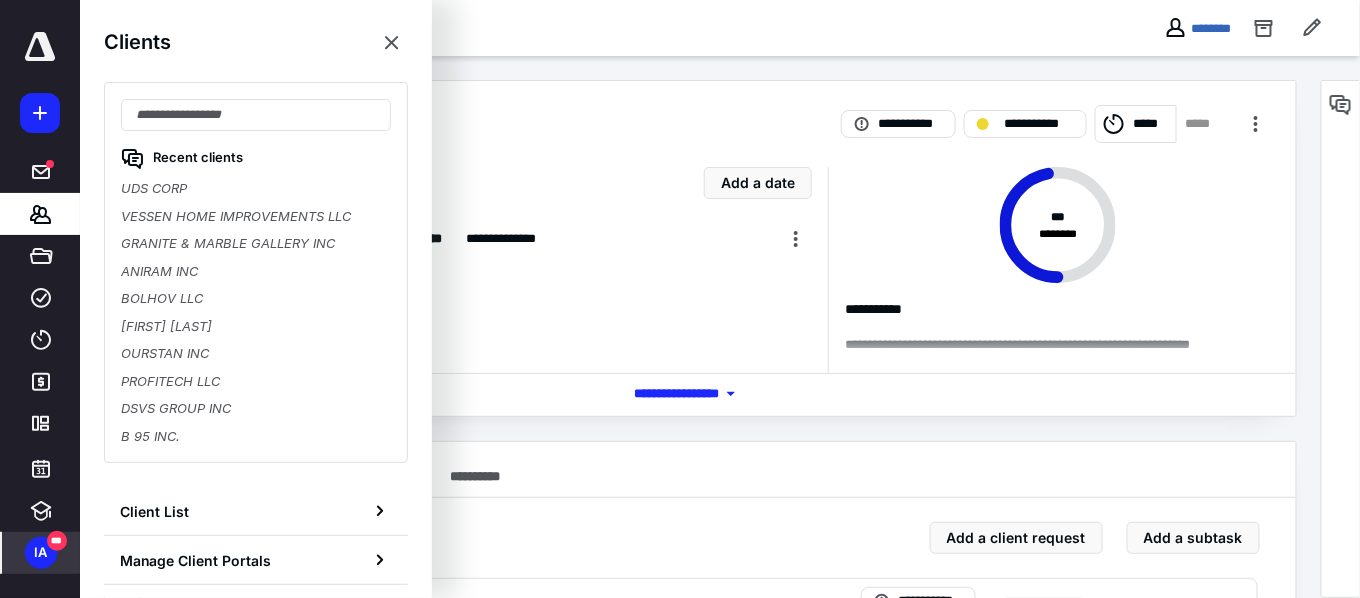 click on "Recent clients UDS CORP VESSEN HOME IMPROVEMENTS LLC GRANITE & MARBLE GALLERY INC ANIRAM INC BOLHOV LLC [FIRST] [LAST] OURSTAN INC PROFITECH LLC DSVS GROUP INC B 95 INC." at bounding box center (256, 272) 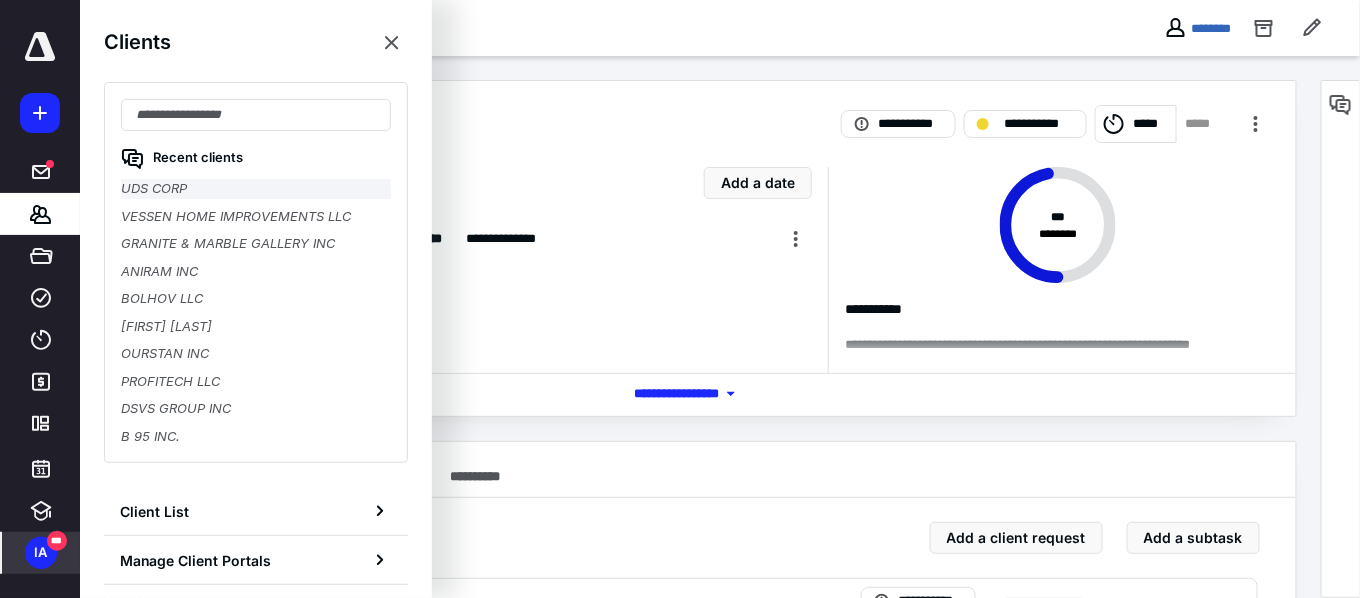 click on "UDS CORP" at bounding box center [256, 189] 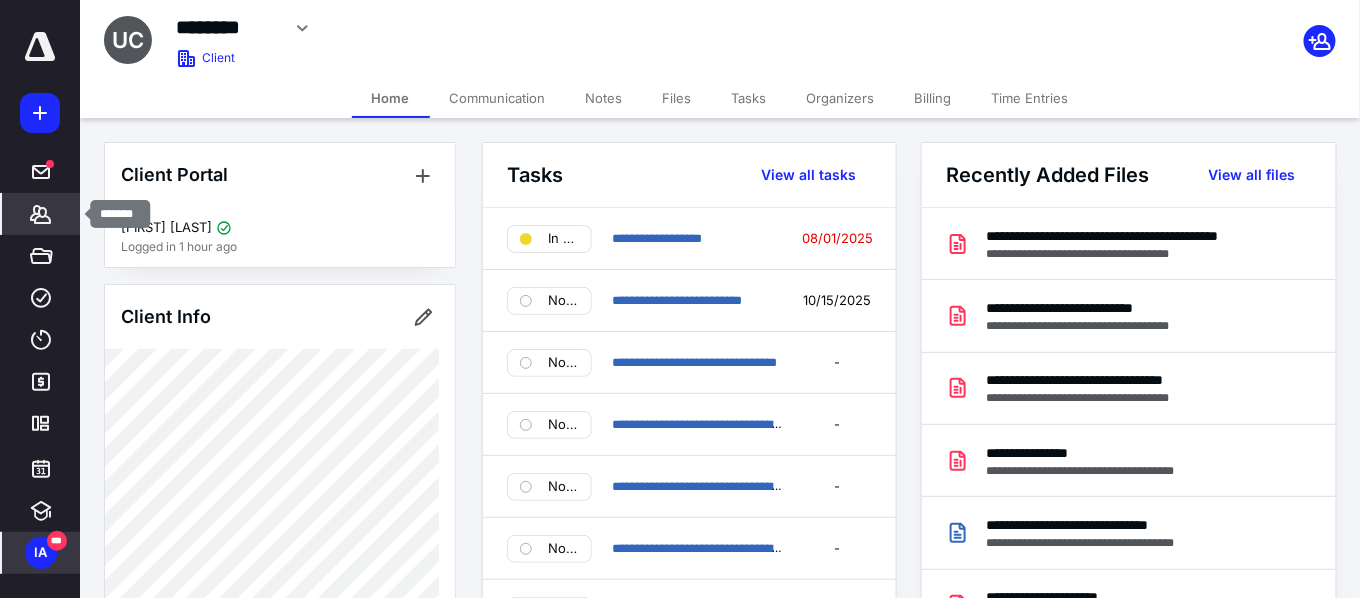 click on "*******" at bounding box center [41, 214] 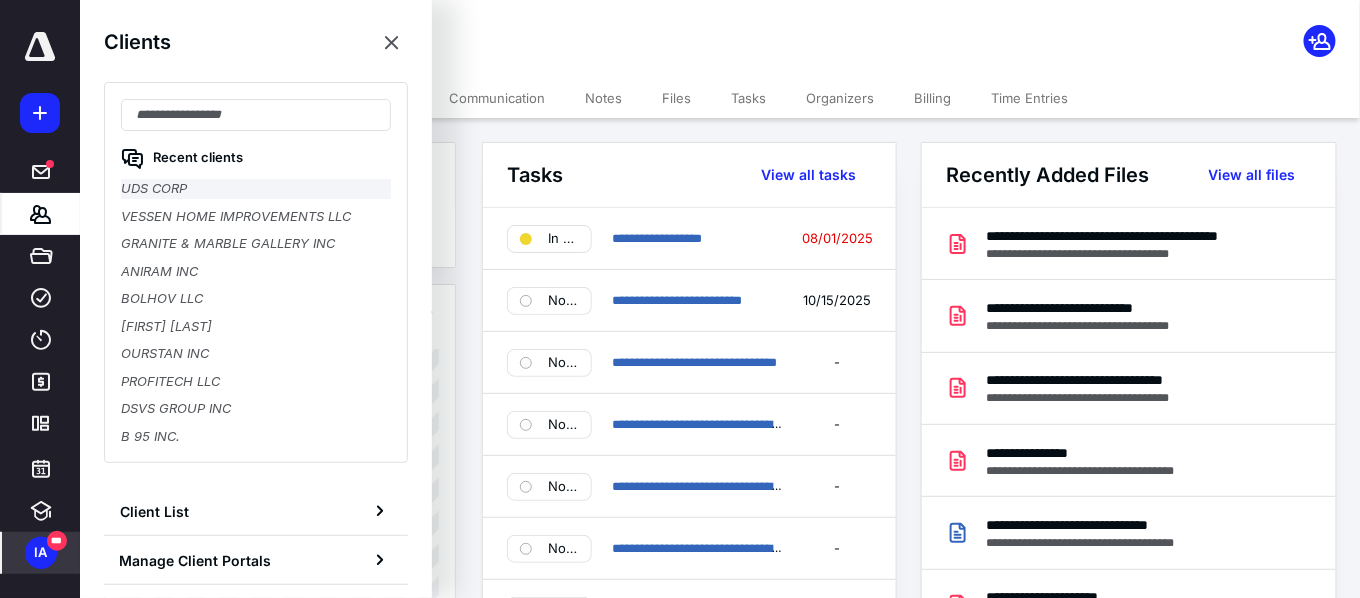 click on "UDS CORP" at bounding box center [256, 189] 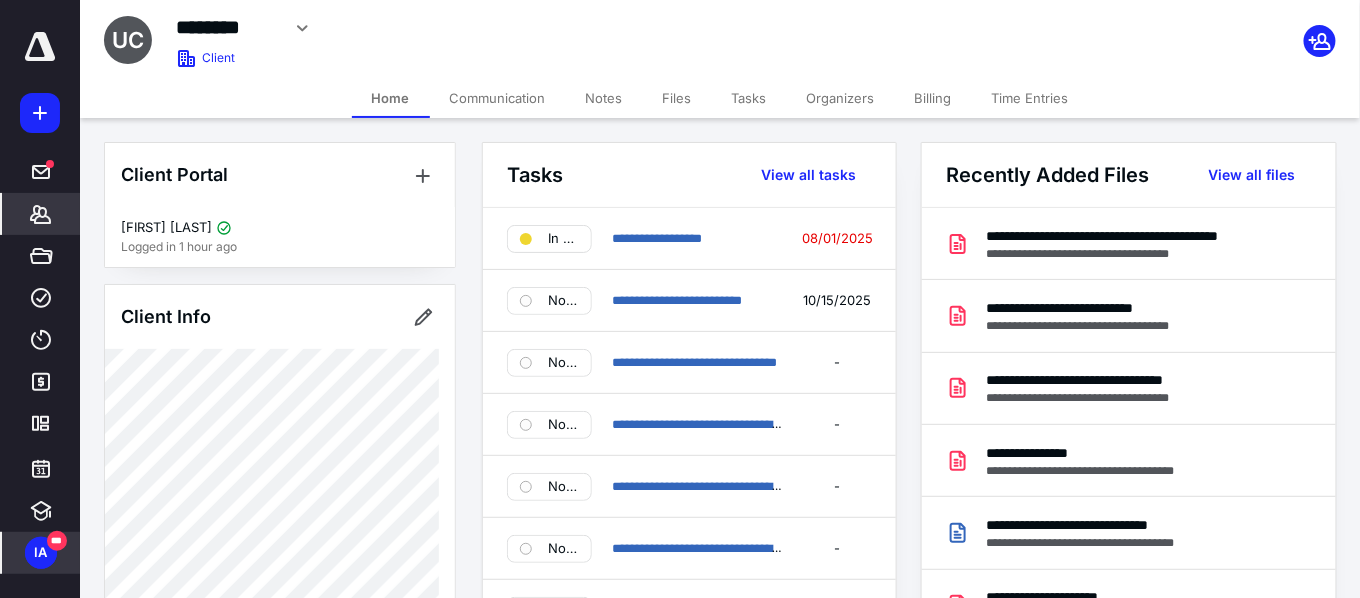 click on "***" at bounding box center (57, 541) 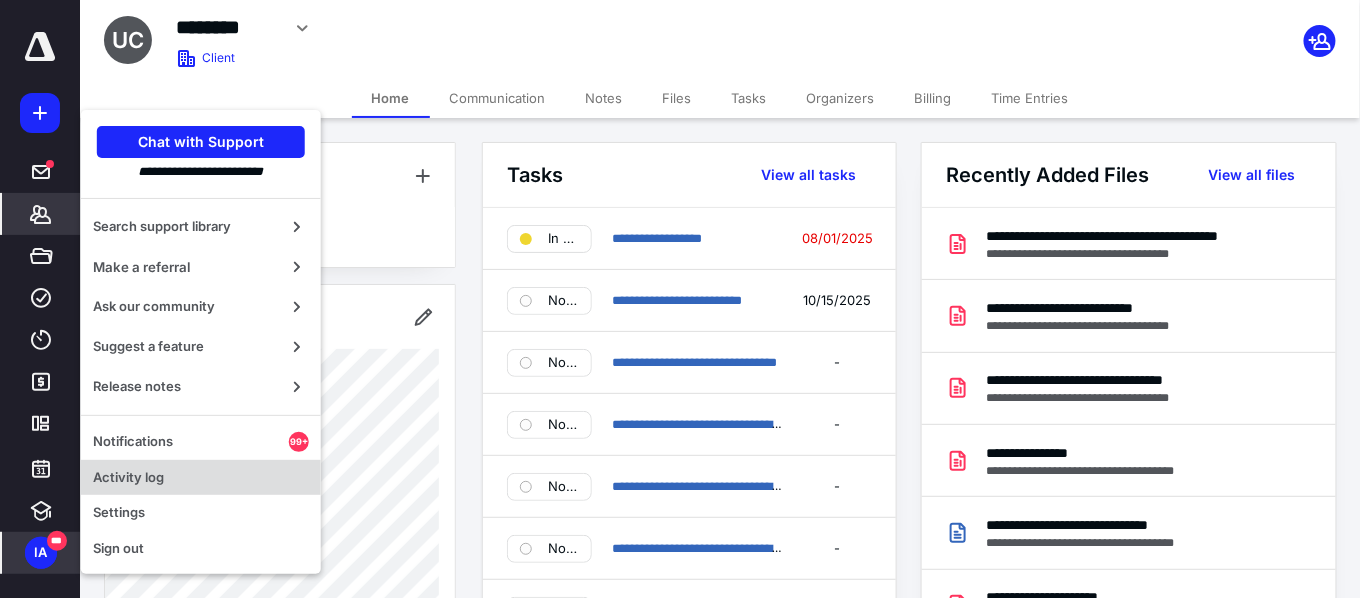 click on "Activity log" at bounding box center (201, 478) 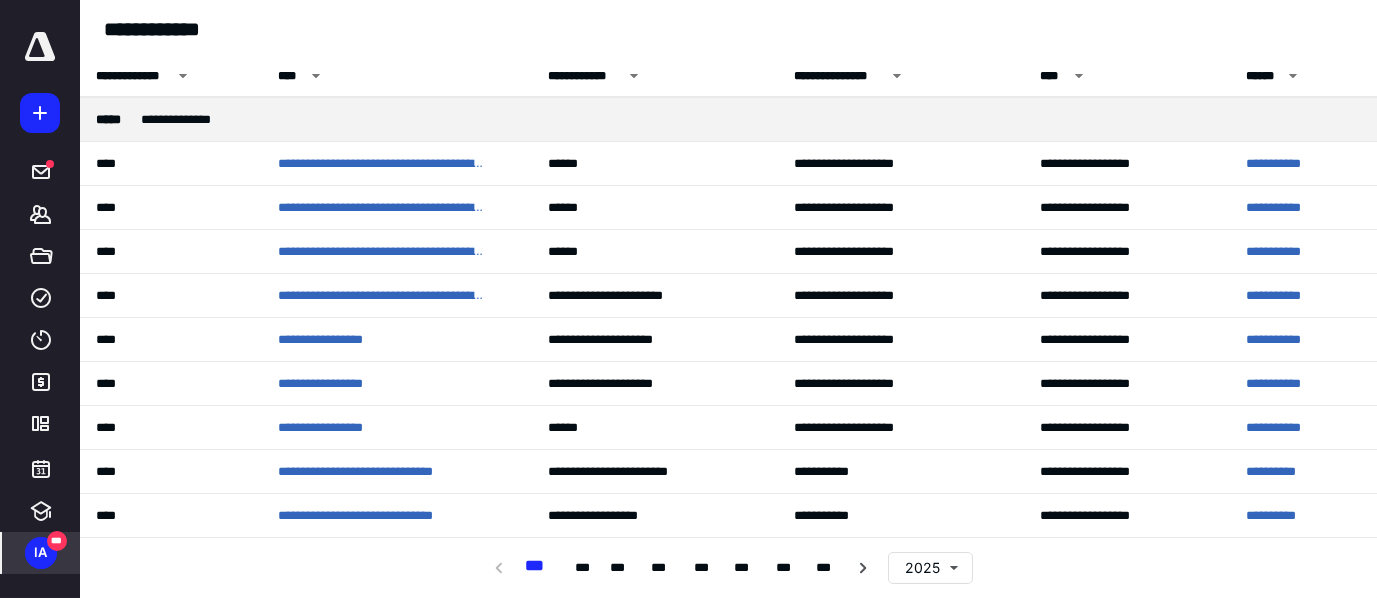 click on "***" at bounding box center (57, 541) 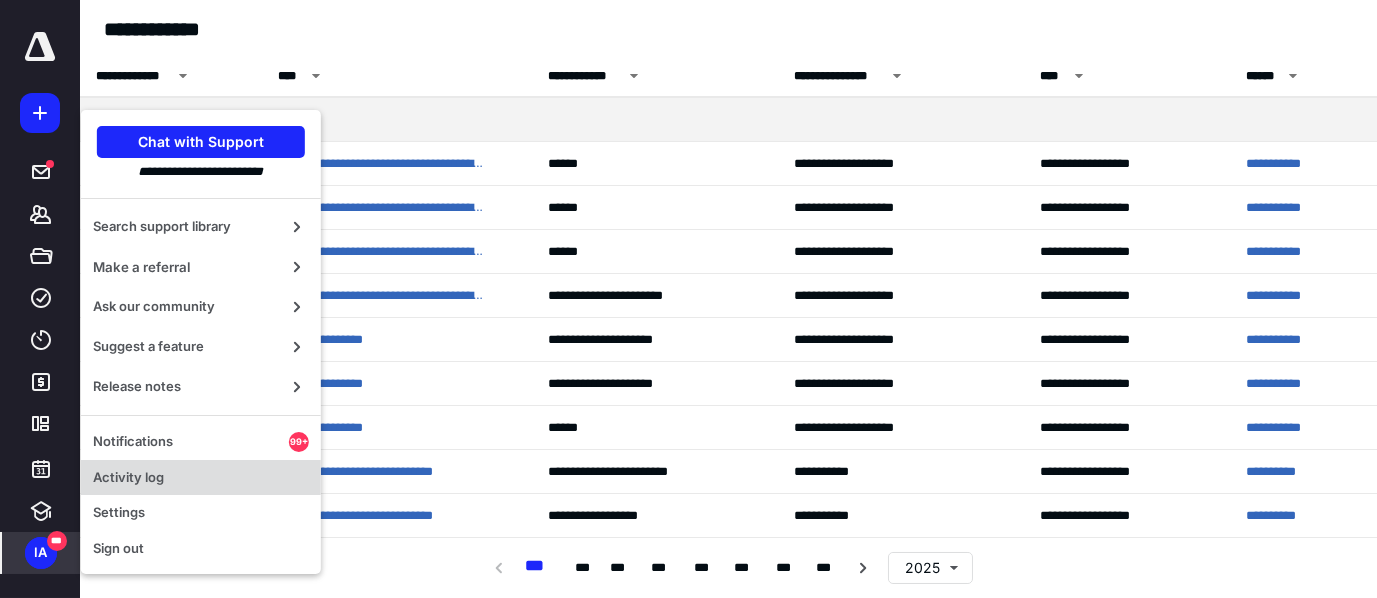 click on "Activity log" at bounding box center [201, 478] 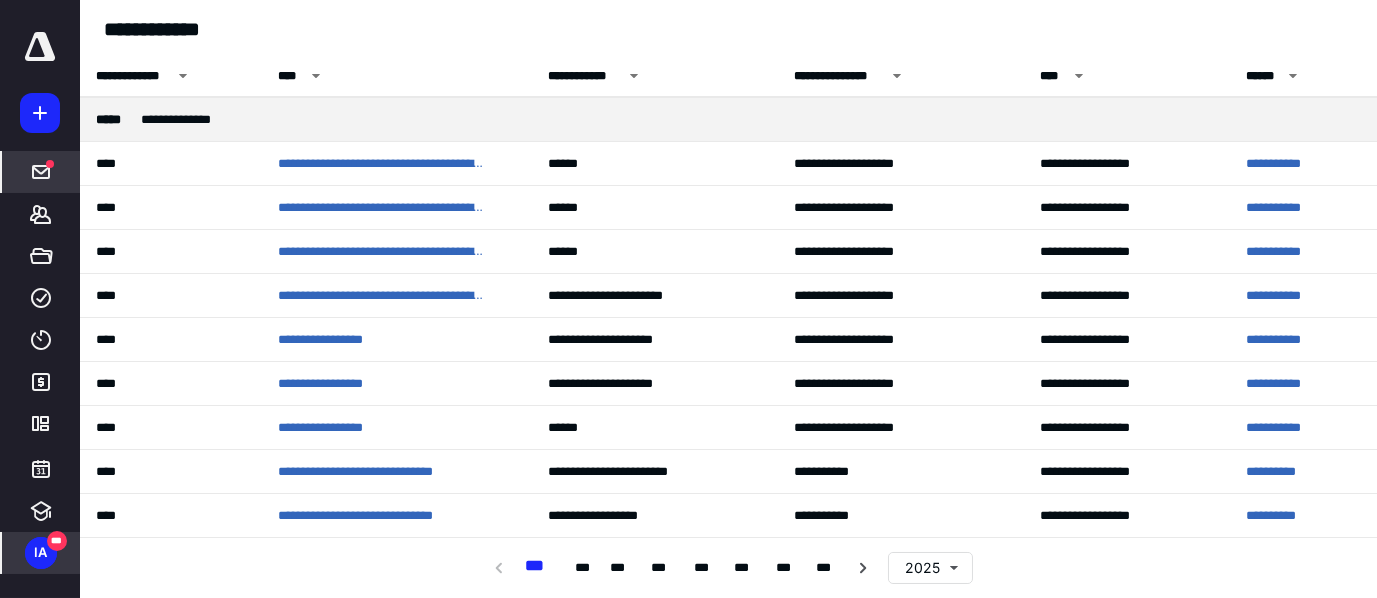 click on "*****" at bounding box center [41, 172] 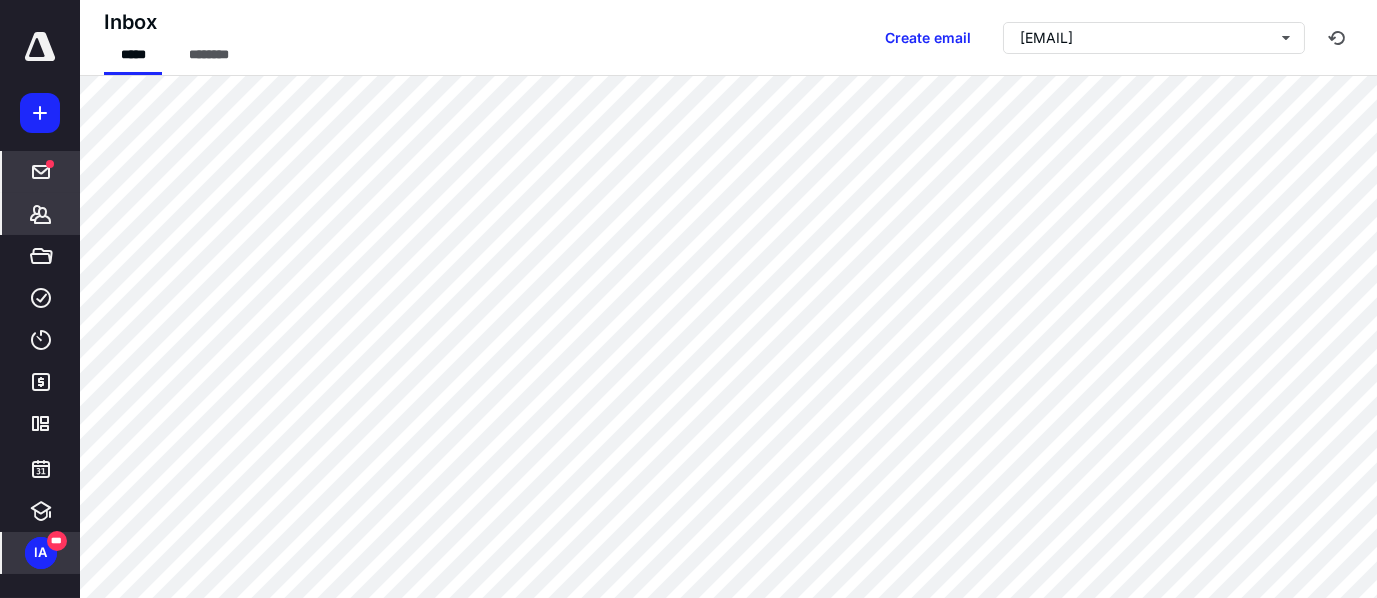 click on "*******" at bounding box center [41, 214] 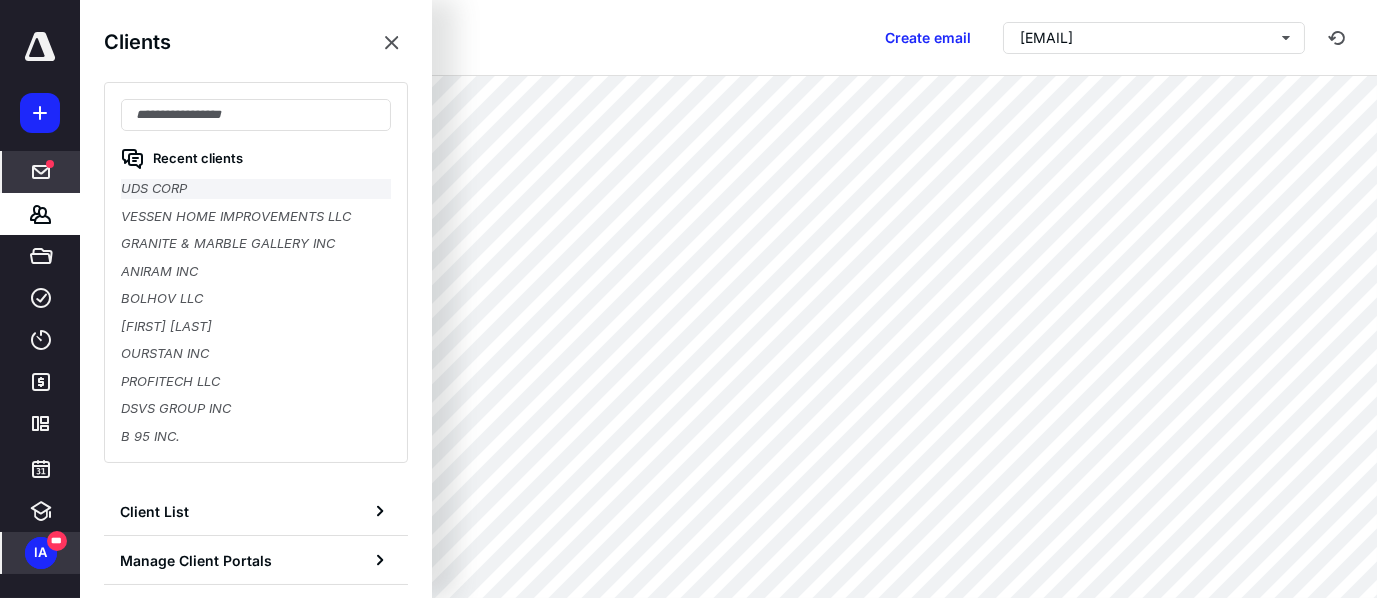 click on "UDS CORP" at bounding box center [256, 189] 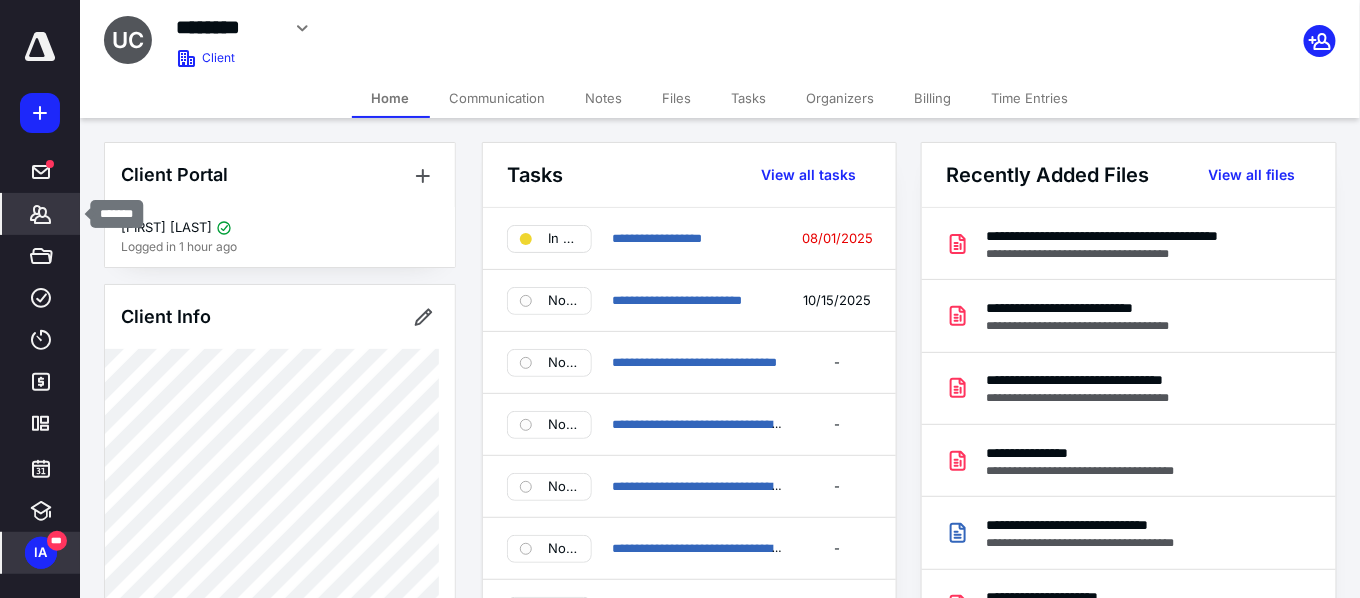 click on "*******" at bounding box center (41, 214) 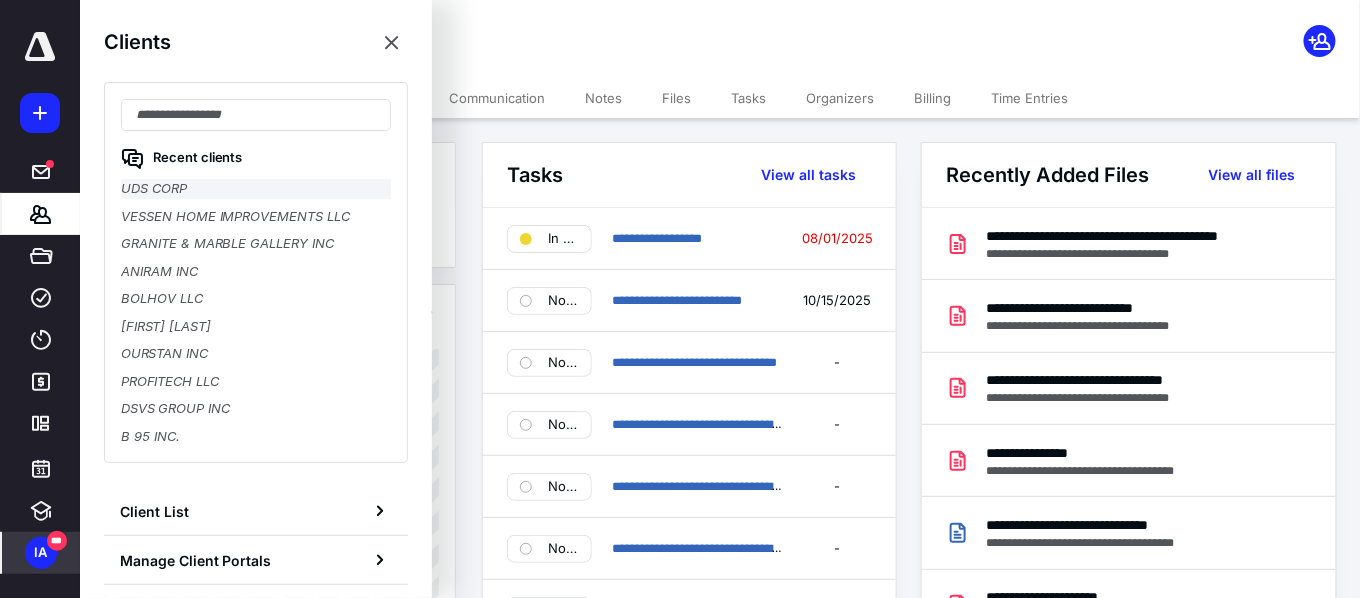 click on "UDS CORP" at bounding box center [256, 189] 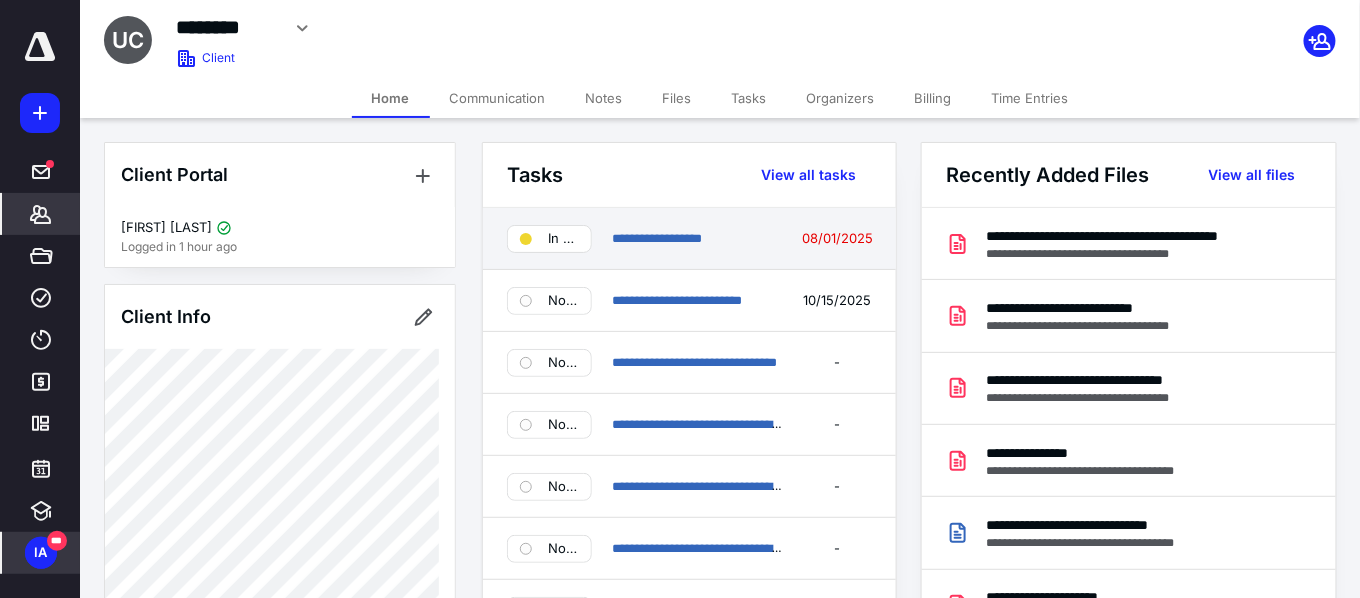 click on "**********" at bounding box center (689, 239) 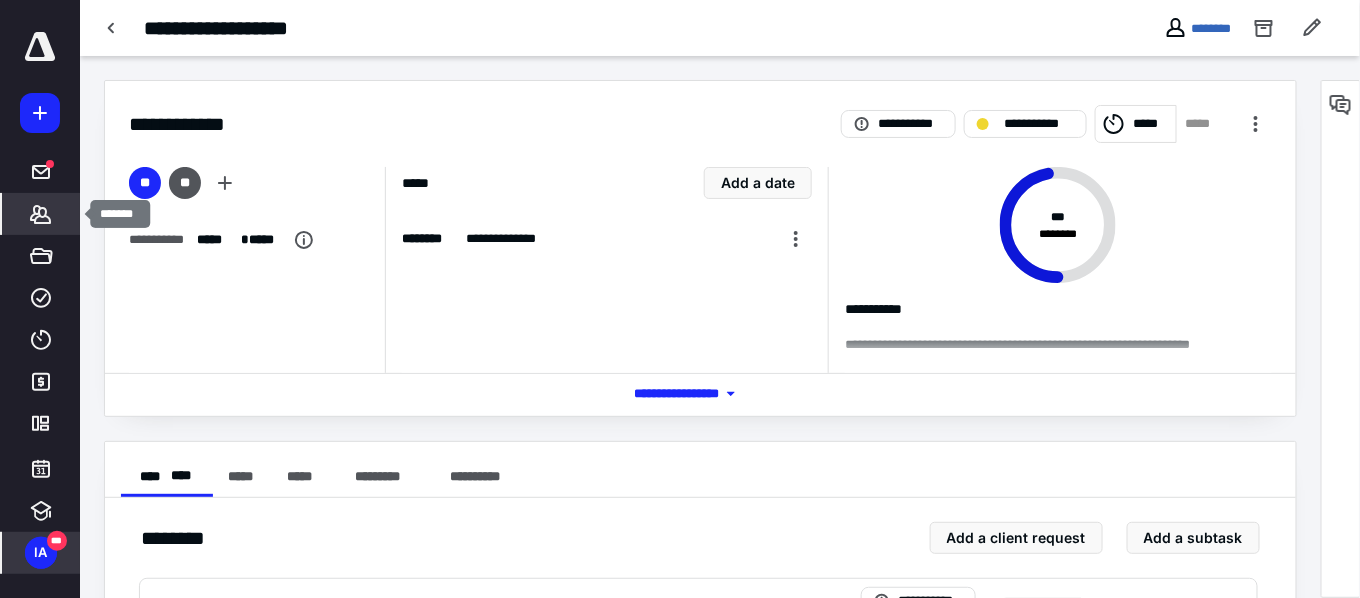 click 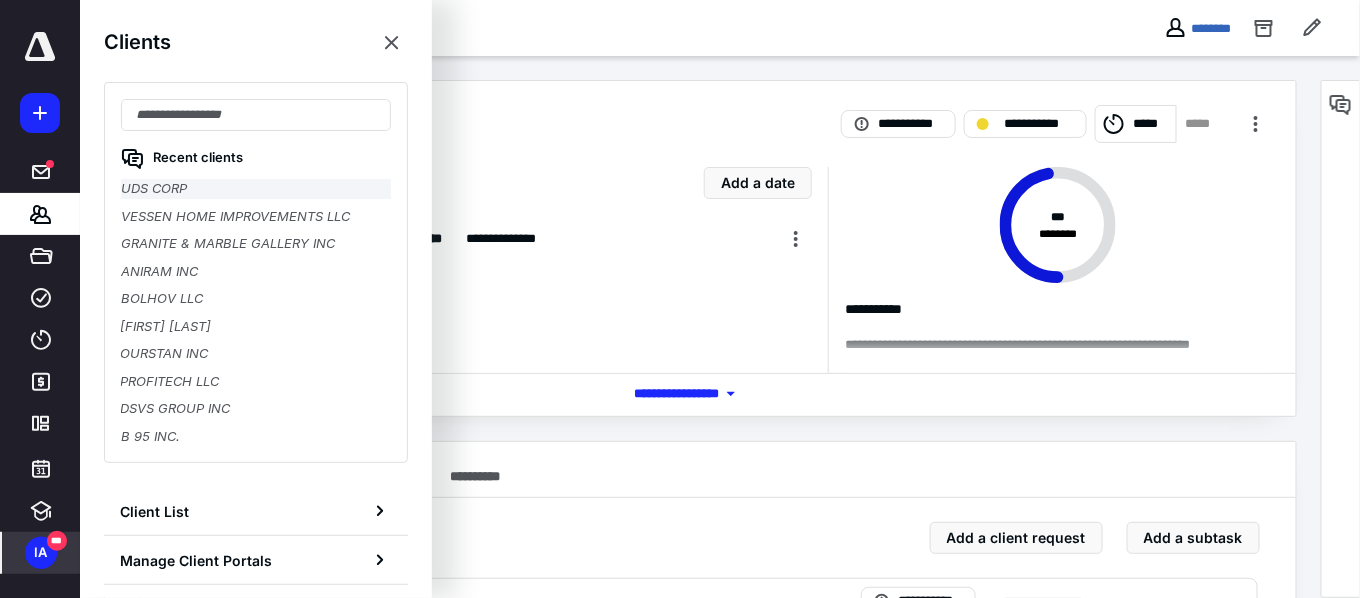click on "UDS CORP" at bounding box center [256, 189] 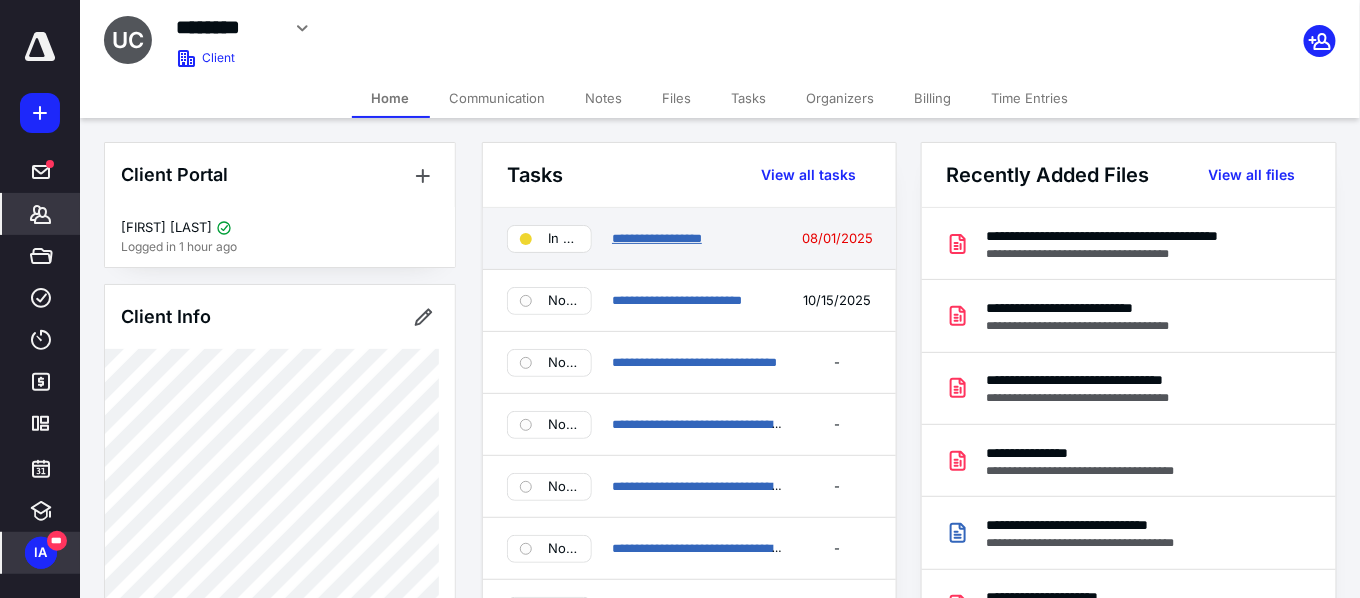 click on "**********" at bounding box center (657, 238) 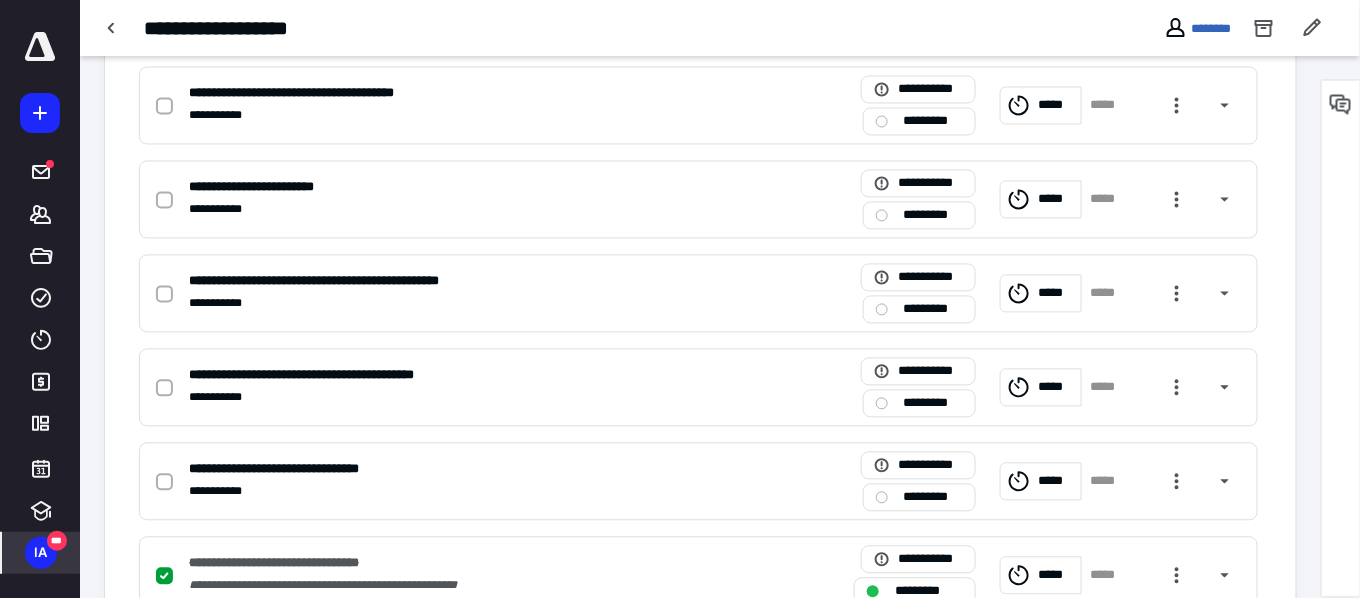 scroll, scrollTop: 1197, scrollLeft: 0, axis: vertical 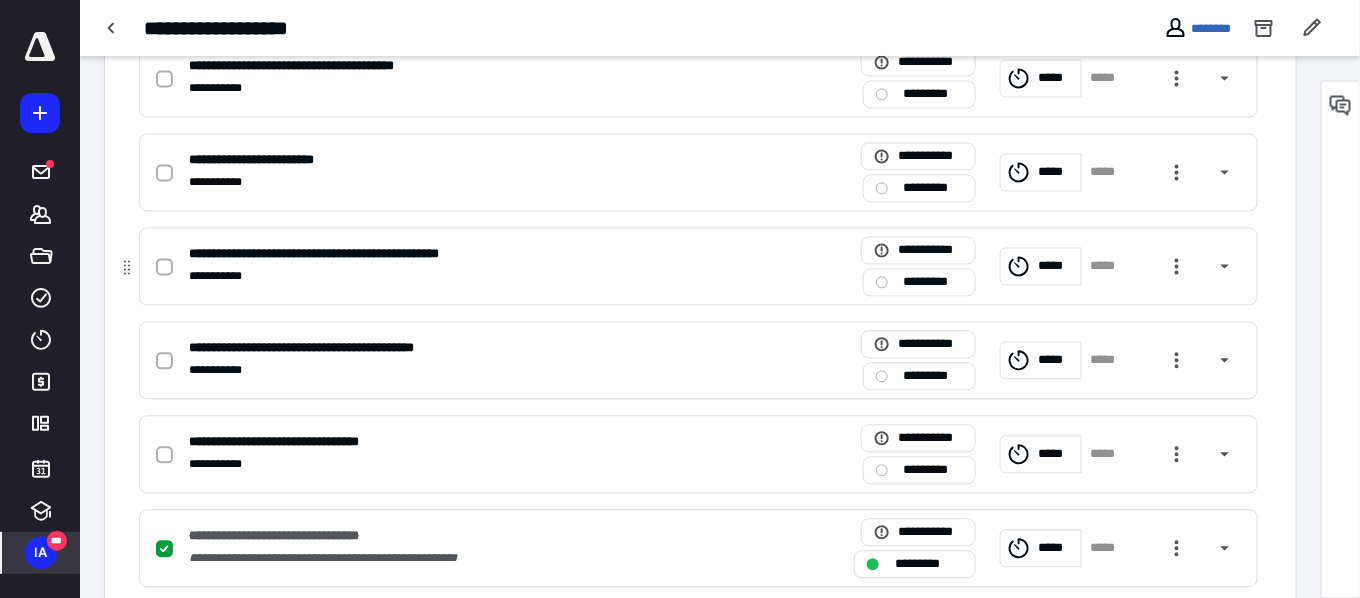 click on "*********" at bounding box center (933, 282) 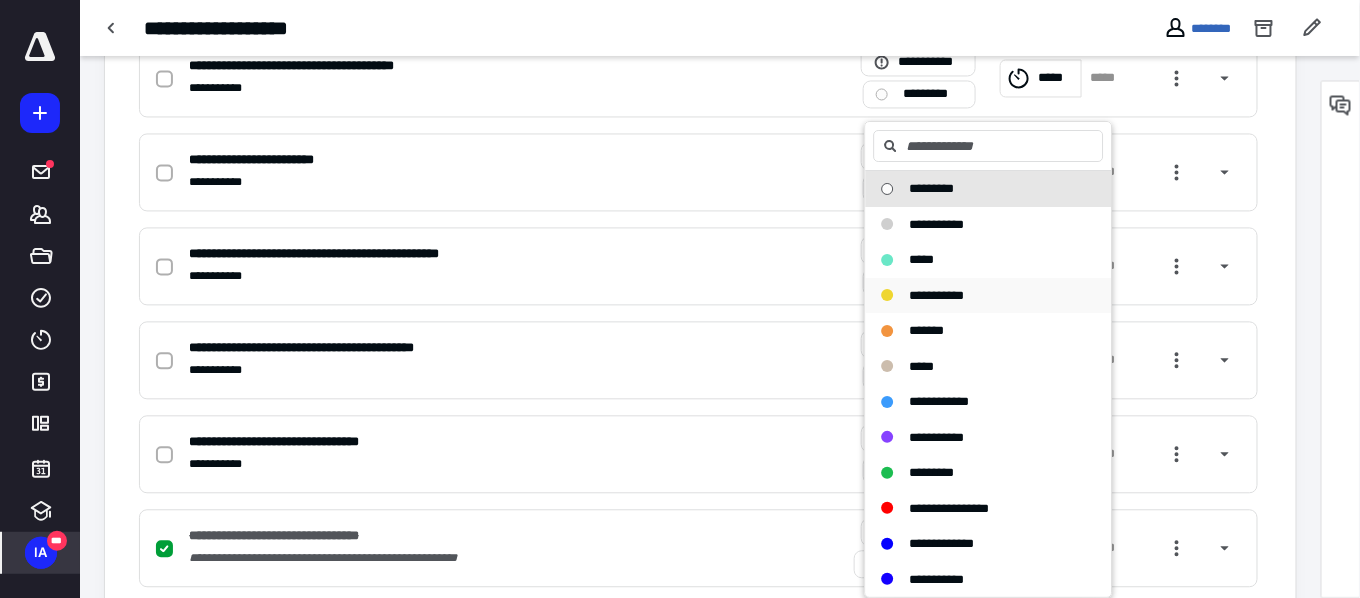 click on "**********" at bounding box center (937, 294) 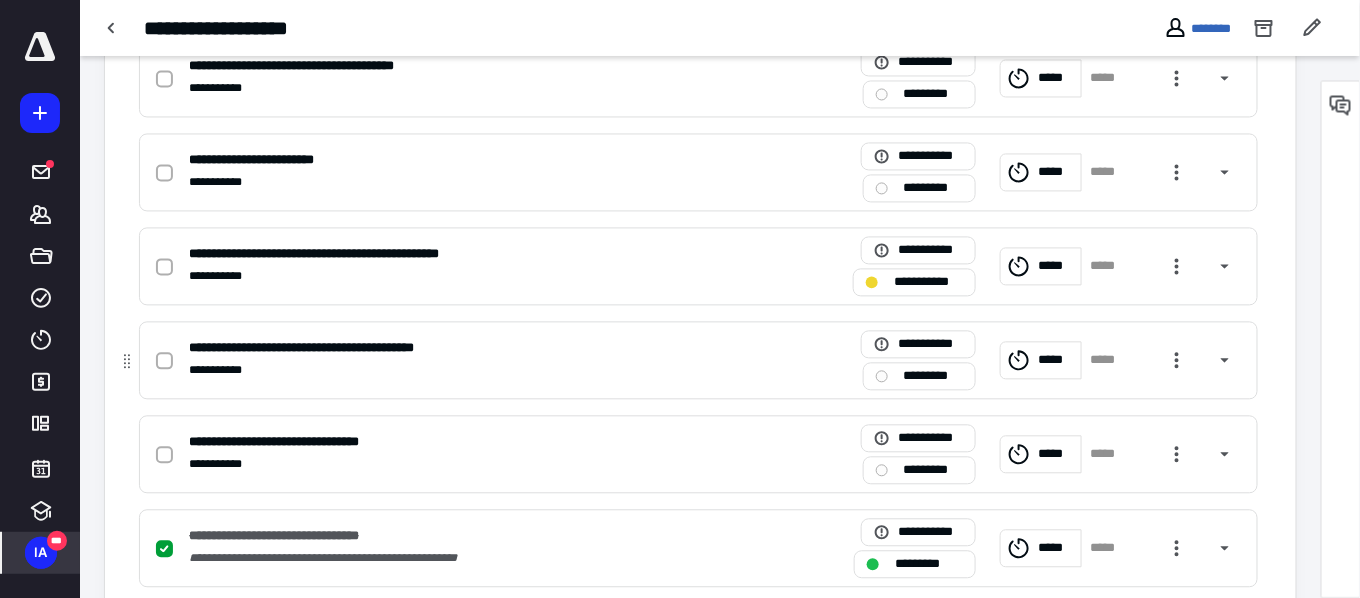 scroll, scrollTop: 1422, scrollLeft: 0, axis: vertical 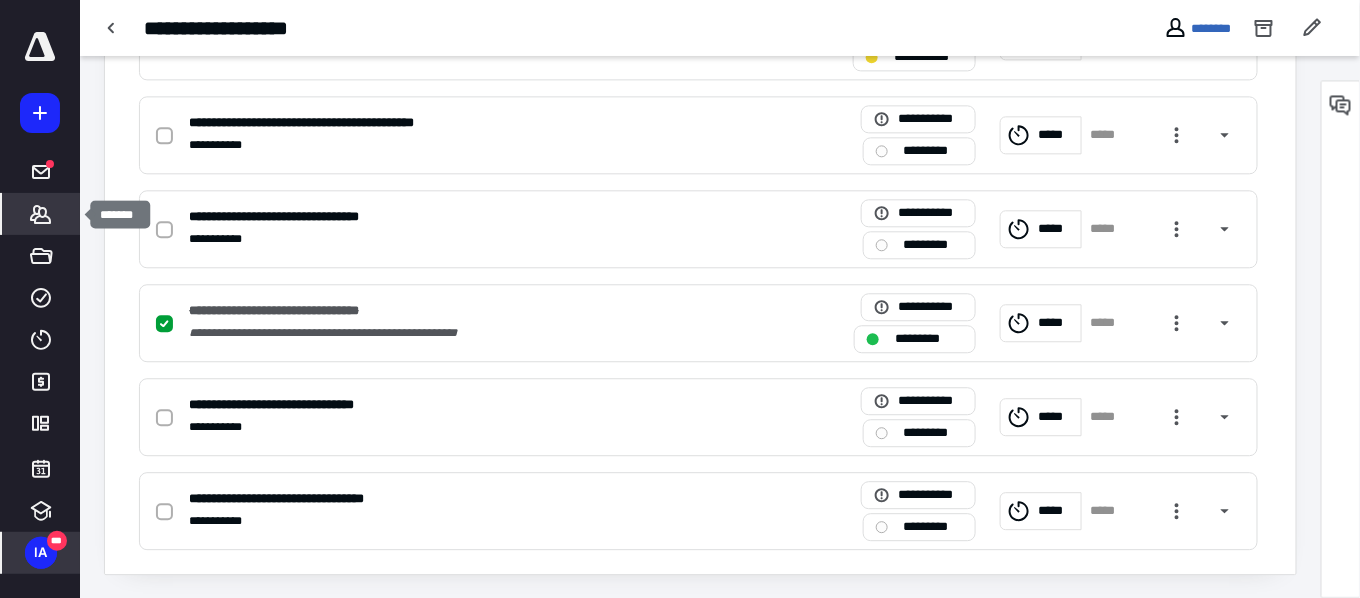 click 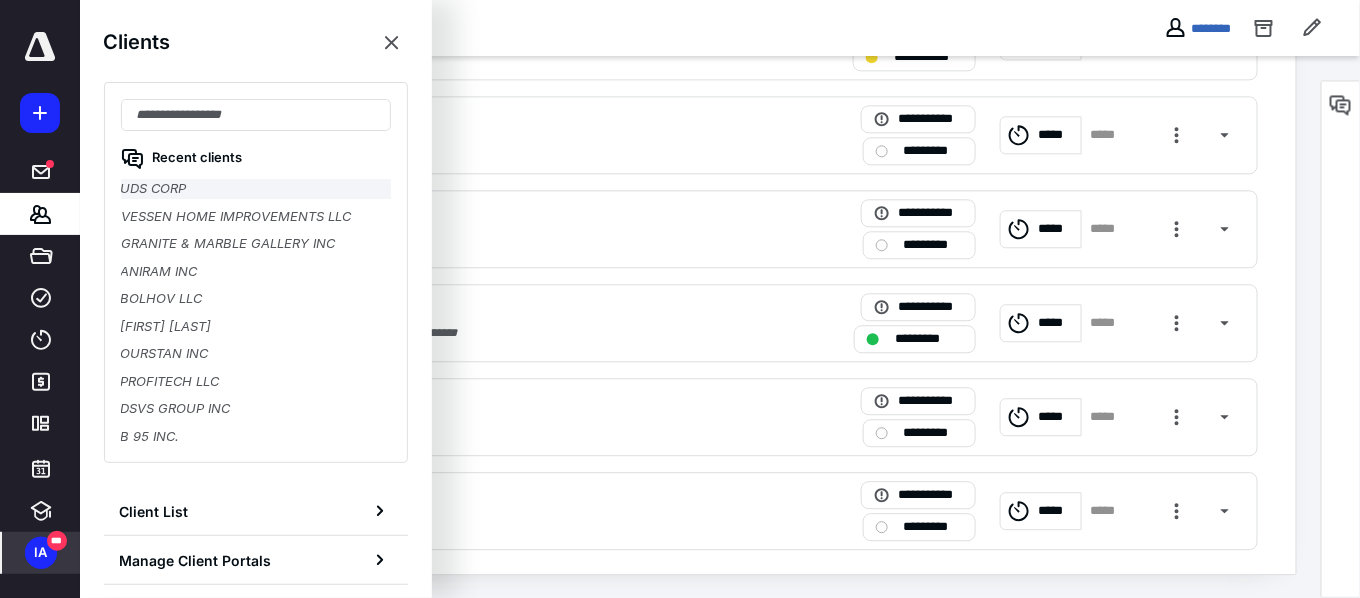 click on "UDS CORP" at bounding box center [256, 189] 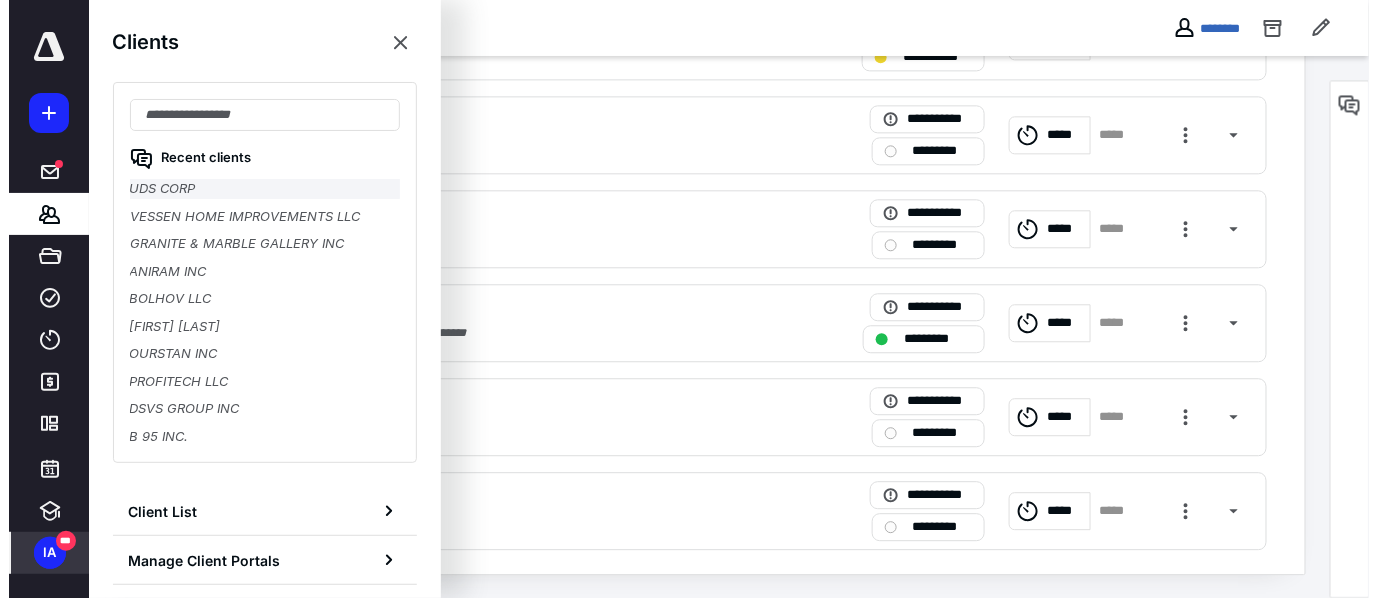 scroll, scrollTop: 0, scrollLeft: 0, axis: both 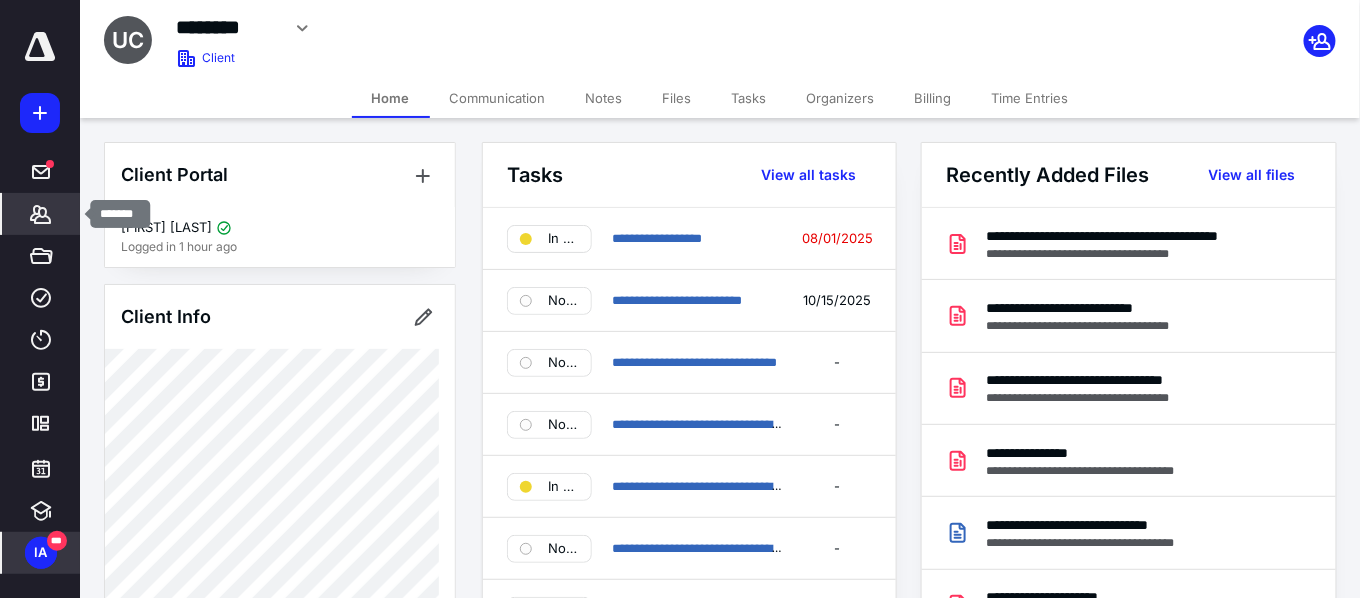 click 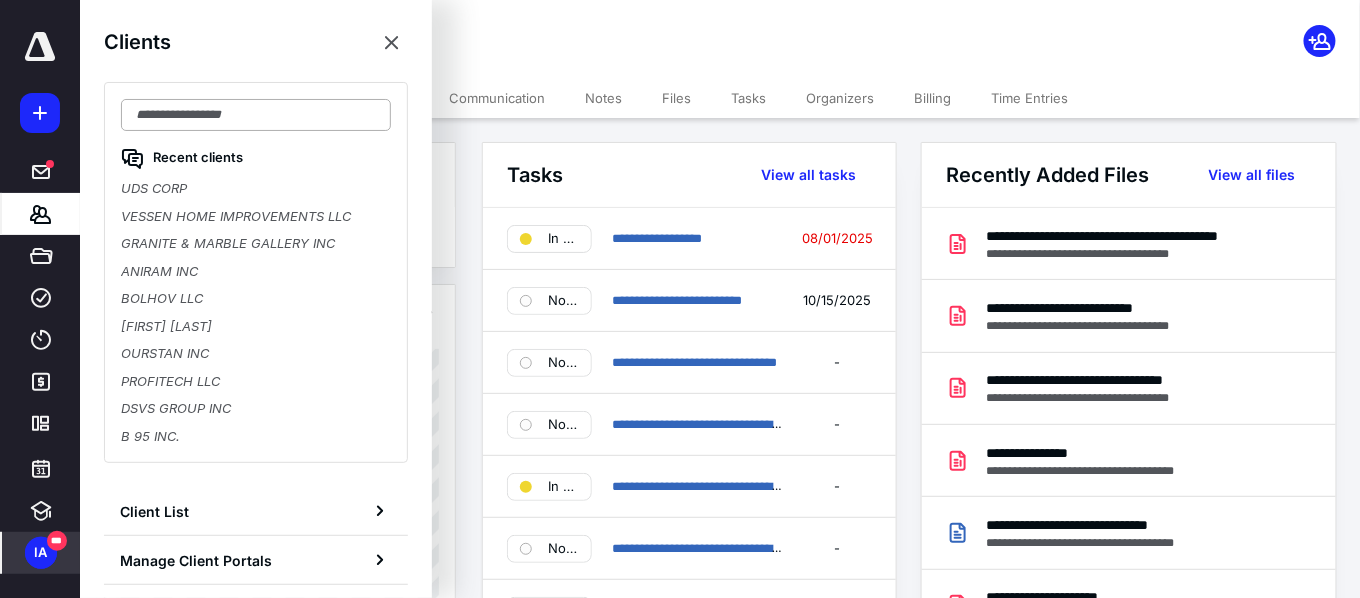 click at bounding box center [256, 115] 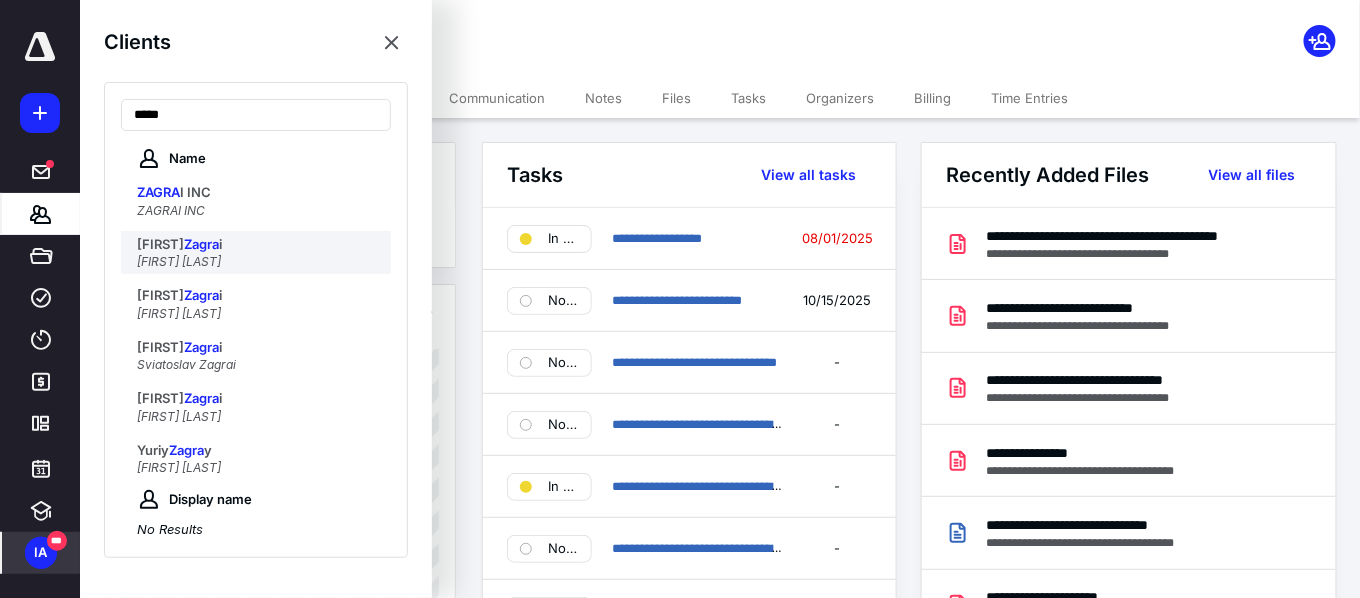 type on "*****" 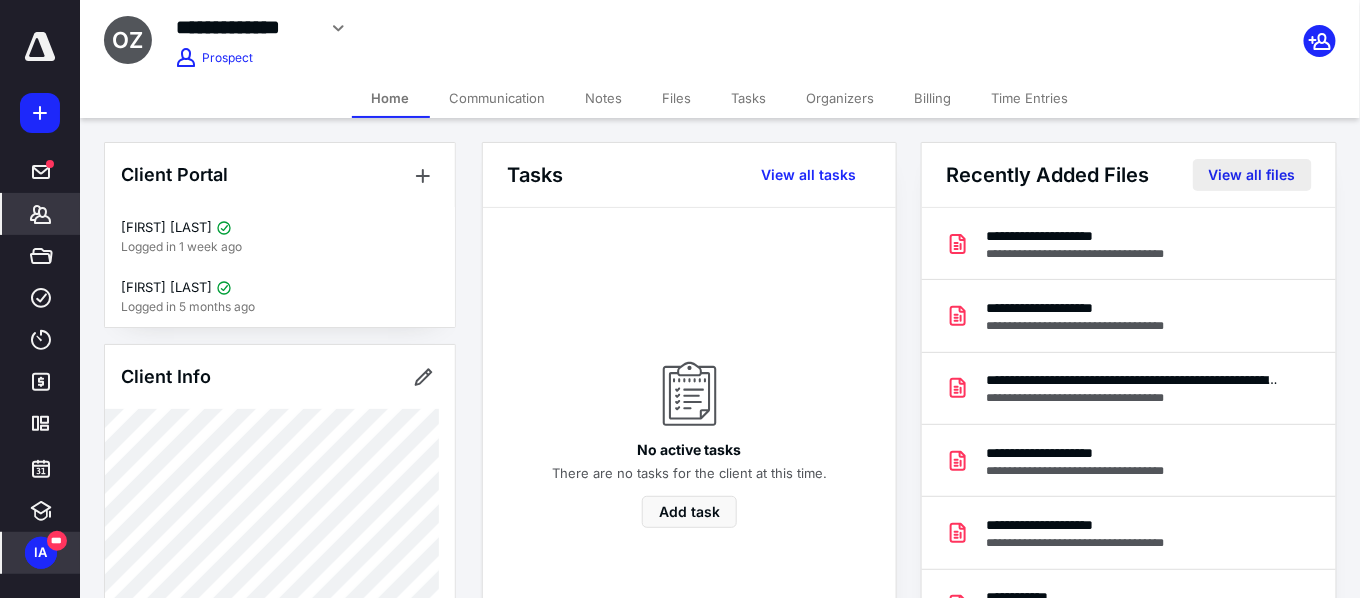 click on "View all files" at bounding box center [1252, 175] 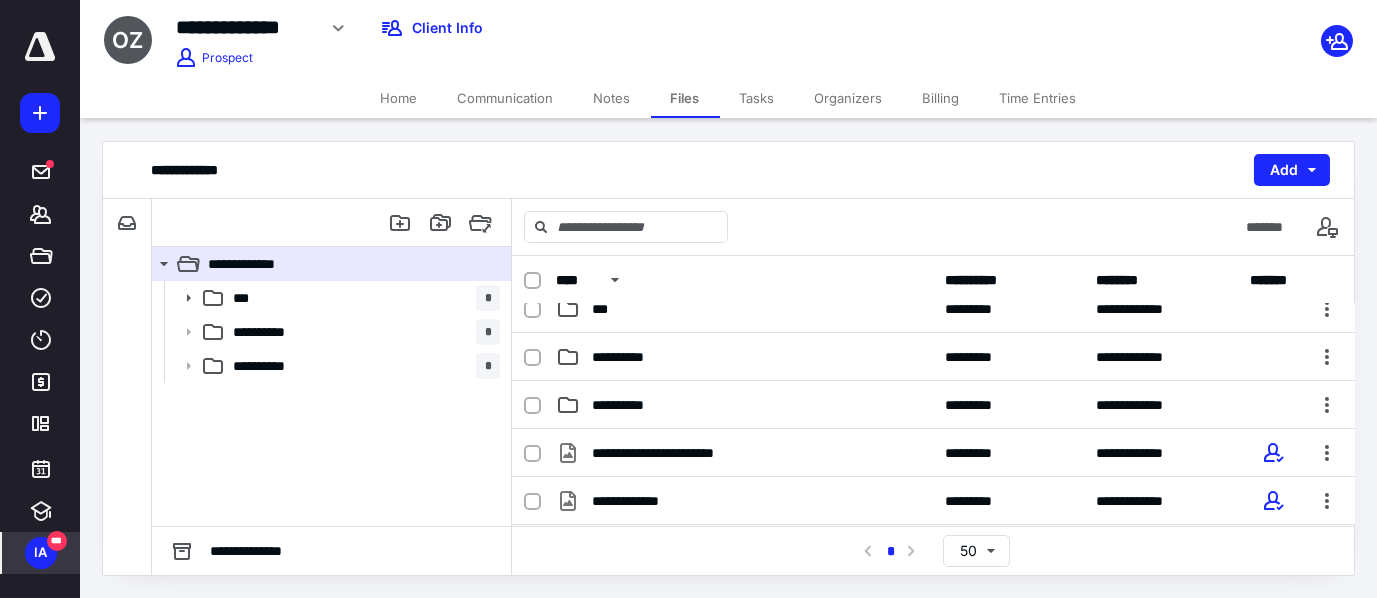 scroll, scrollTop: 0, scrollLeft: 0, axis: both 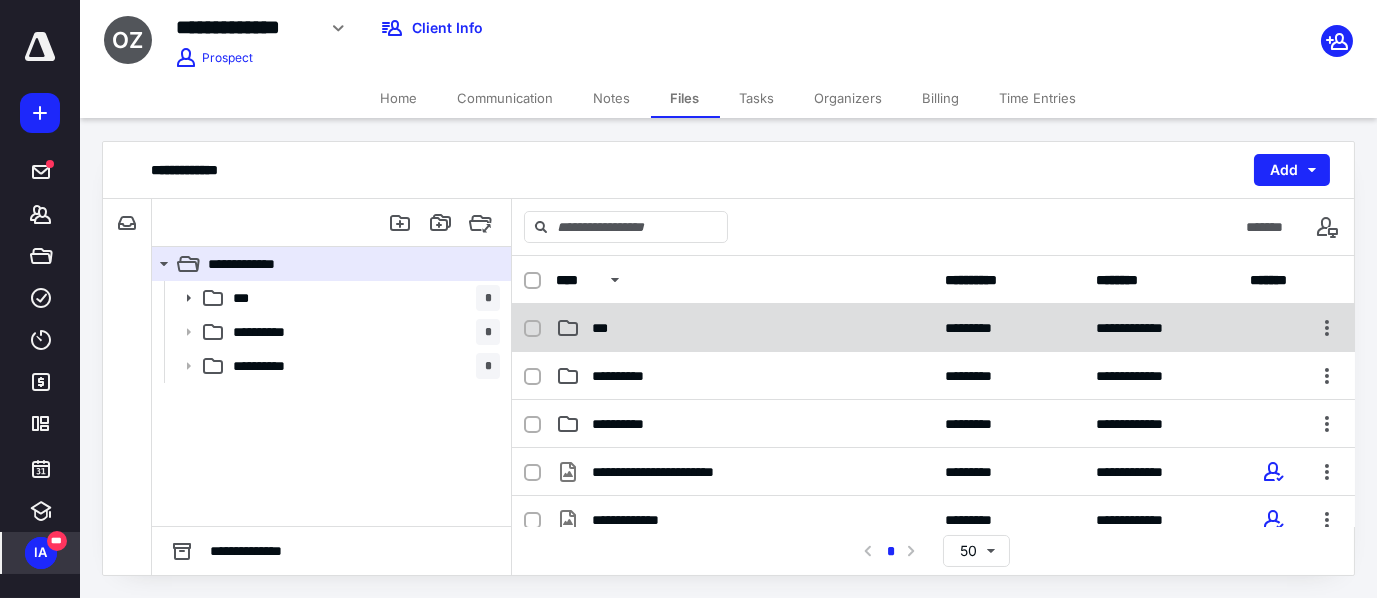 click on "***" at bounding box center (607, 328) 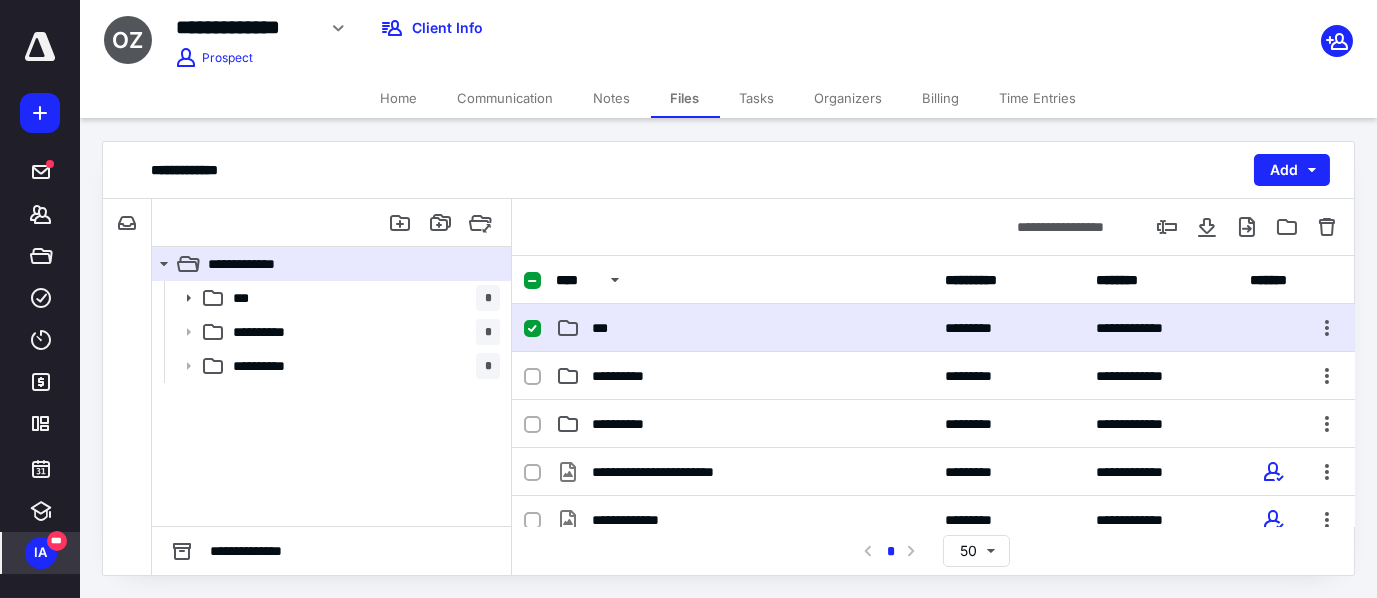 click on "***" at bounding box center [607, 328] 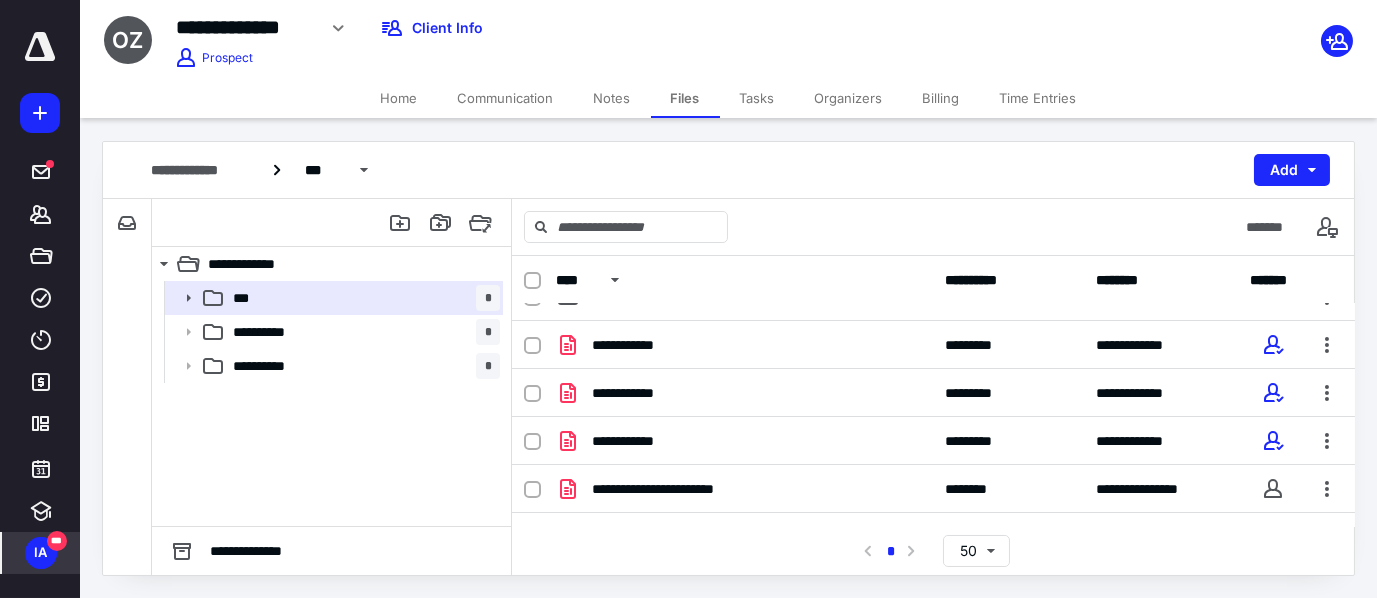 scroll, scrollTop: 0, scrollLeft: 0, axis: both 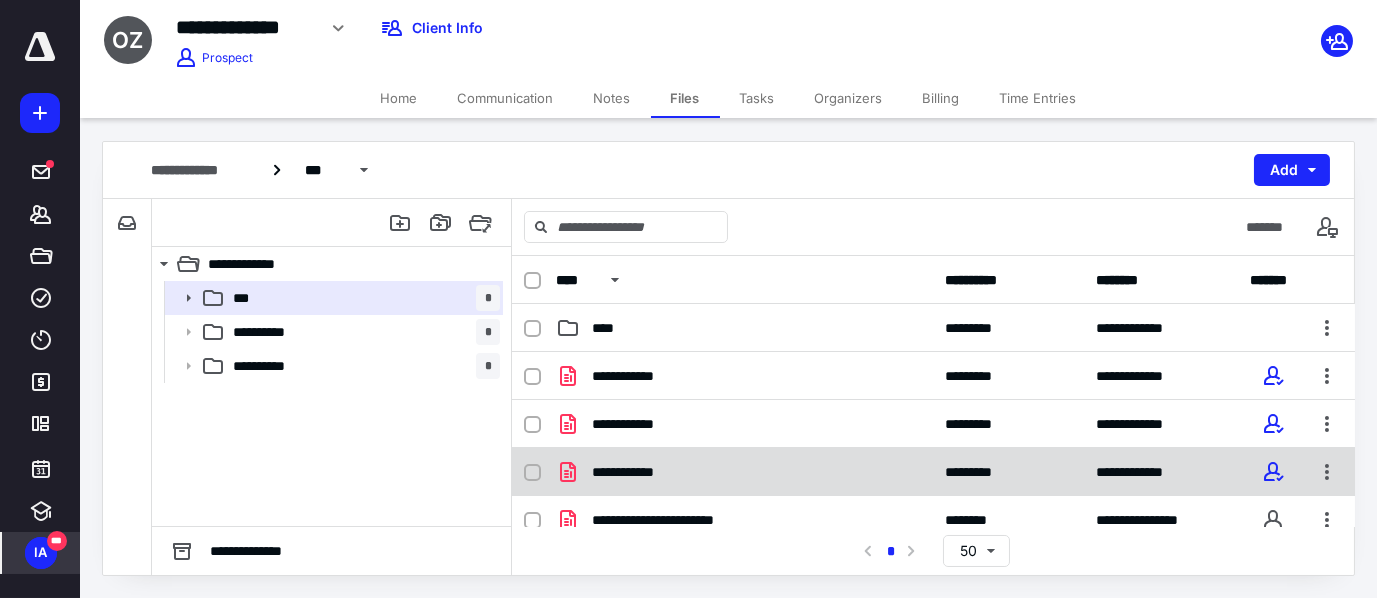 click on "**********" at bounding box center [744, 472] 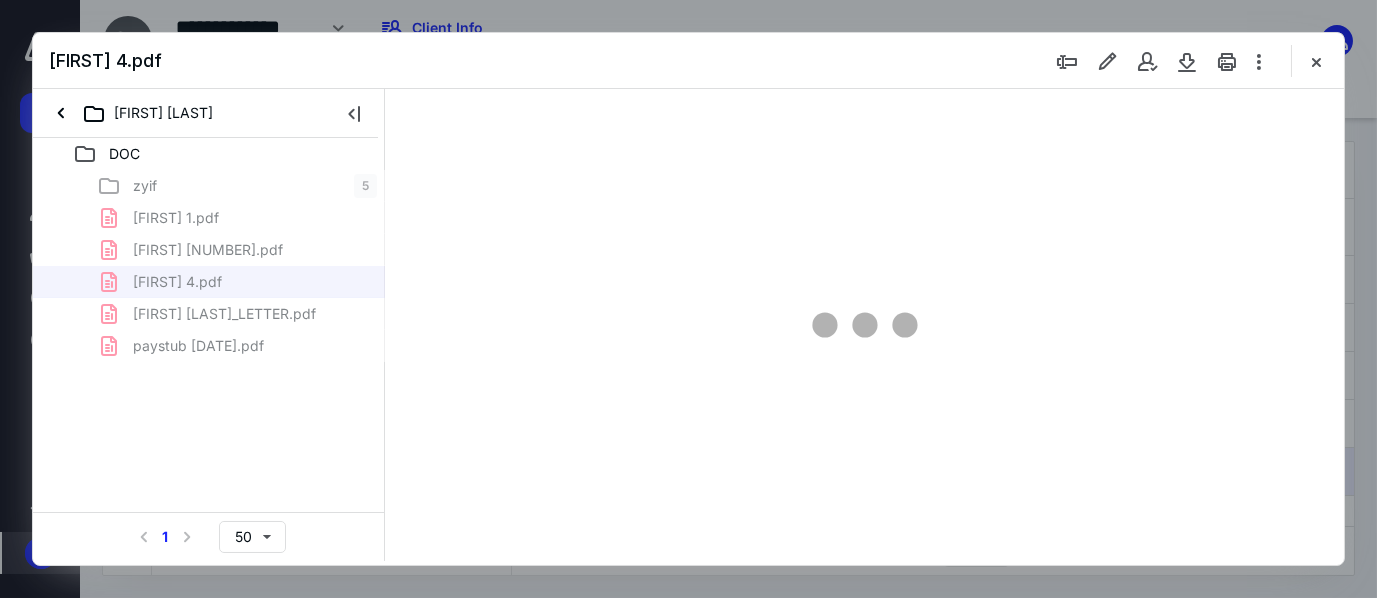 scroll, scrollTop: 0, scrollLeft: 0, axis: both 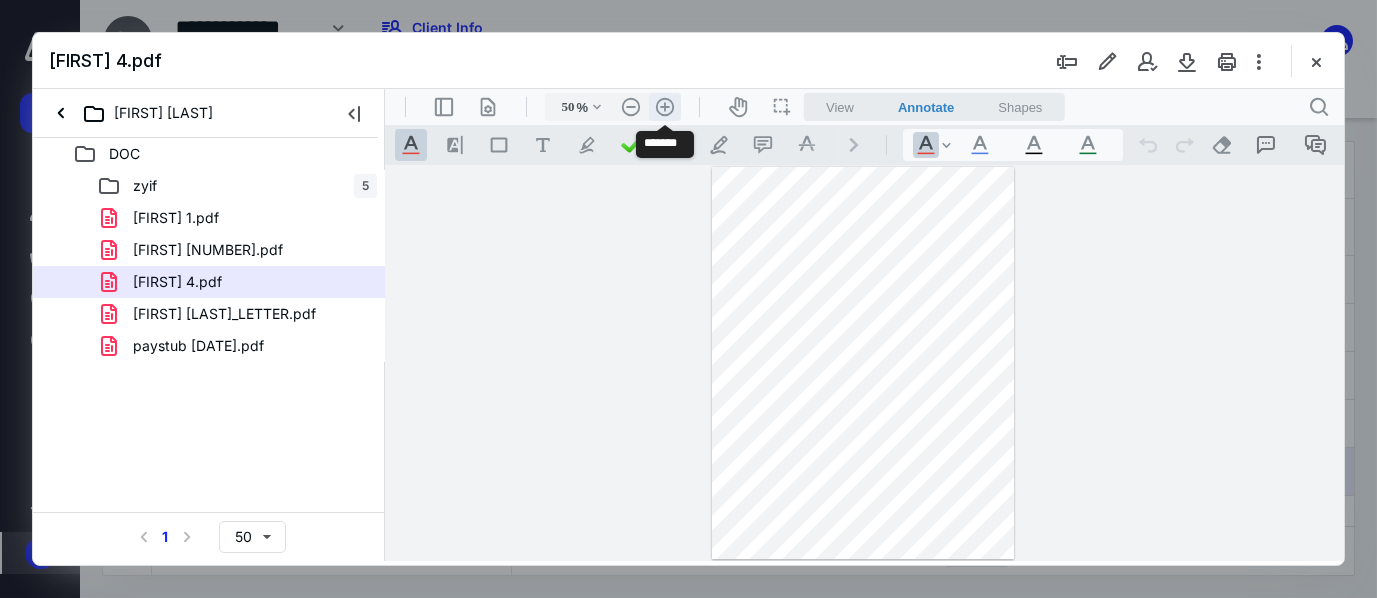 click on ".cls-1{fill:#abb0c4;} icon - header - zoom - in - line" at bounding box center [664, 107] 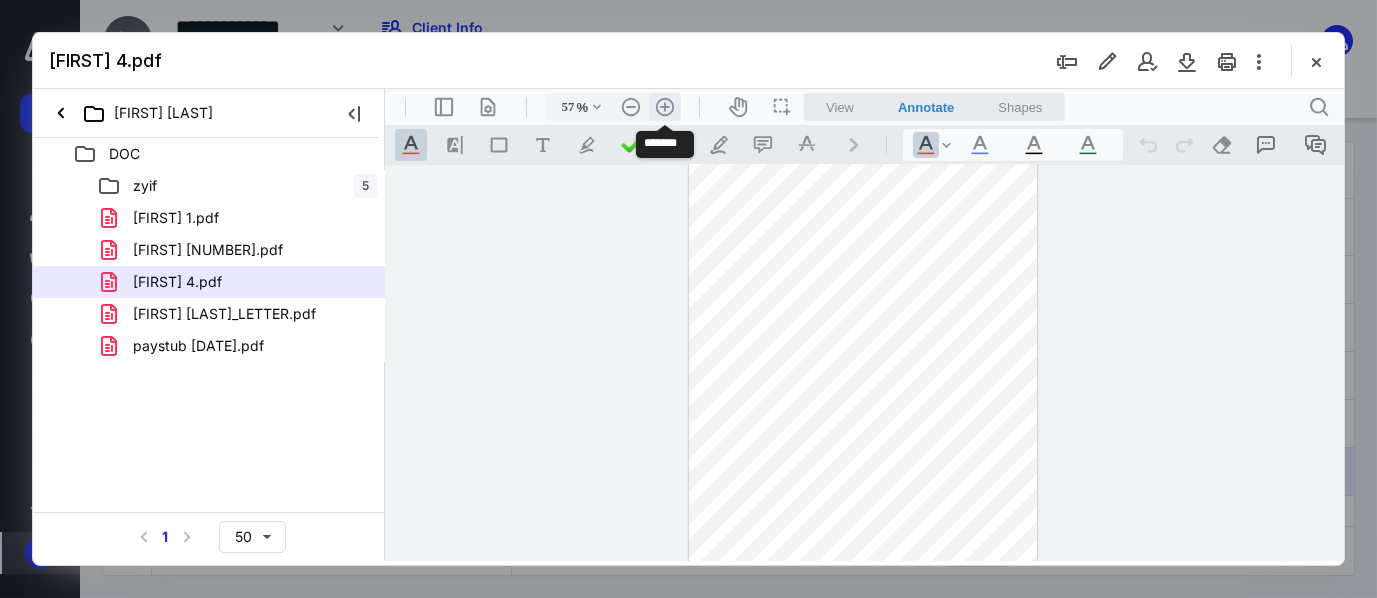 click on ".cls-1{fill:#abb0c4;} icon - header - zoom - in - line" at bounding box center (664, 107) 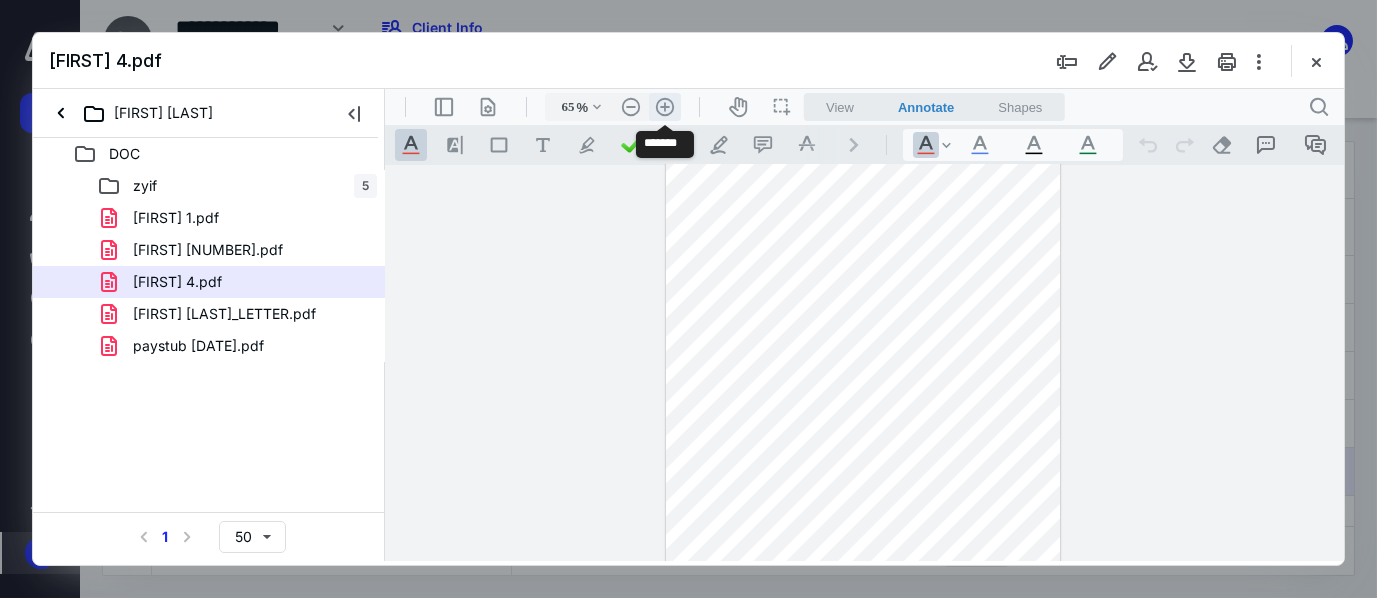click on ".cls-1{fill:#abb0c4;} icon - header - zoom - in - line" at bounding box center (664, 107) 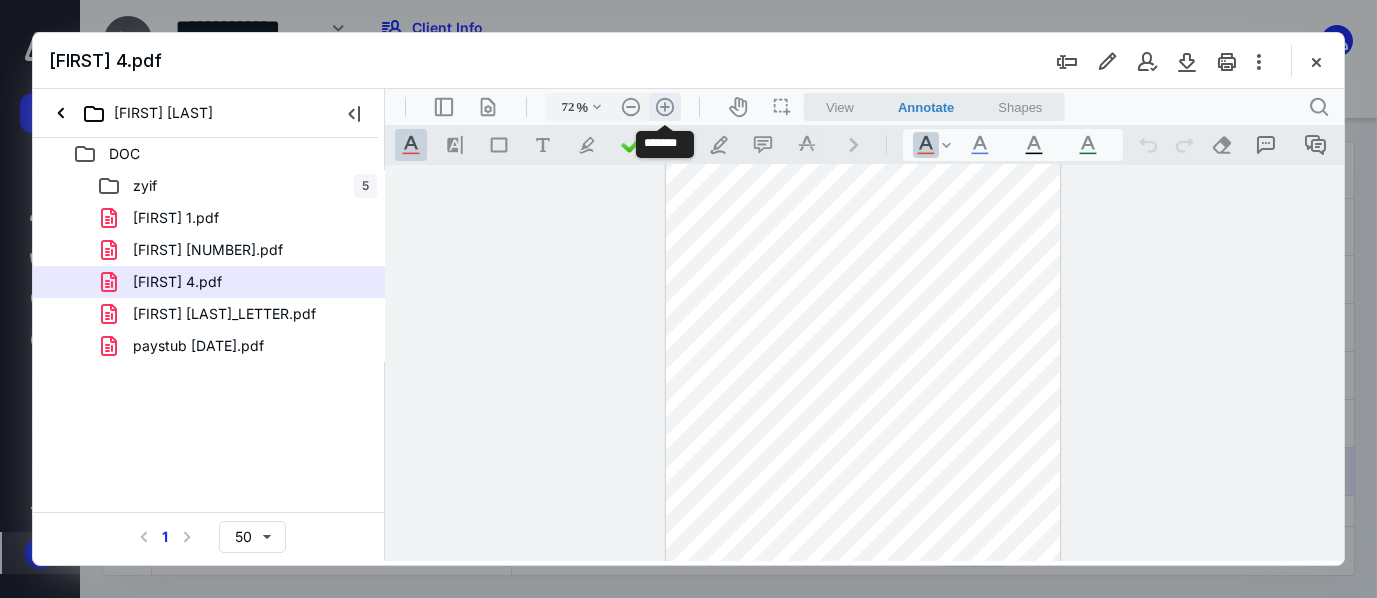 scroll, scrollTop: 73, scrollLeft: 0, axis: vertical 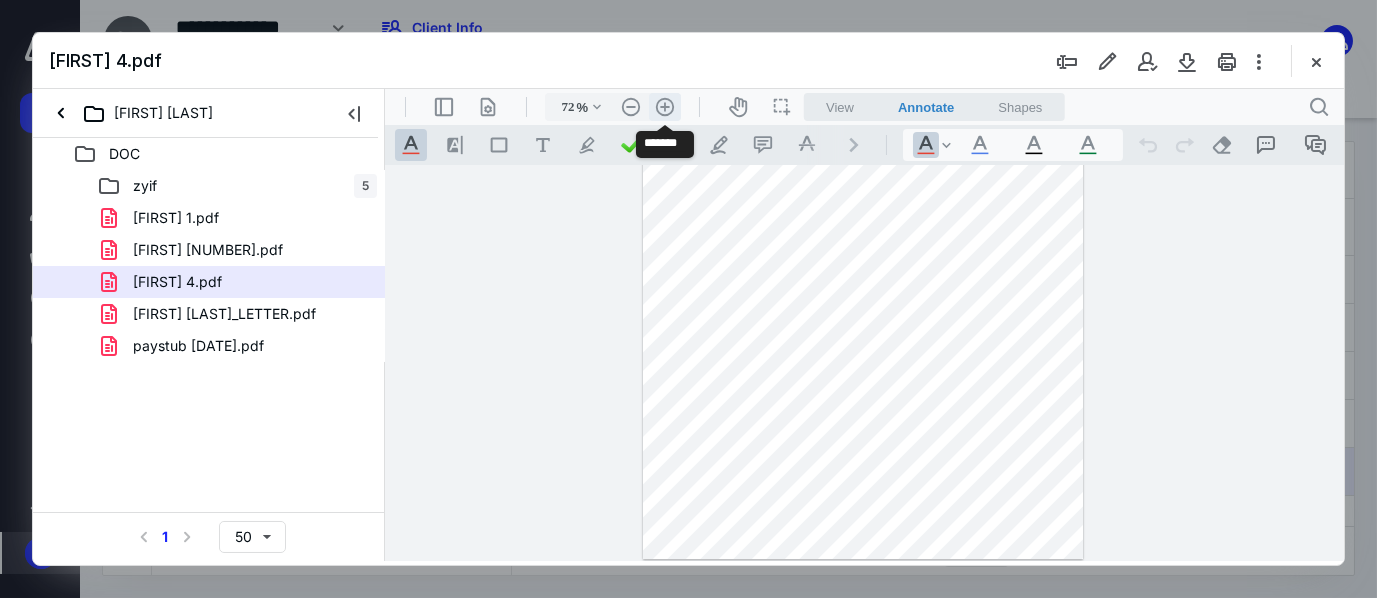 click on ".cls-1{fill:#abb0c4;} icon - header - zoom - in - line" at bounding box center (664, 107) 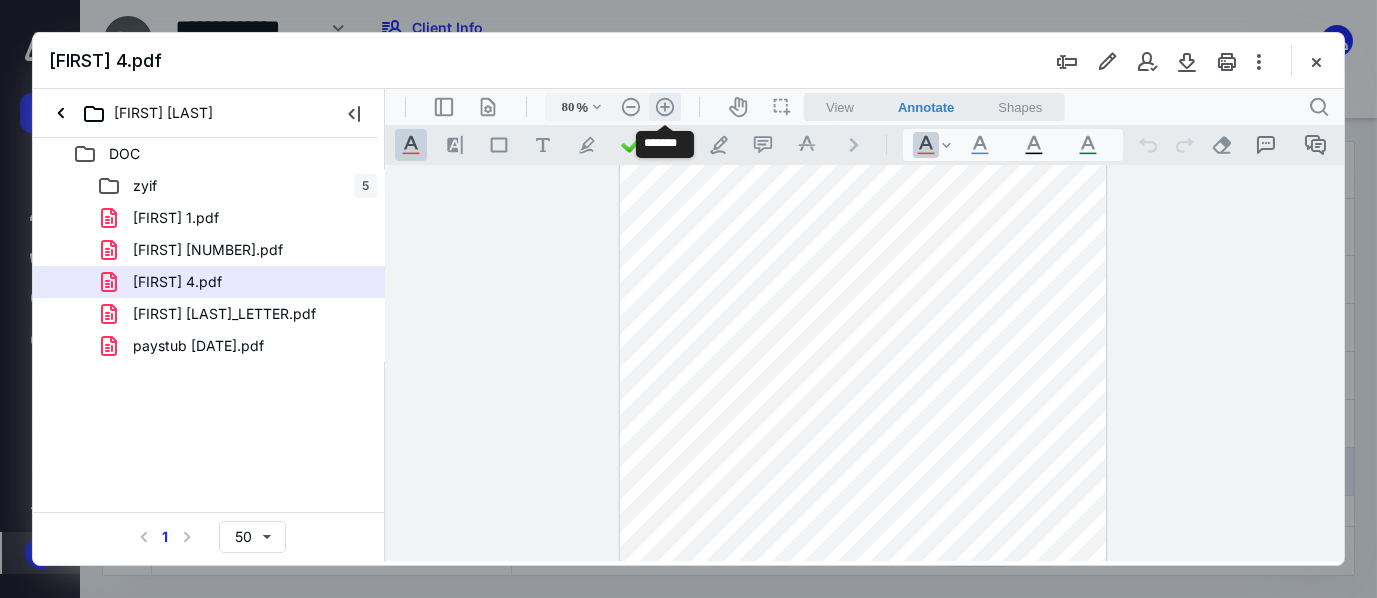 click on ".cls-1{fill:#abb0c4;} icon - header - zoom - in - line" at bounding box center [664, 107] 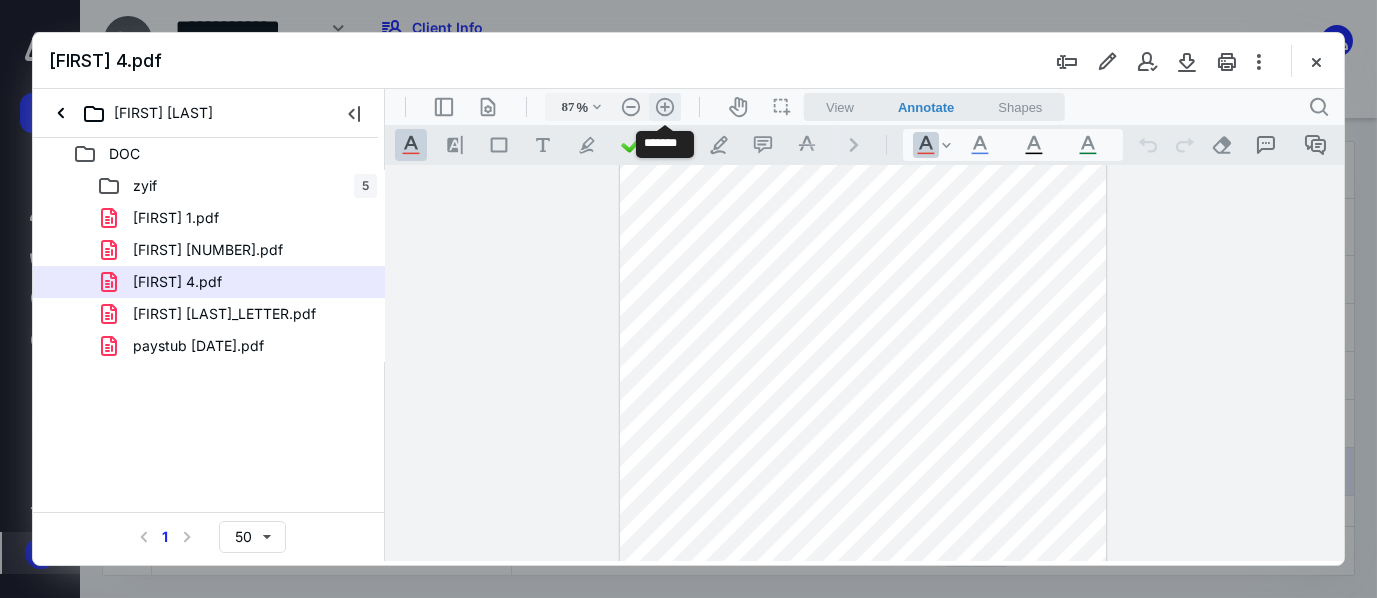 scroll, scrollTop: 250, scrollLeft: 0, axis: vertical 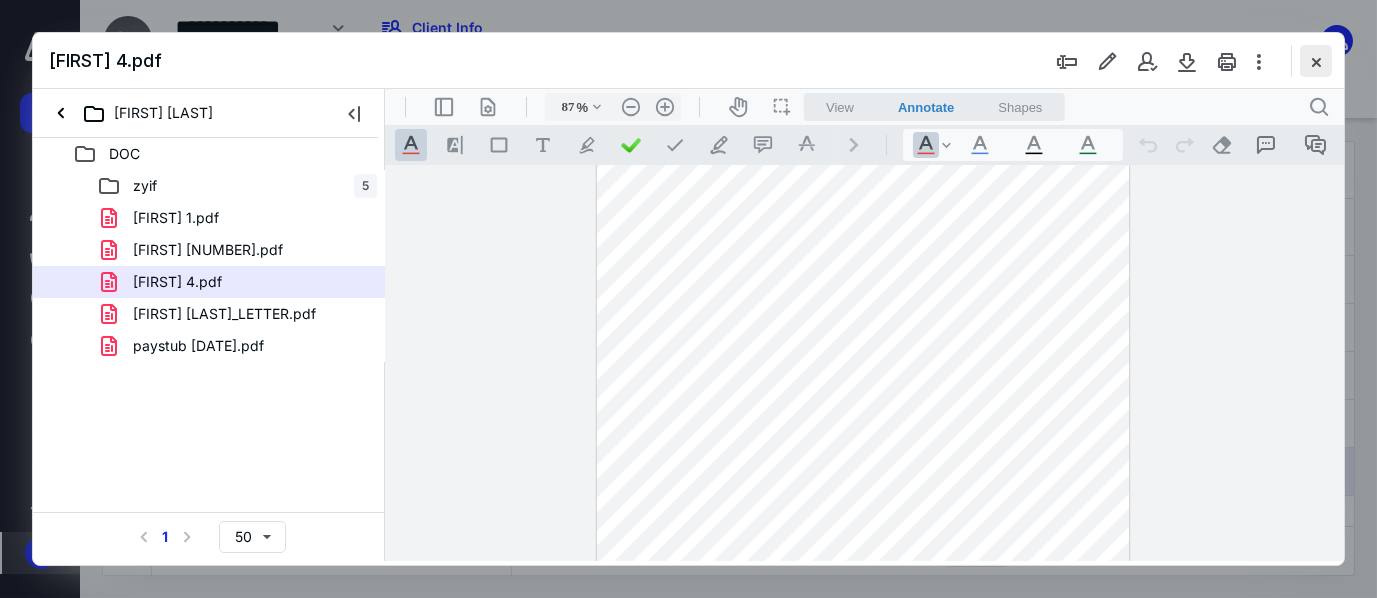 click at bounding box center [1316, 61] 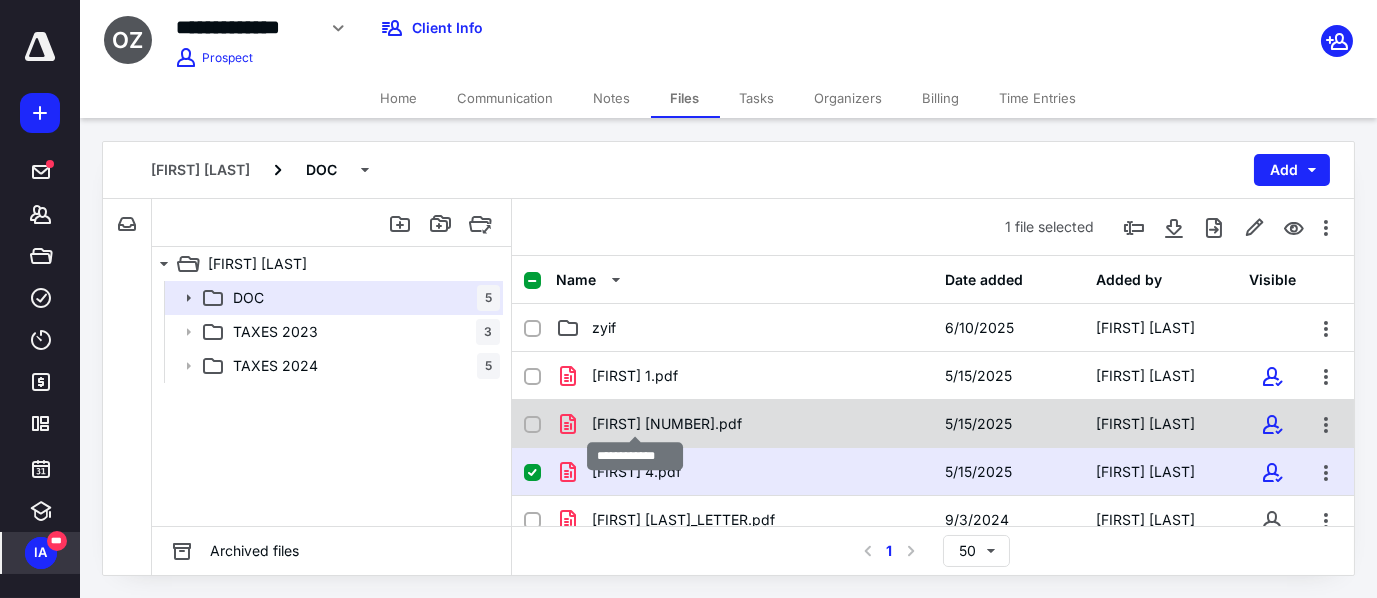 click on "[FIRST] [NUMBER].pdf" at bounding box center (667, 424) 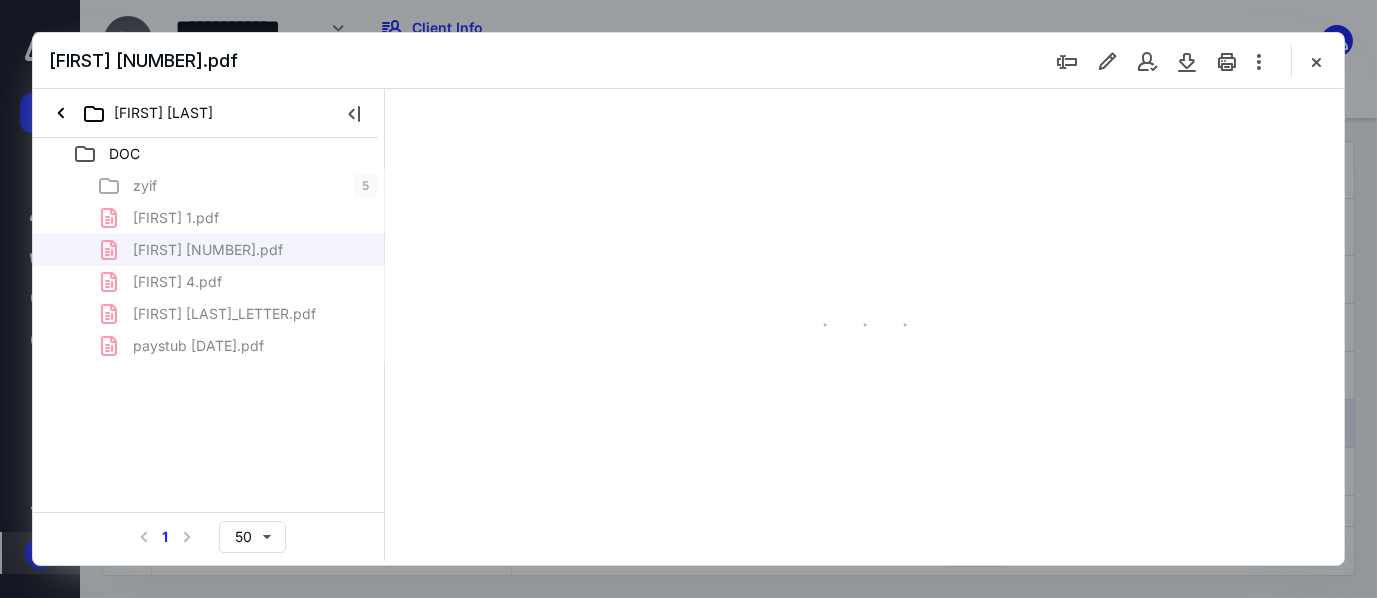 scroll, scrollTop: 0, scrollLeft: 0, axis: both 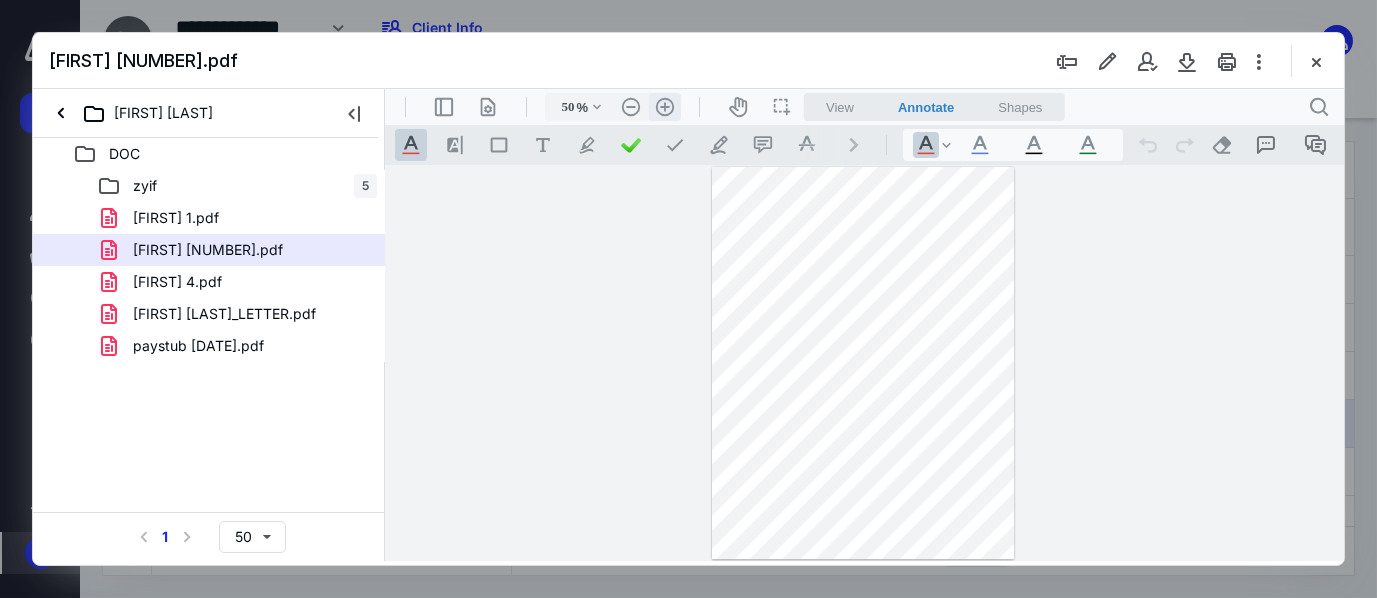 click on ".cls-1{fill:#abb0c4;} icon - header - zoom - in - line" at bounding box center [664, 107] 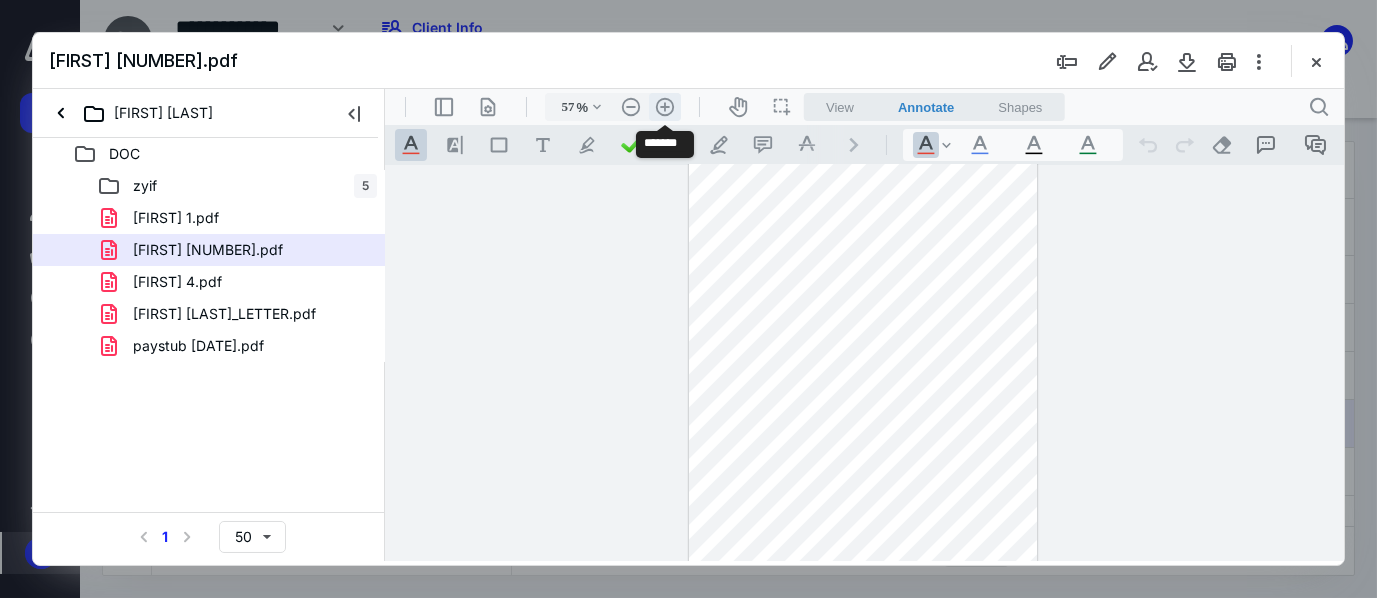 click on ".cls-1{fill:#abb0c4;} icon - header - zoom - in - line" at bounding box center (664, 107) 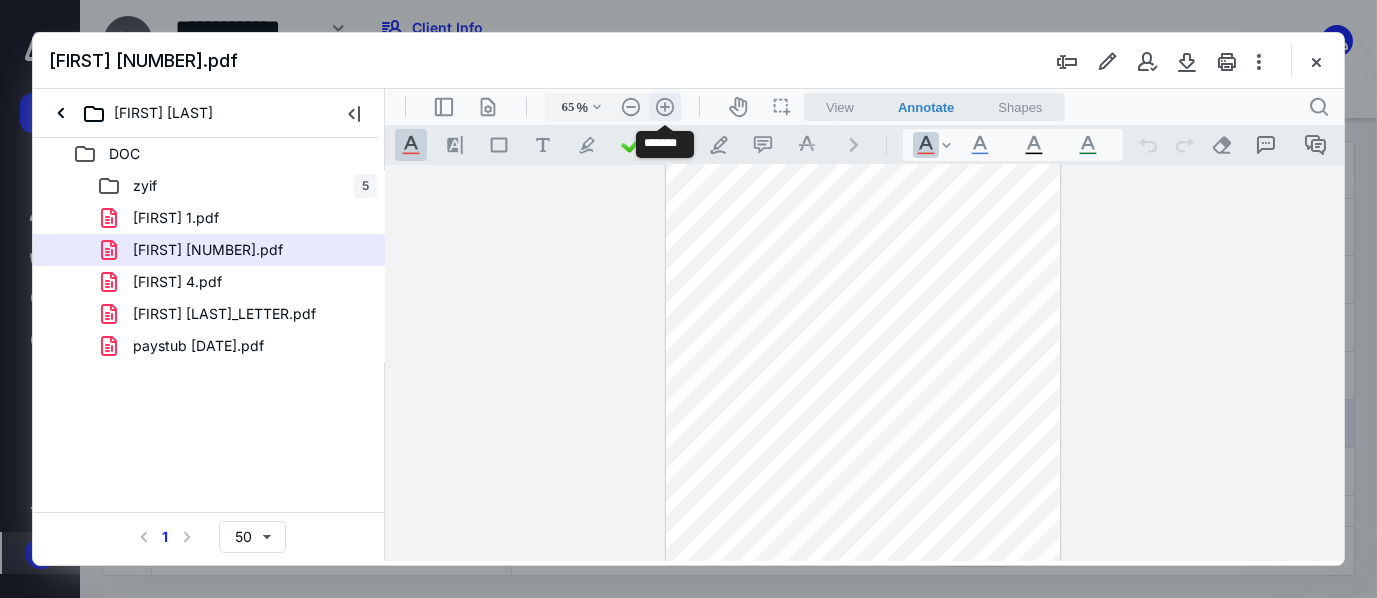 click on ".cls-1{fill:#abb0c4;} icon - header - zoom - in - line" at bounding box center (664, 107) 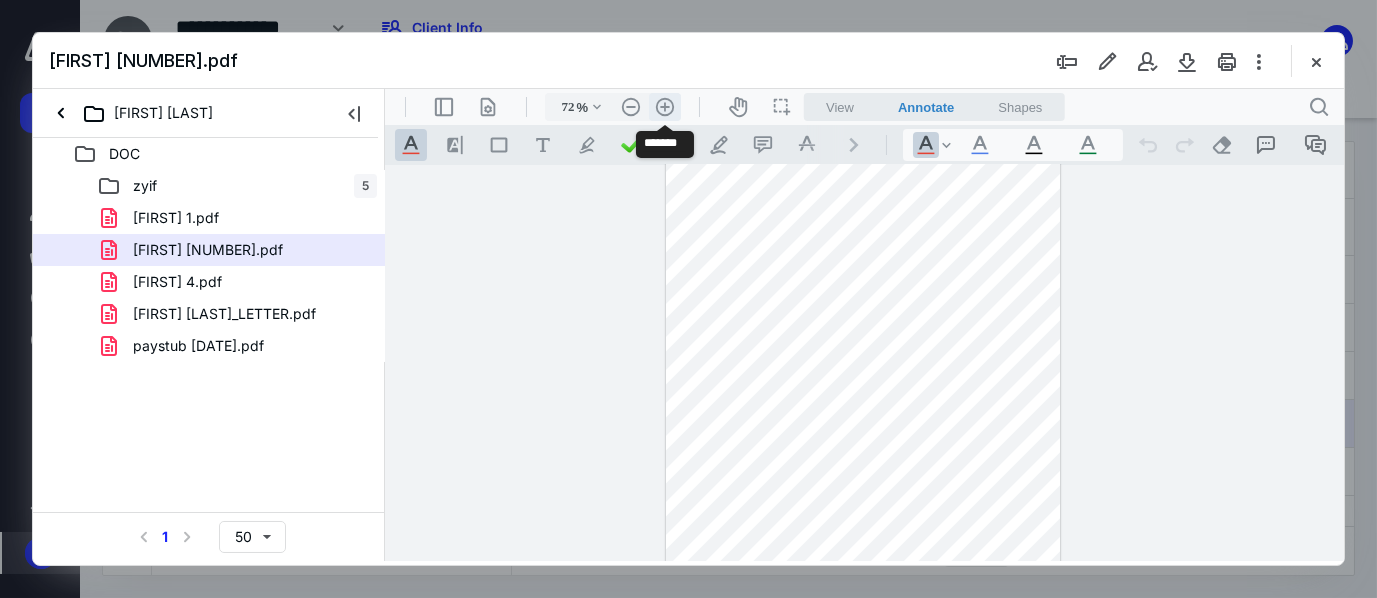 scroll, scrollTop: 73, scrollLeft: 0, axis: vertical 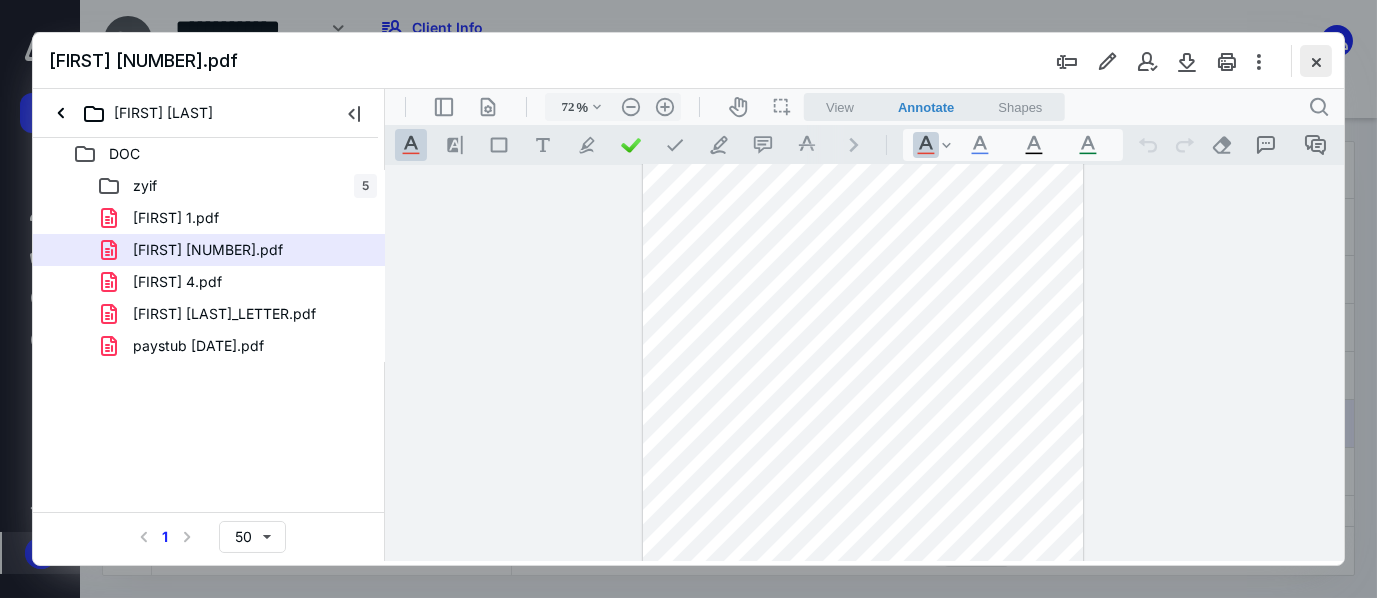 click at bounding box center [1316, 61] 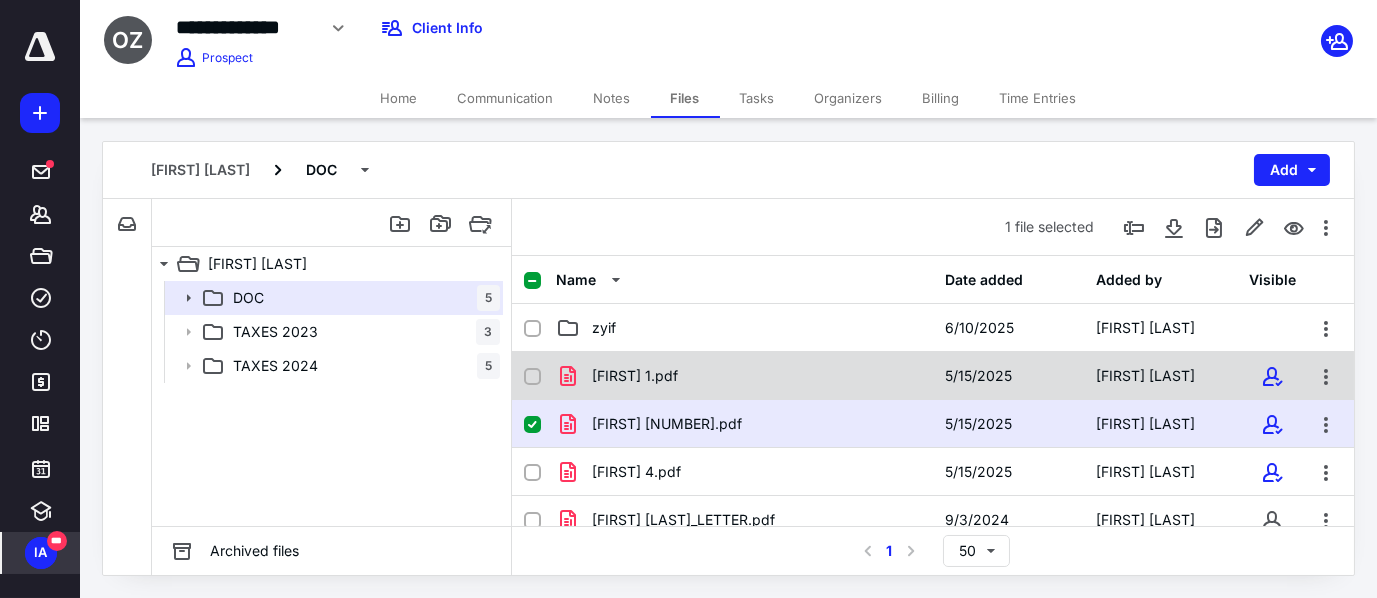 click on "[FIRST] 1.pdf" at bounding box center [744, 376] 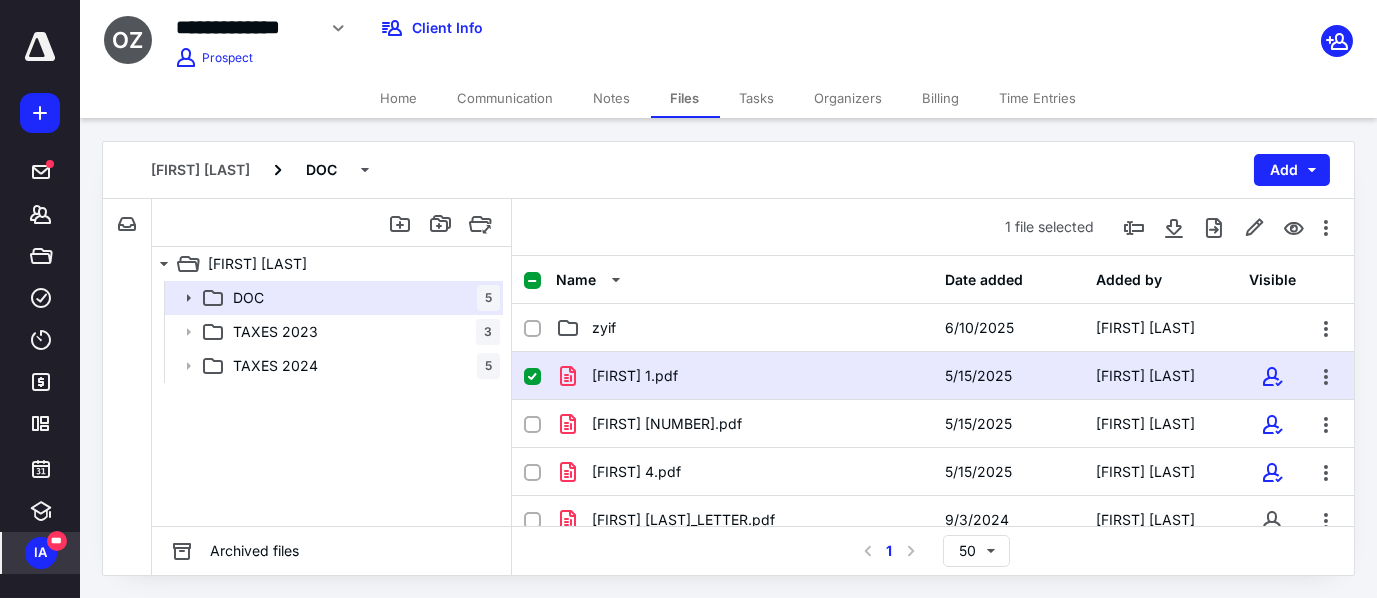 click on "[FIRST] 1.pdf" at bounding box center (744, 376) 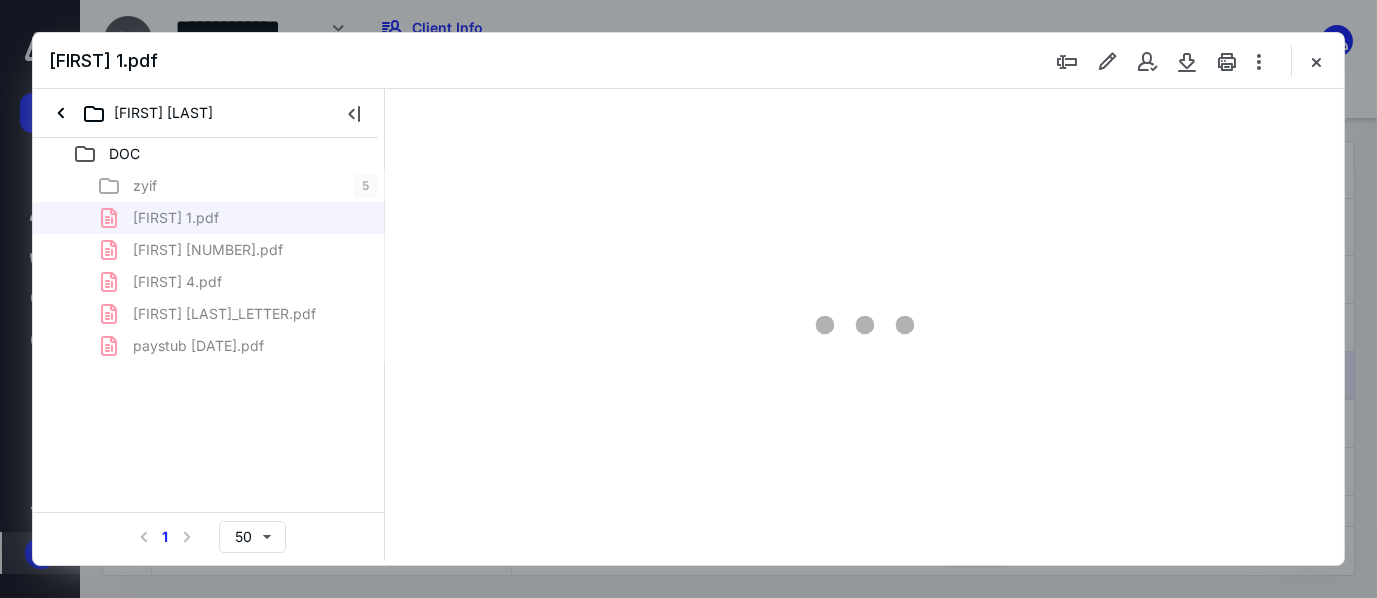scroll, scrollTop: 0, scrollLeft: 0, axis: both 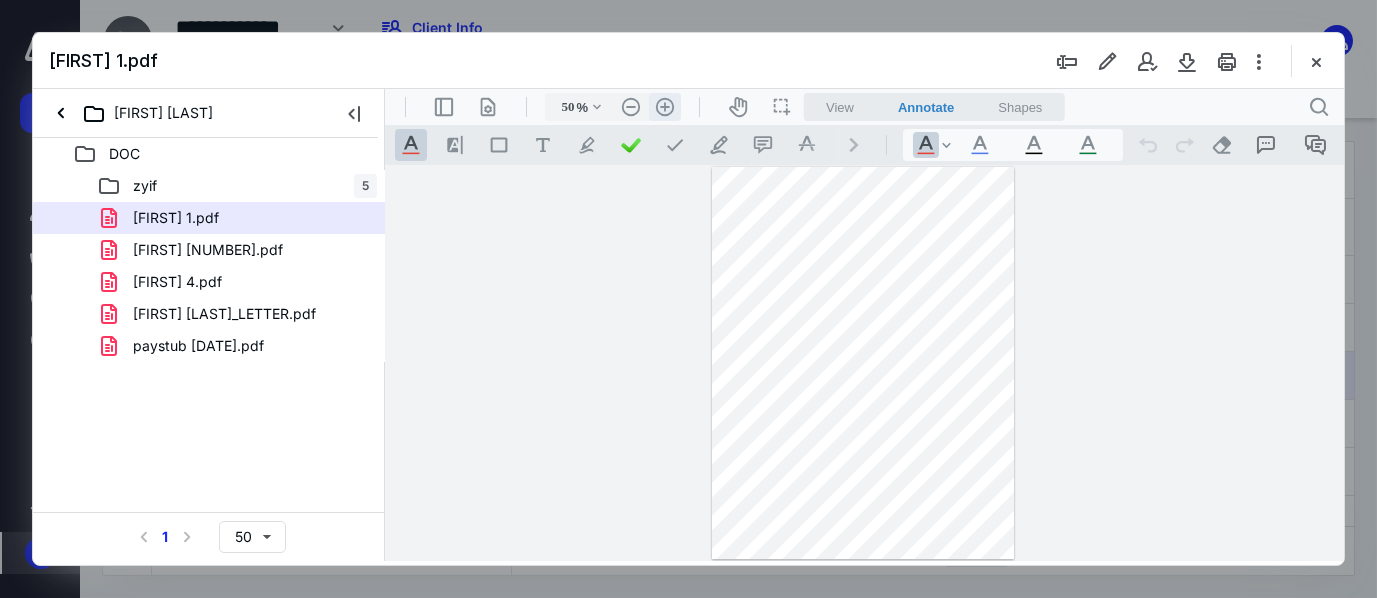 click on ".cls-1{fill:#abb0c4;} icon - header - zoom - in - line" at bounding box center (664, 107) 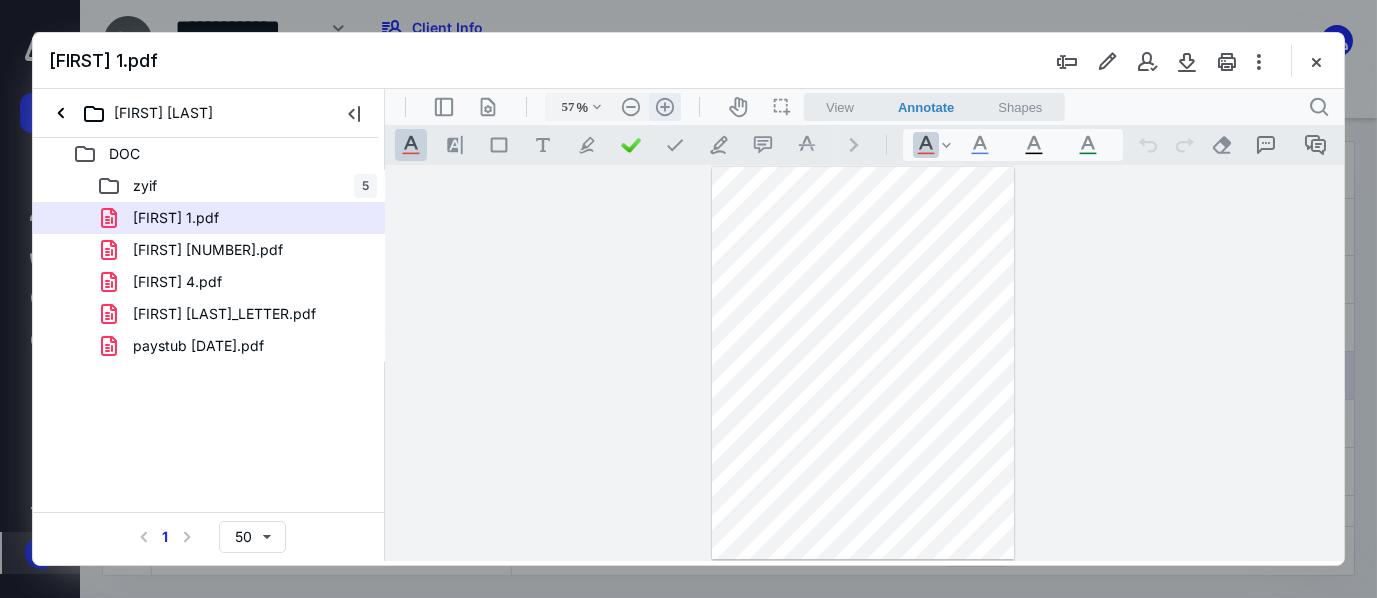 click on ".cls-1{fill:#abb0c4;} icon - header - zoom - in - line" at bounding box center (664, 107) 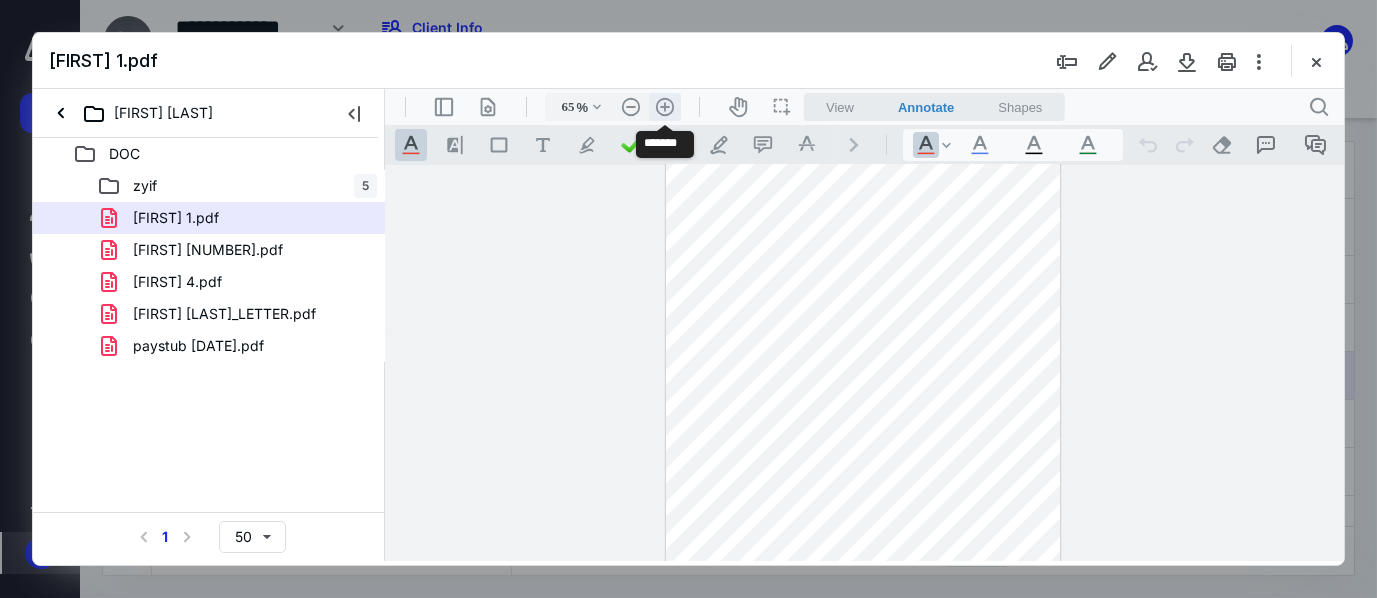 click on ".cls-1{fill:#abb0c4;} icon - header - zoom - in - line" at bounding box center (664, 107) 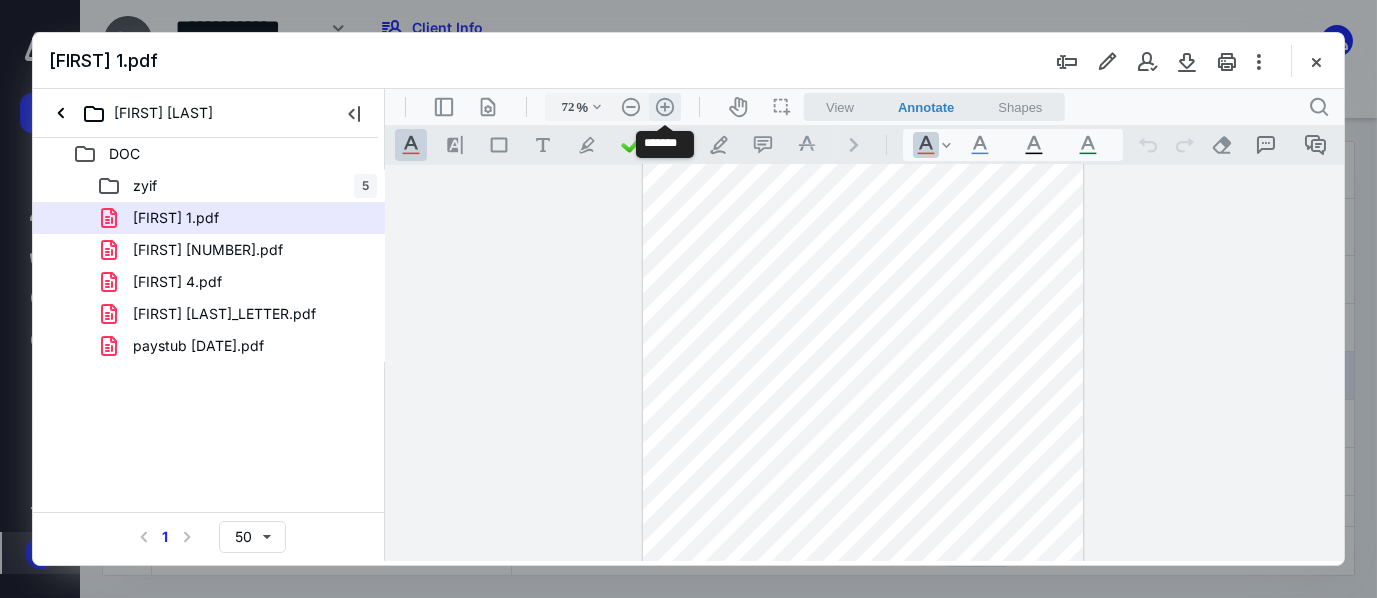 click on ".cls-1{fill:#abb0c4;} icon - header - zoom - in - line" at bounding box center (664, 107) 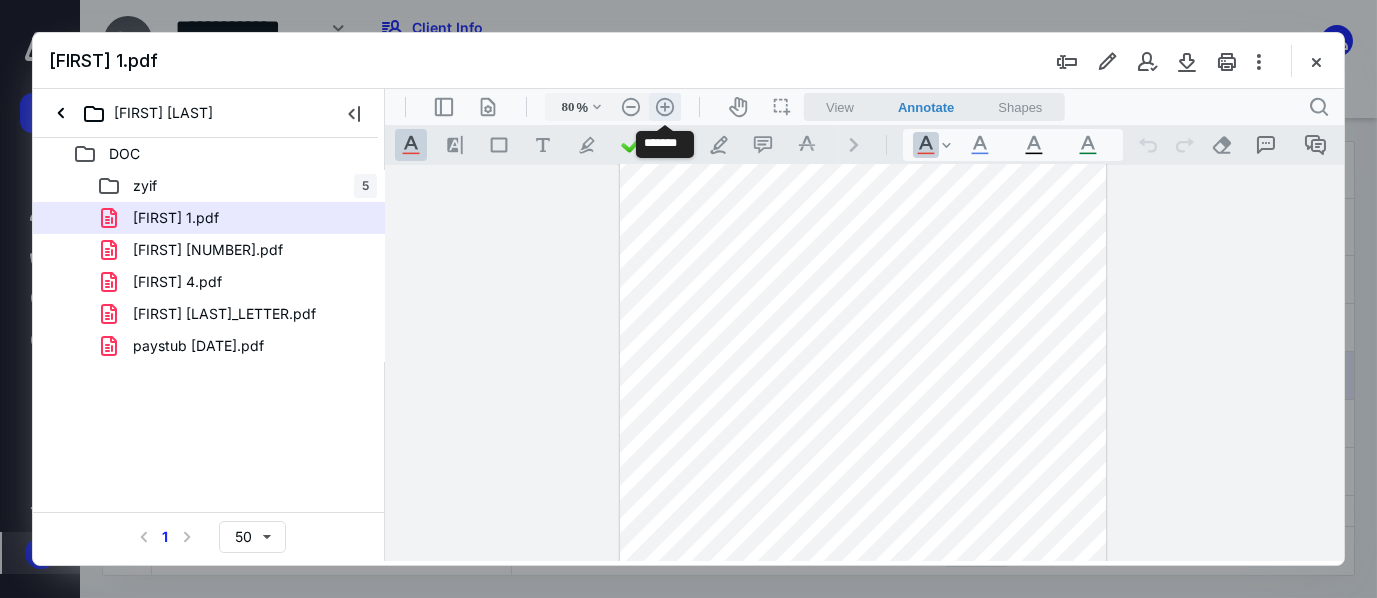 click on ".cls-1{fill:#abb0c4;} icon - header - zoom - in - line" at bounding box center (664, 107) 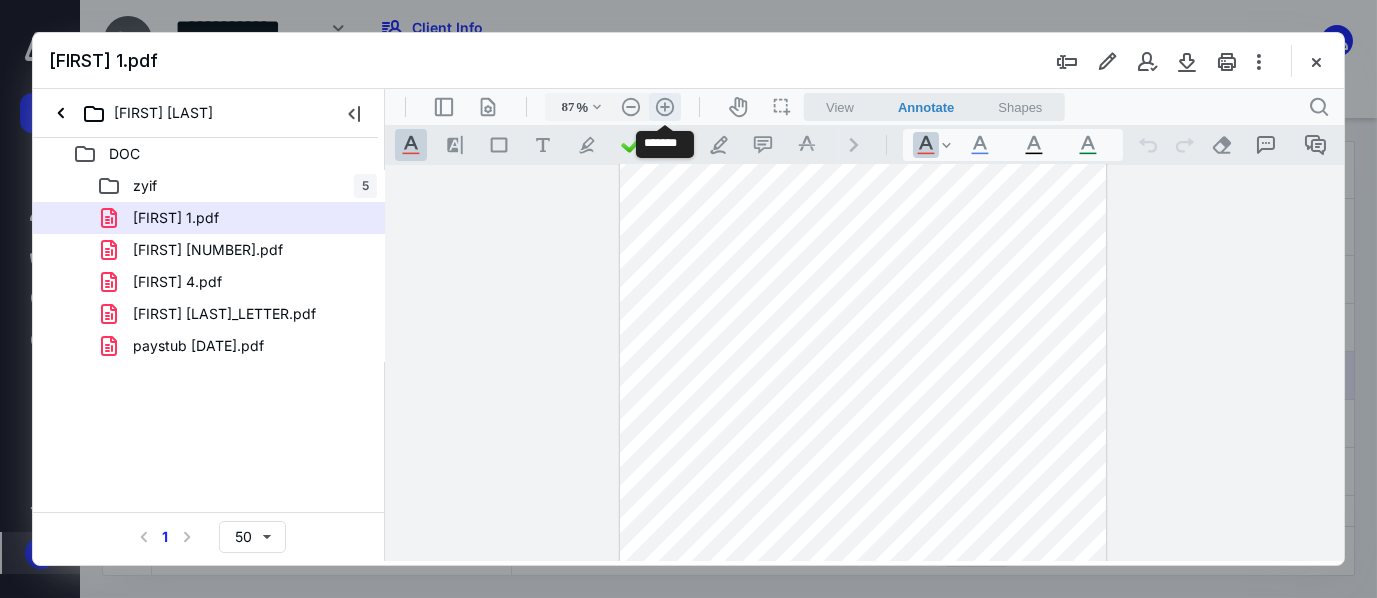 scroll, scrollTop: 121, scrollLeft: 0, axis: vertical 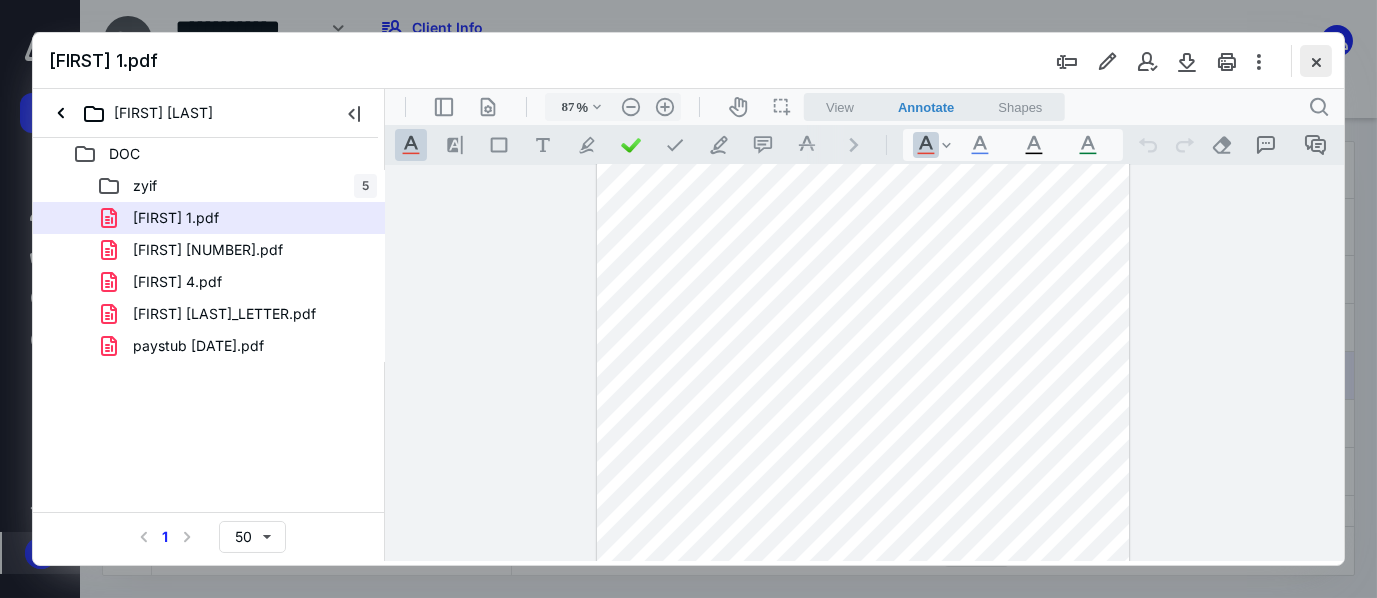 click at bounding box center (1316, 61) 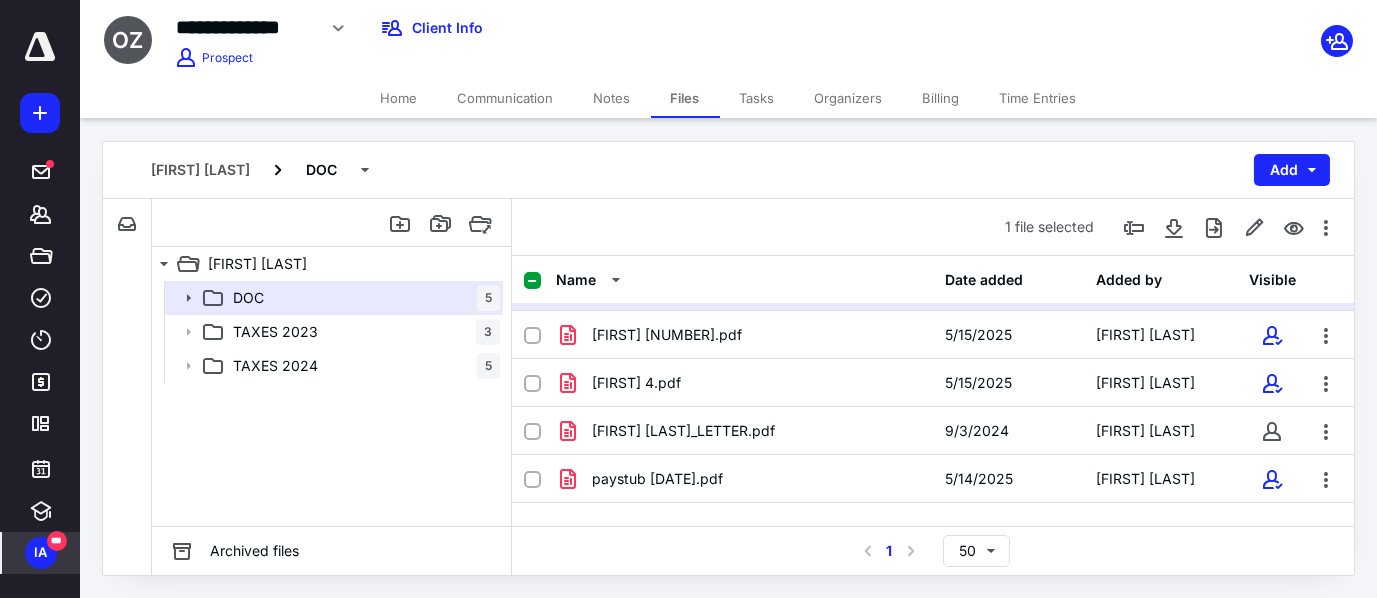 scroll, scrollTop: 124, scrollLeft: 0, axis: vertical 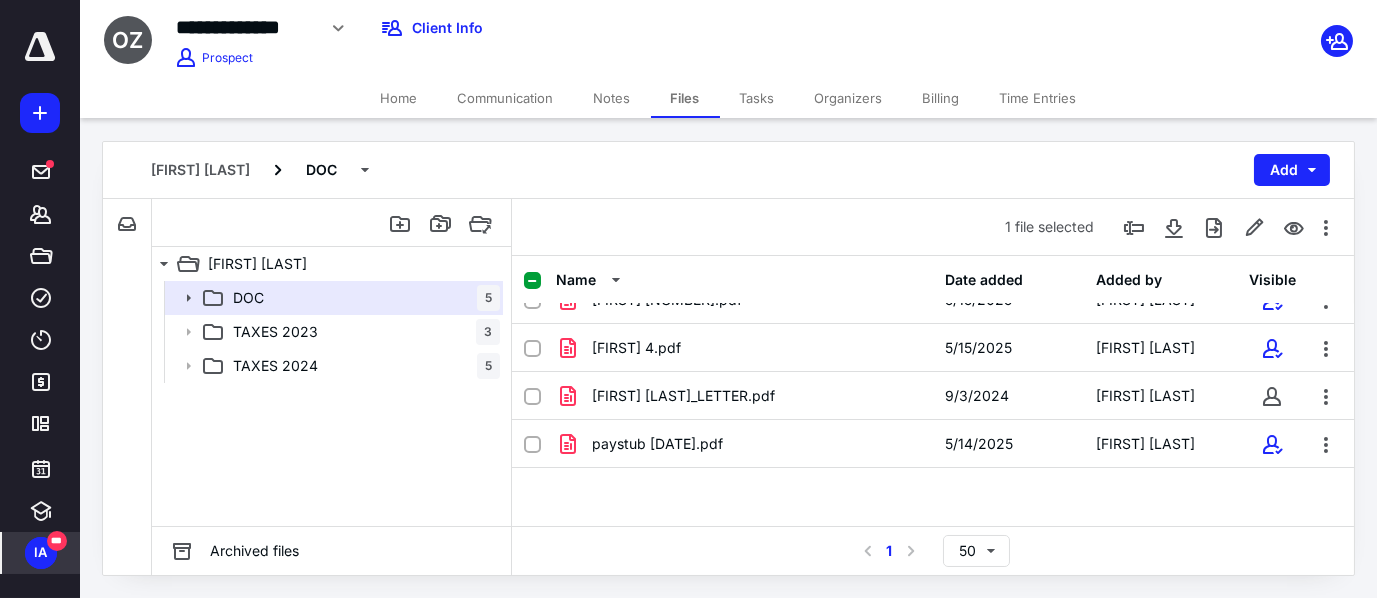 click on "IA" at bounding box center [41, 553] 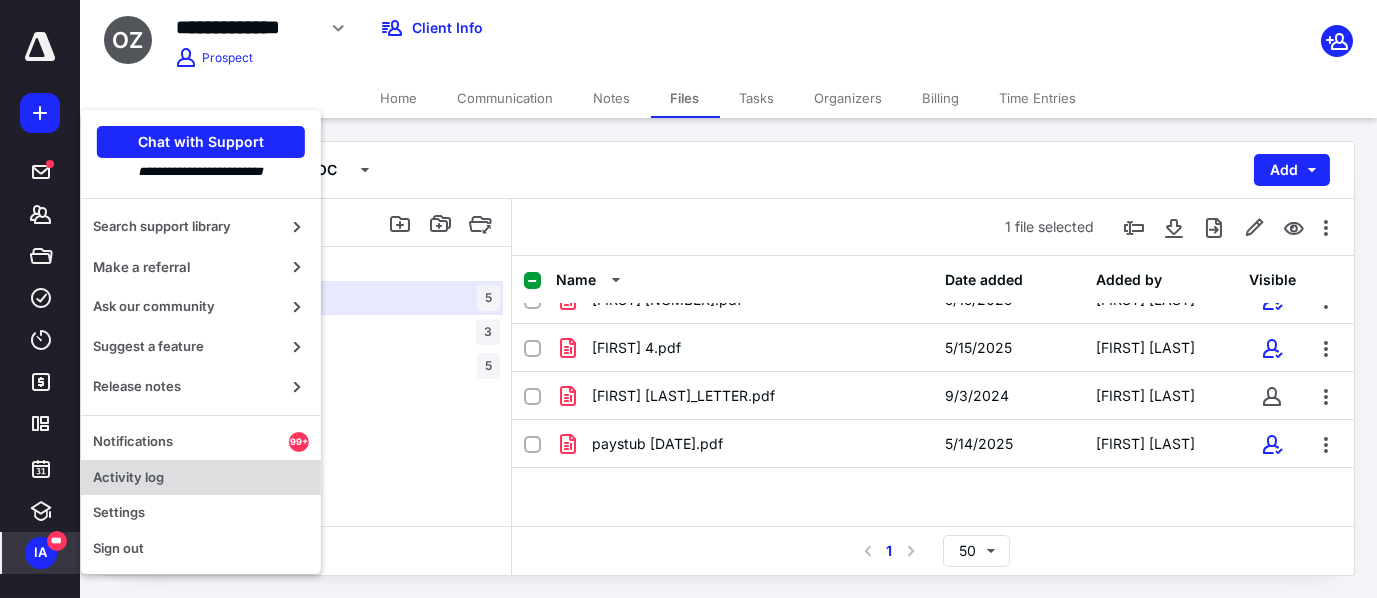 click on "Activity log" at bounding box center (201, 478) 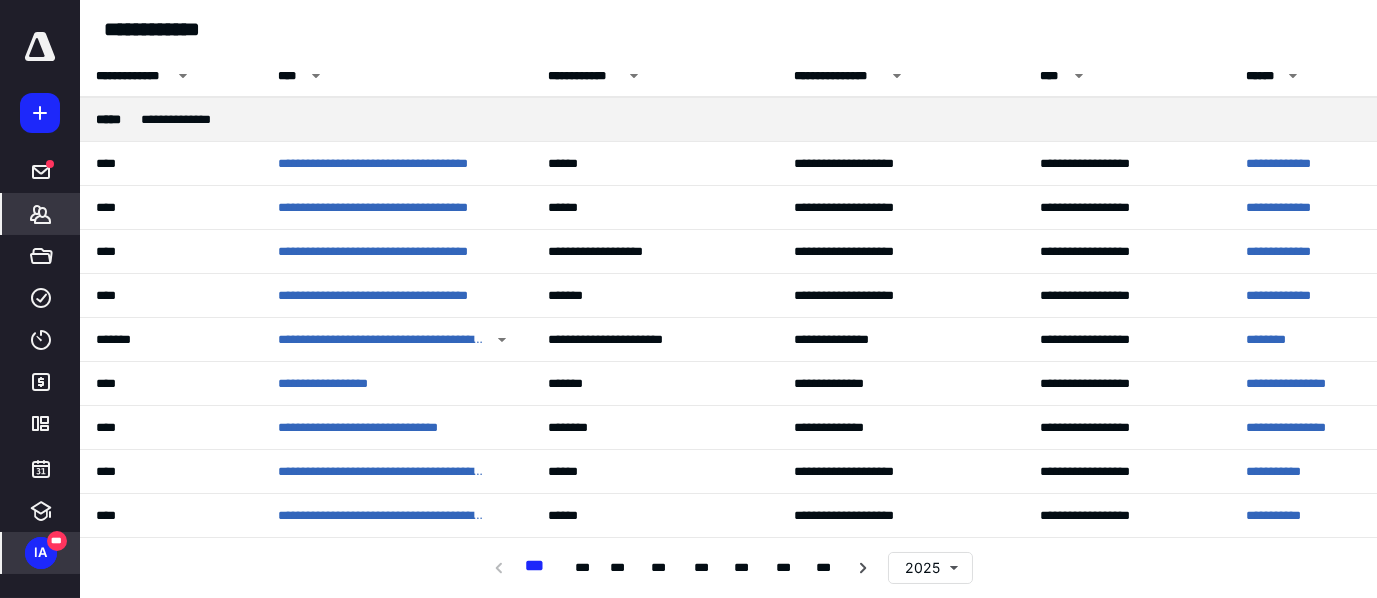 click on "*******" at bounding box center [41, 214] 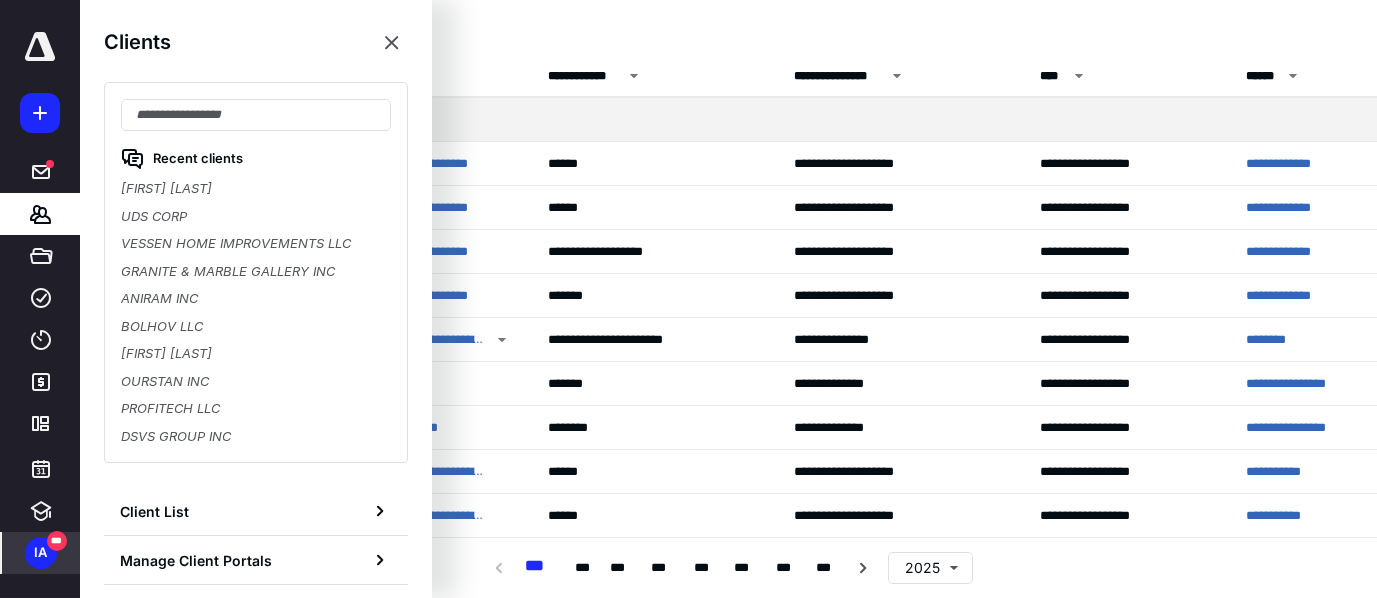 click on "Recent clients [FIRST] [LAST] UDS CORP [FIRST] [LAST] [FIRST] [LAST] ANIRAM INC BOLHOV LLC [FIRST] [LAST] OURSTAN INC PROFITECH LLC DSVS GROUP INC" at bounding box center [256, 272] 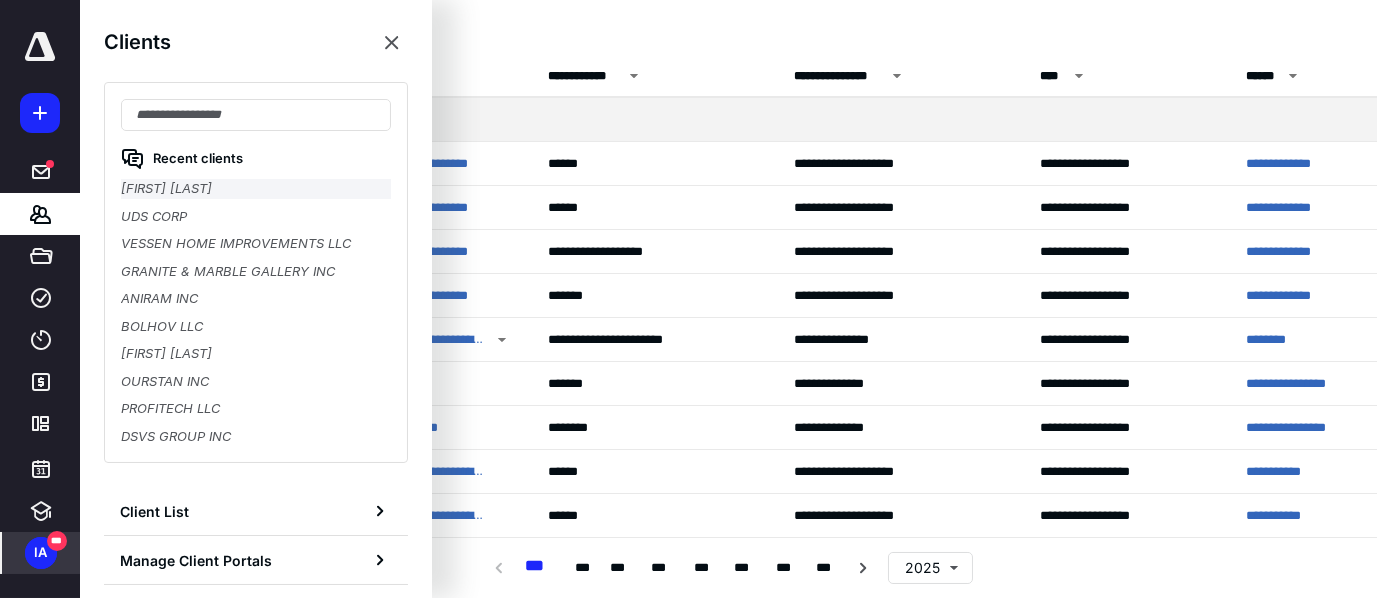 click on "[FIRST] [LAST]" at bounding box center [256, 189] 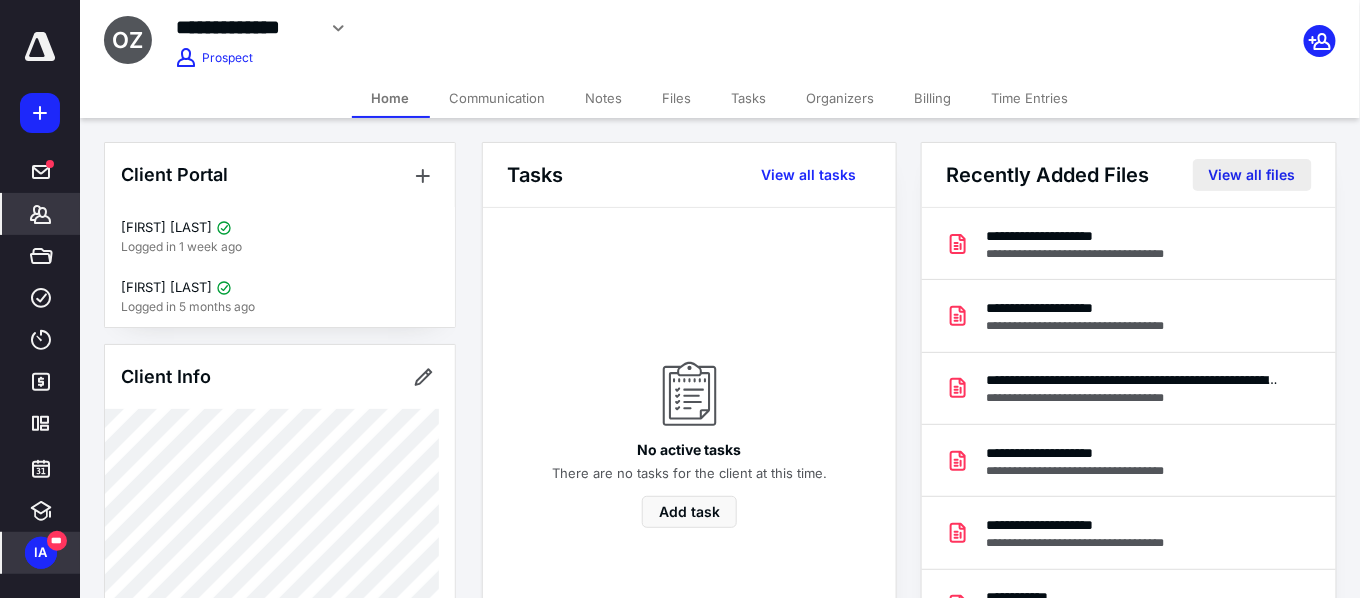 click on "View all files" at bounding box center (1252, 175) 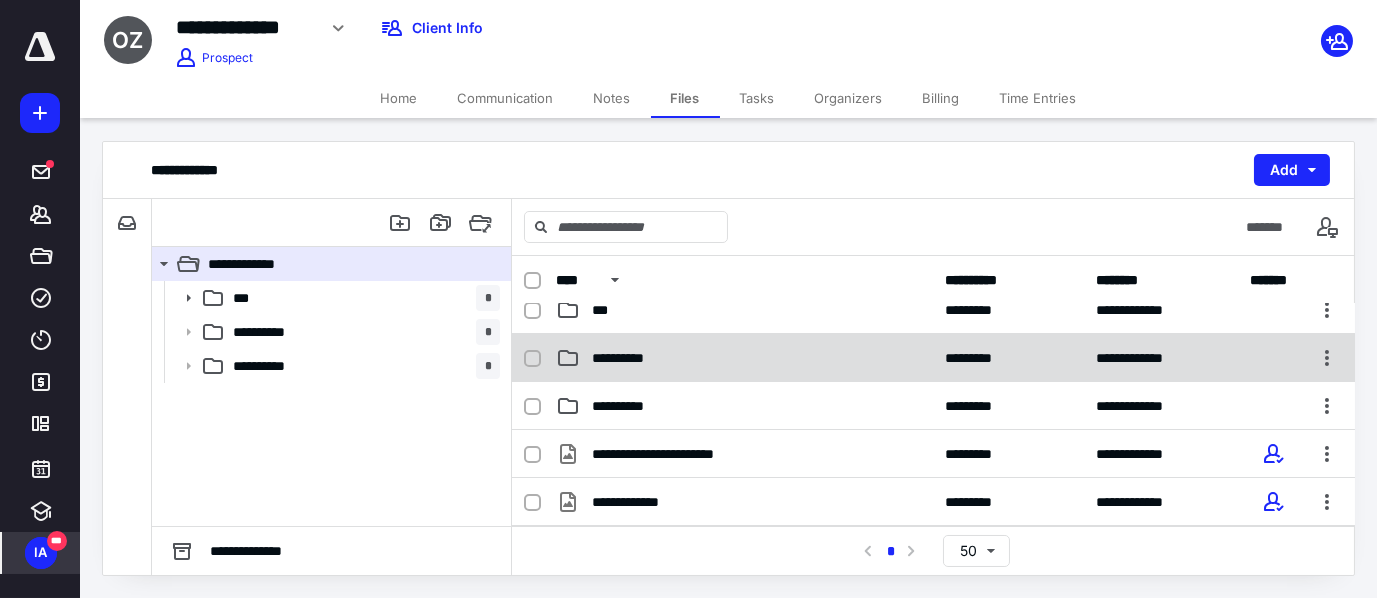 scroll, scrollTop: 0, scrollLeft: 0, axis: both 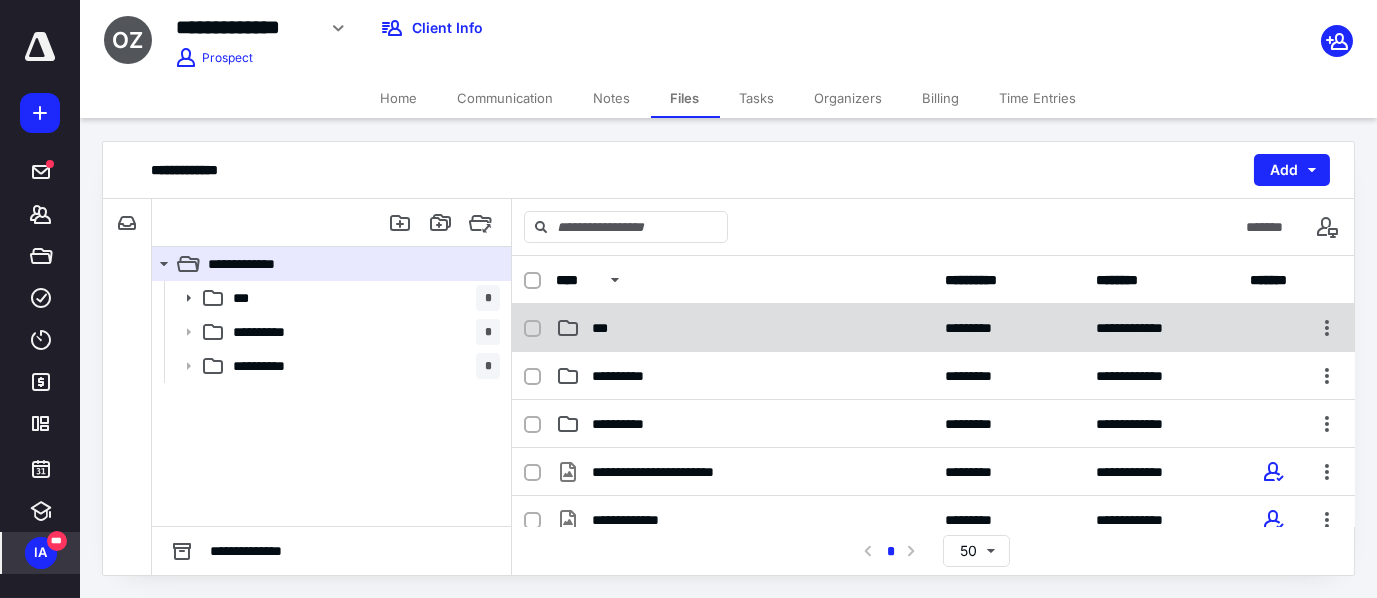 click on "***" at bounding box center (744, 328) 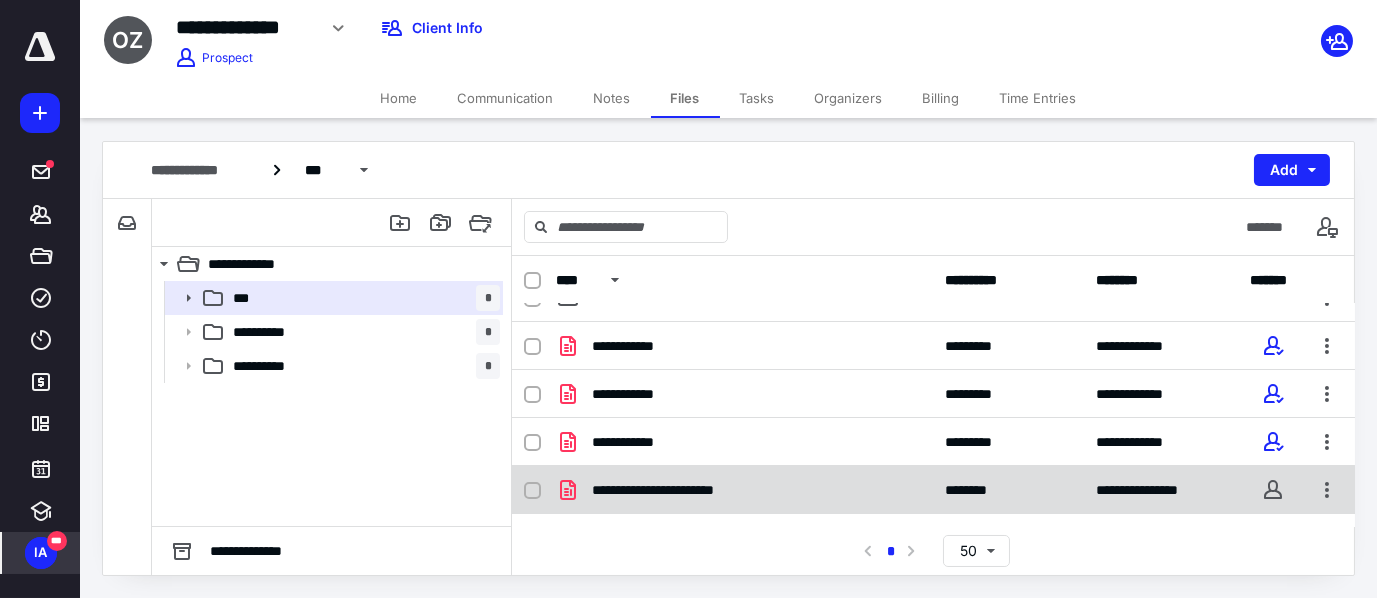 scroll, scrollTop: 0, scrollLeft: 0, axis: both 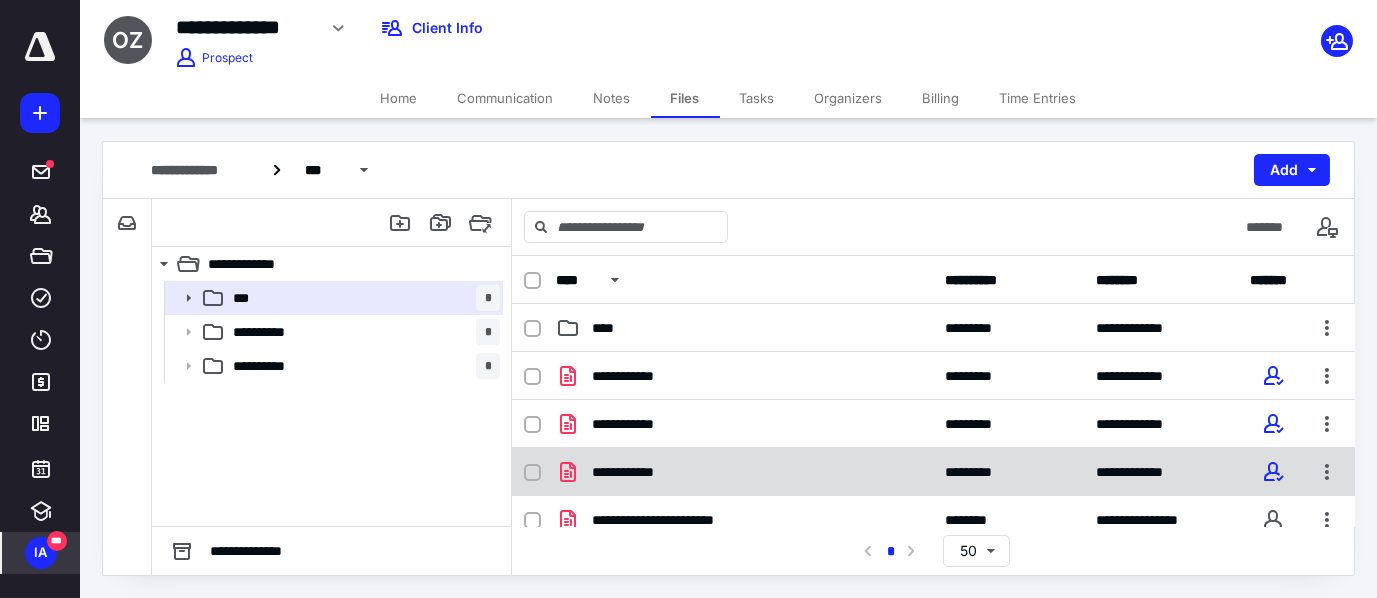 click on "**********" at bounding box center (744, 472) 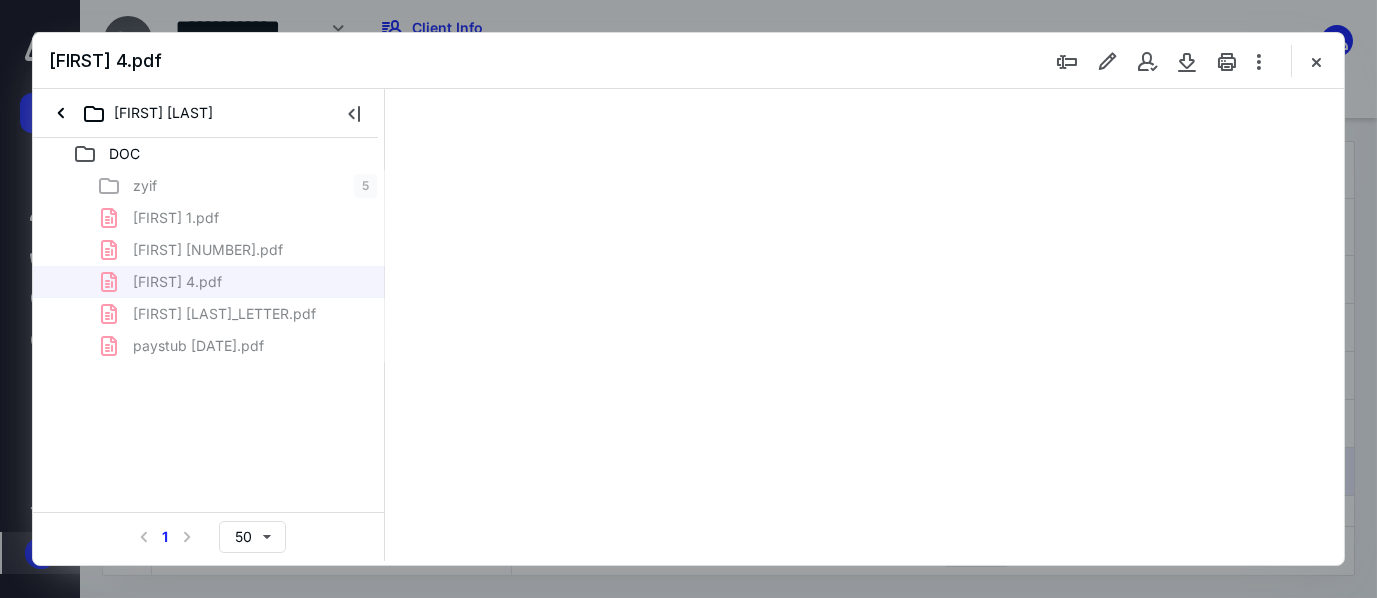 scroll, scrollTop: 0, scrollLeft: 0, axis: both 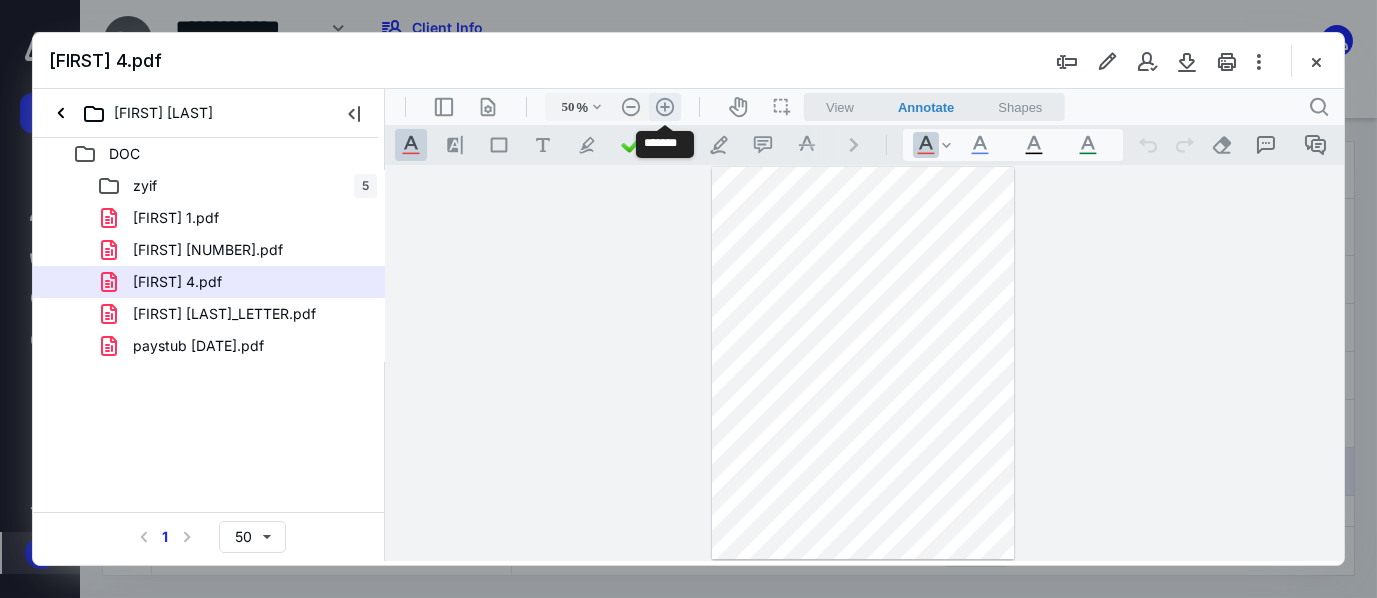 click on ".cls-1{fill:#abb0c4;} icon - header - zoom - in - line" at bounding box center [664, 107] 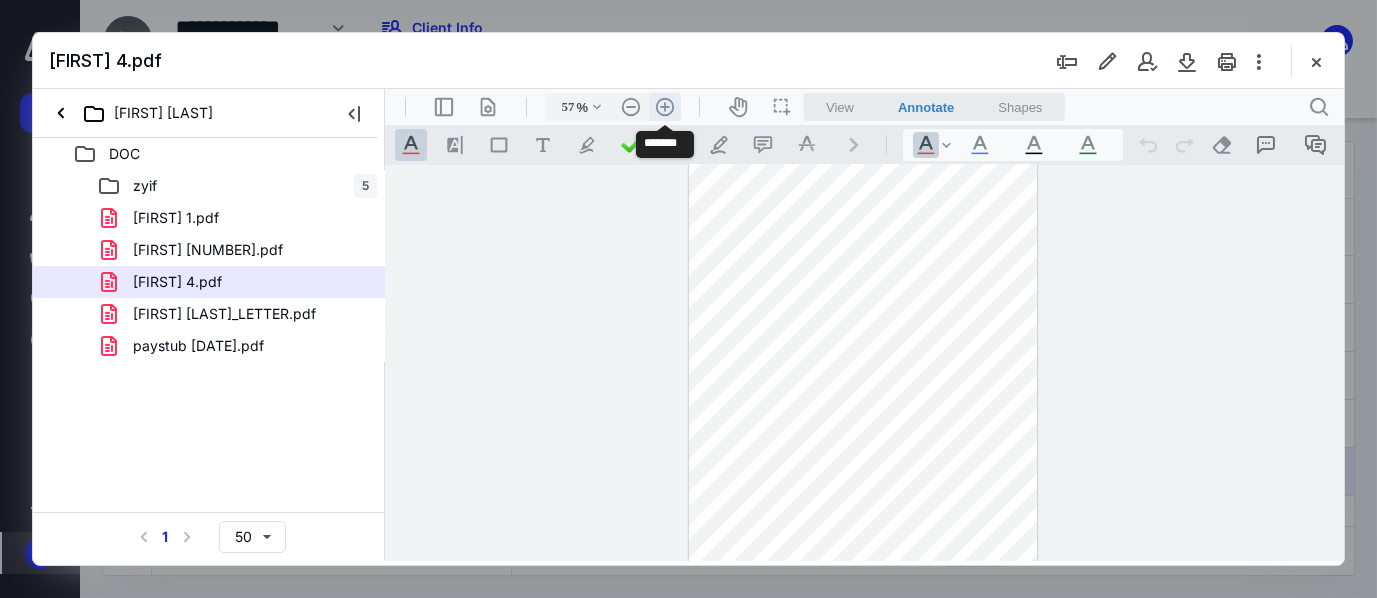 click on ".cls-1{fill:#abb0c4;} icon - header - zoom - in - line" at bounding box center (664, 107) 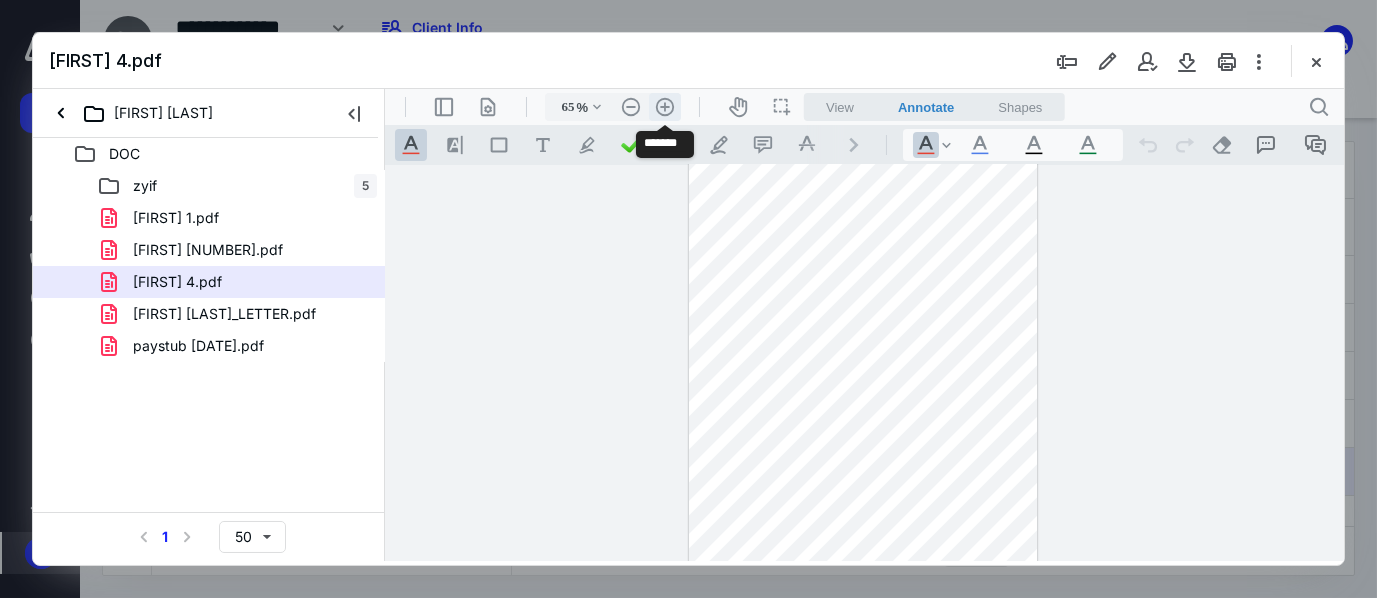 click on ".cls-1{fill:#abb0c4;} icon - header - zoom - in - line" at bounding box center [664, 107] 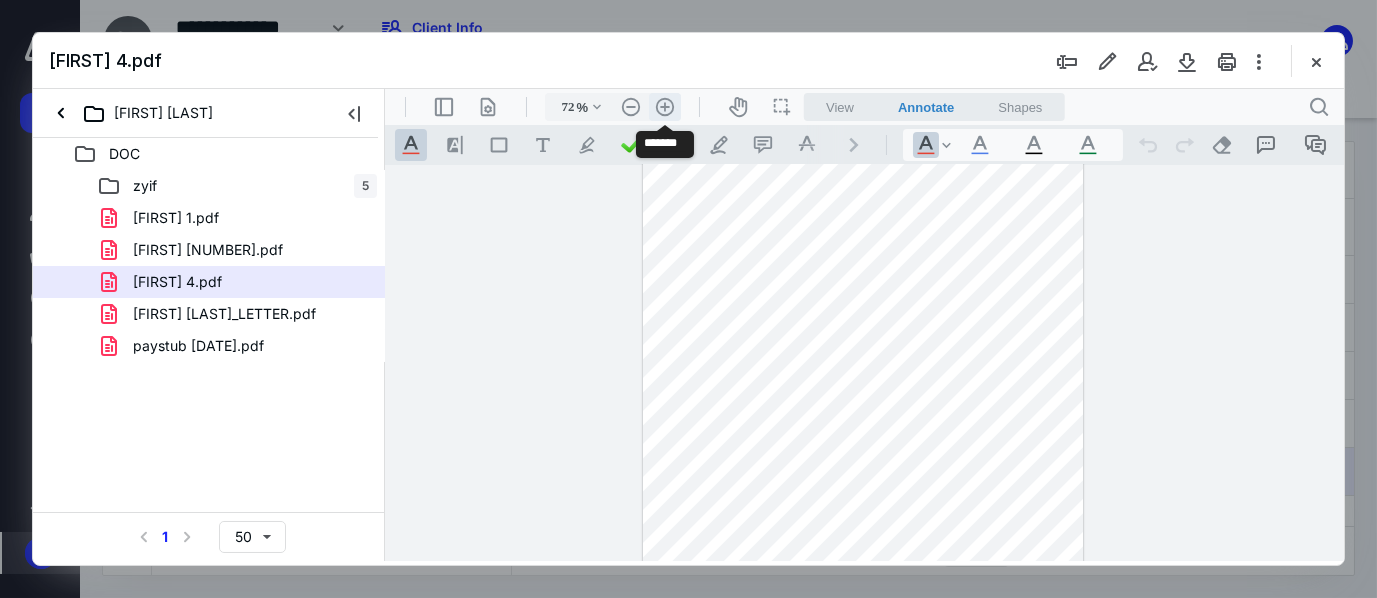 click on ".cls-1{fill:#abb0c4;} icon - header - zoom - in - line" at bounding box center (664, 107) 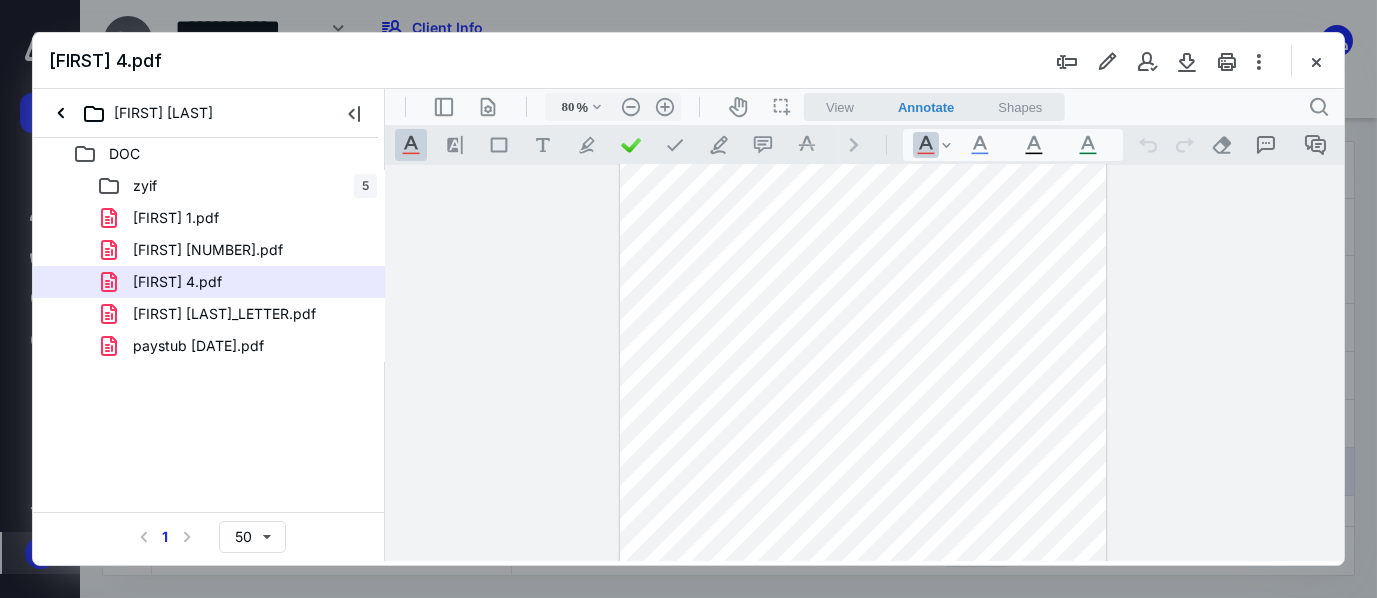 scroll, scrollTop: 238, scrollLeft: 0, axis: vertical 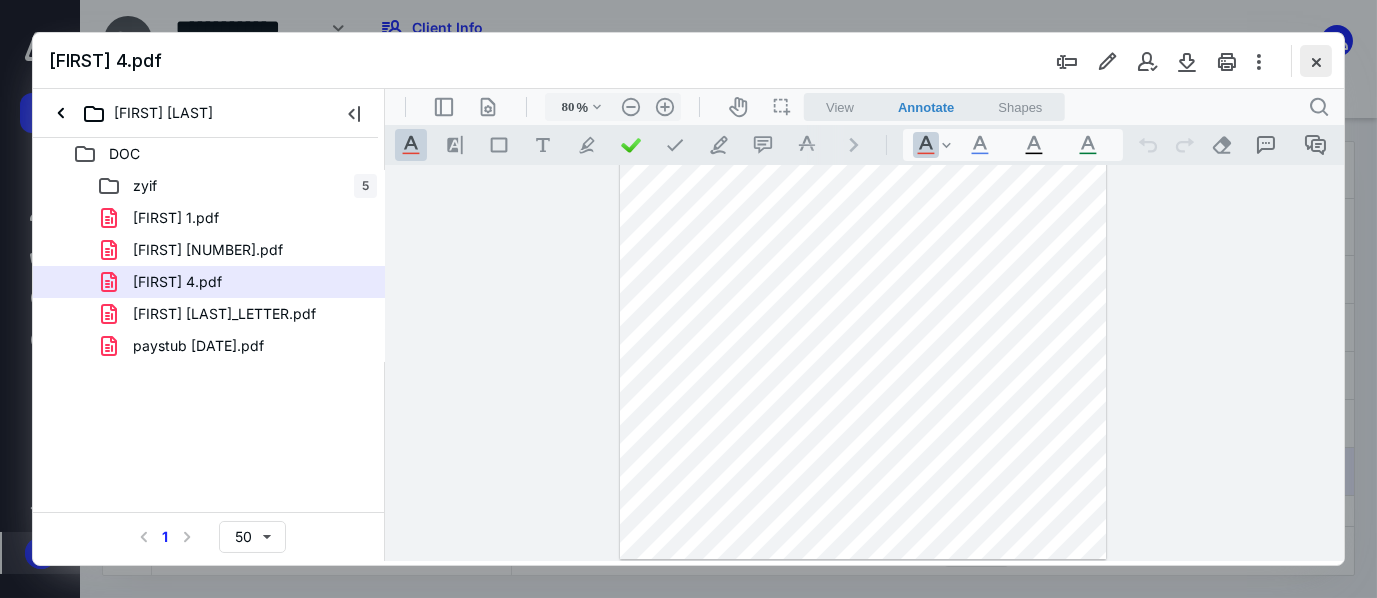 click at bounding box center (1316, 61) 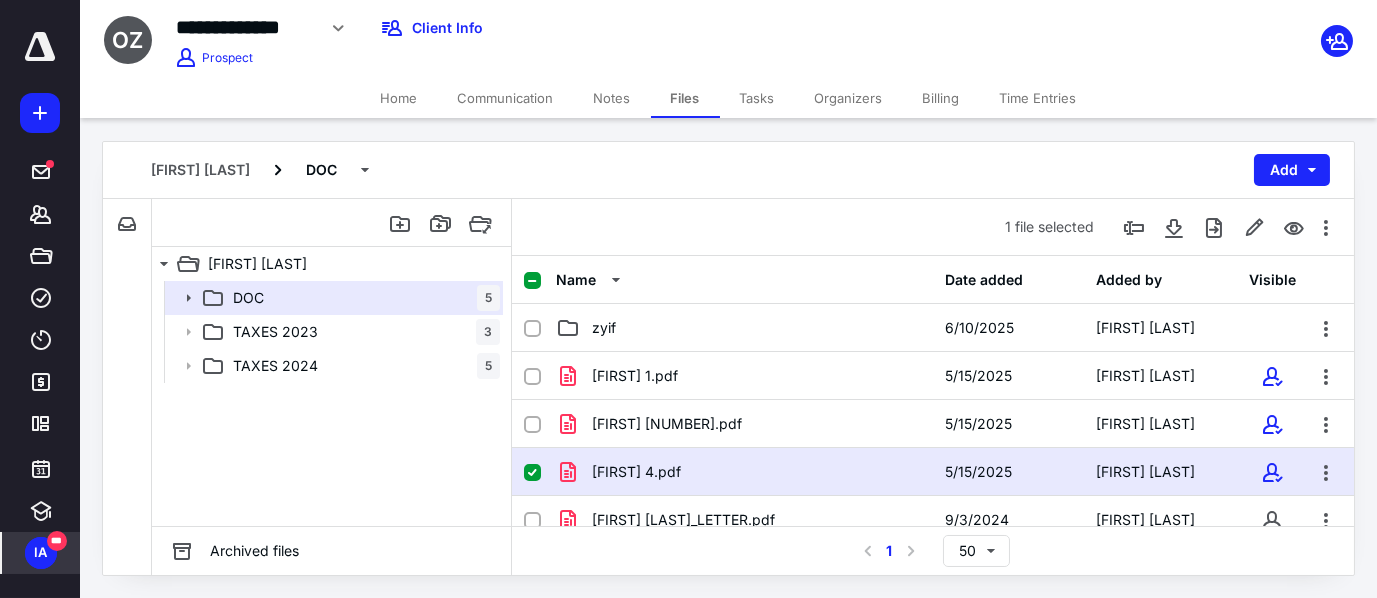 click at bounding box center (532, 473) 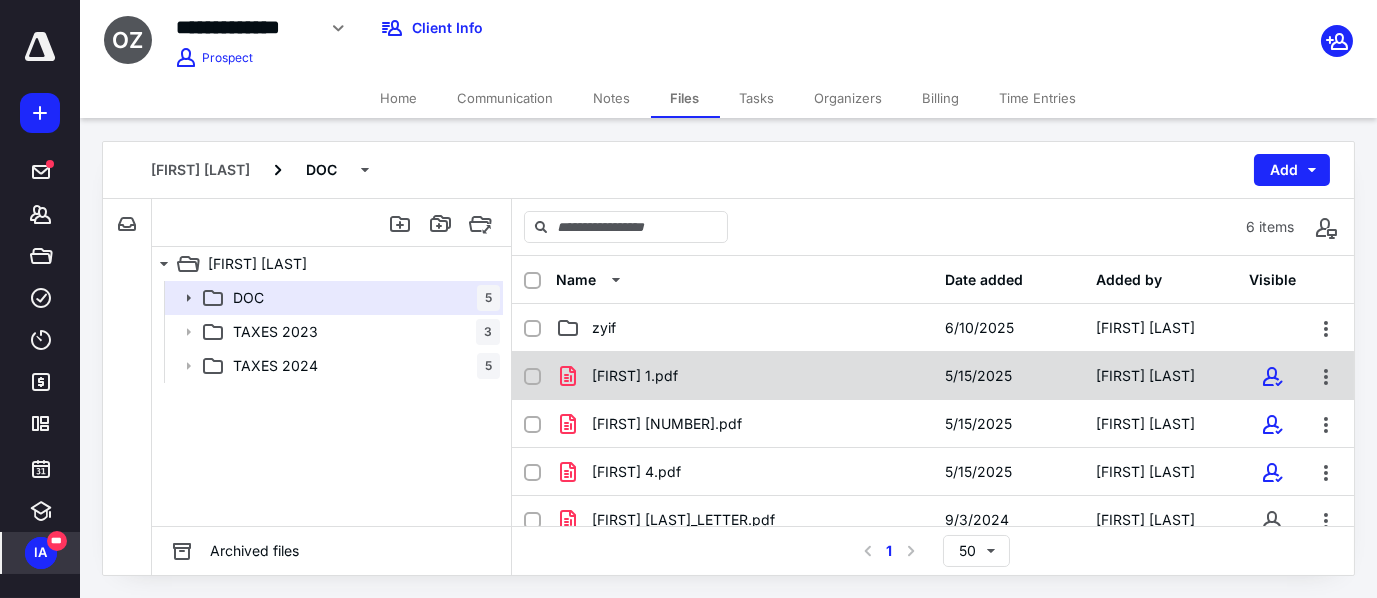 click on "[FIRST] 1.pdf" at bounding box center (744, 376) 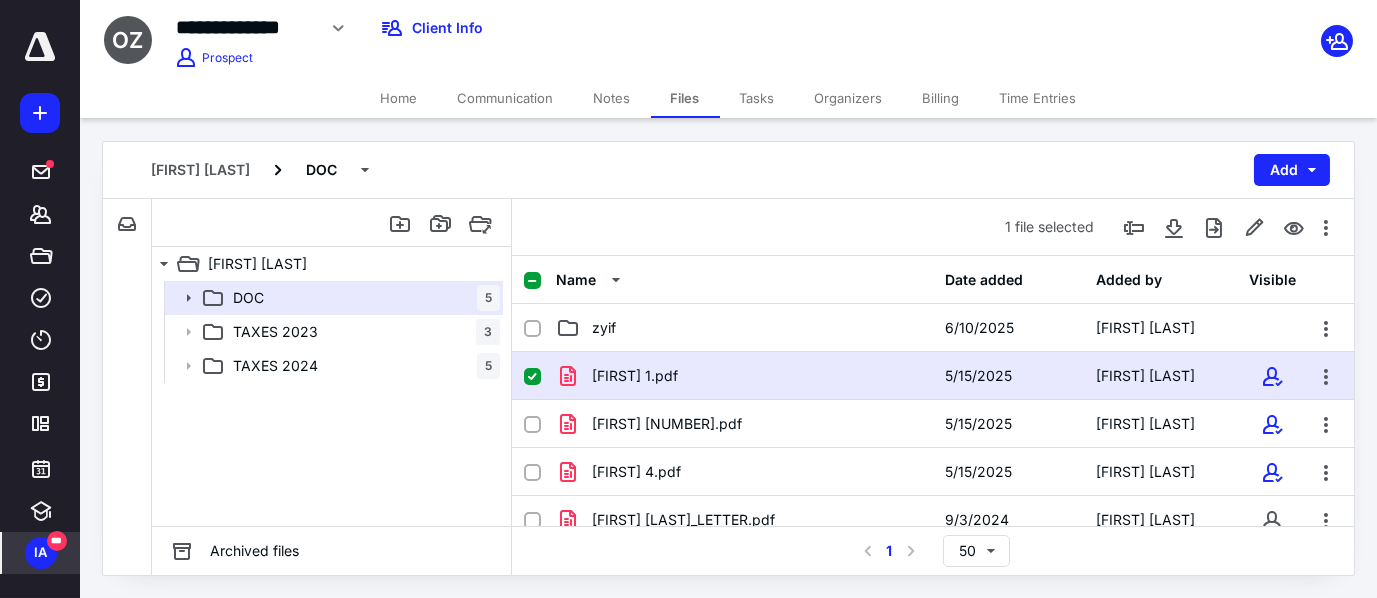 click on "[FIRST] 1.pdf" at bounding box center (744, 376) 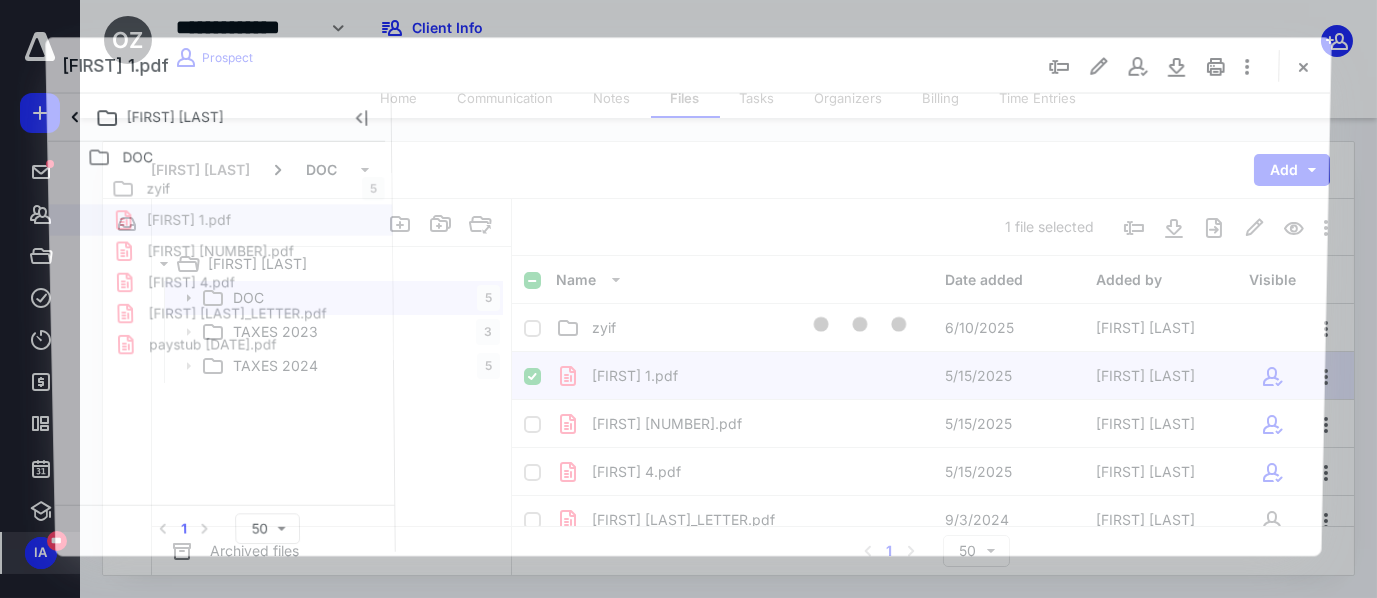scroll, scrollTop: 0, scrollLeft: 0, axis: both 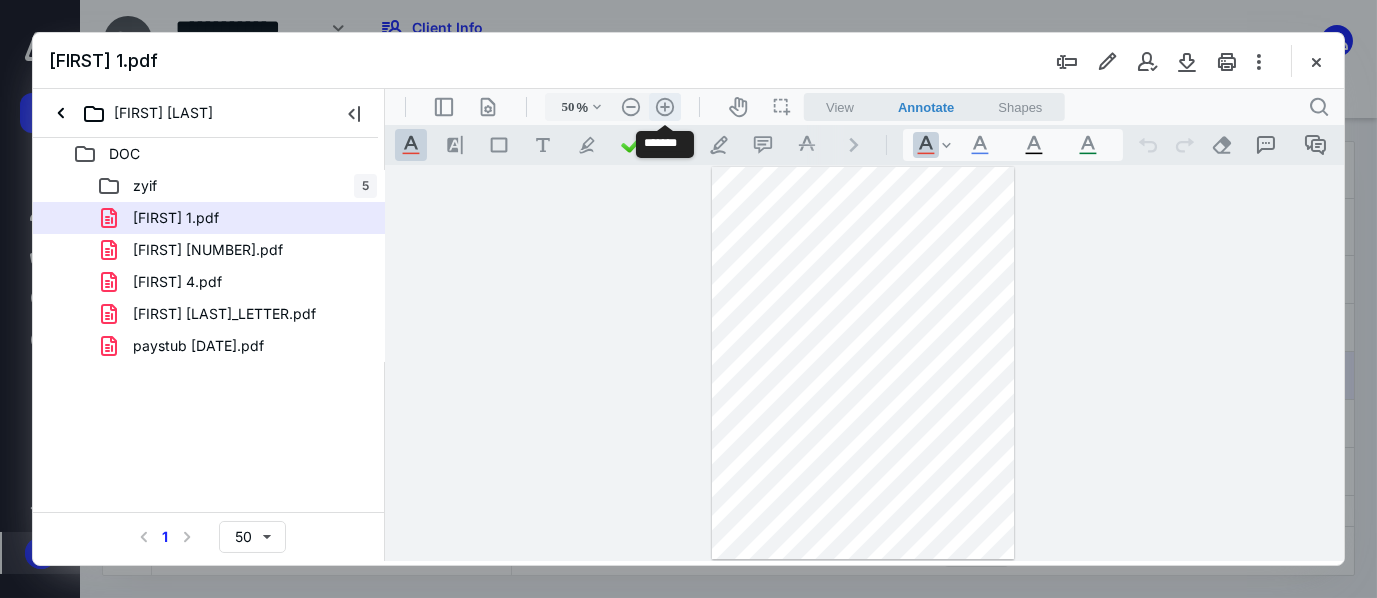 click on ".cls-1{fill:#abb0c4;} icon - header - zoom - in - line" at bounding box center [664, 107] 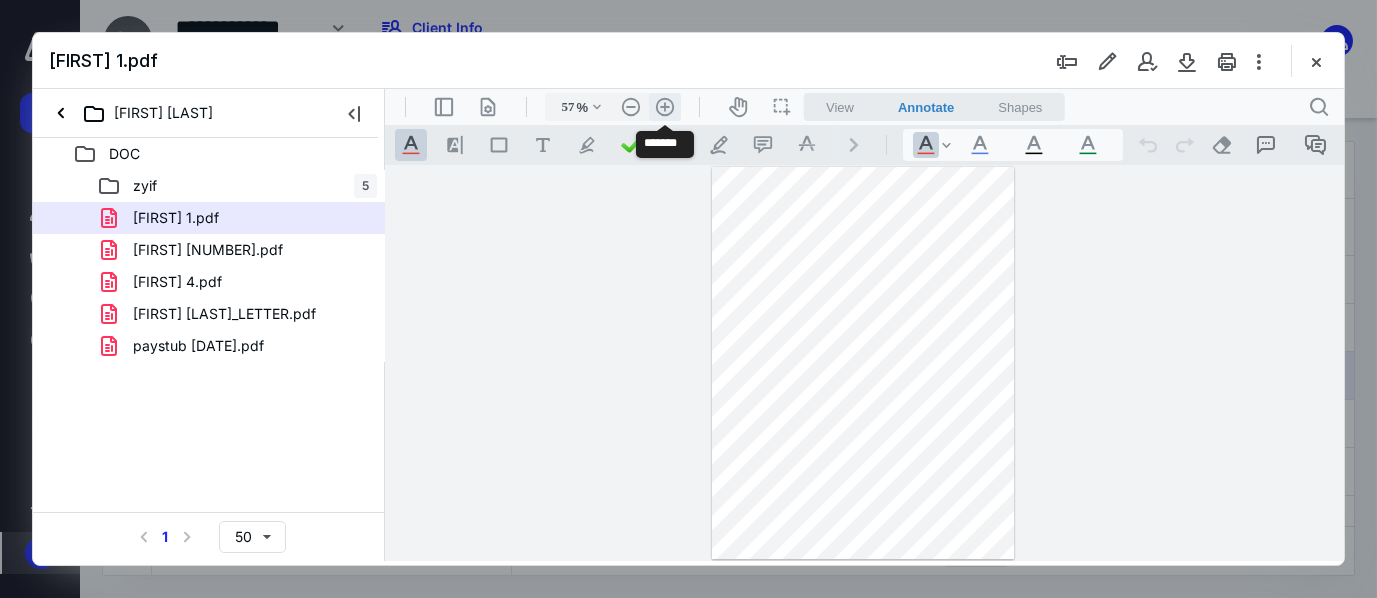 click on ".cls-1{fill:#abb0c4;} icon - header - zoom - in - line" at bounding box center [664, 107] 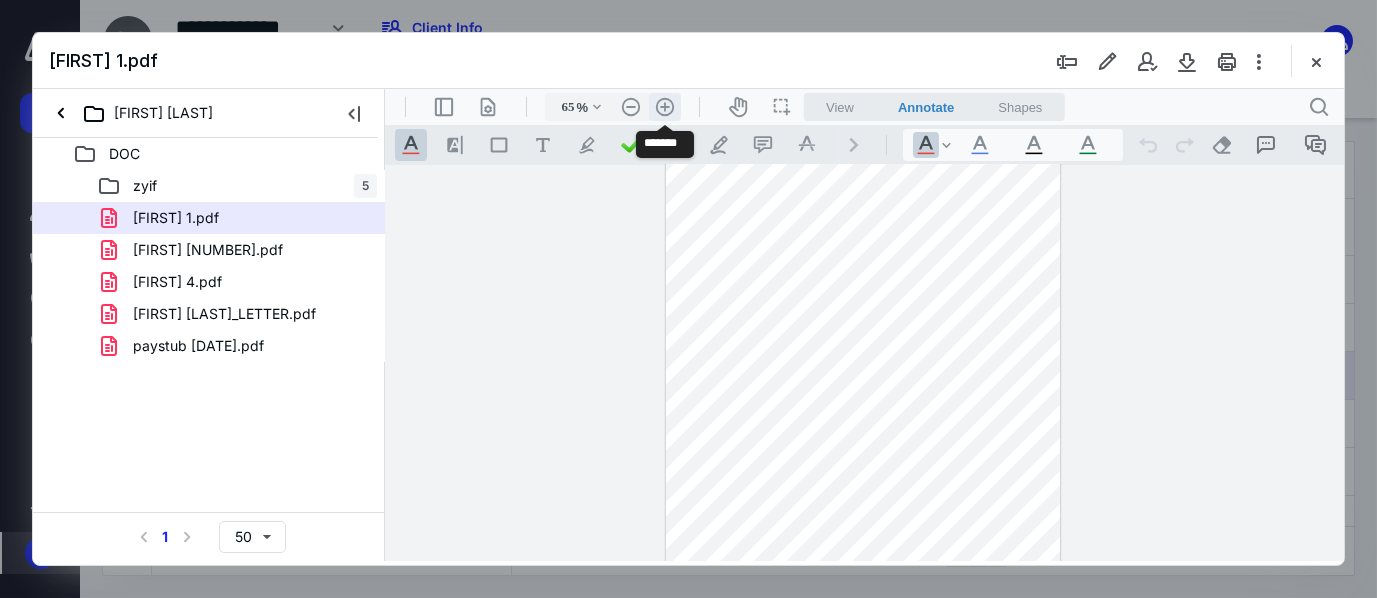 click on ".cls-1{fill:#abb0c4;} icon - header - zoom - in - line" at bounding box center (664, 107) 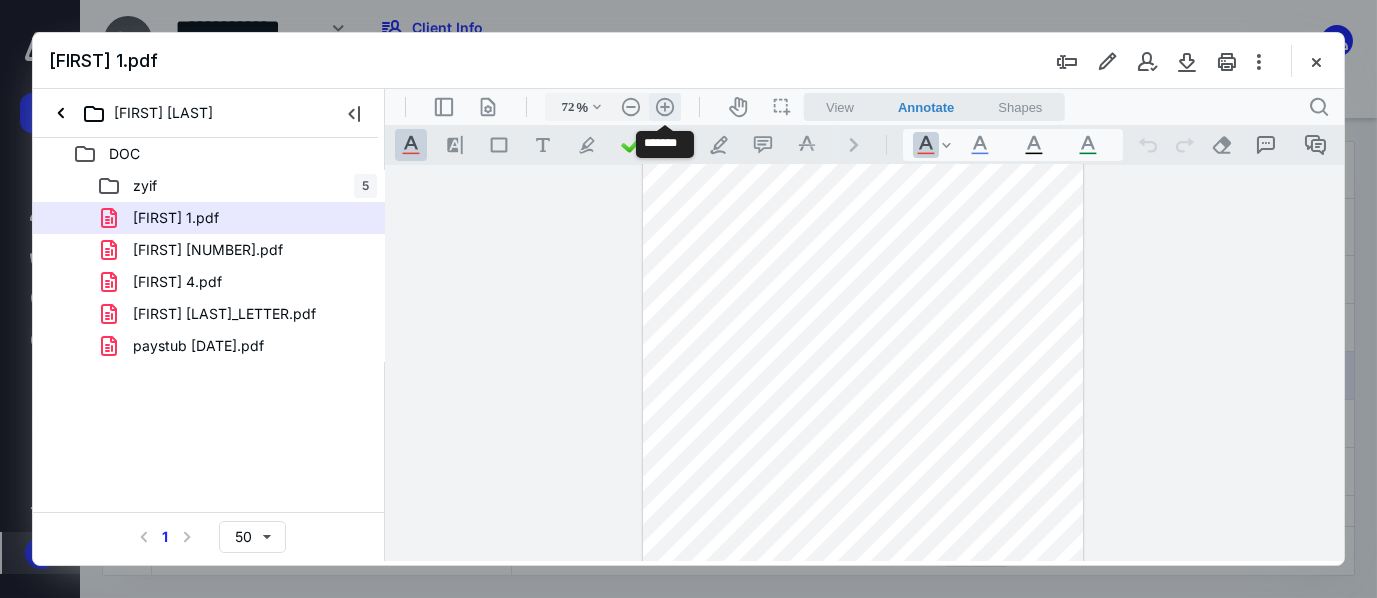 click on ".cls-1{fill:#abb0c4;} icon - header - zoom - in - line" at bounding box center [664, 107] 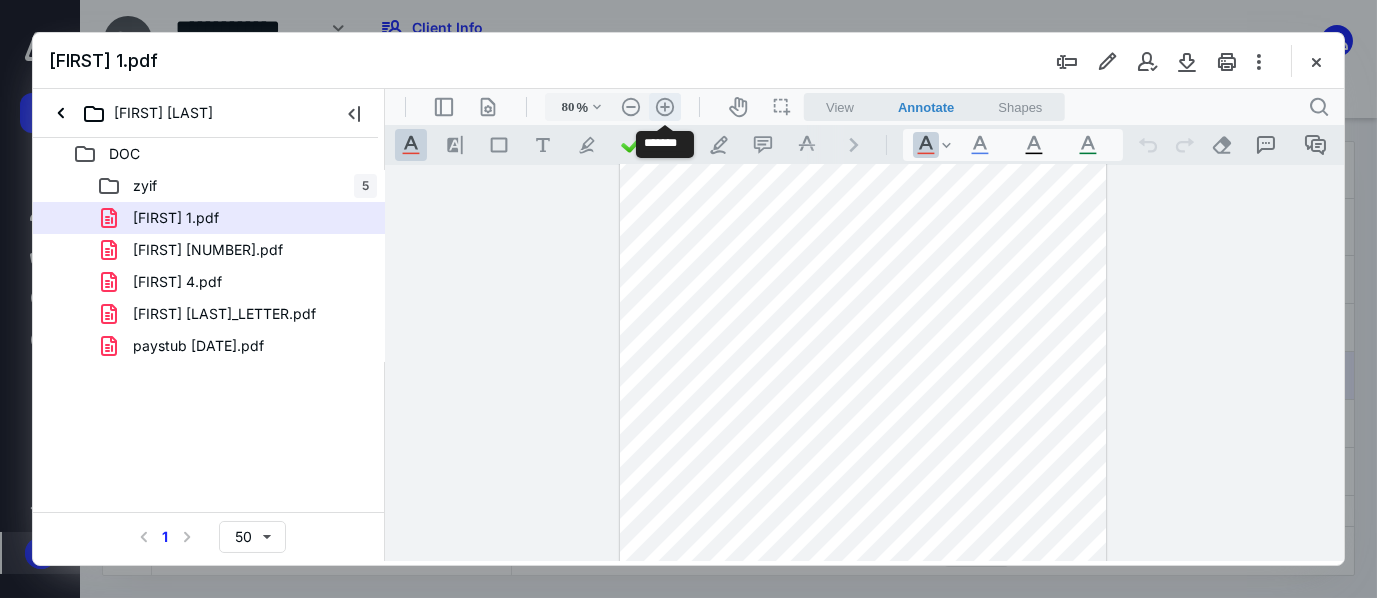 click on ".cls-1{fill:#abb0c4;} icon - header - zoom - in - line" at bounding box center (664, 107) 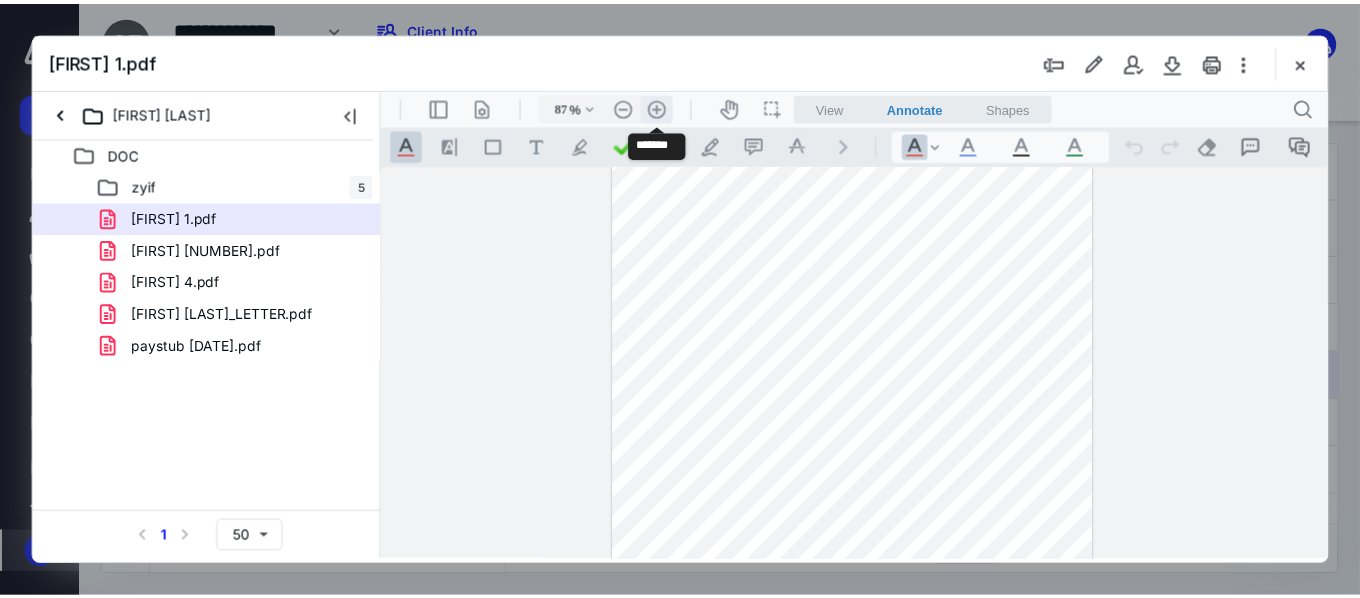scroll, scrollTop: 121, scrollLeft: 0, axis: vertical 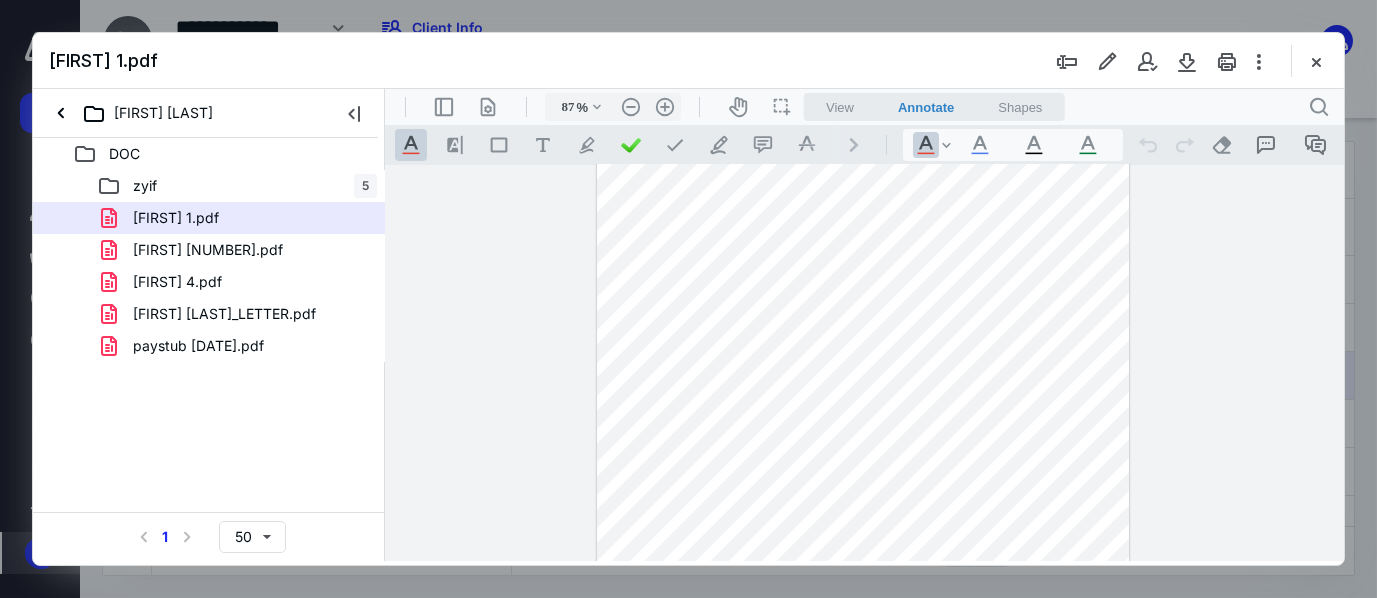 drag, startPoint x: 1316, startPoint y: 49, endPoint x: 1306, endPoint y: 68, distance: 21.470911 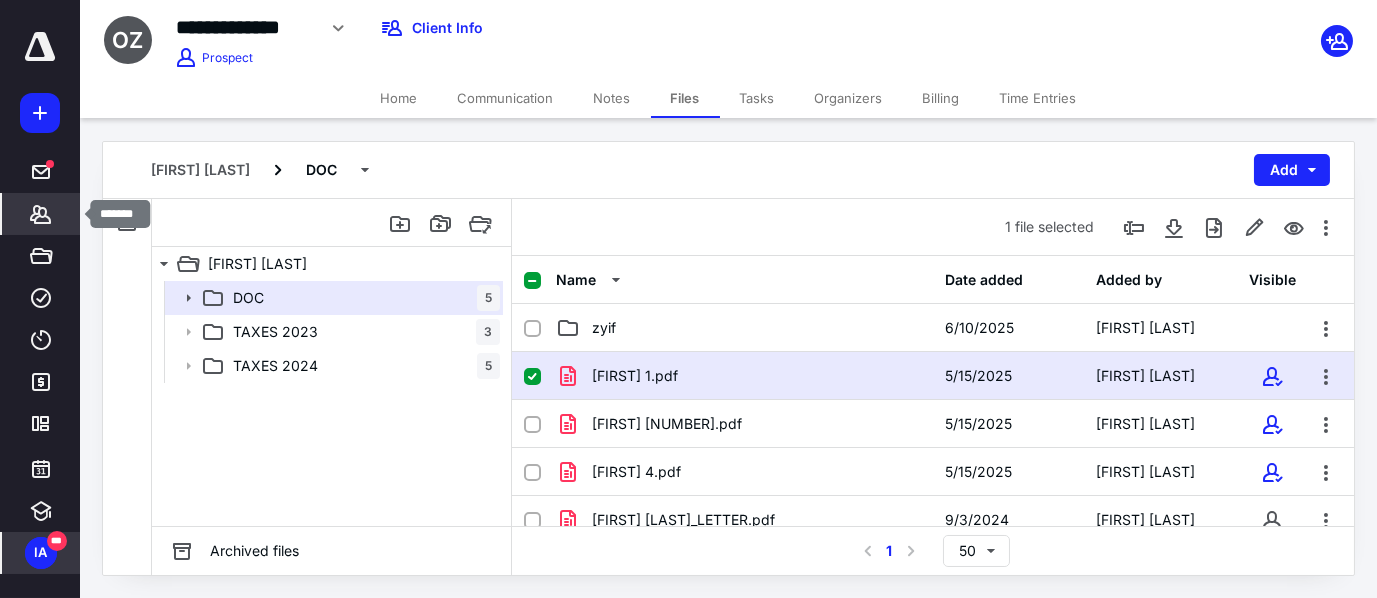 click 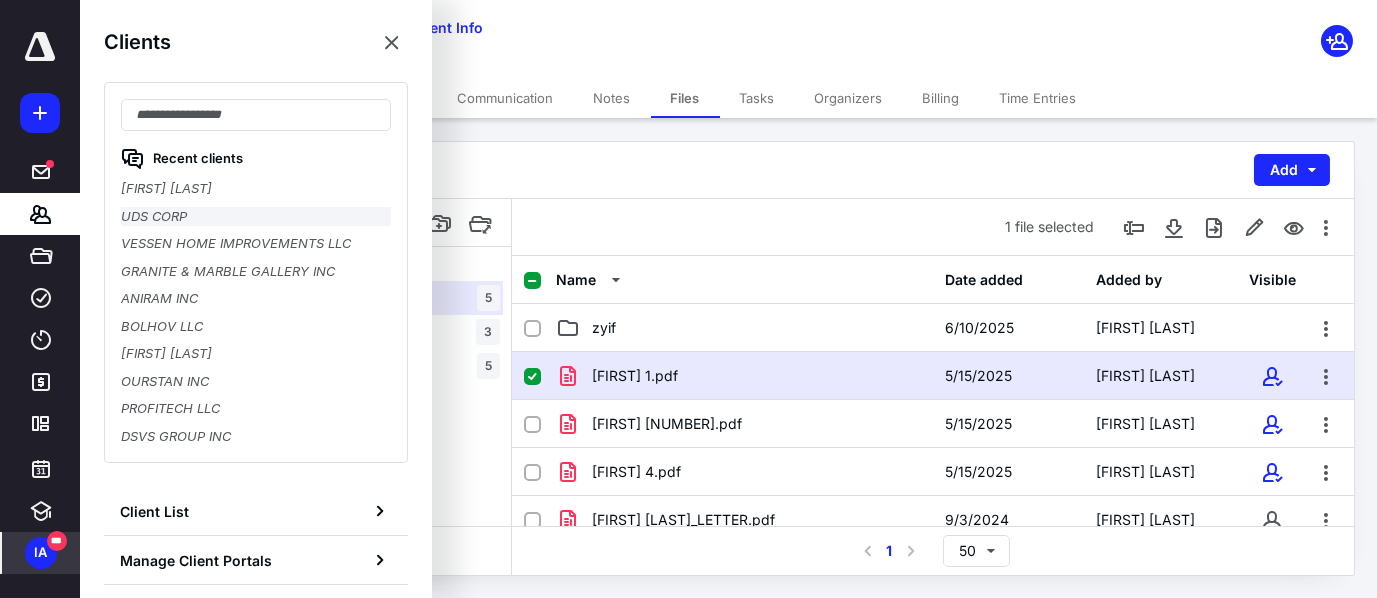 click on "UDS CORP" at bounding box center [256, 217] 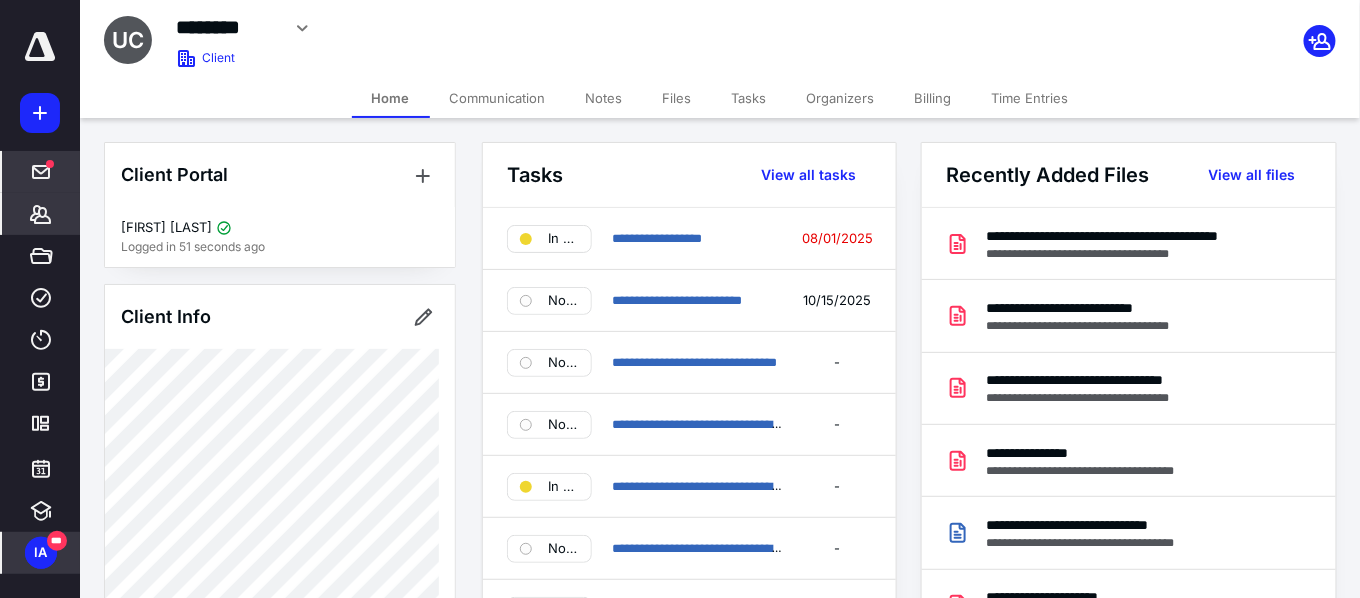 click on "*****" at bounding box center [41, 172] 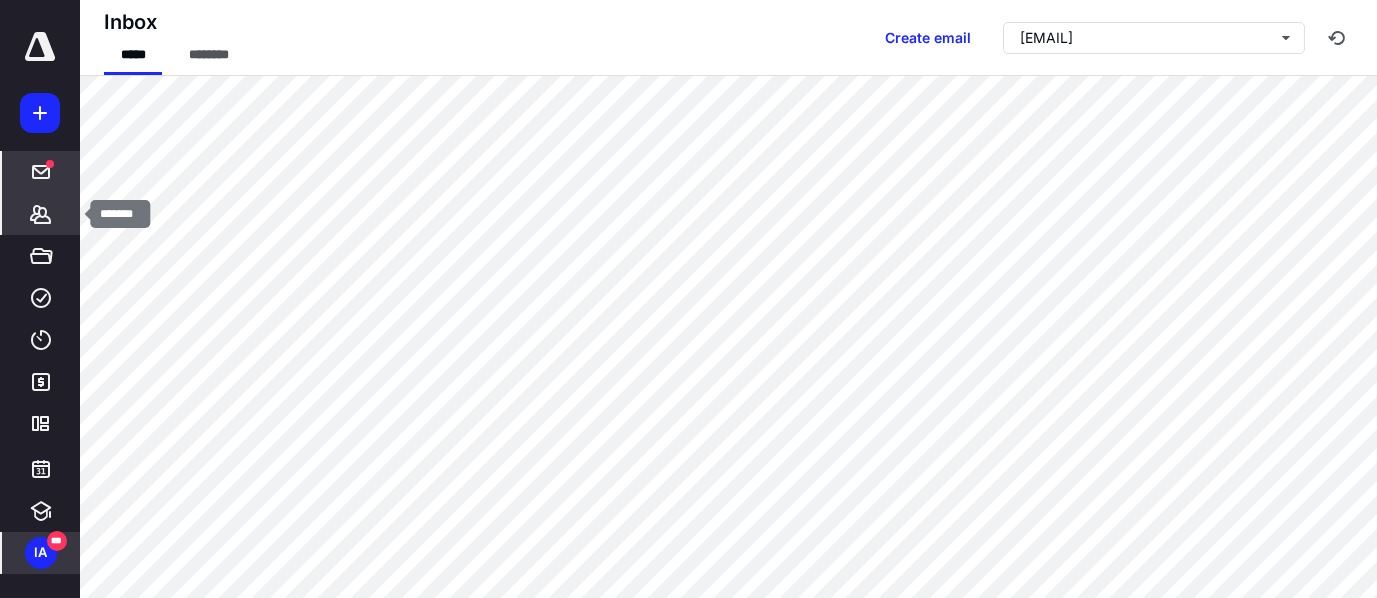 click 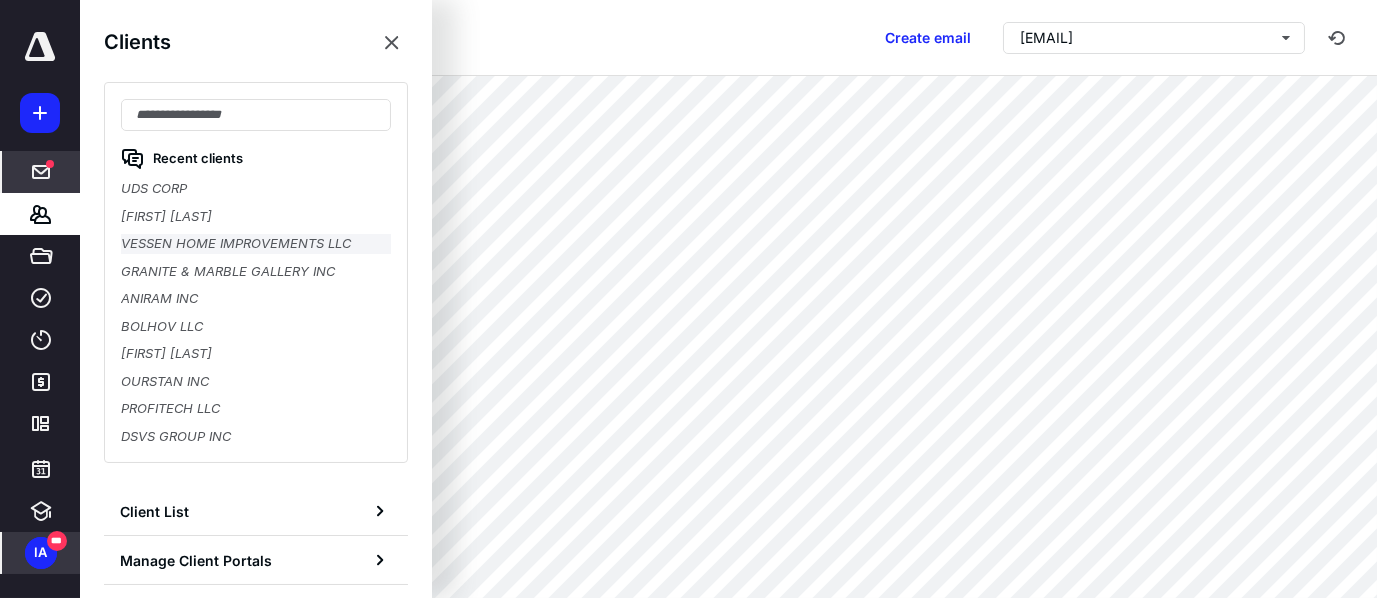 click on "VESSEN HOME IMPROVEMENTS LLC" at bounding box center [256, 244] 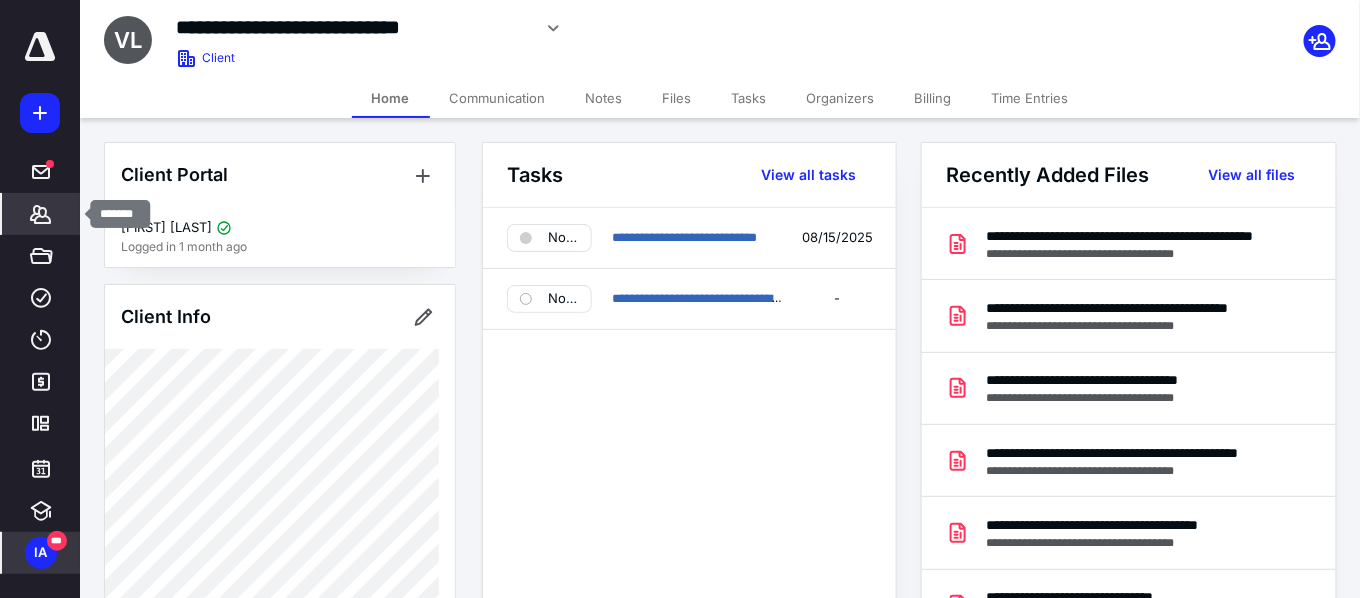 click on "*******" at bounding box center [41, 214] 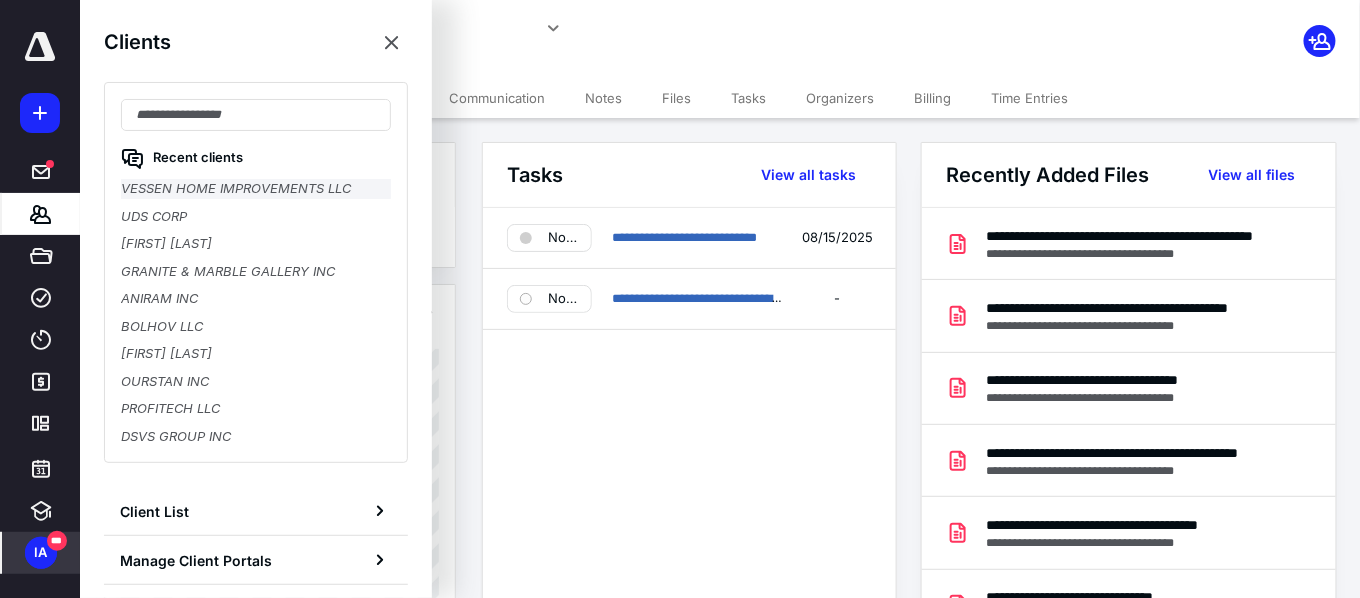 click on "VESSEN HOME IMPROVEMENTS LLC" at bounding box center [256, 189] 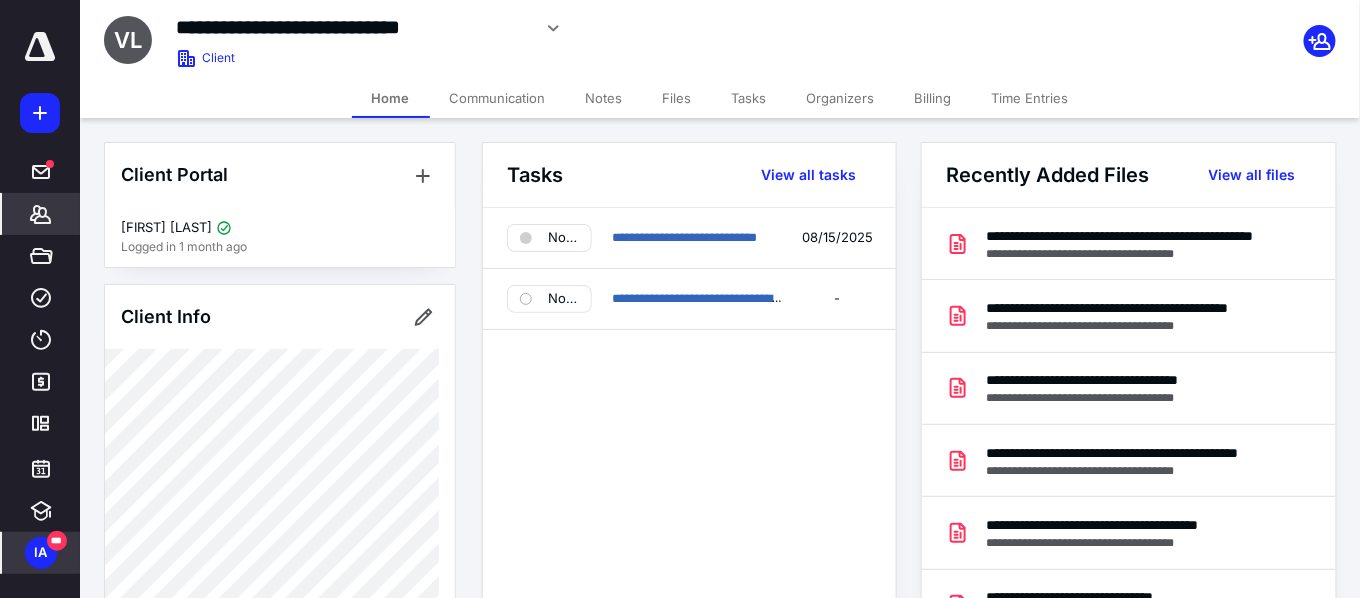 click 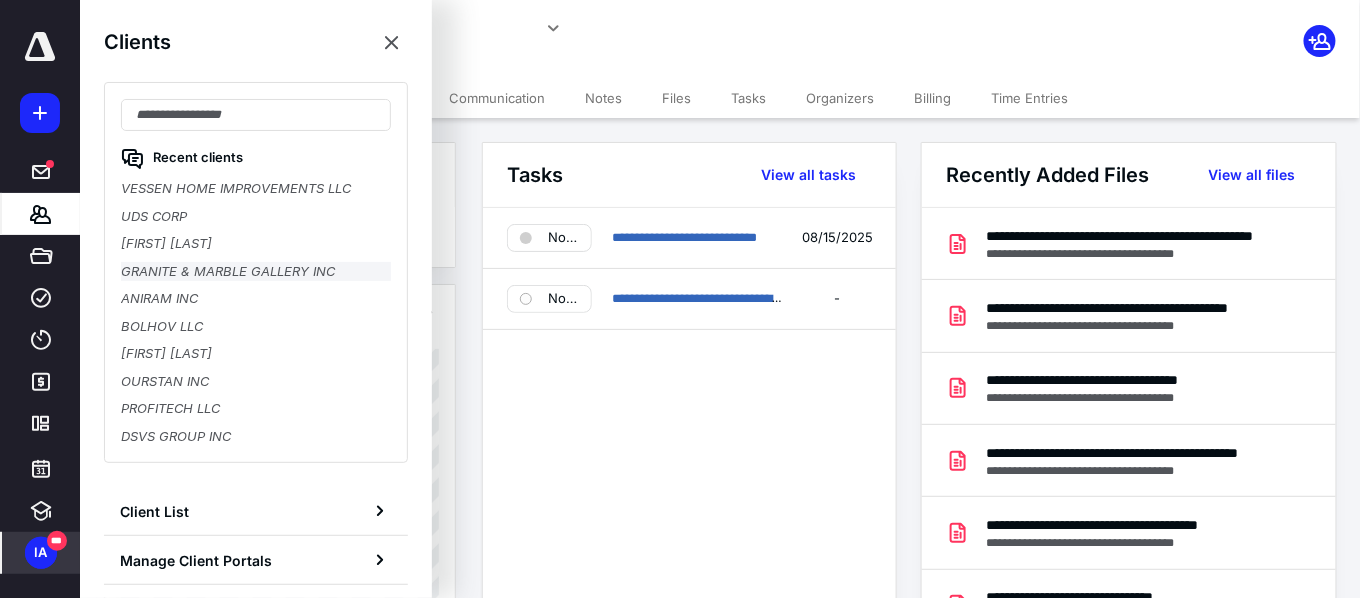 click on "GRANITE & MARBLE GALLERY INC" at bounding box center [256, 272] 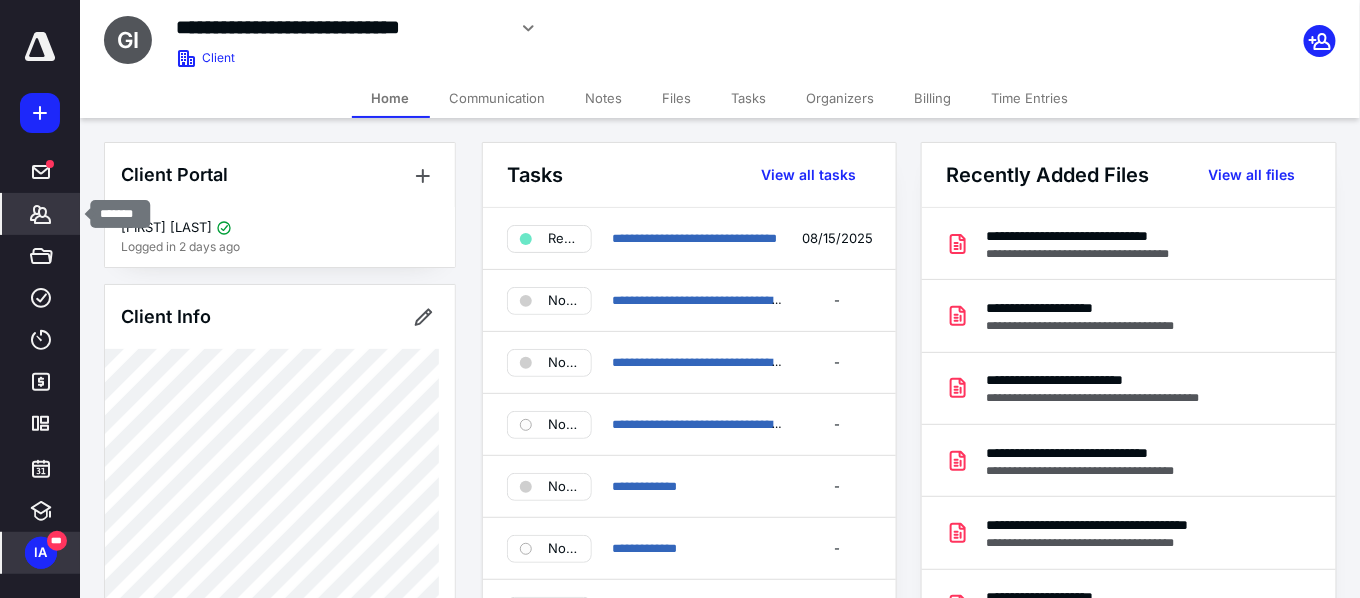 click 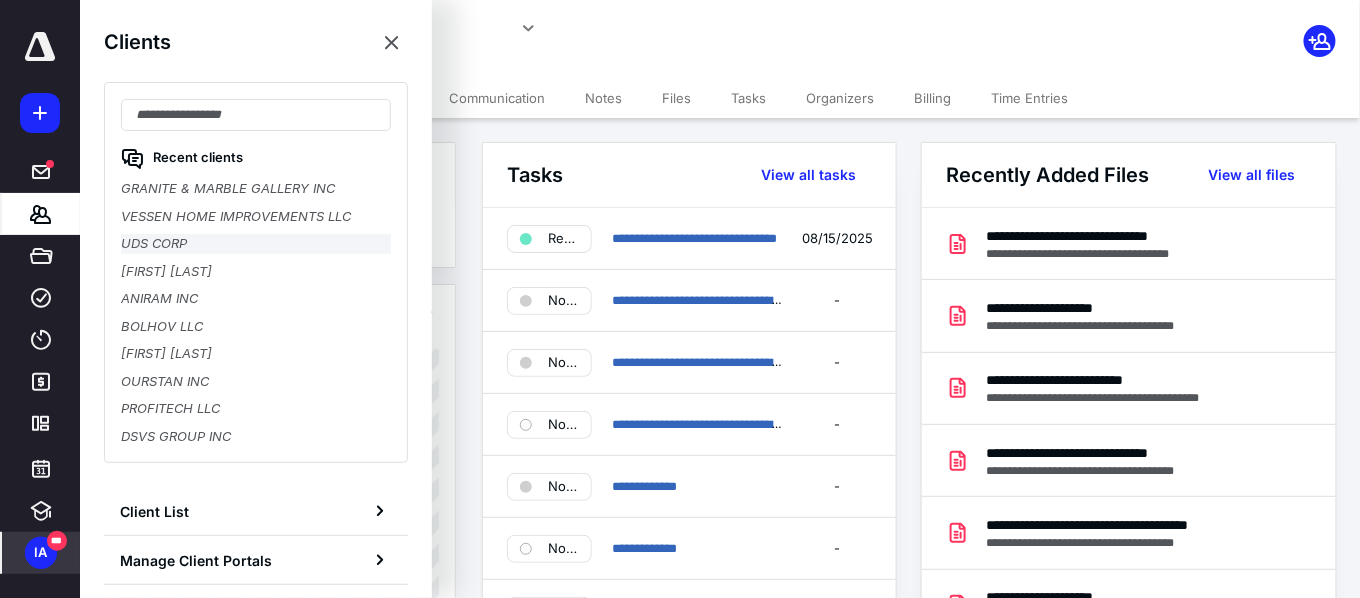 click on "UDS CORP" at bounding box center (256, 244) 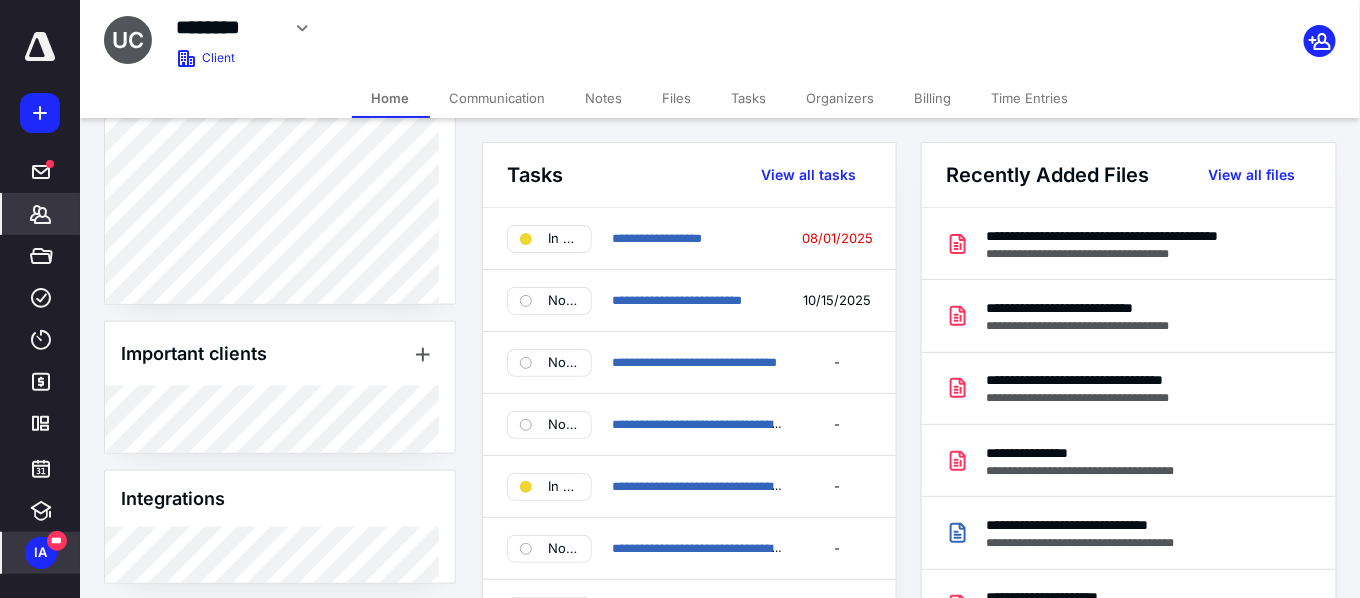 scroll, scrollTop: 888, scrollLeft: 0, axis: vertical 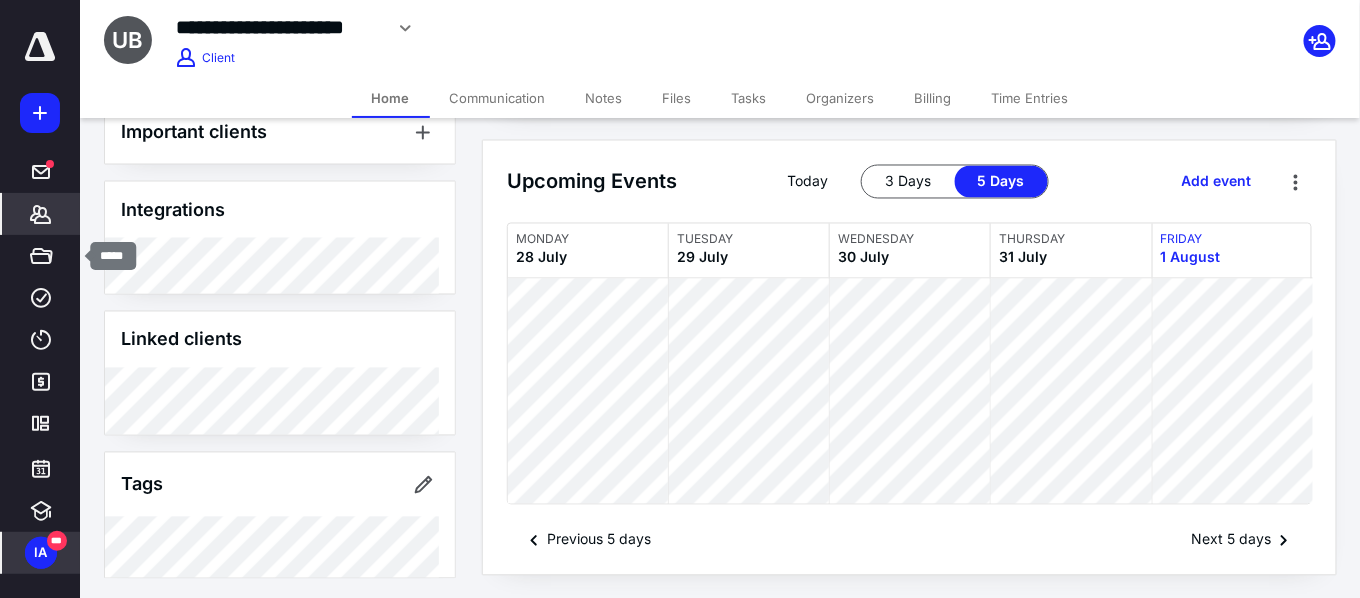 click on "*******" at bounding box center (41, 214) 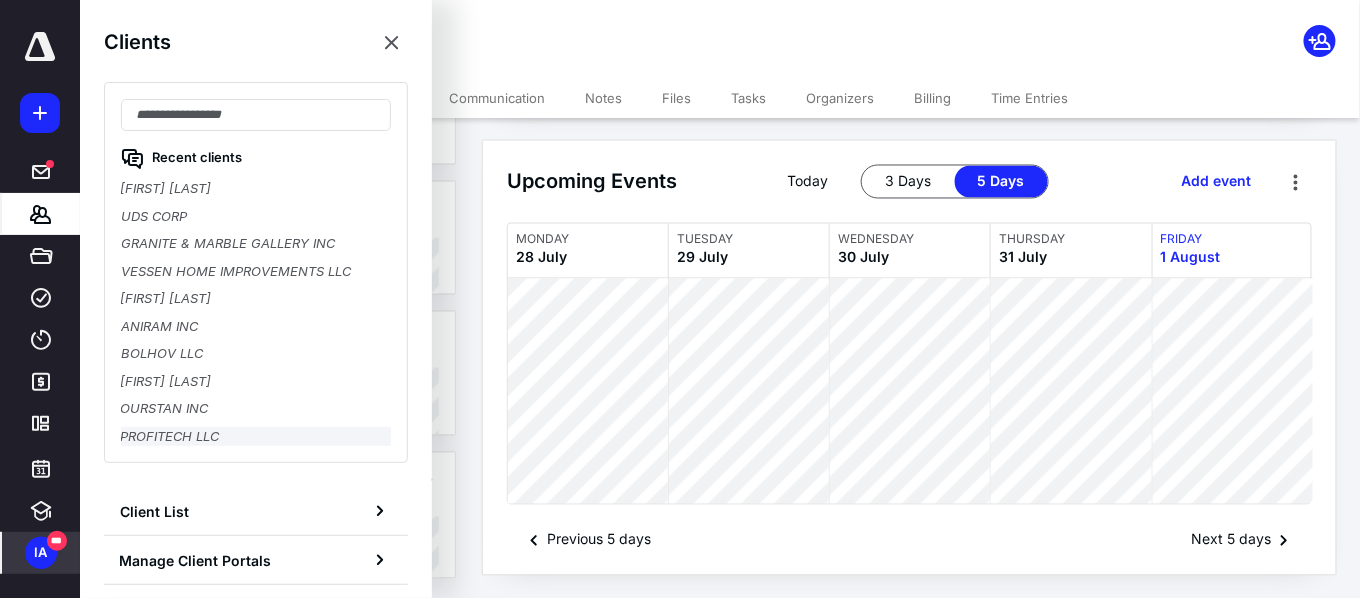 click on "PROFITECH LLC" at bounding box center (256, 437) 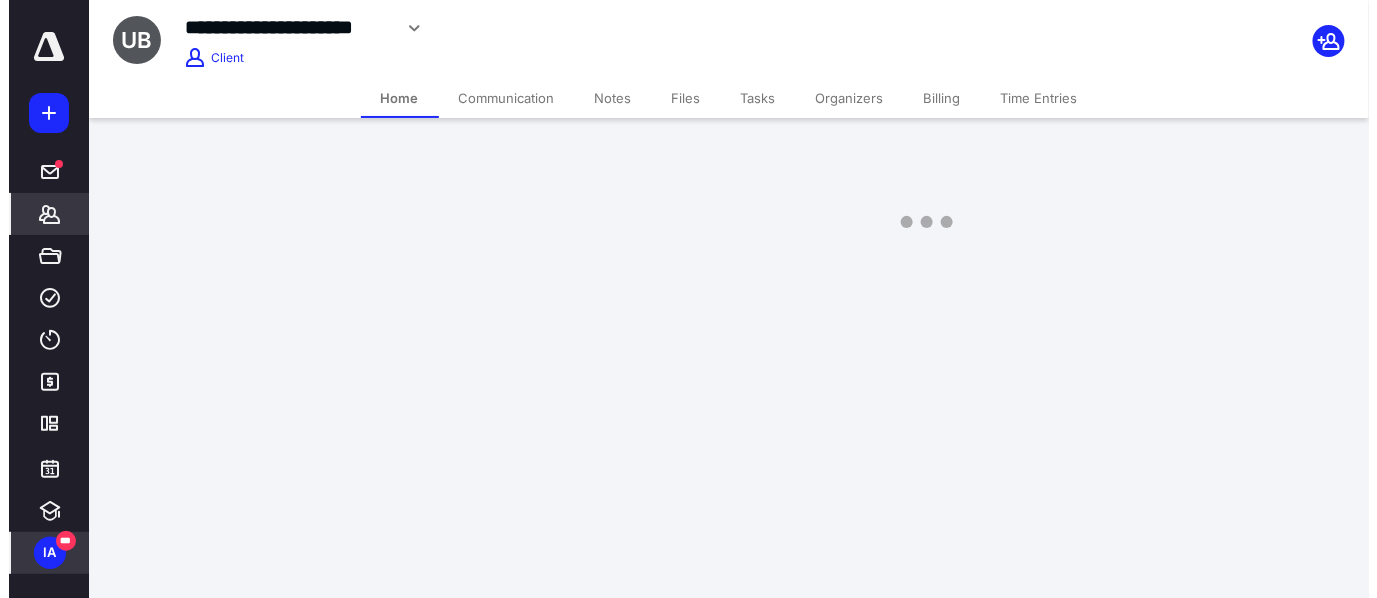 scroll, scrollTop: 0, scrollLeft: 0, axis: both 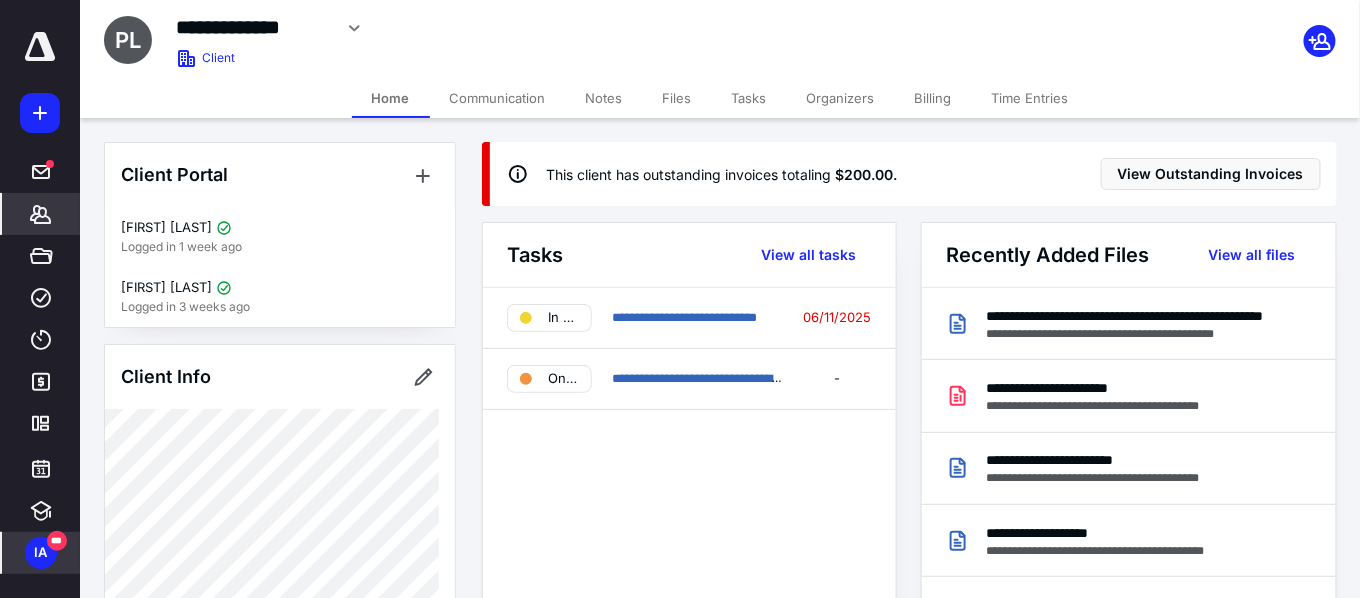 click 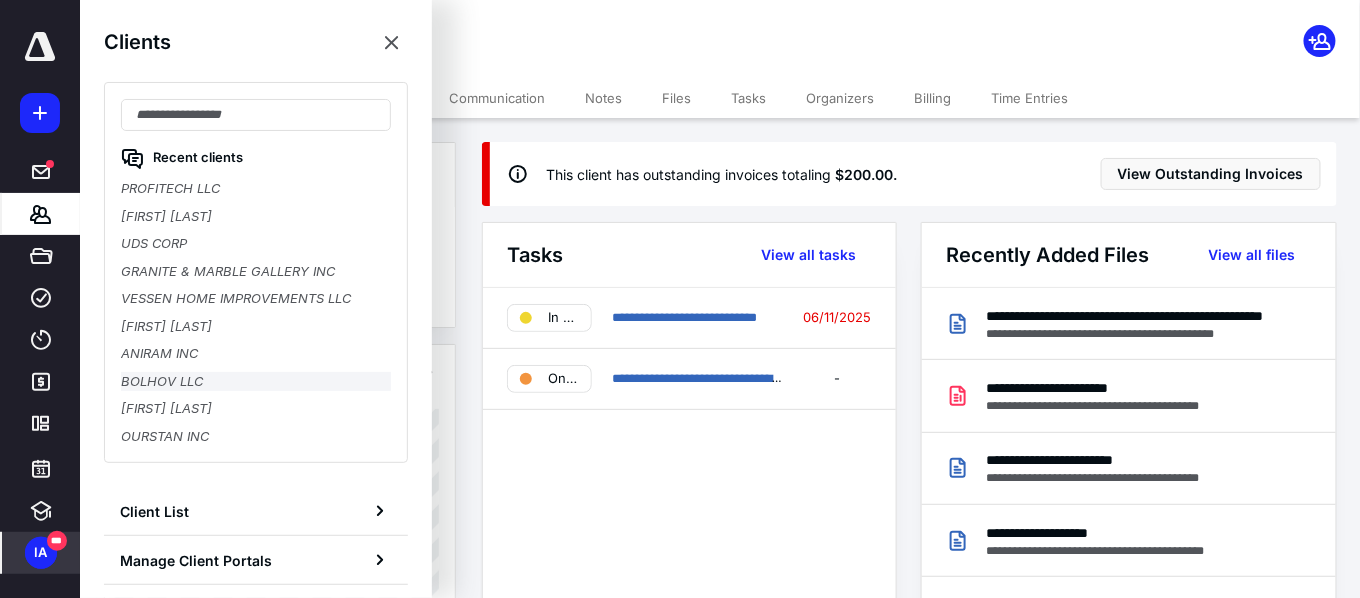 click on "BOLHOV LLC" at bounding box center (256, 382) 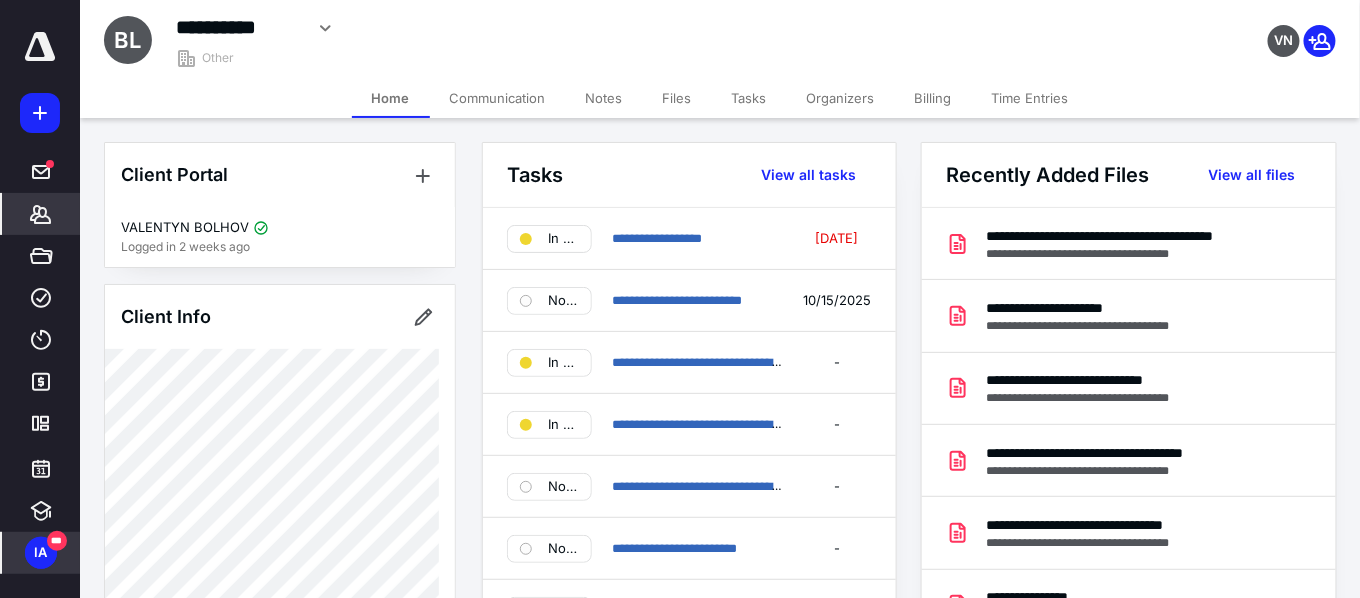 click 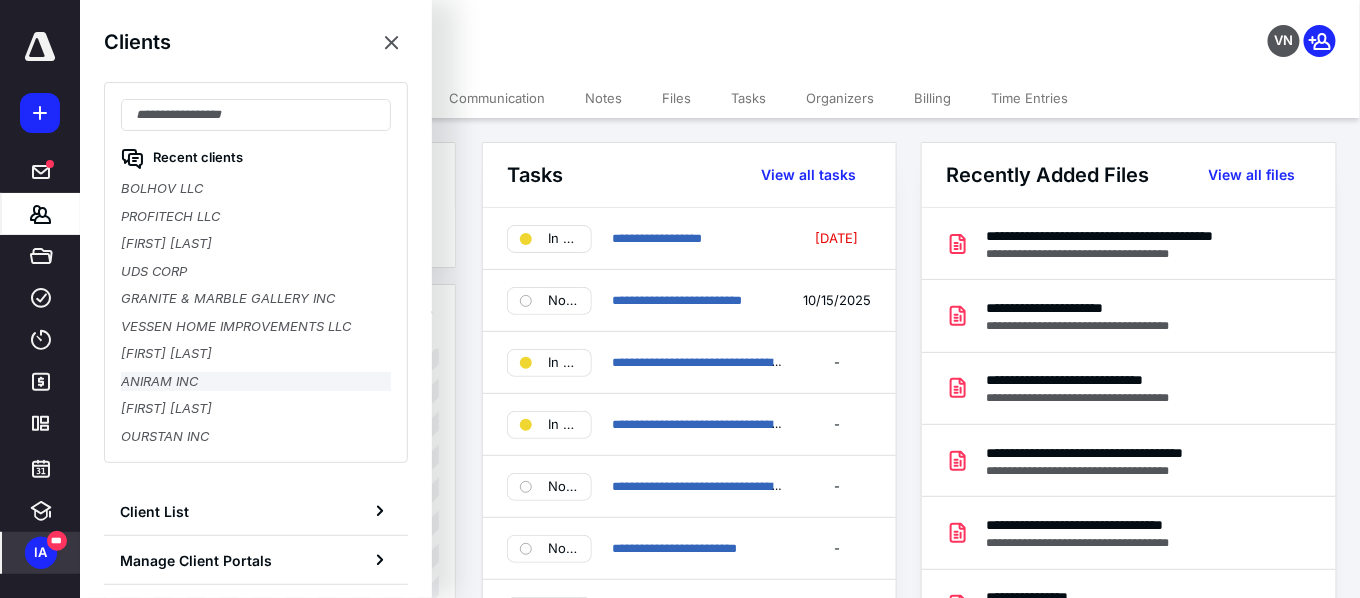 click on "ANIRAM INC" at bounding box center (256, 382) 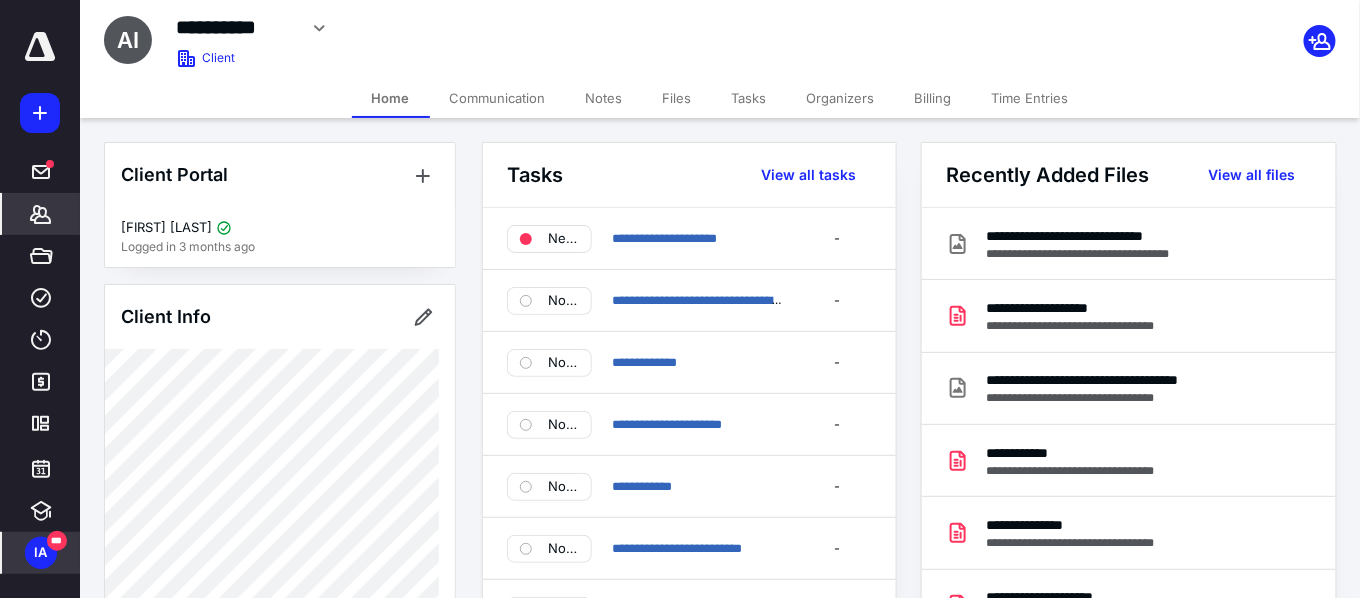 click 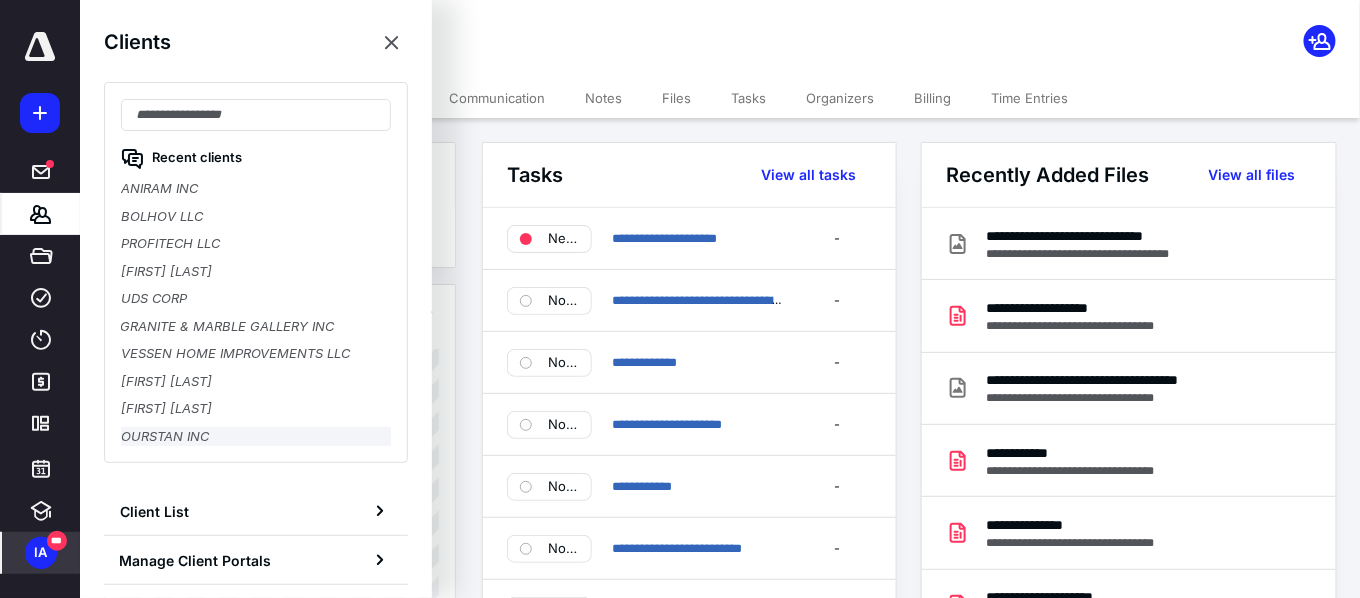click on "OURSTAN INC" at bounding box center (256, 437) 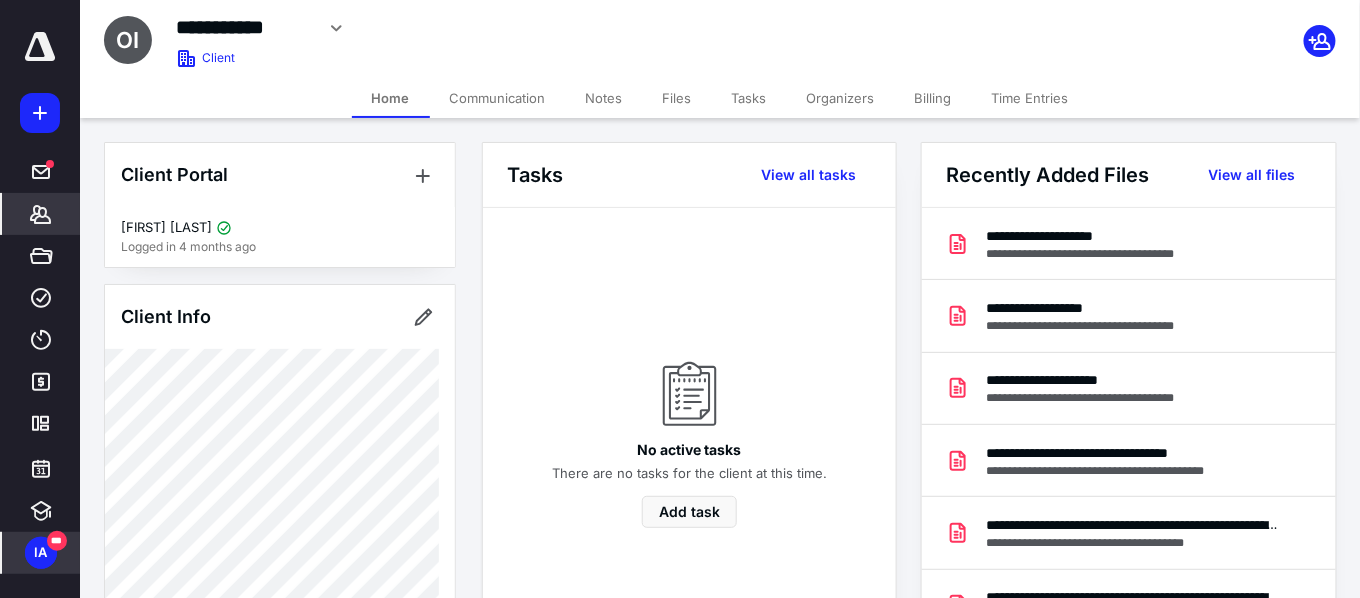 click 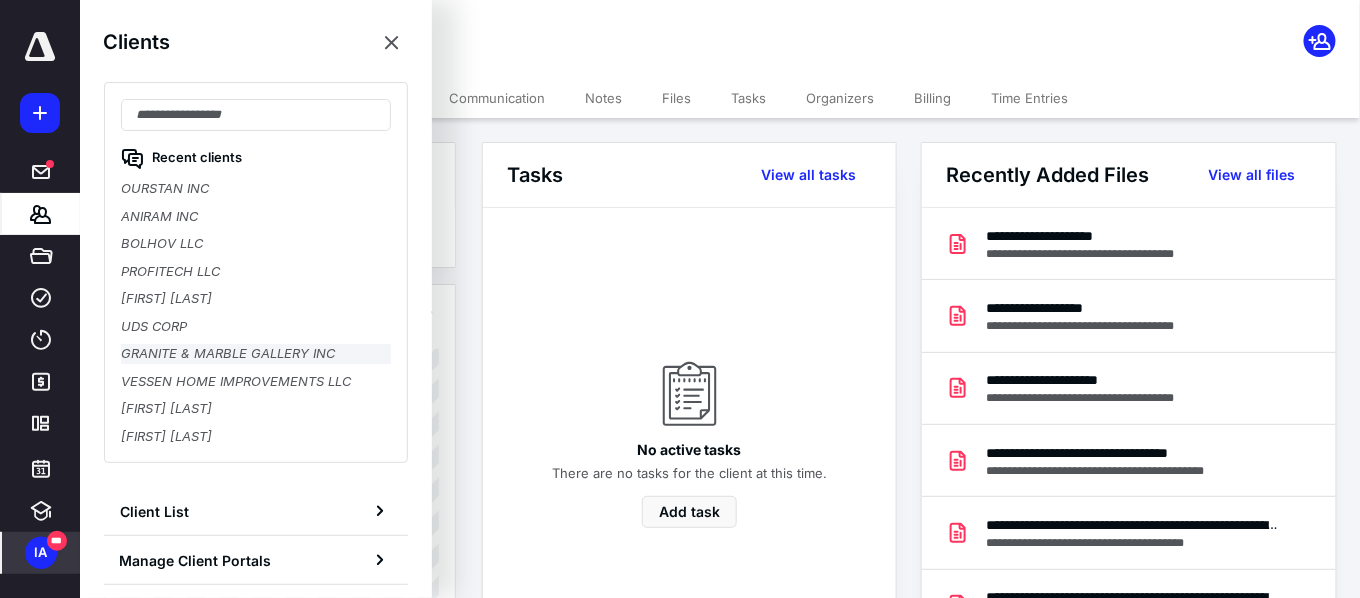 click on "GRANITE & MARBLE GALLERY INC" at bounding box center (256, 354) 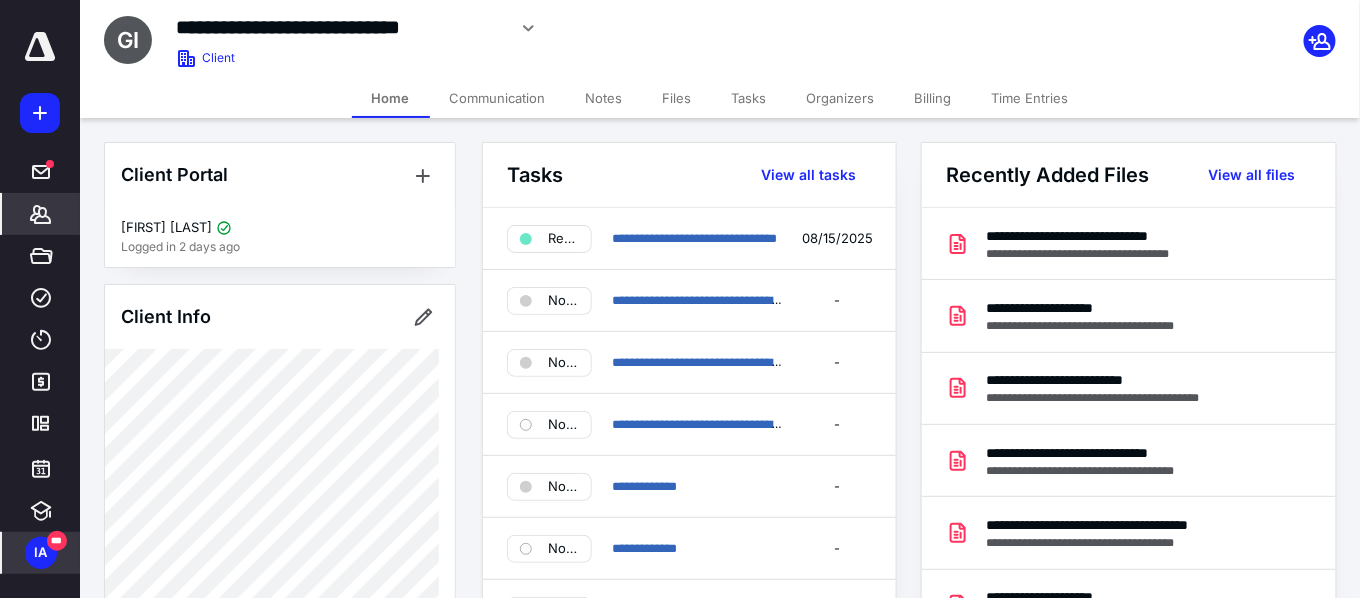 click 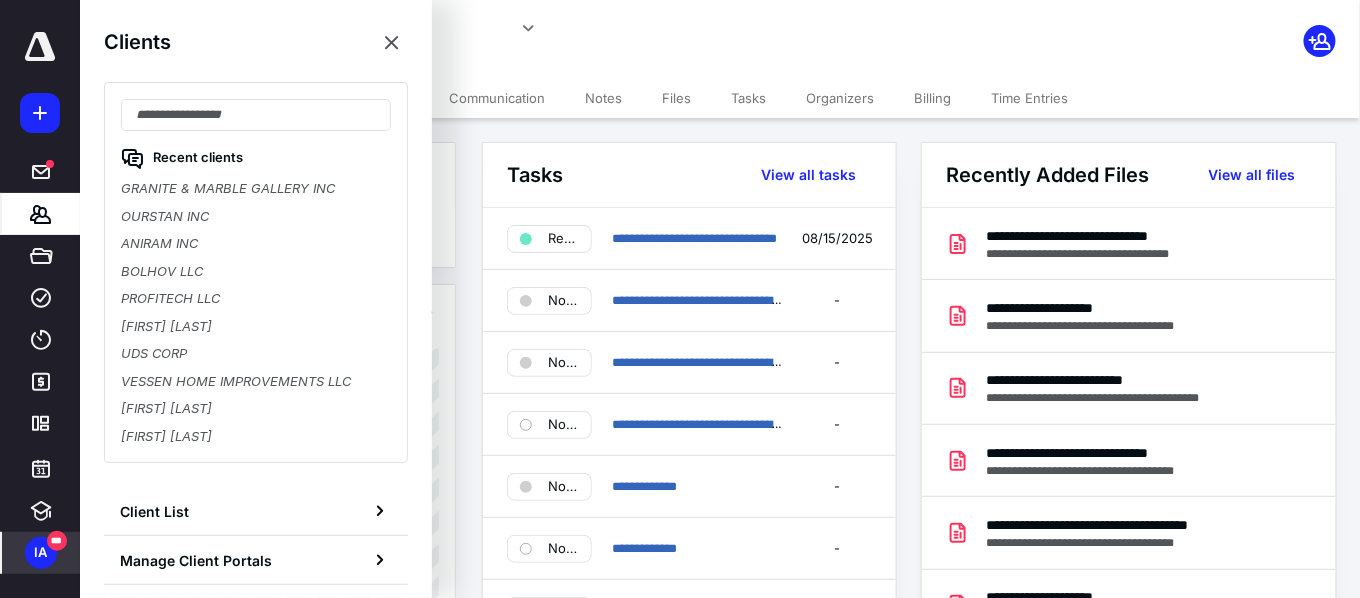 click on "IA ***" at bounding box center [41, 553] 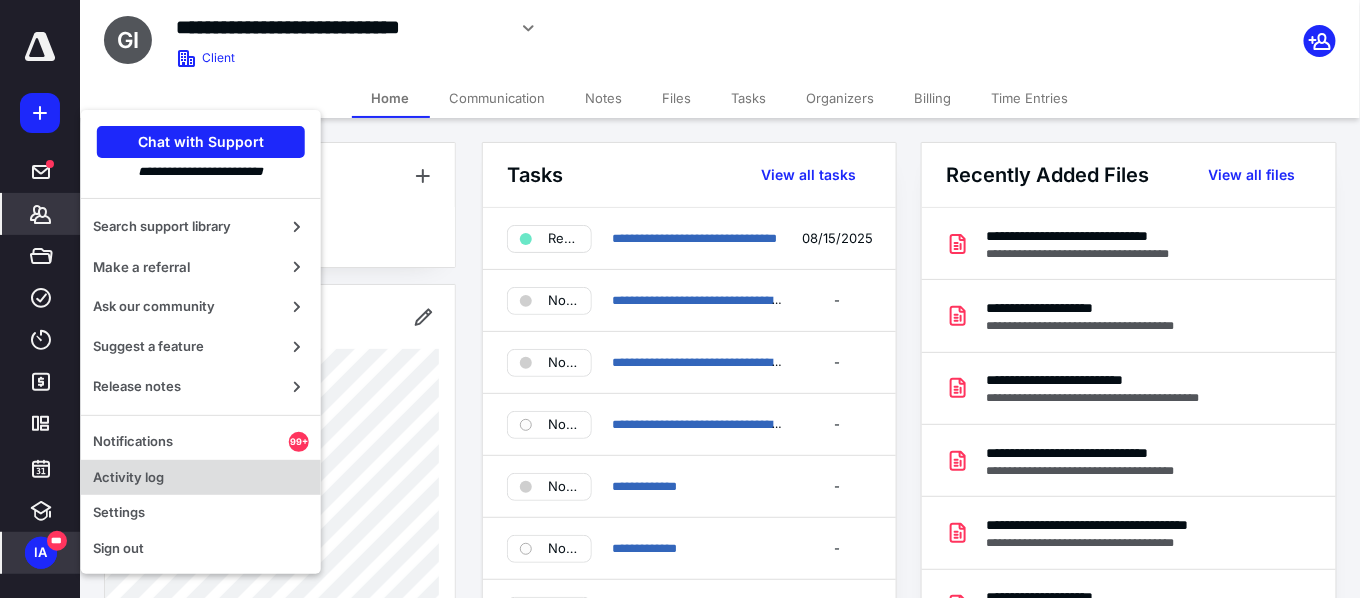 click on "Activity log" at bounding box center (201, 478) 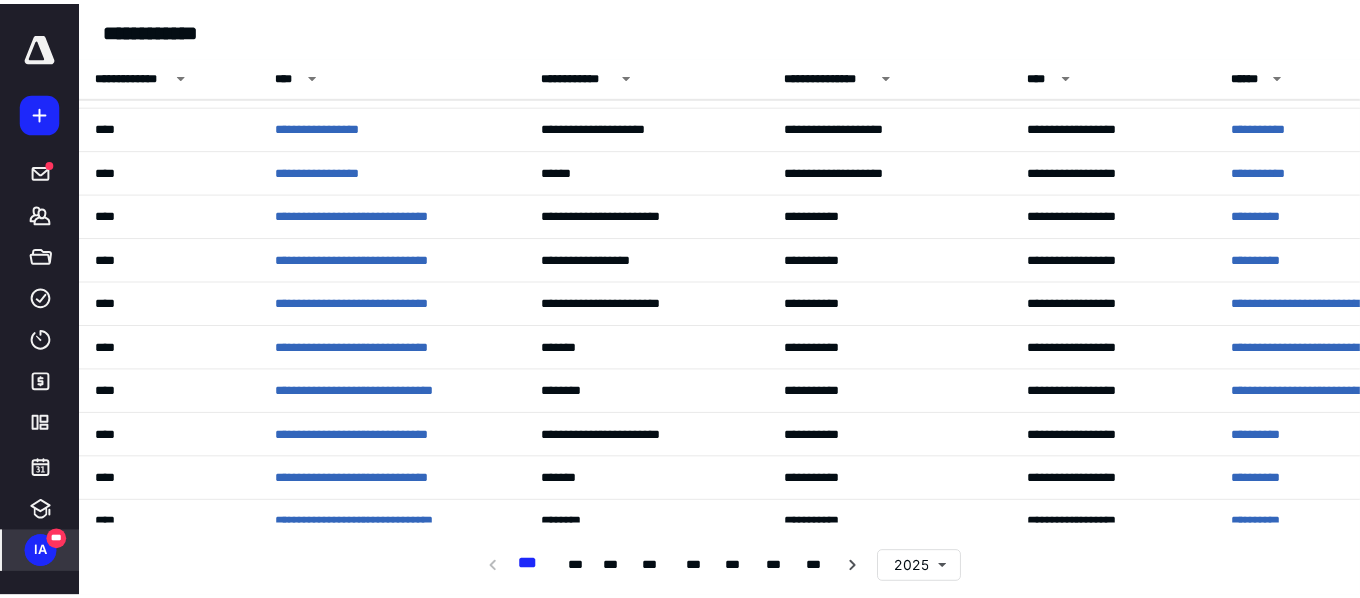 scroll, scrollTop: 0, scrollLeft: 0, axis: both 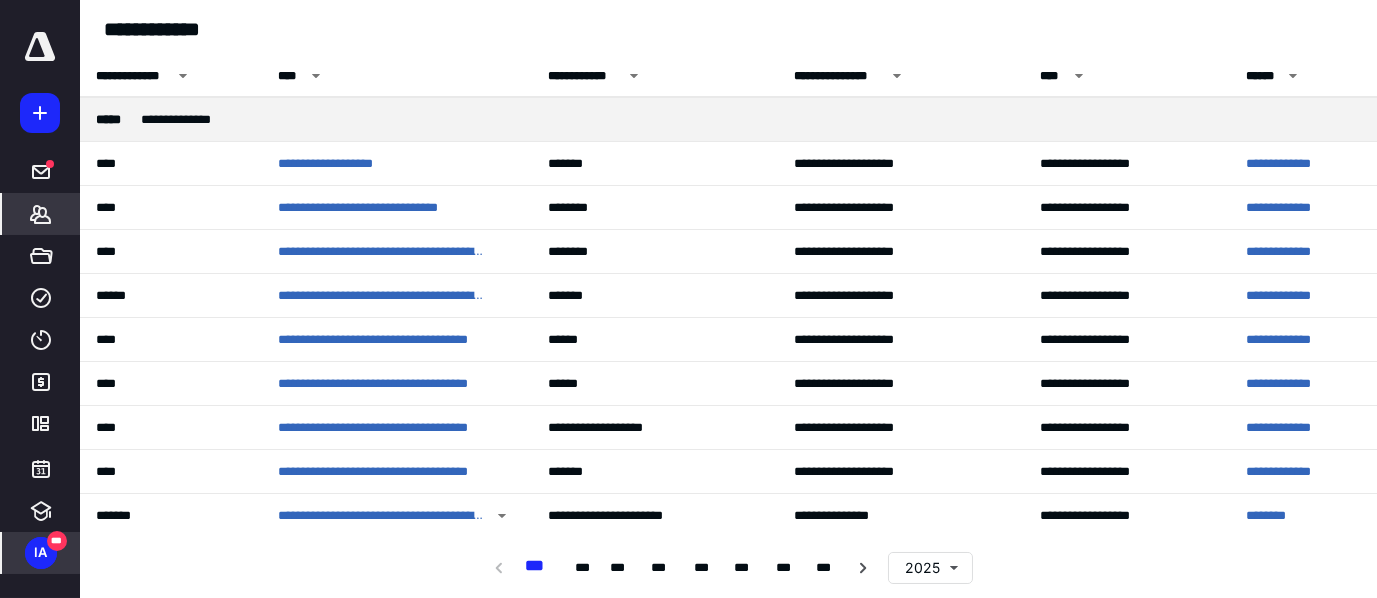 click on "*******" at bounding box center [41, 214] 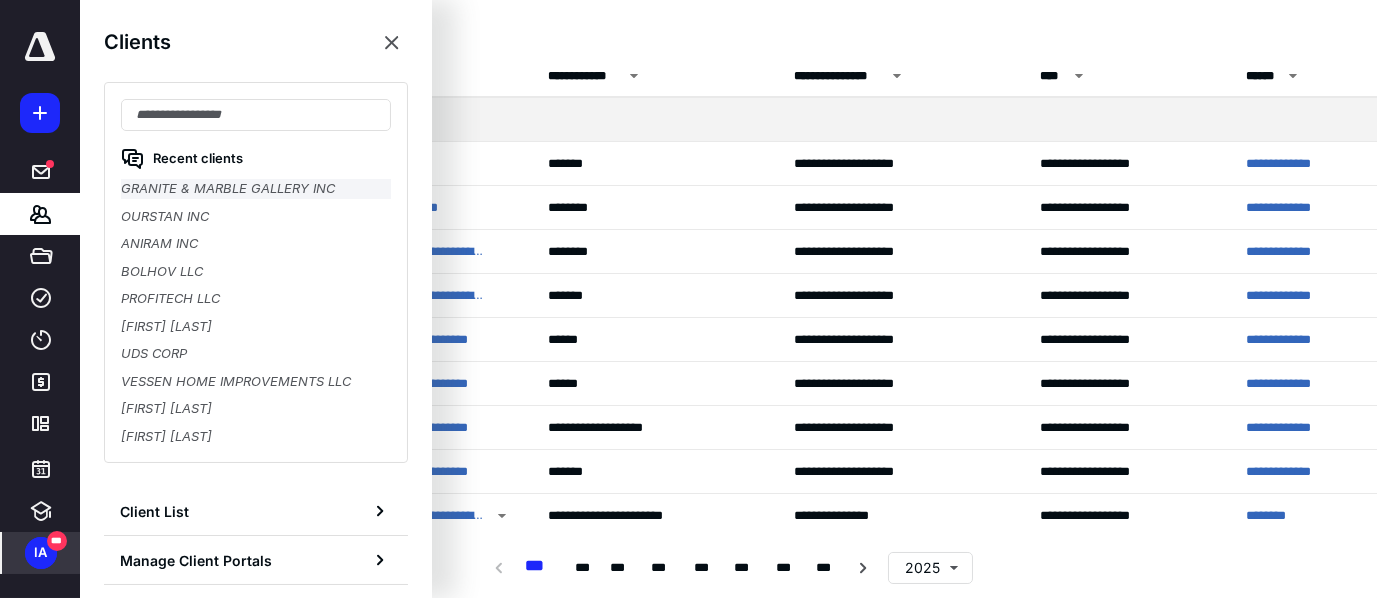 click on "GRANITE & MARBLE GALLERY INC" at bounding box center [256, 189] 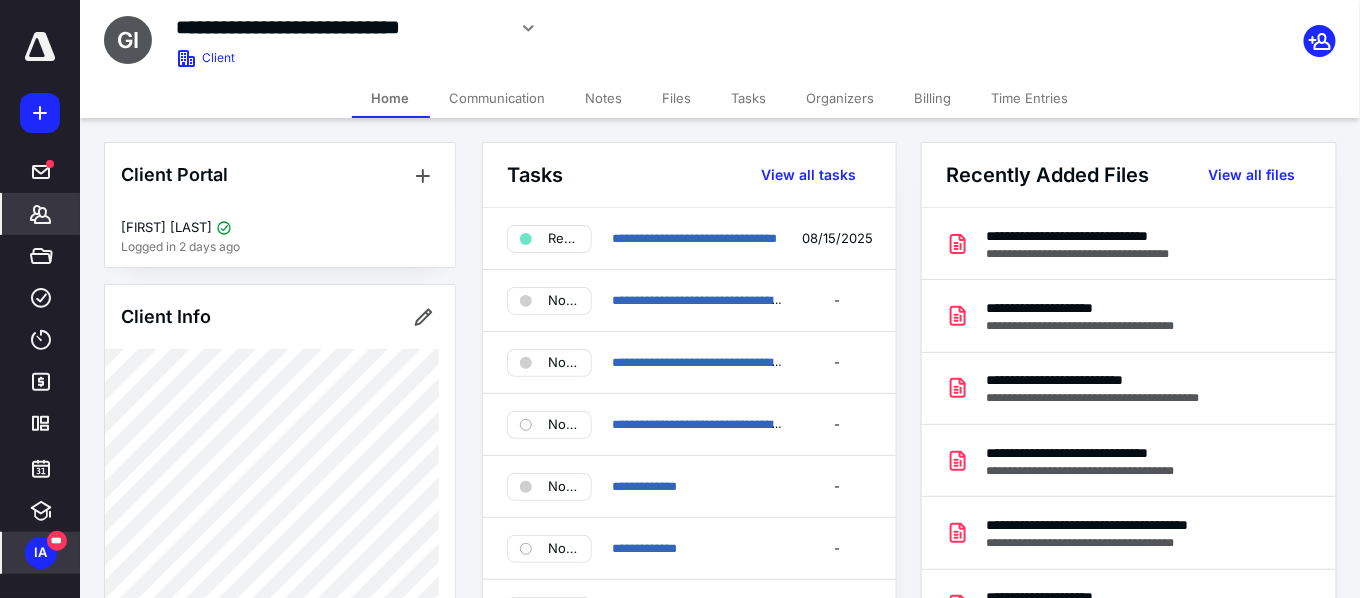 click on "***" at bounding box center [57, 541] 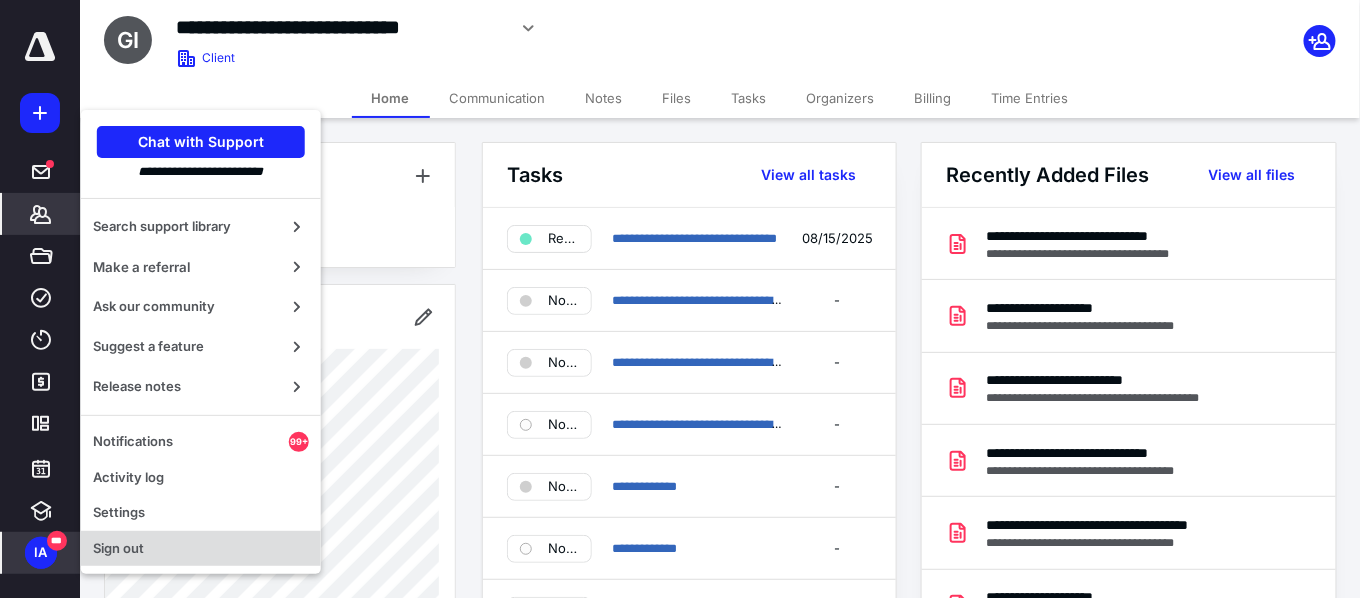 click on "Sign out" at bounding box center [201, 549] 